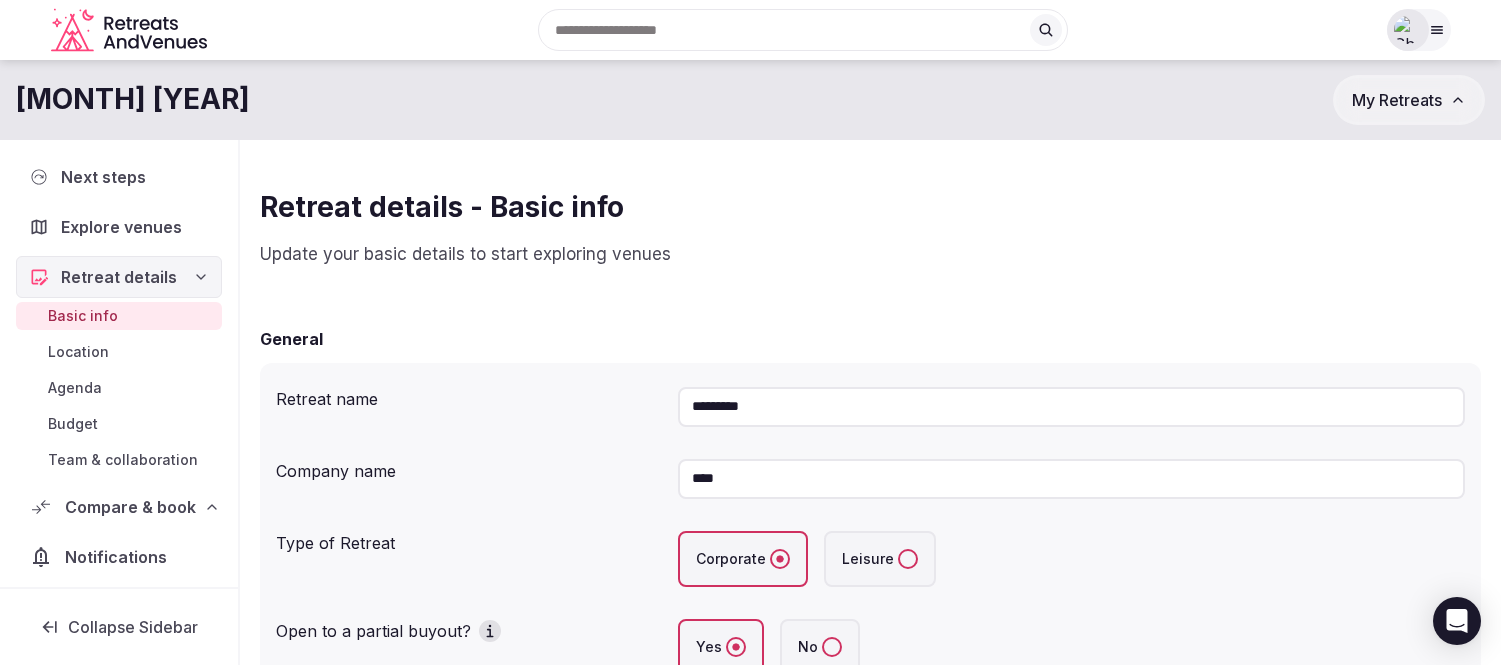 scroll, scrollTop: 0, scrollLeft: 0, axis: both 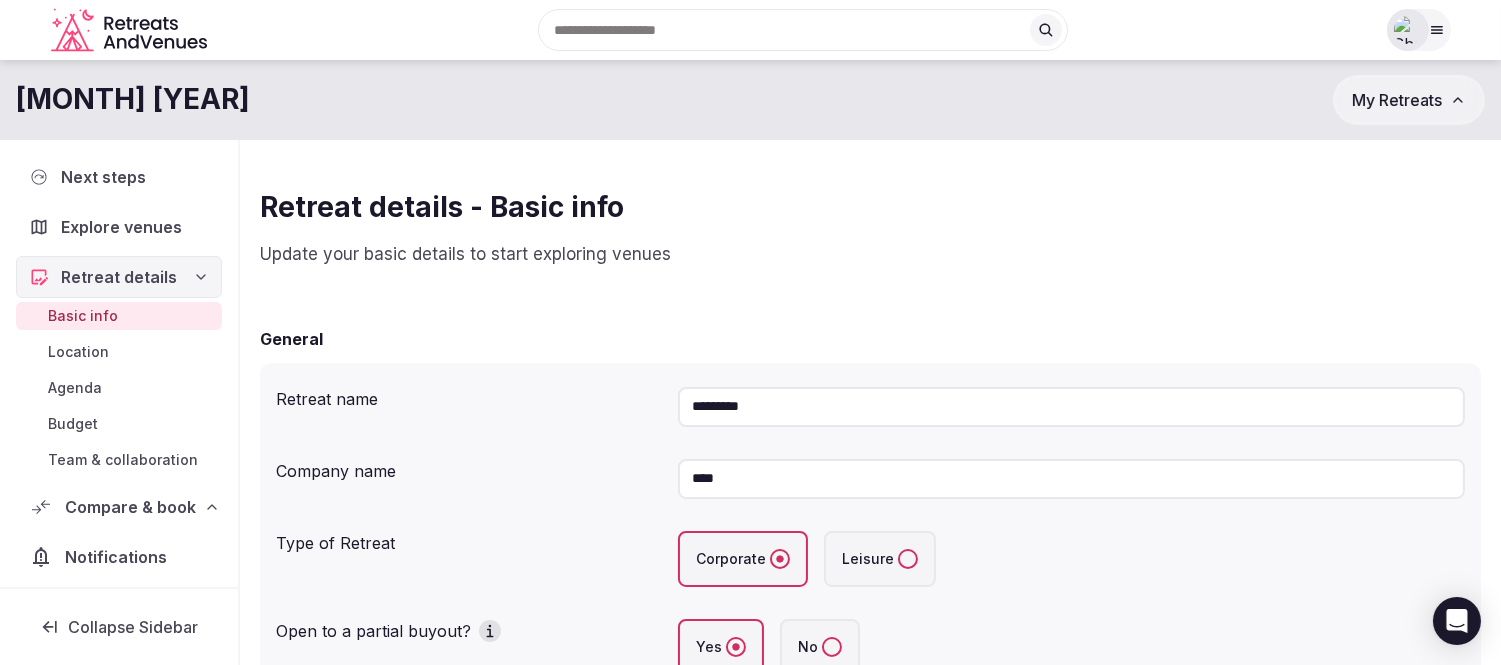 click at bounding box center (1419, 30) 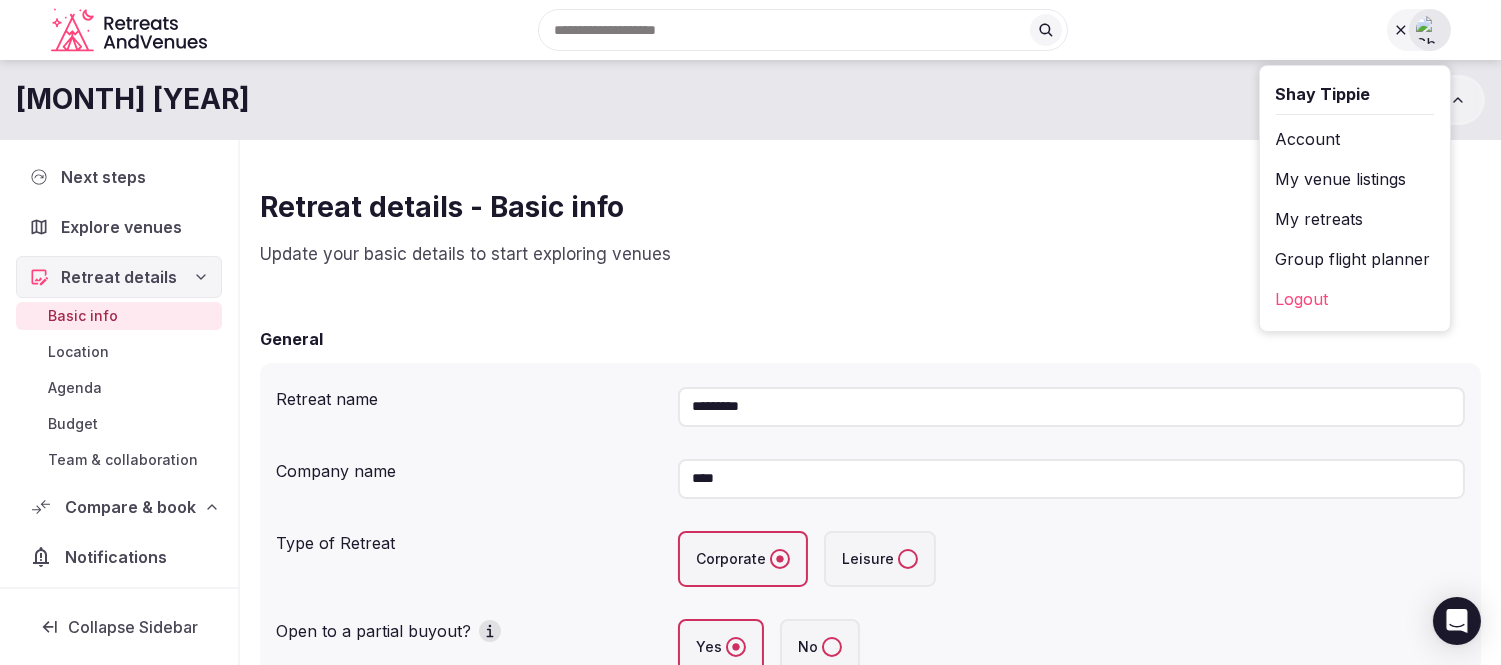 click on "My retreats" at bounding box center [1355, 219] 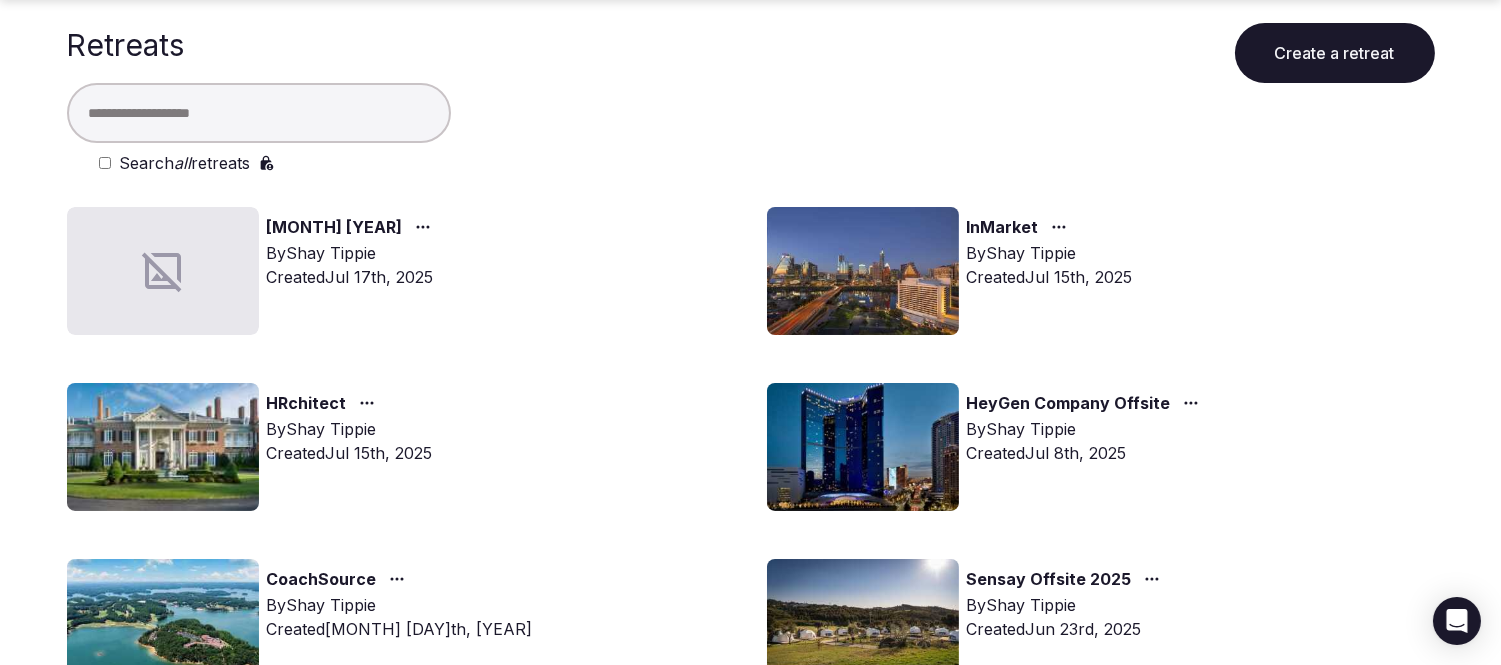 scroll, scrollTop: 111, scrollLeft: 0, axis: vertical 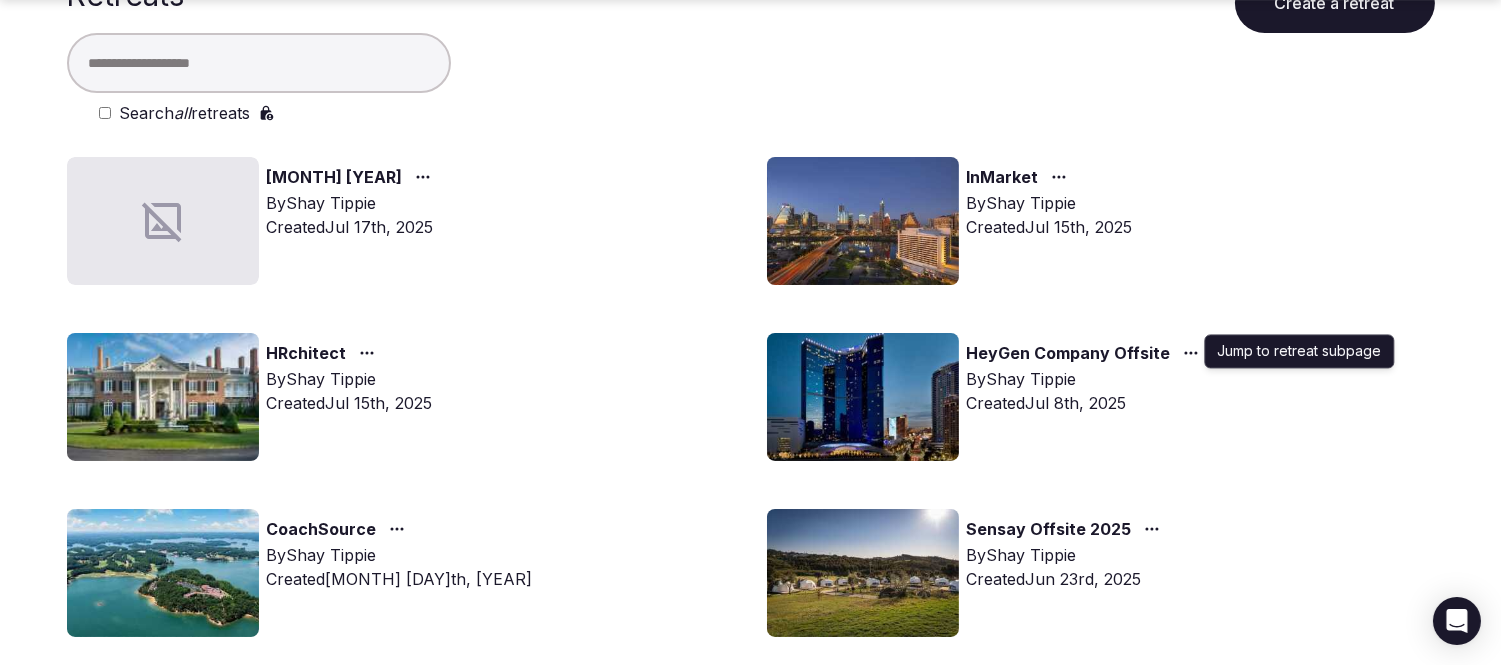click 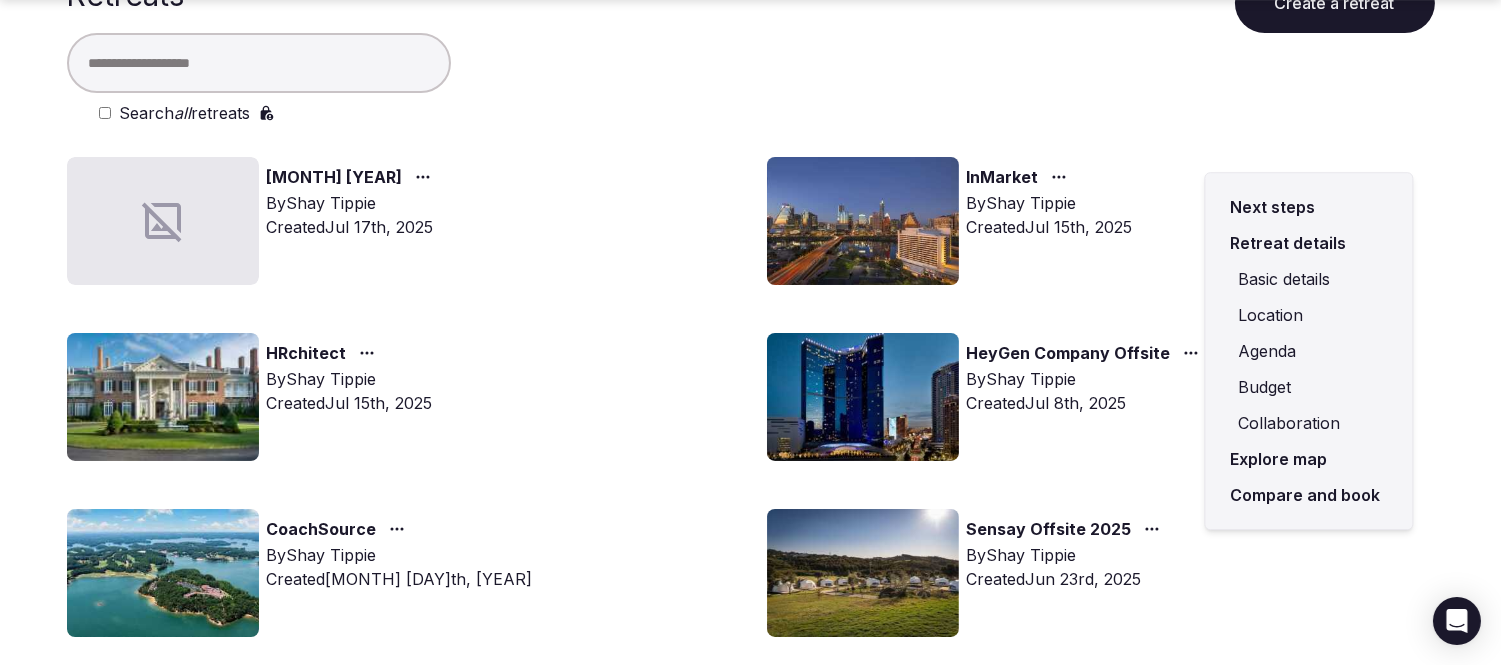 click on "Compare and book" at bounding box center [1308, 495] 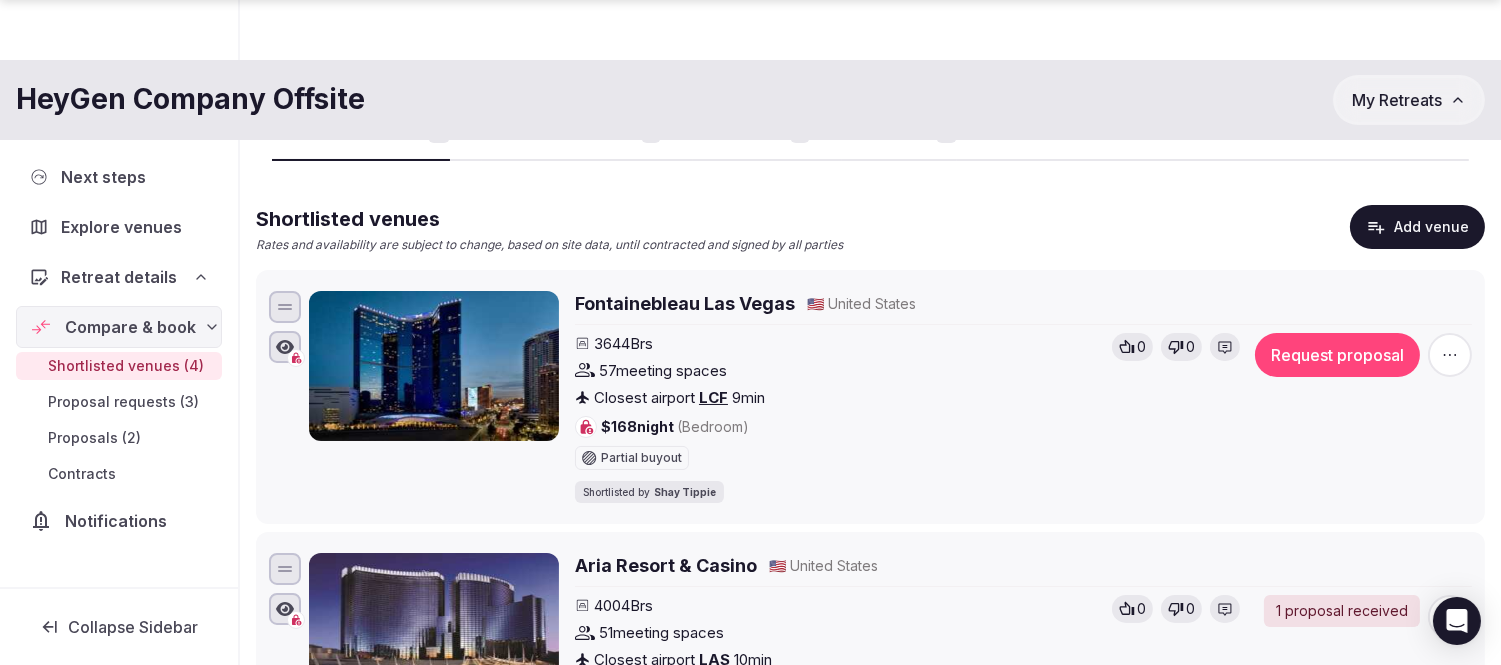 click 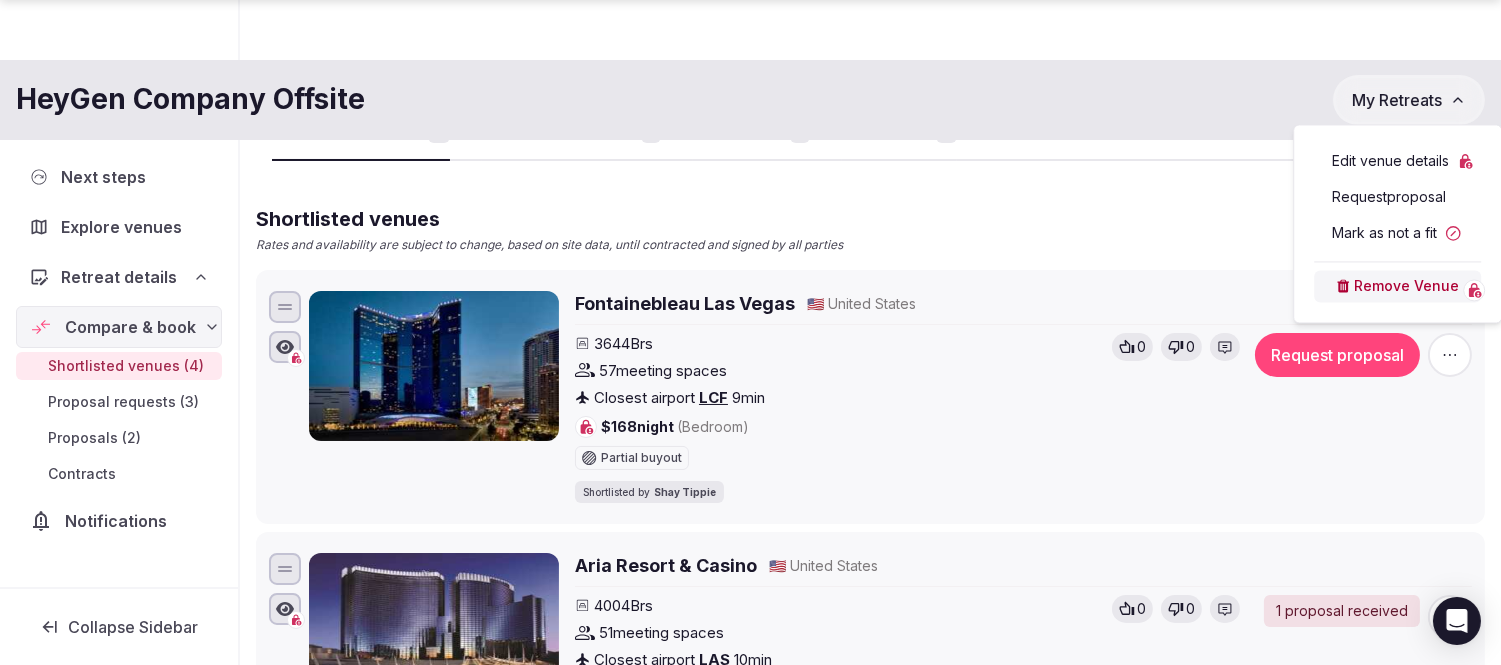 click on "Mark as not a fit" at bounding box center (1397, 233) 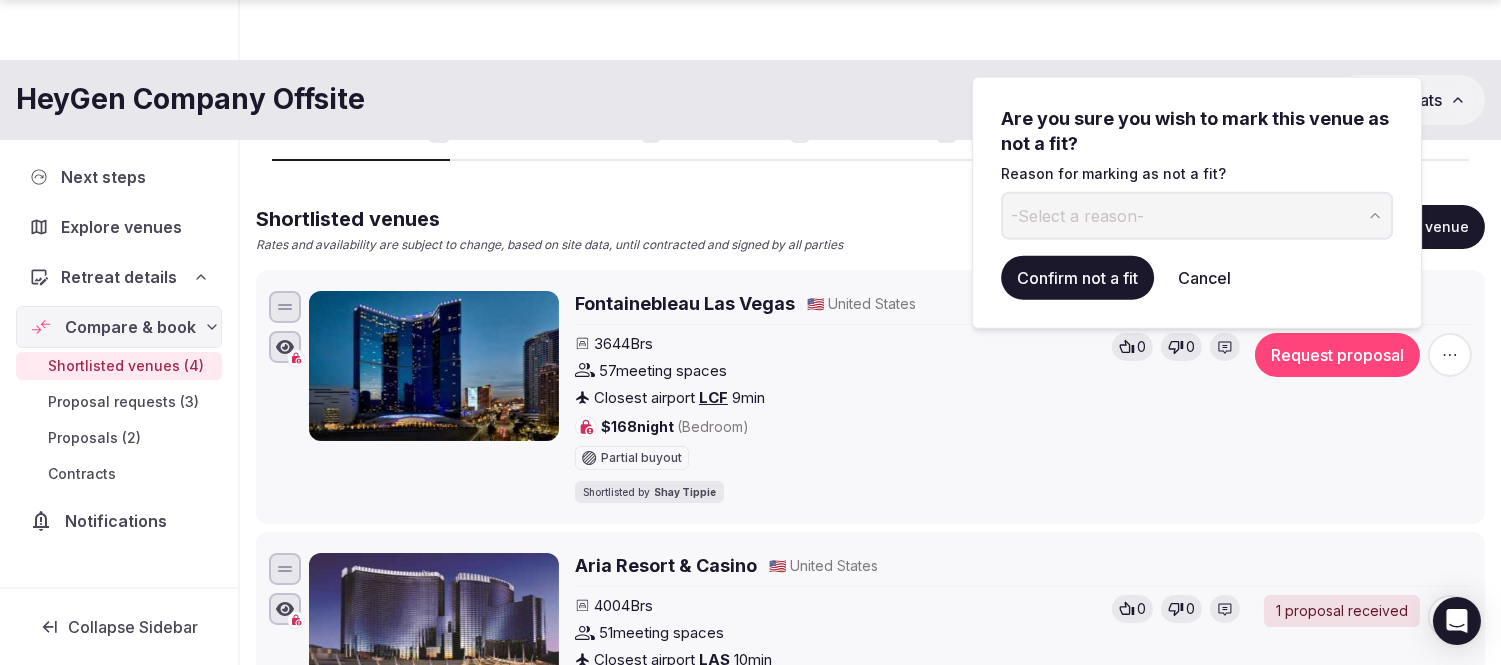 click on "-Select a reason-" at bounding box center (1197, 216) 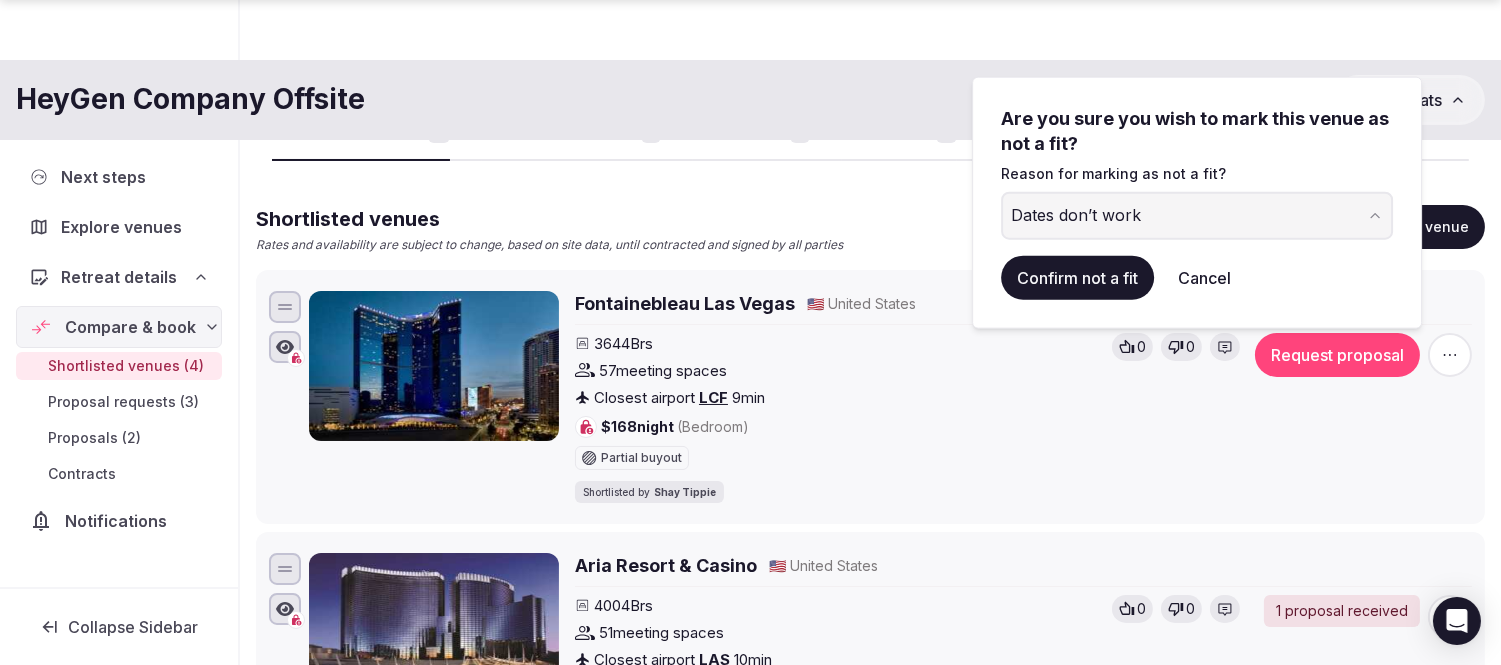 click on "Confirm not a fit" at bounding box center [1077, 278] 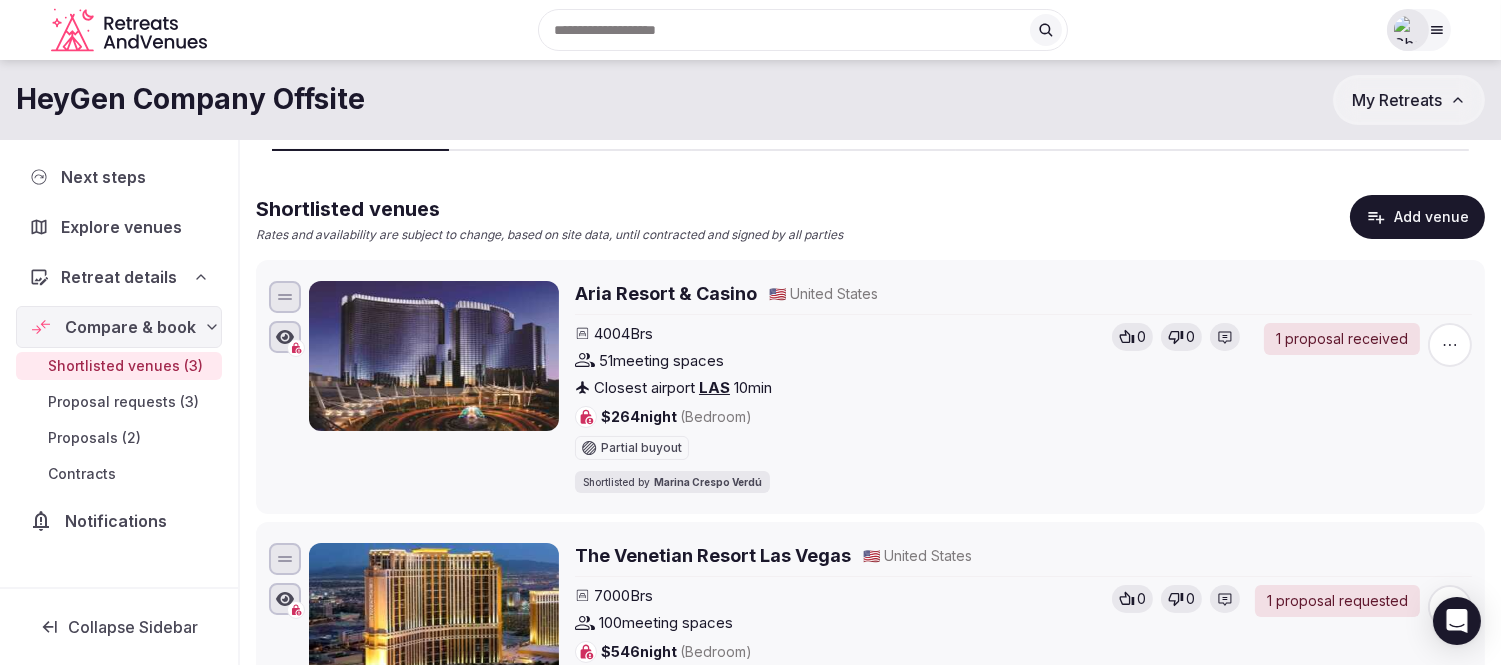 scroll, scrollTop: 0, scrollLeft: 0, axis: both 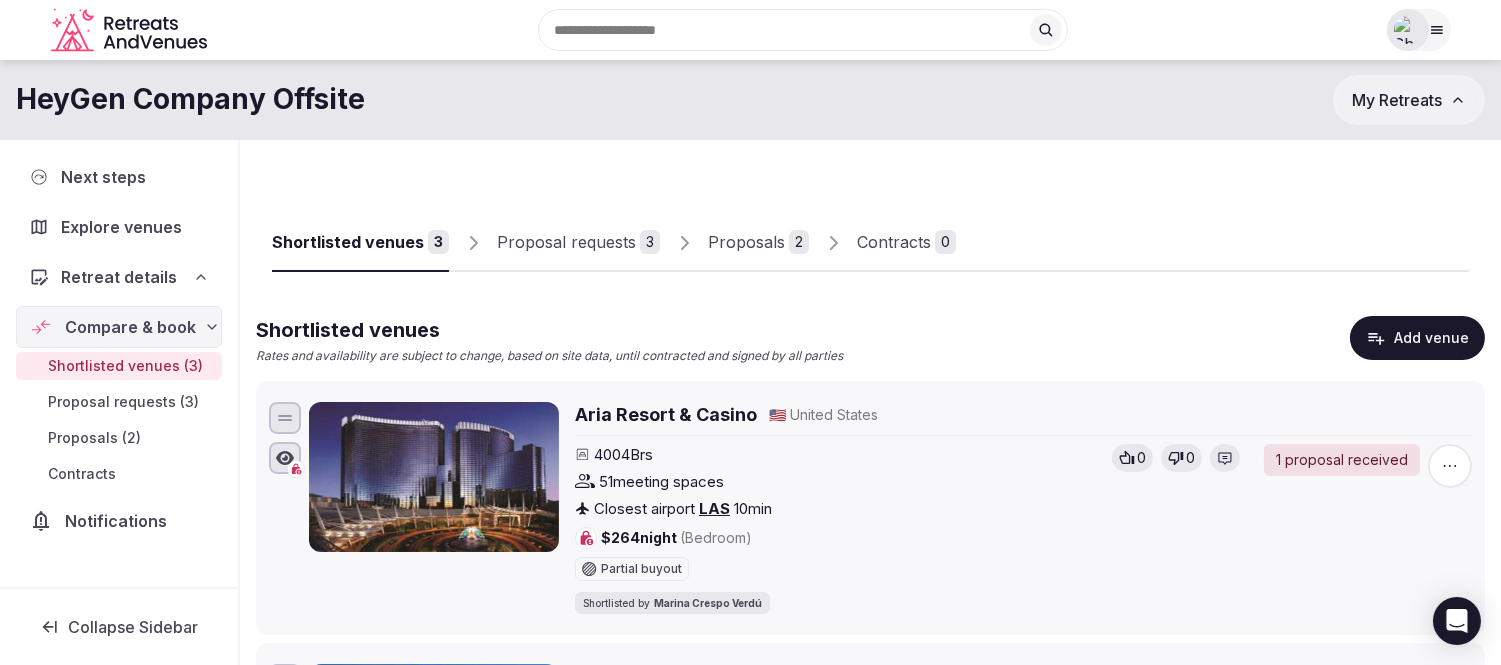 click on "Proposals" at bounding box center (746, 242) 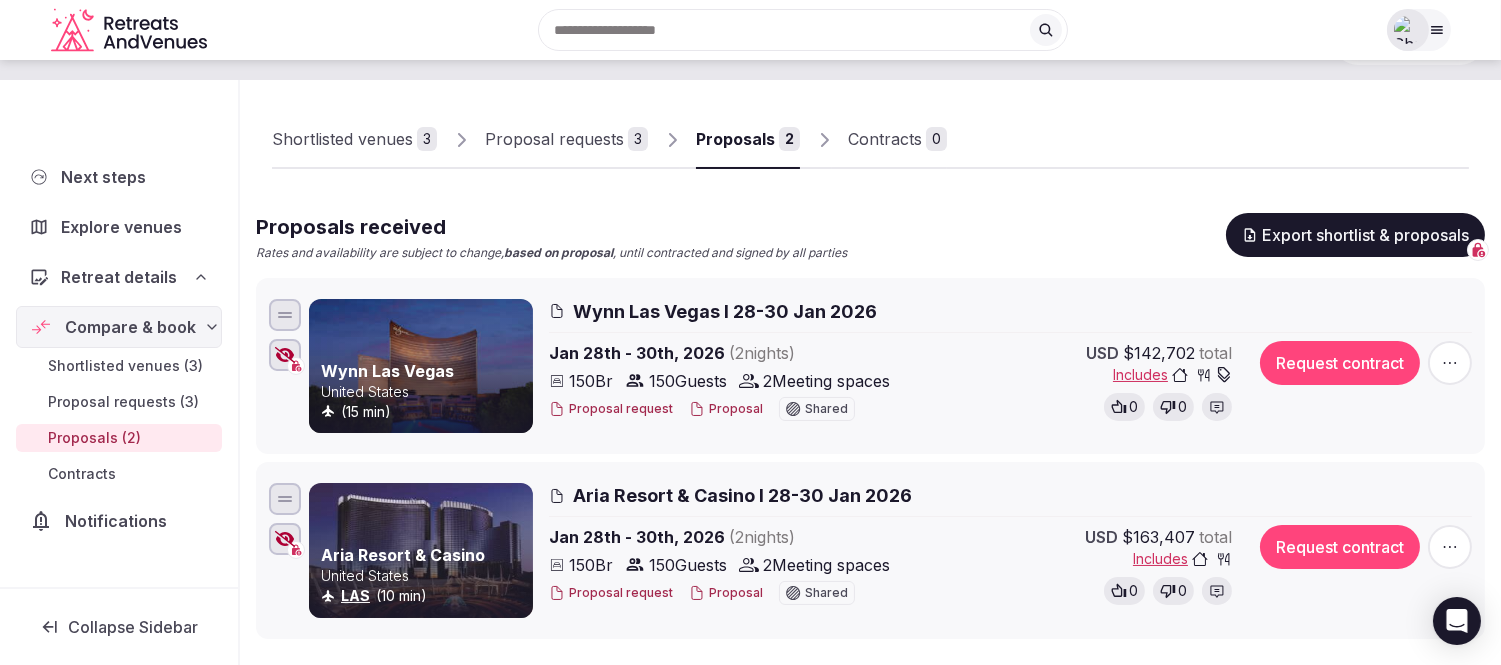 scroll, scrollTop: 222, scrollLeft: 0, axis: vertical 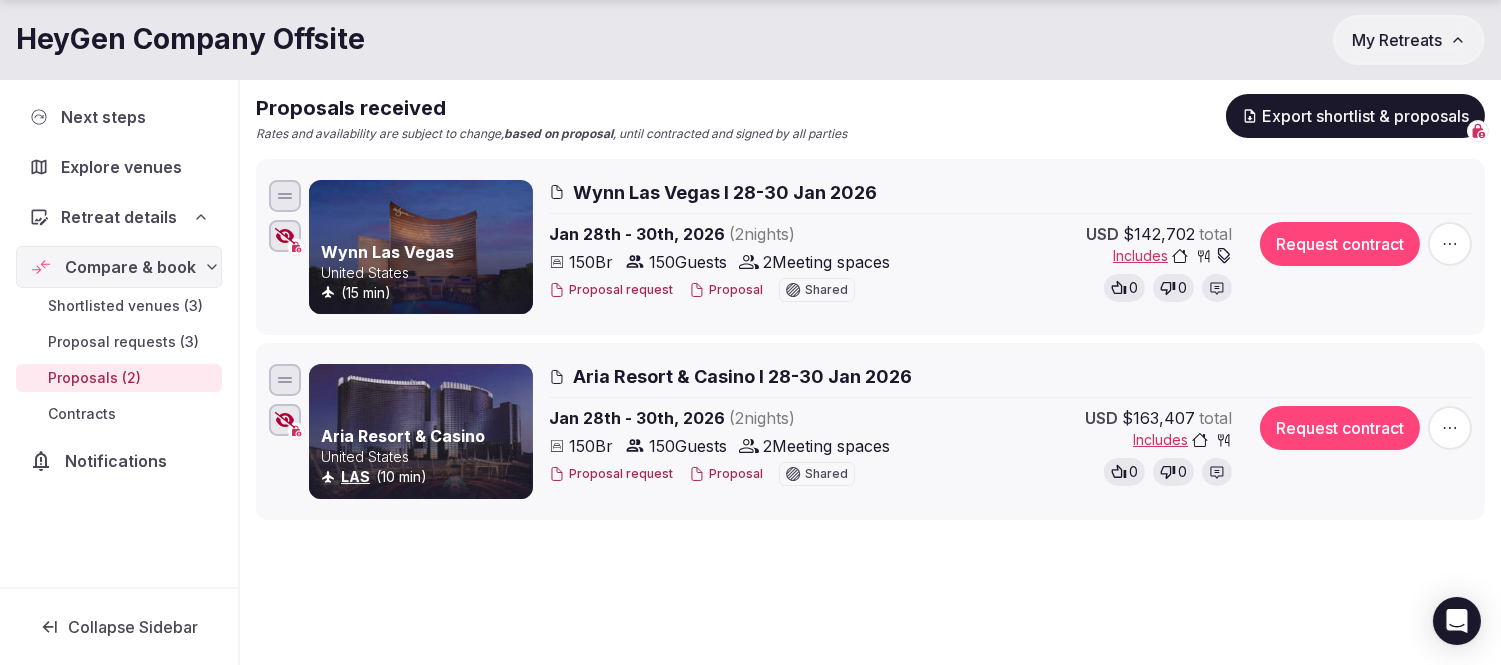 click on "My Retreats" at bounding box center (1397, 40) 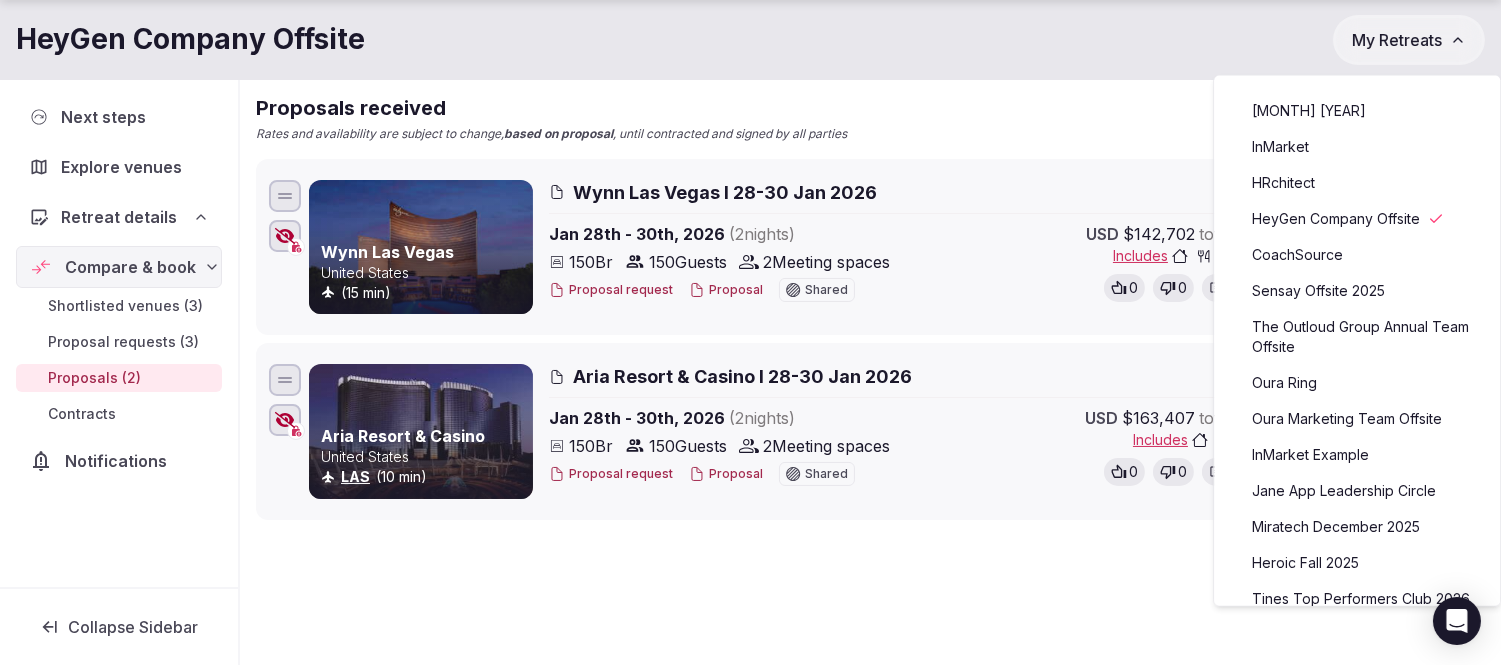 click on "HeyGen Company Offsite My Retreats" at bounding box center (750, 40) 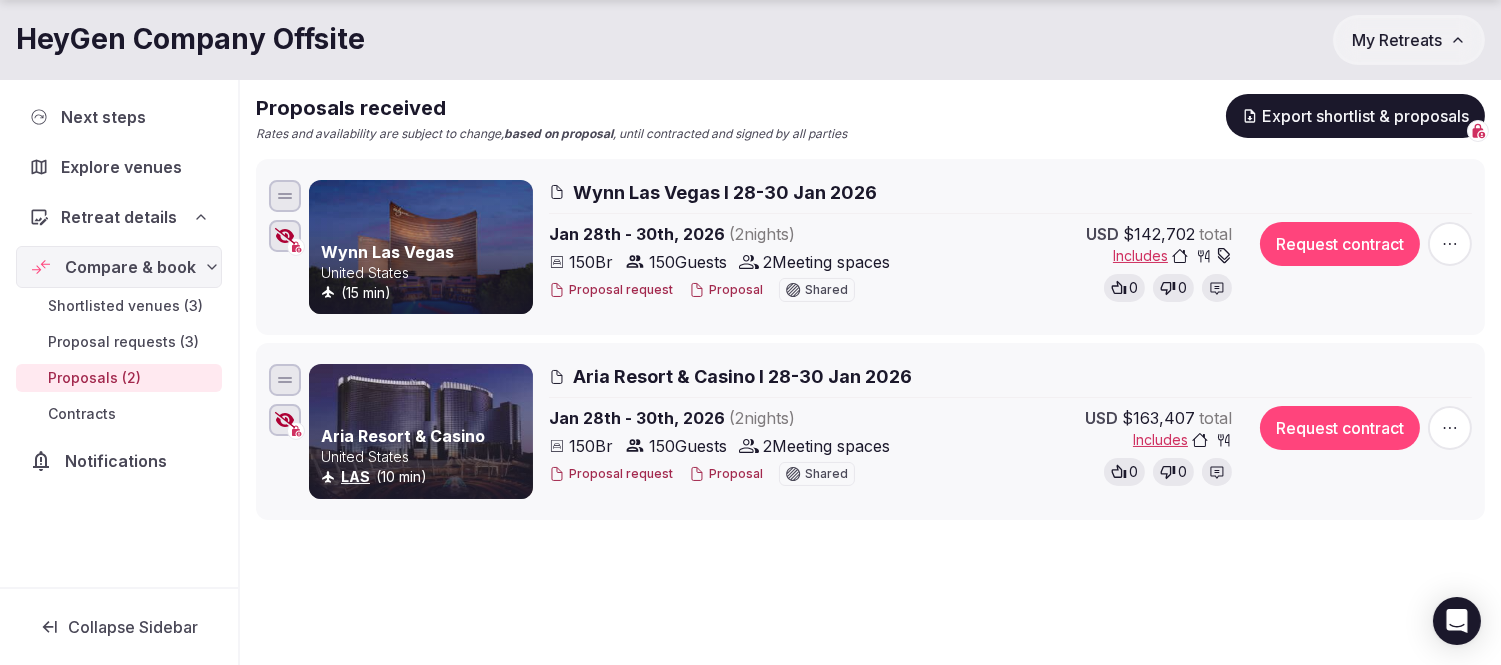 click on "My Retreats" at bounding box center (1397, 40) 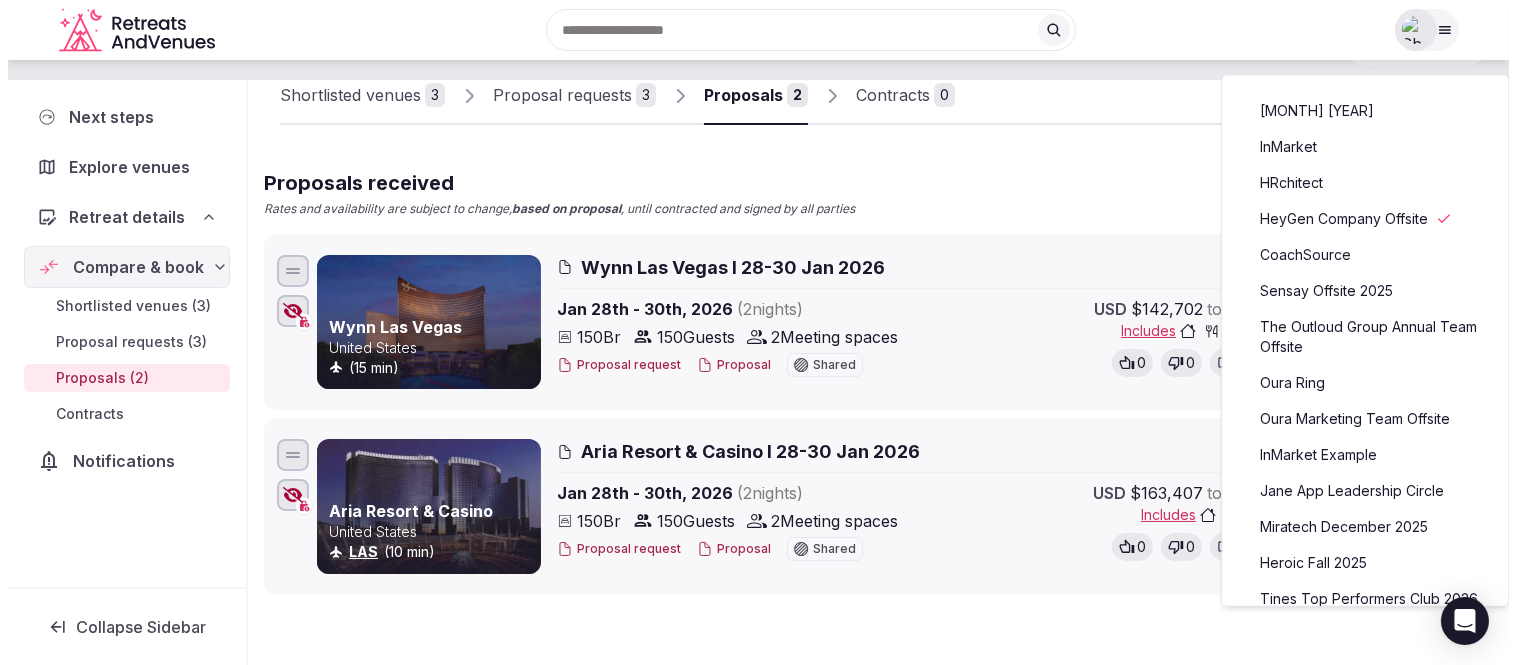 scroll, scrollTop: 0, scrollLeft: 0, axis: both 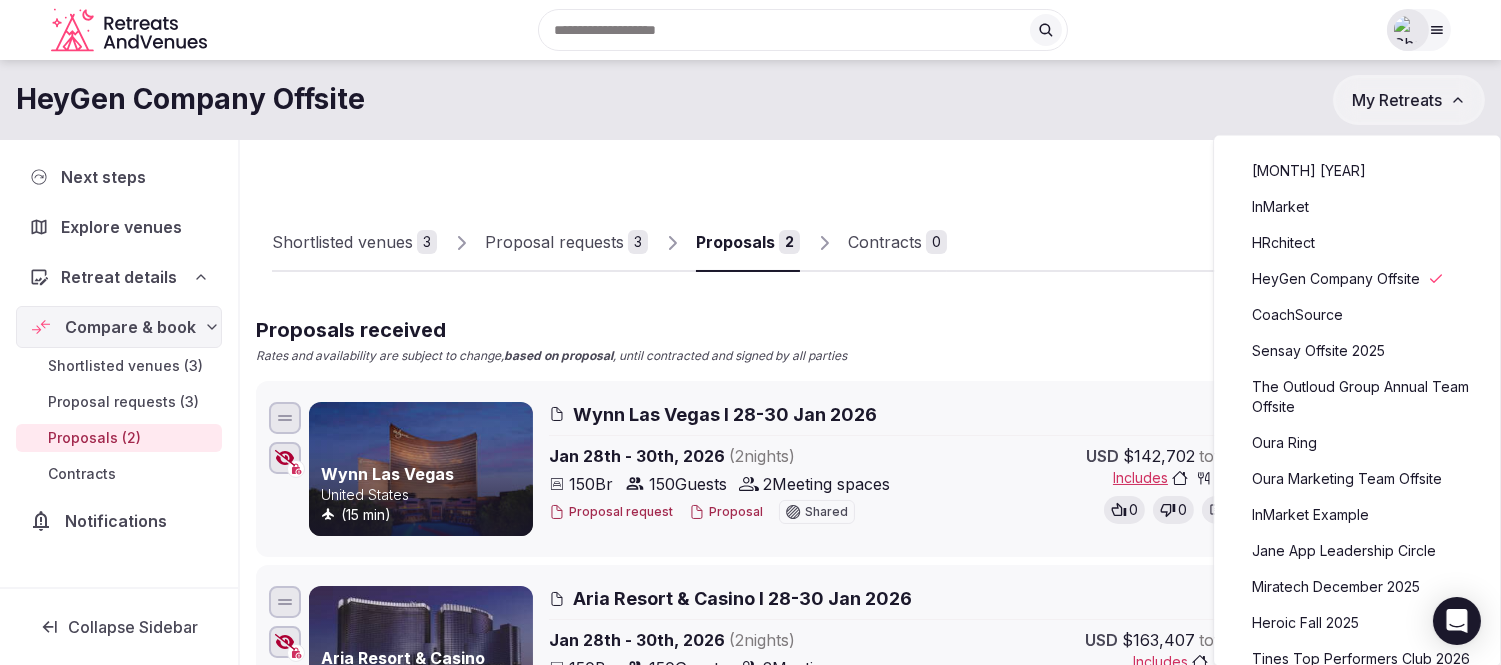 click at bounding box center (1419, 30) 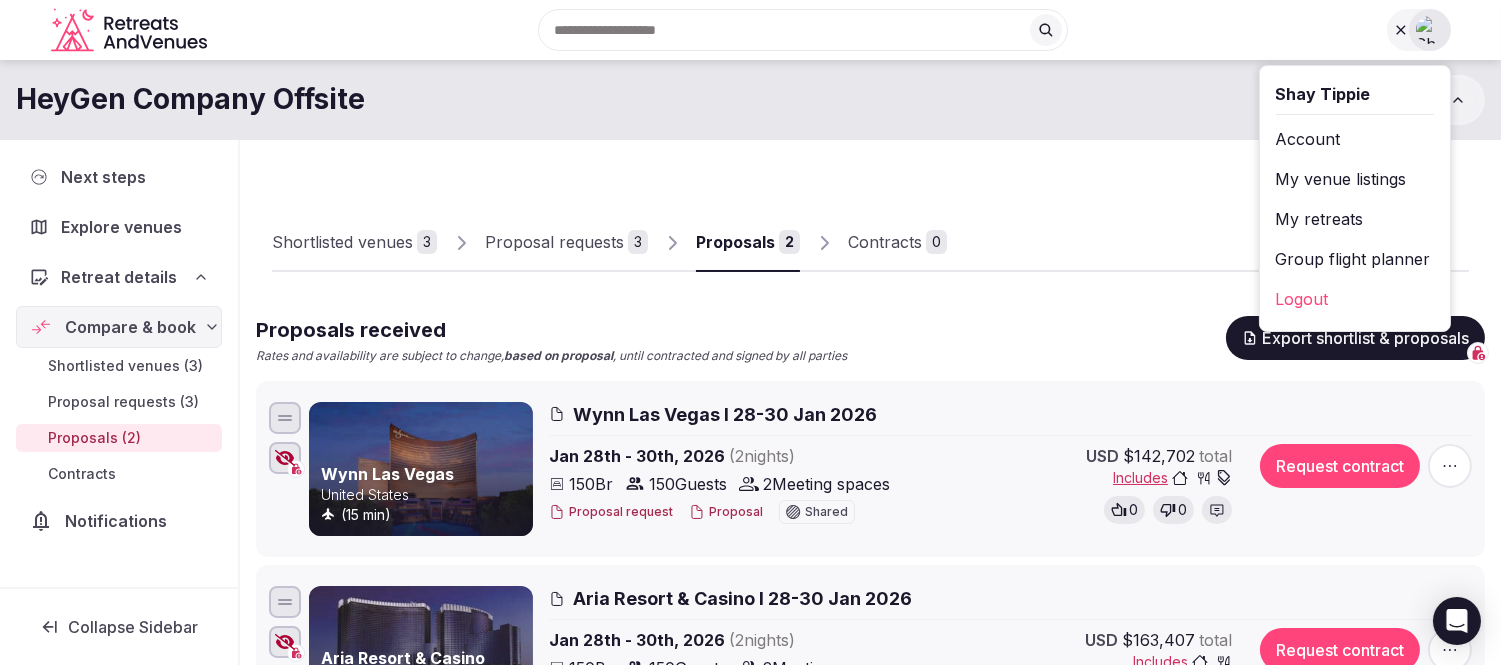 click on "My retreats" at bounding box center (1355, 219) 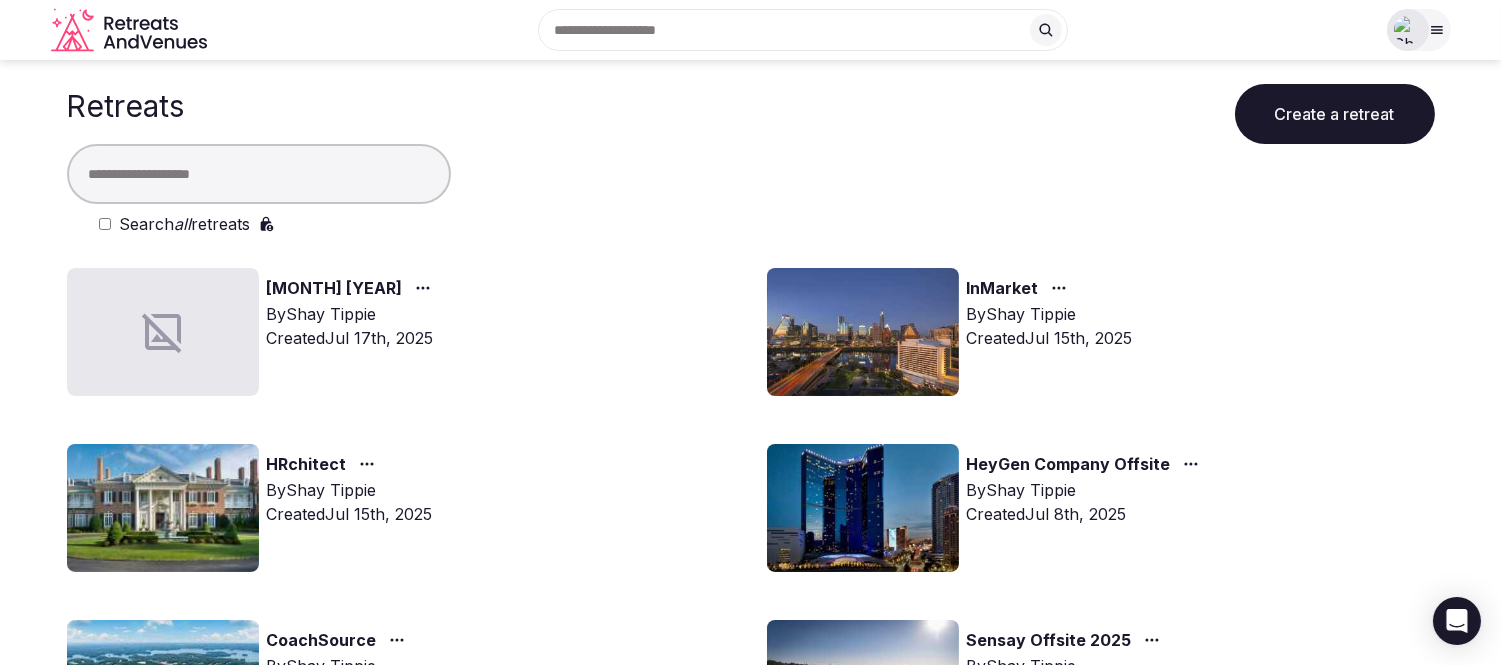 click on "Create a retreat" at bounding box center (1335, 114) 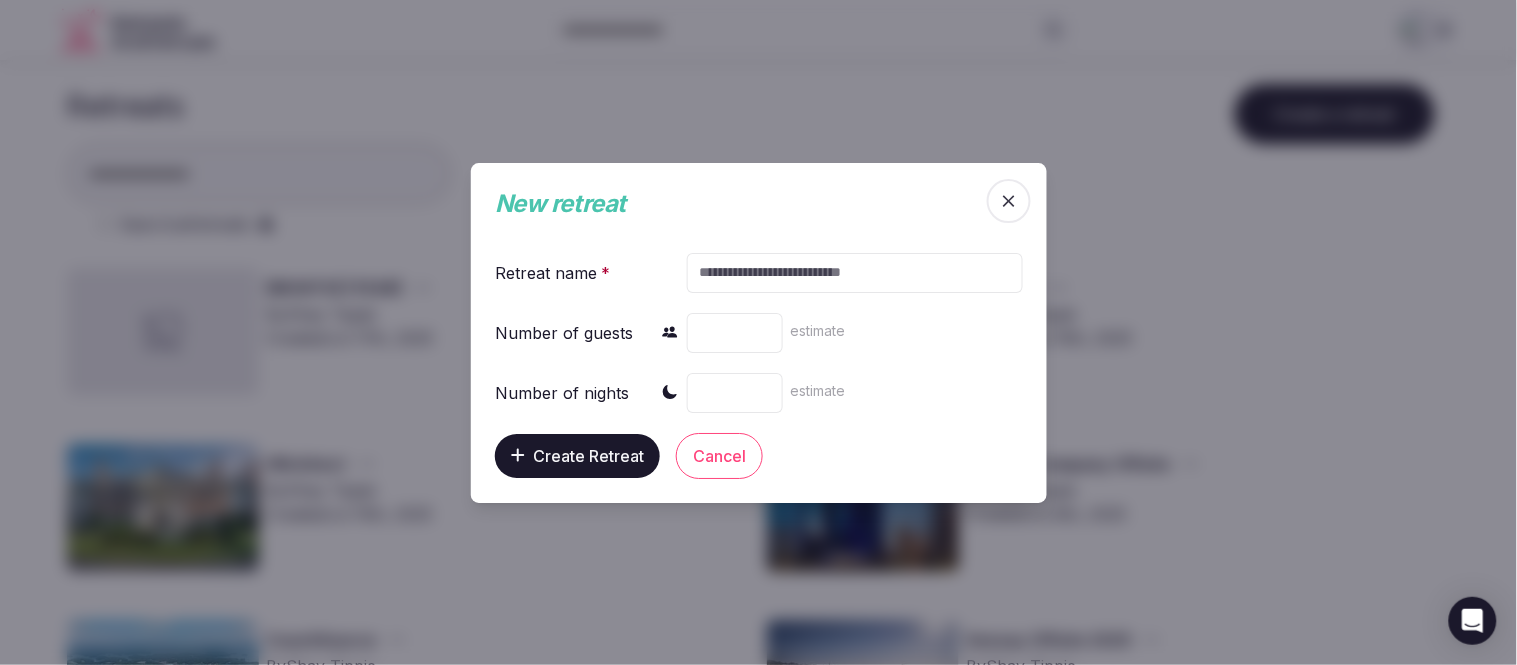 click at bounding box center (854, 272) 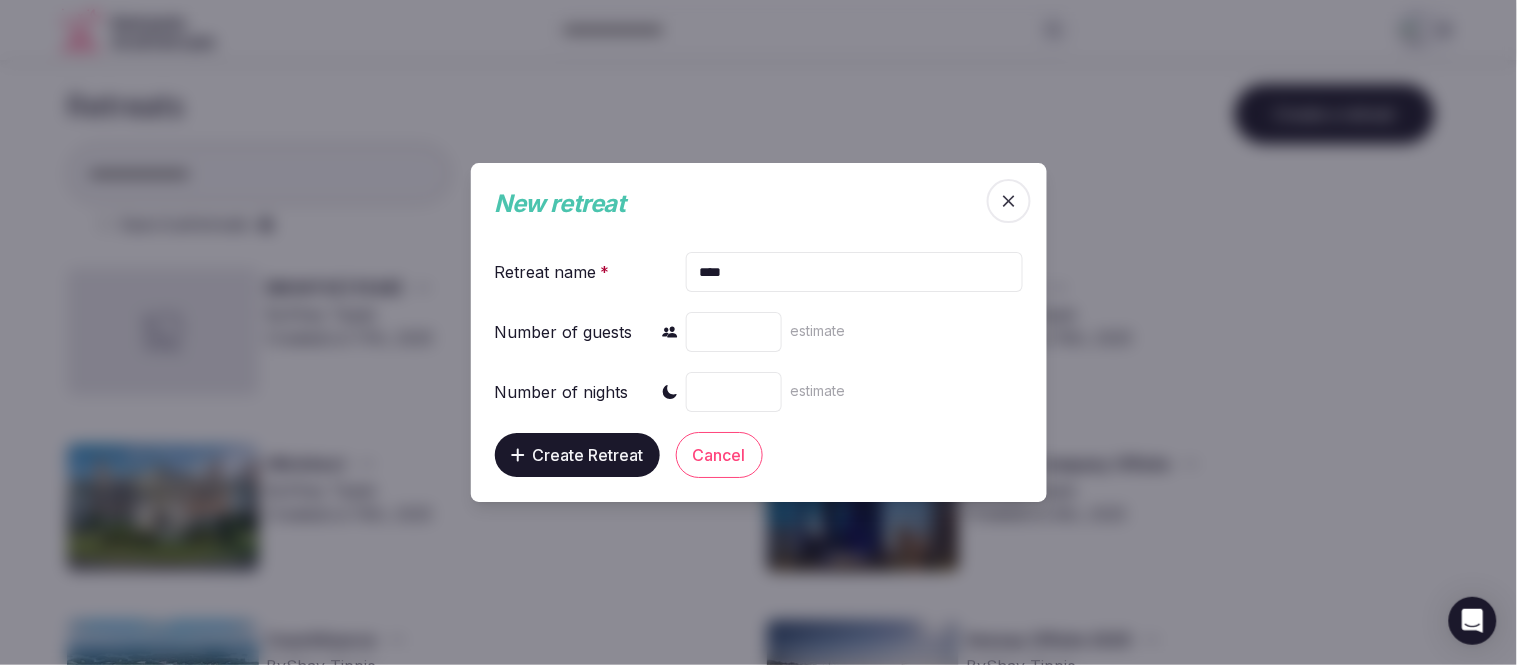 click on "****" at bounding box center (854, 272) 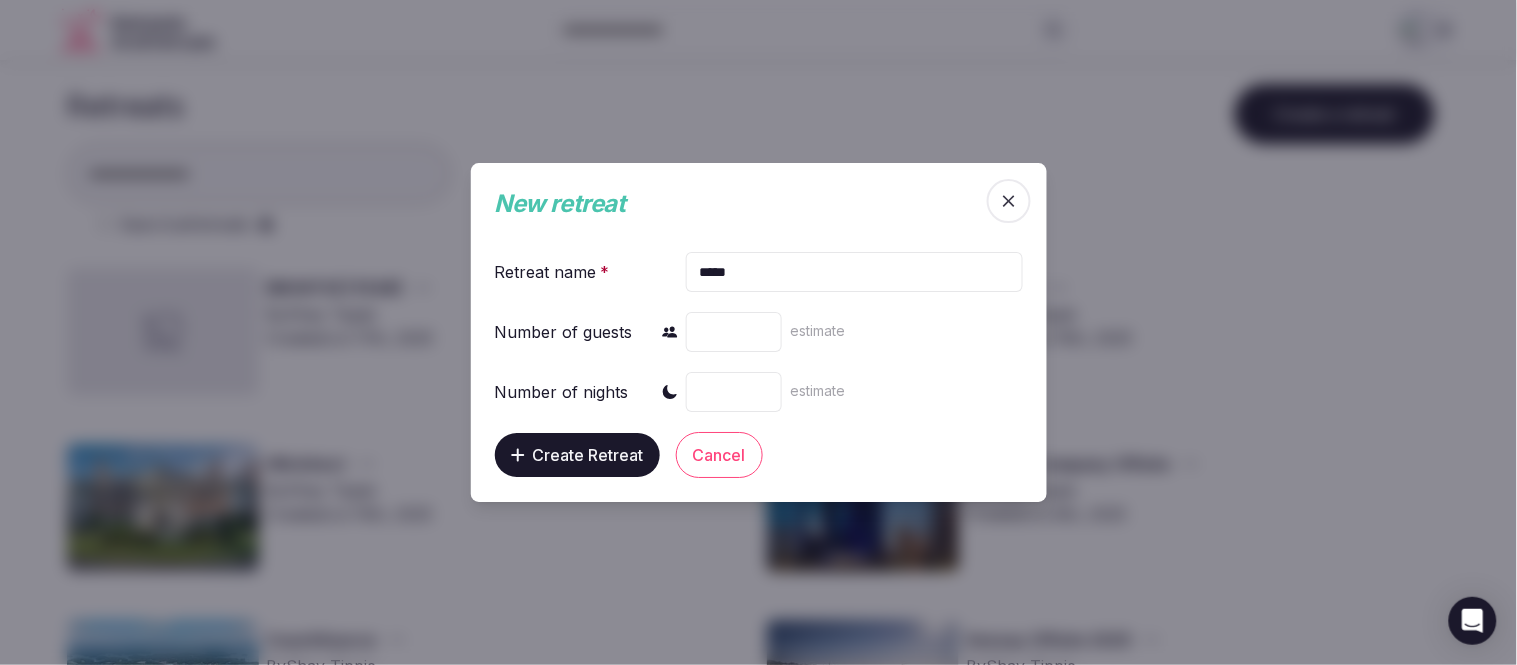 type on "*****" 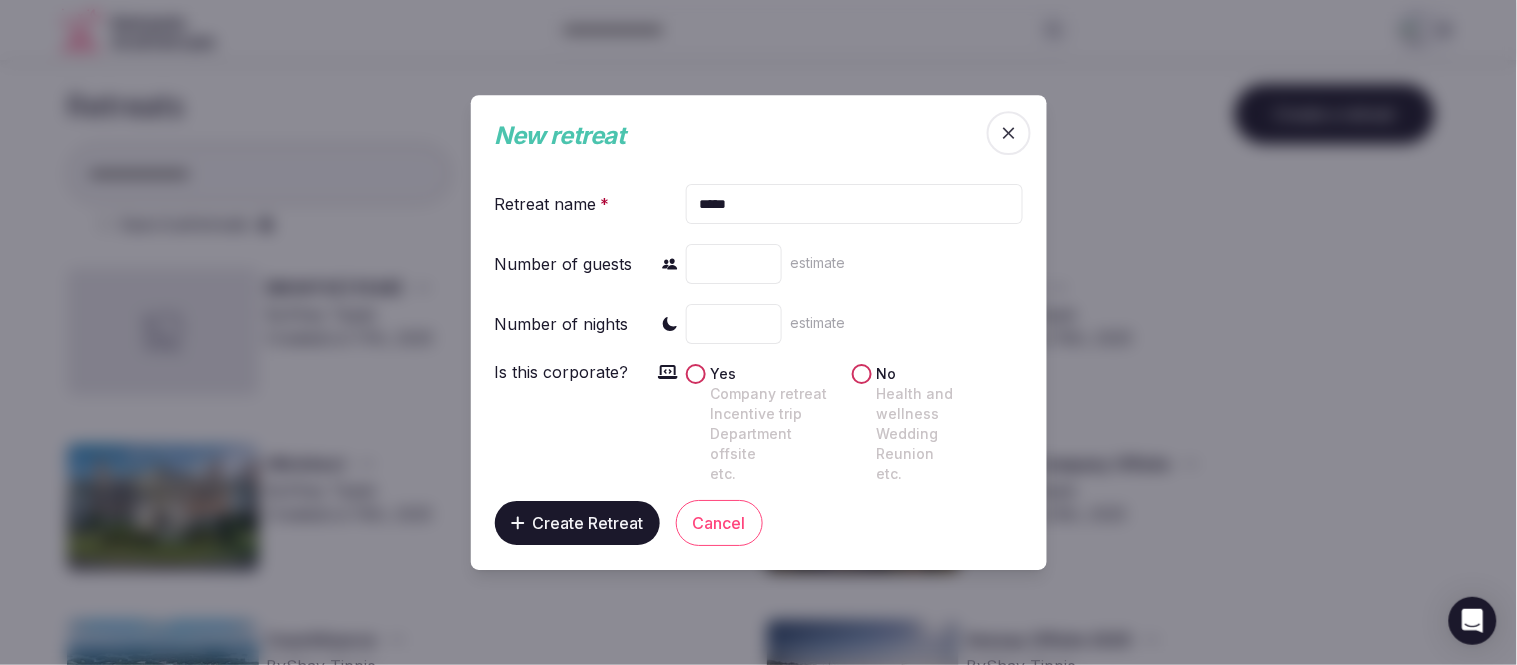 type on "*" 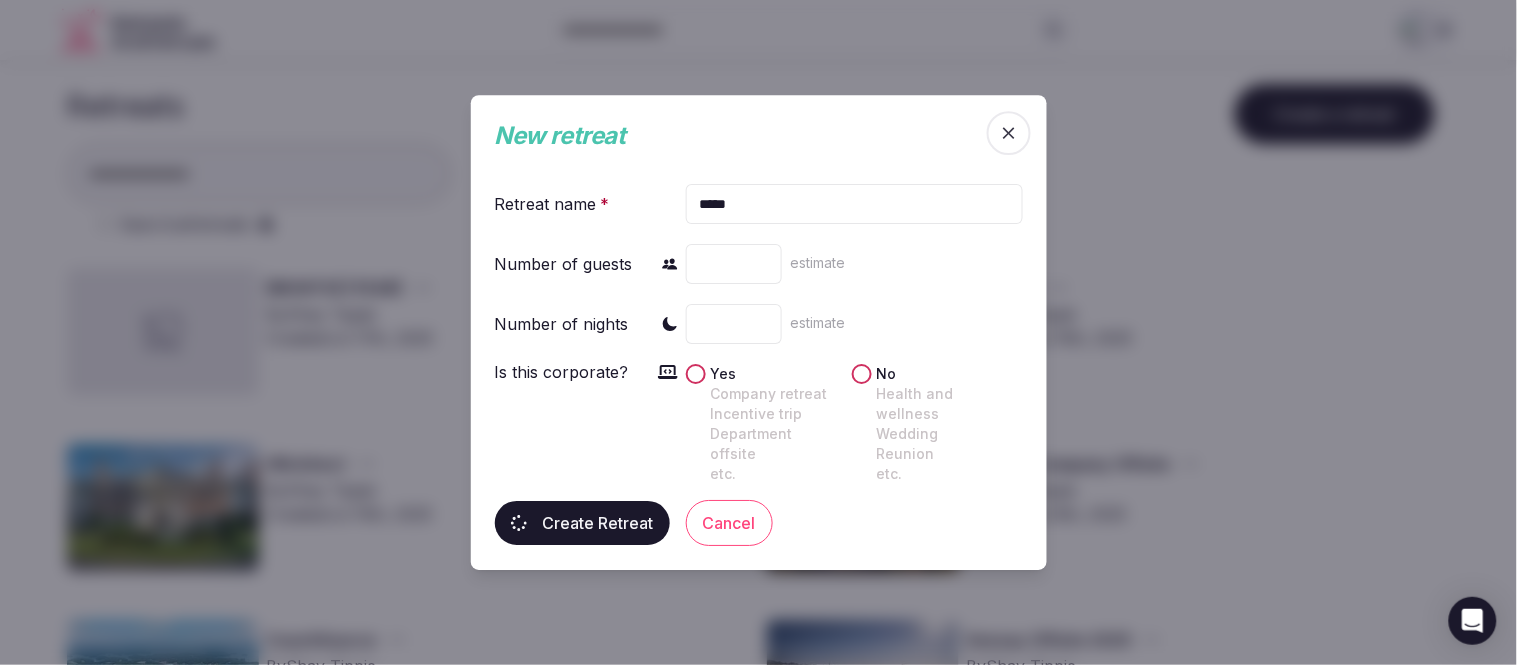 click on "Yes Company retreat Incentive trip Department offsite etc." at bounding box center (765, 424) 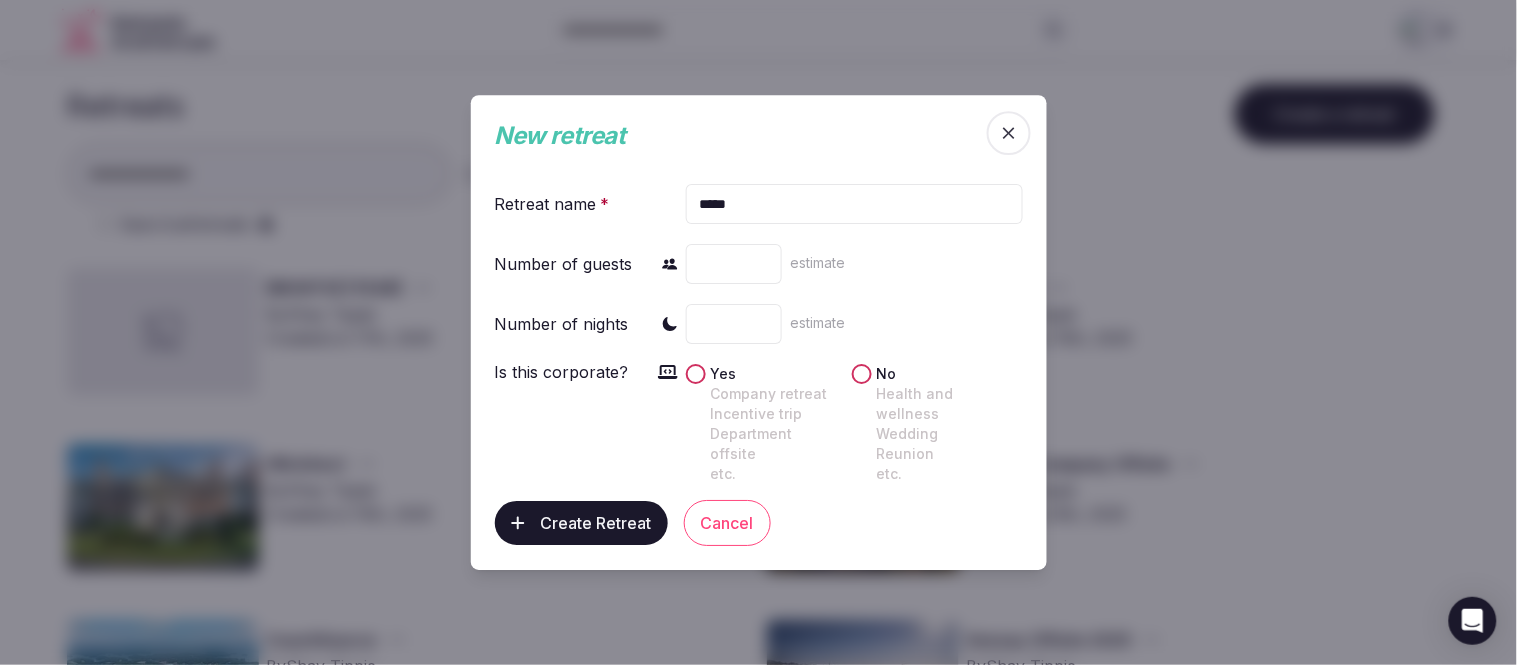 click on "Yes Company retreat Incentive trip Department offsite etc." at bounding box center [696, 374] 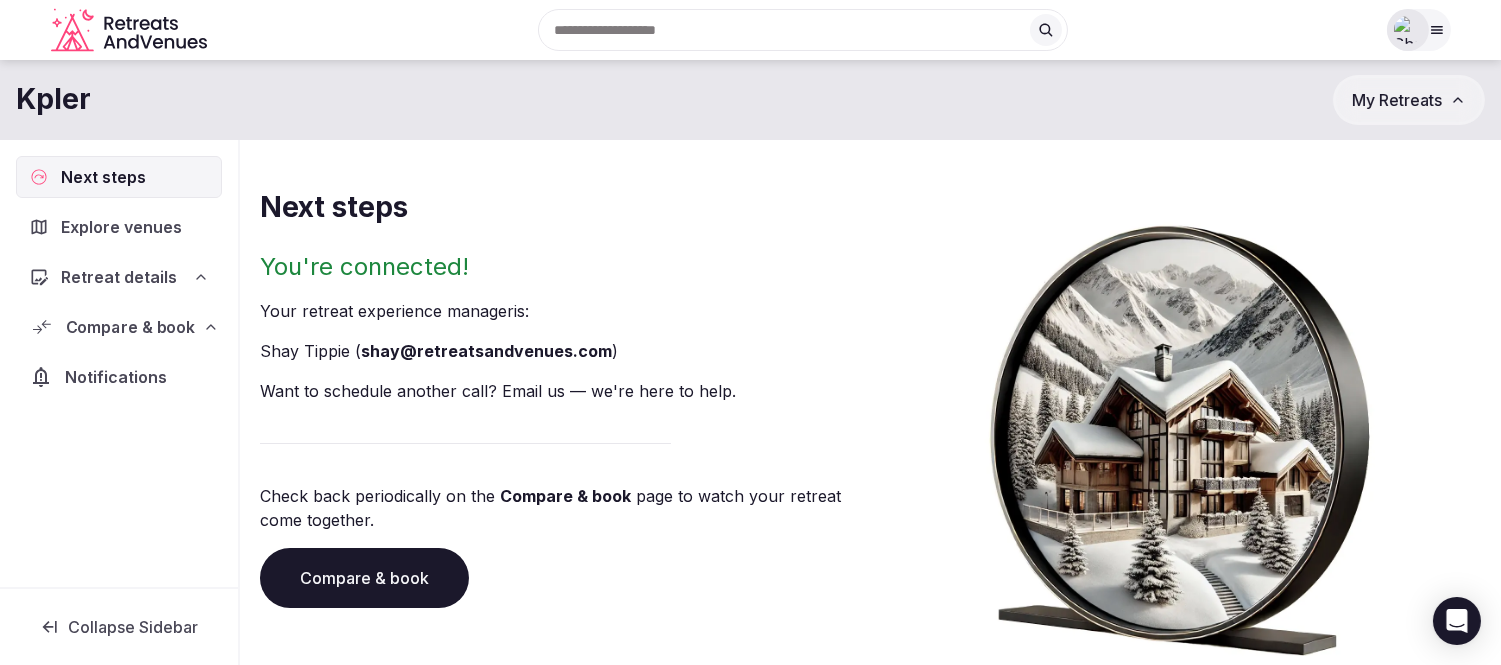 click on "Compare & book" at bounding box center (130, 327) 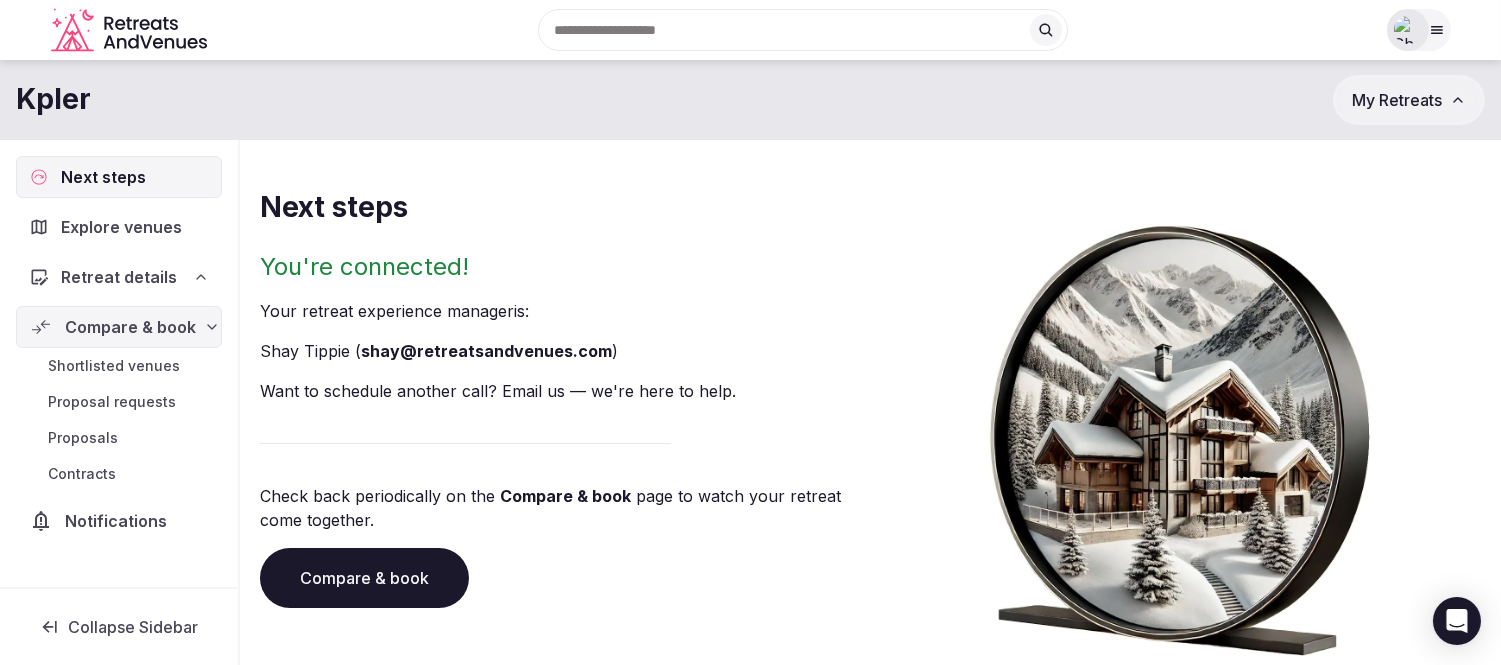 click on "Explore venues" at bounding box center (121, 227) 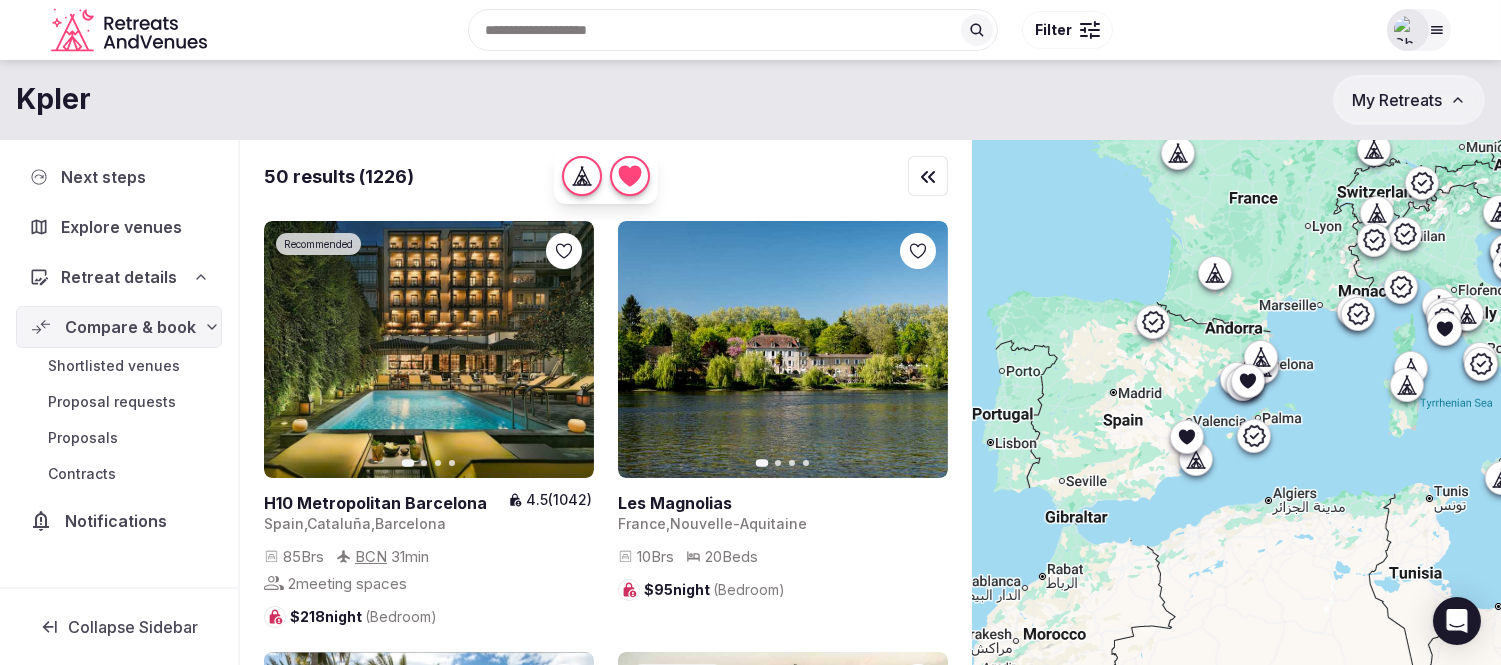 drag, startPoint x: 1215, startPoint y: 445, endPoint x: 1373, endPoint y: 407, distance: 162.50539 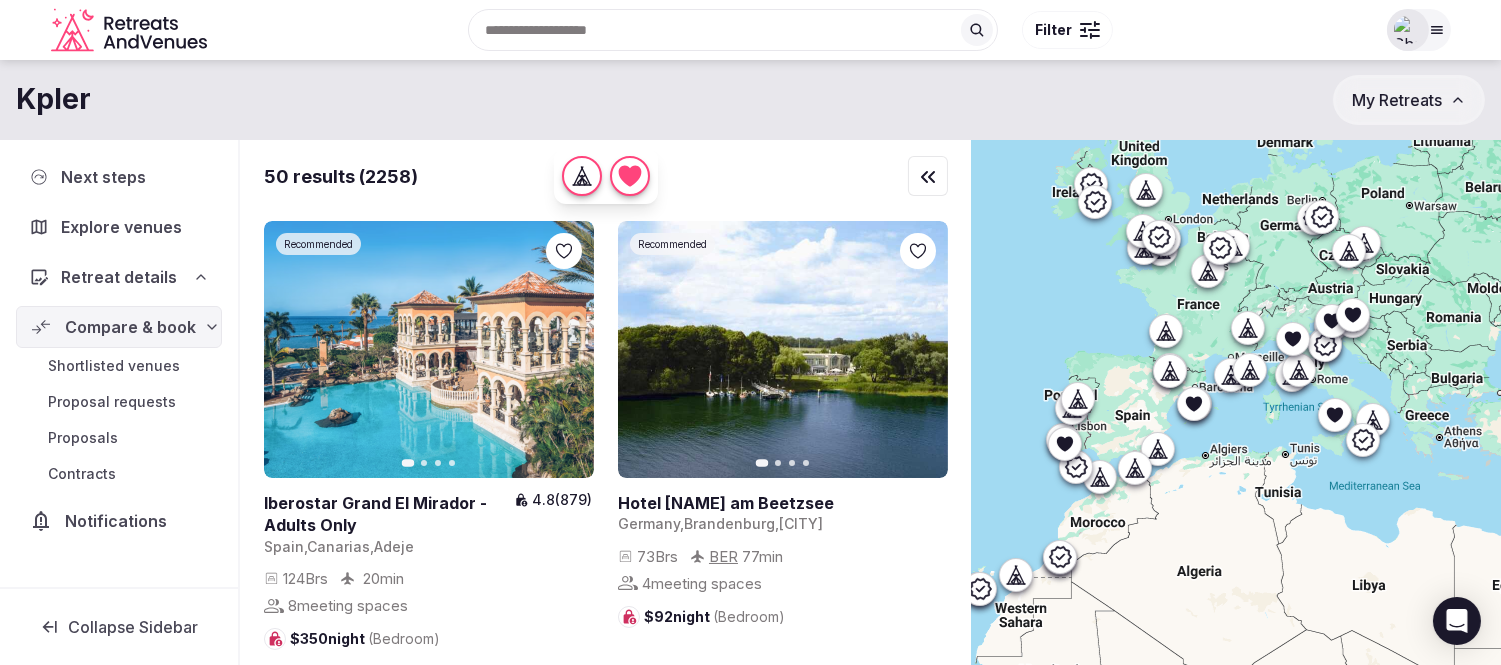 drag, startPoint x: 1325, startPoint y: 434, endPoint x: 1247, endPoint y: 418, distance: 79.624115 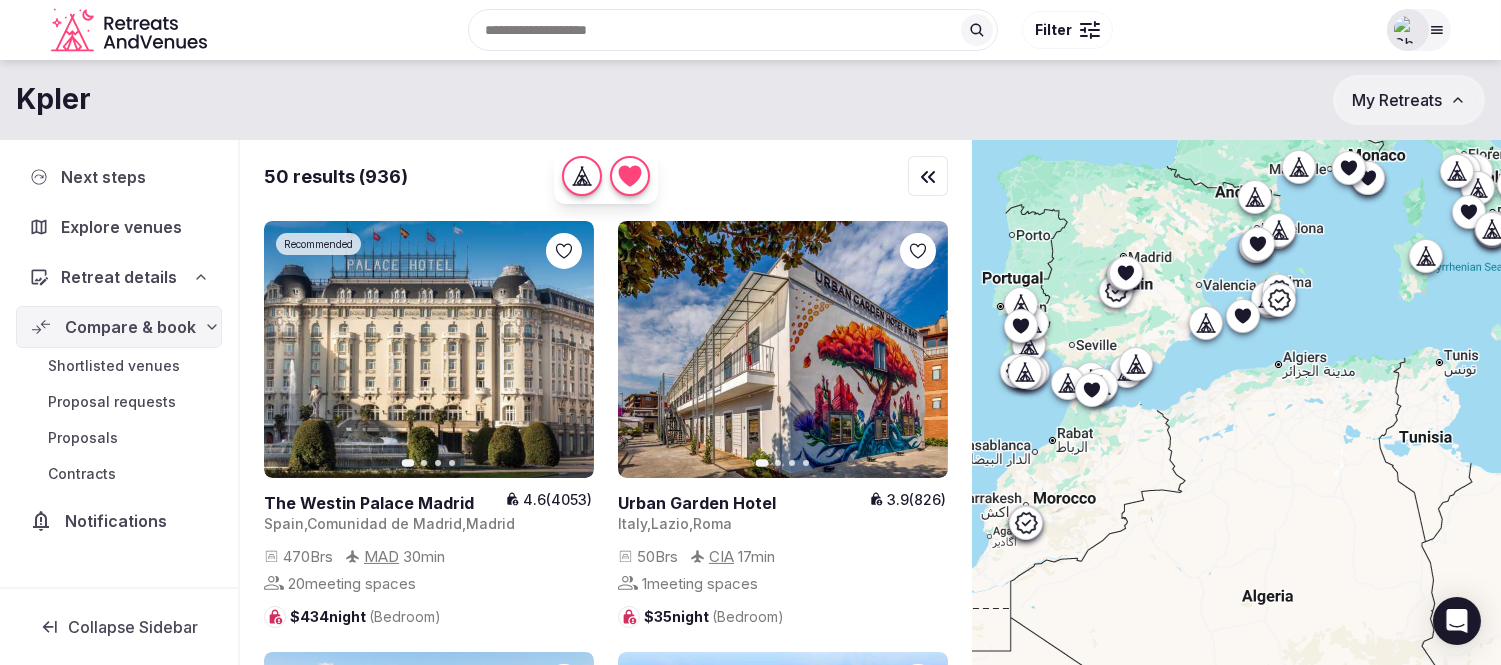 drag, startPoint x: 1247, startPoint y: 433, endPoint x: 1361, endPoint y: 312, distance: 166.24379 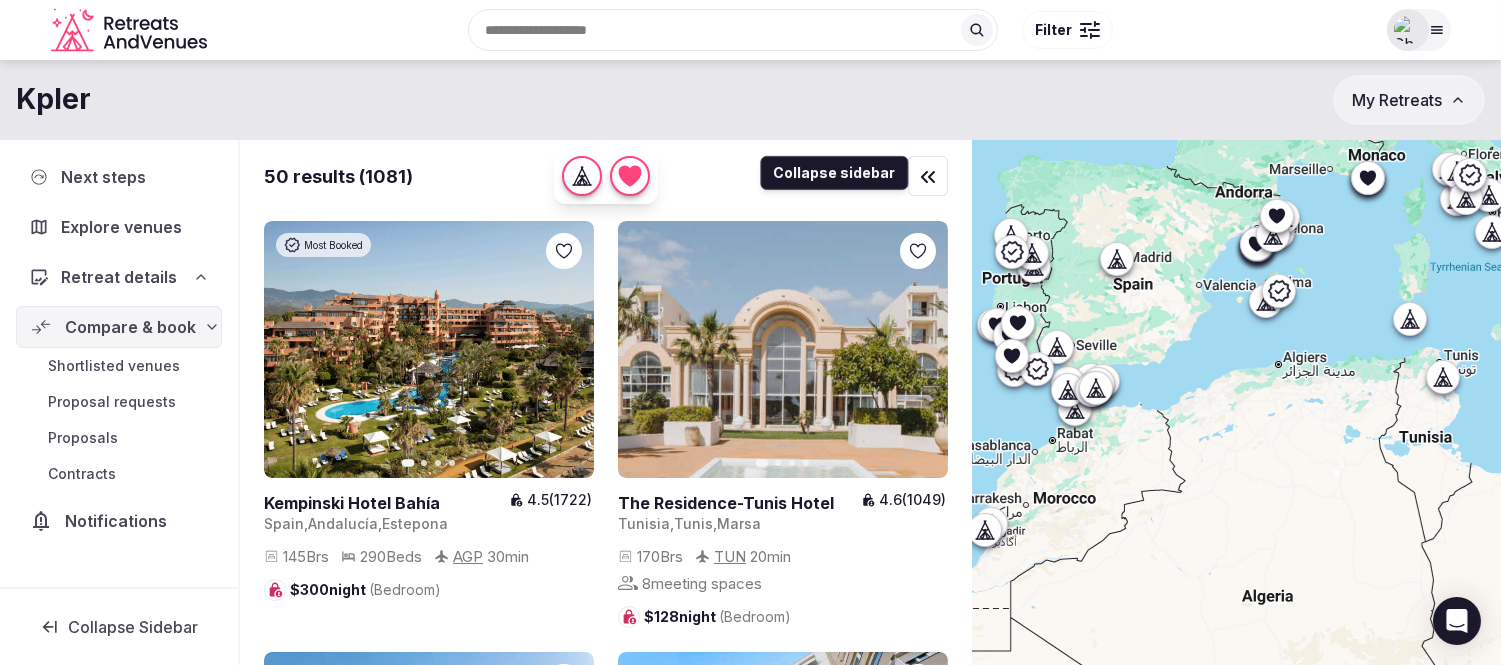 click 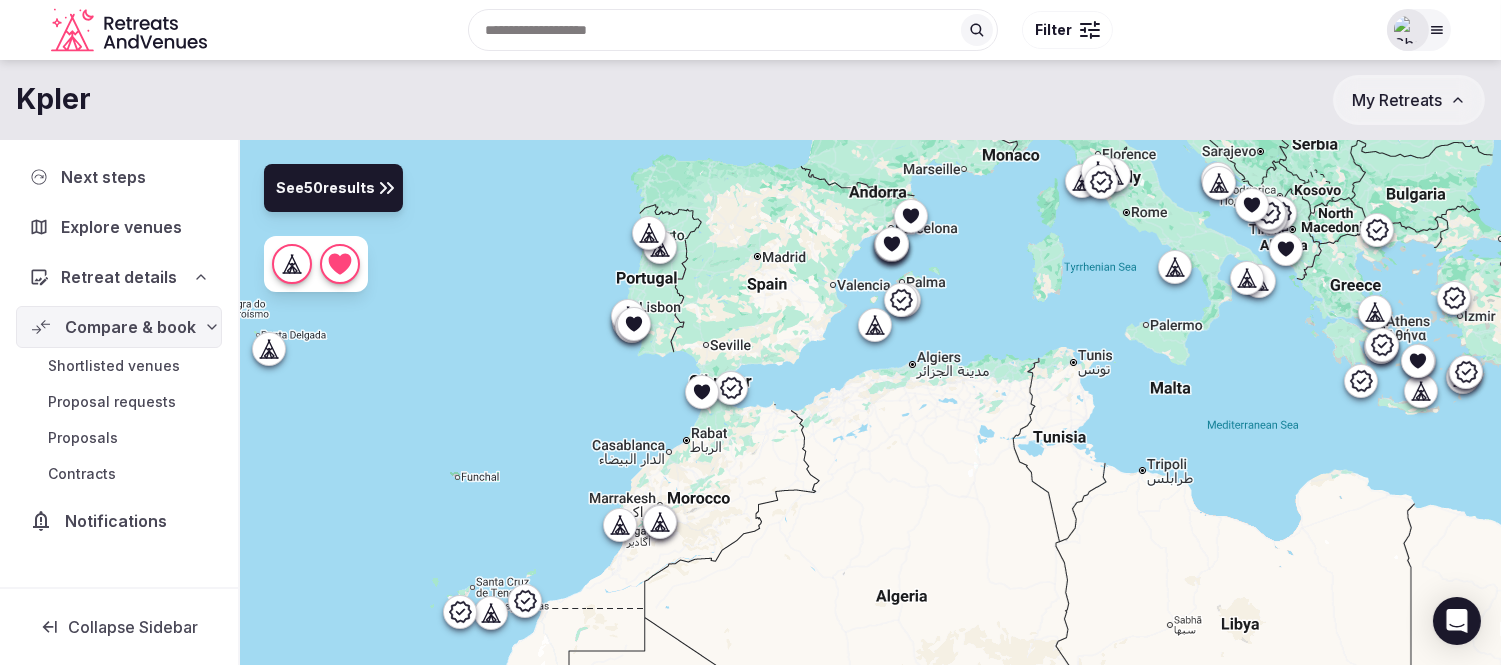 click 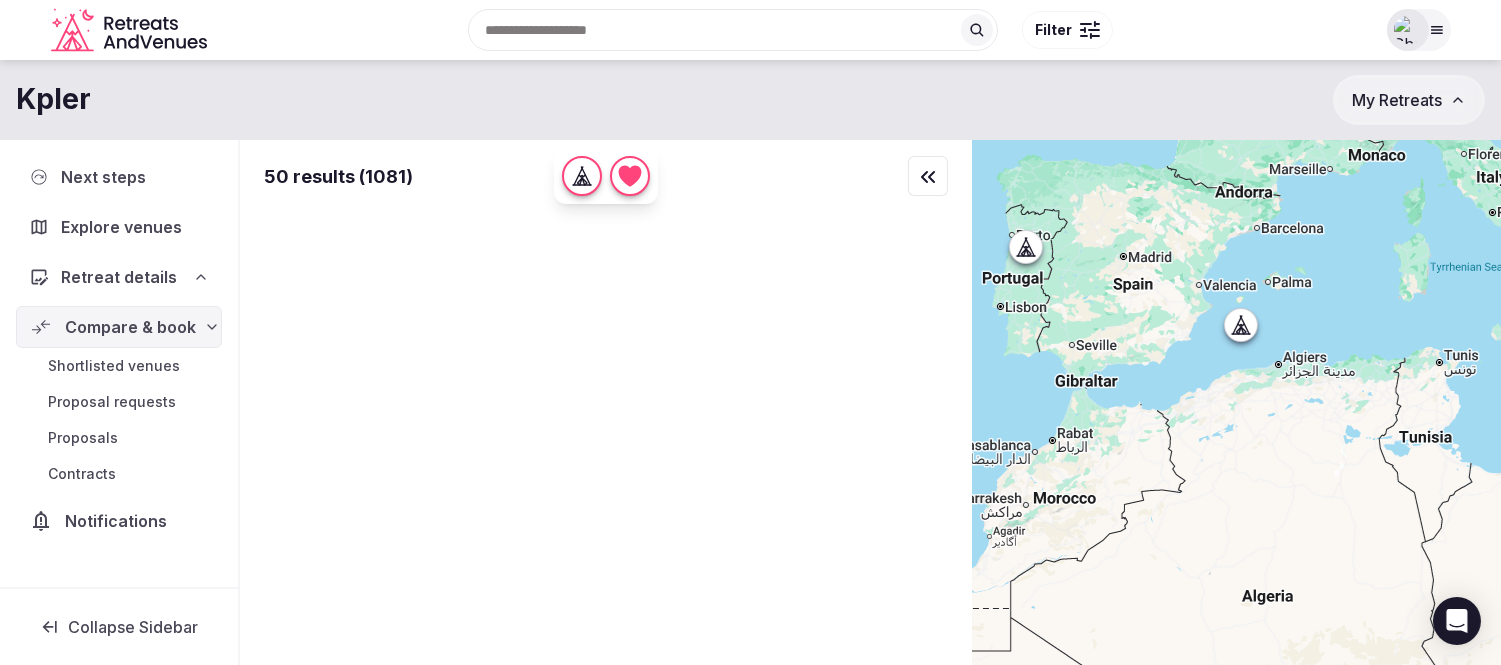 click at bounding box center (1084, 36) 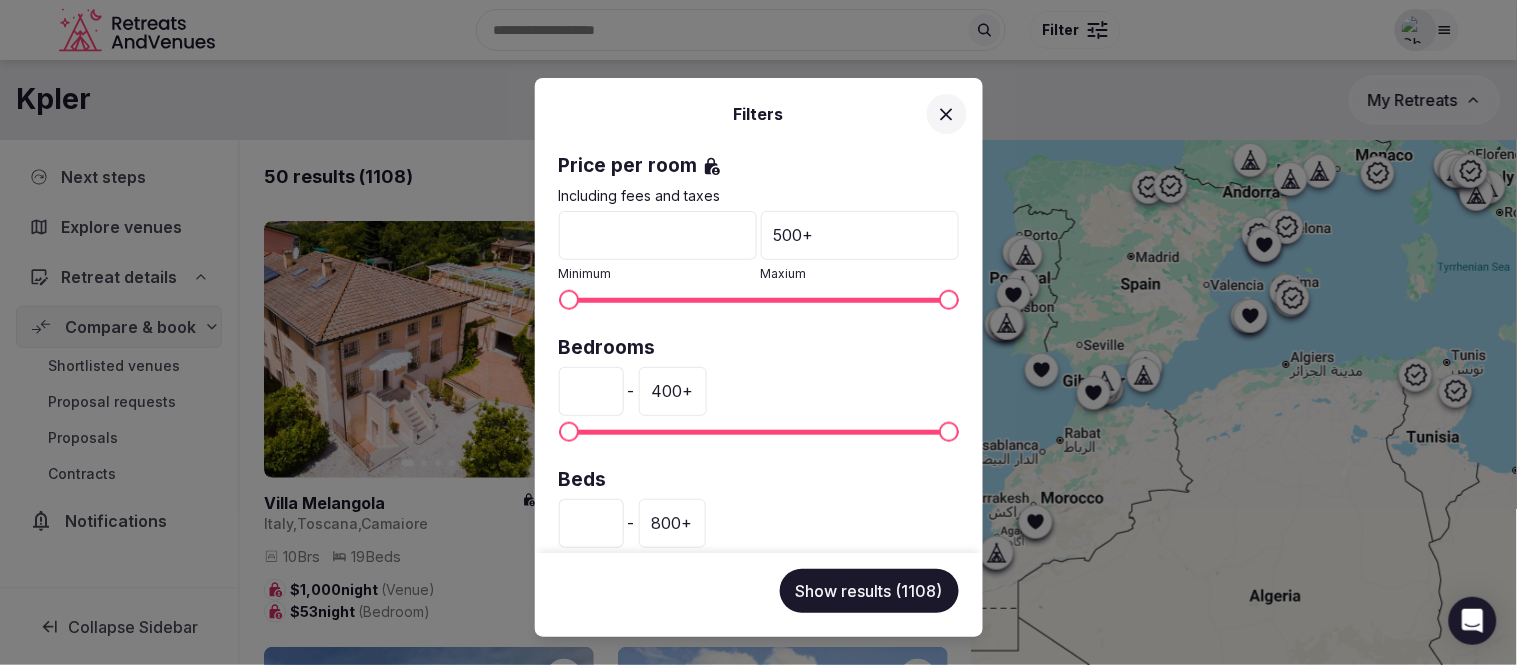 scroll, scrollTop: 444, scrollLeft: 0, axis: vertical 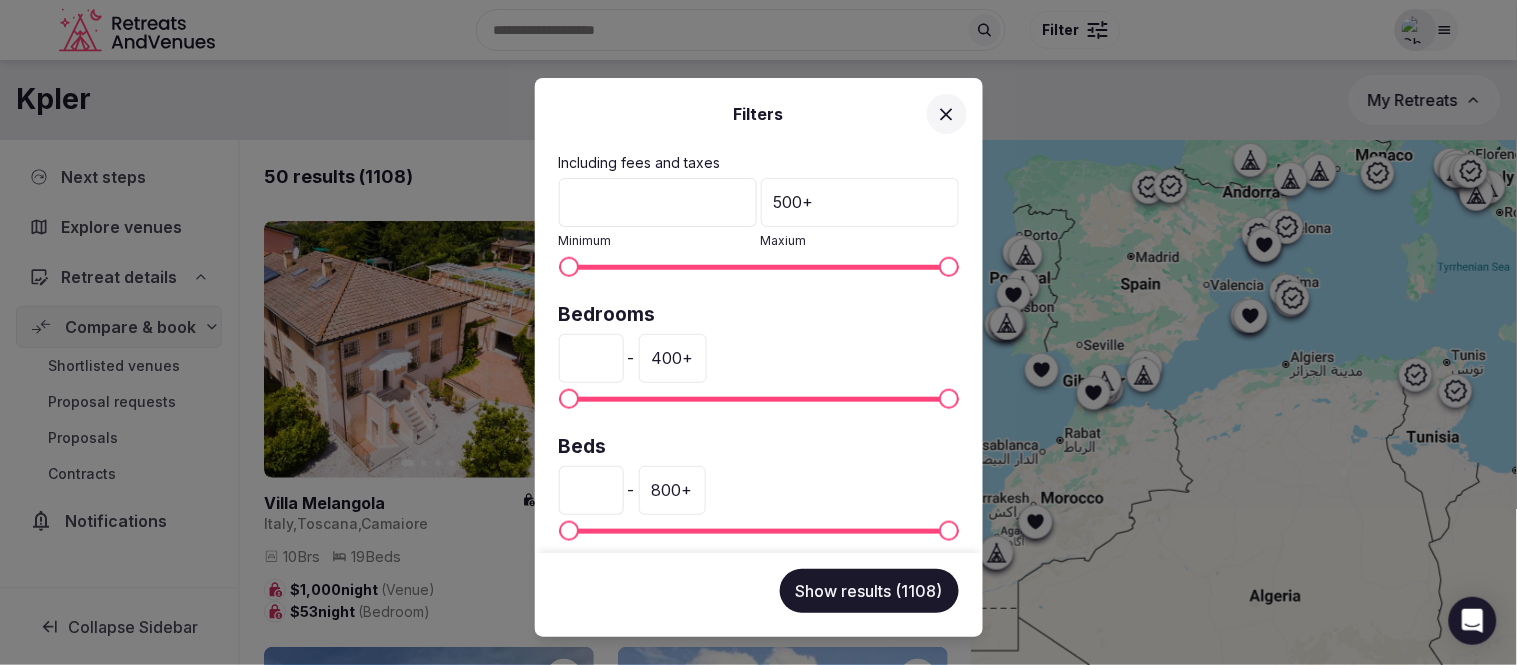 click on "400  +" at bounding box center (673, 358) 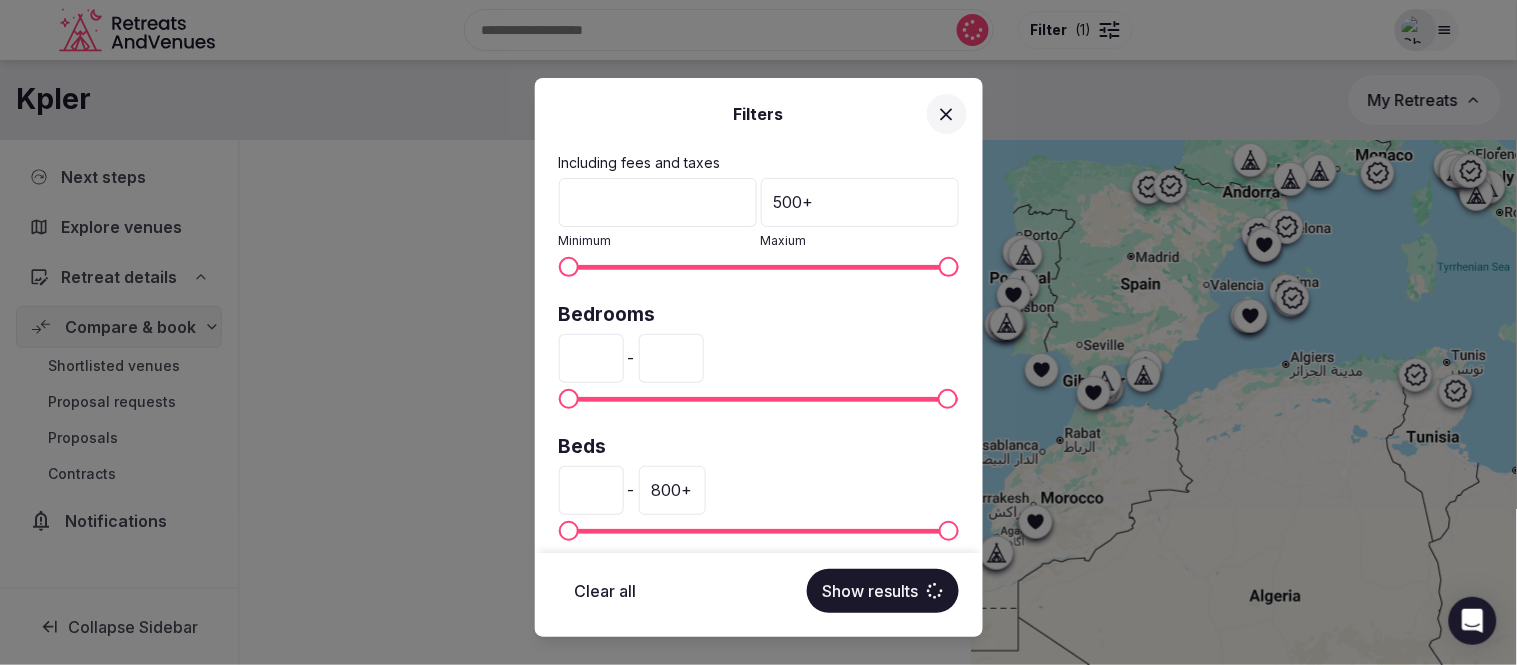 drag, startPoint x: 628, startPoint y: 360, endPoint x: 527, endPoint y: 370, distance: 101.49384 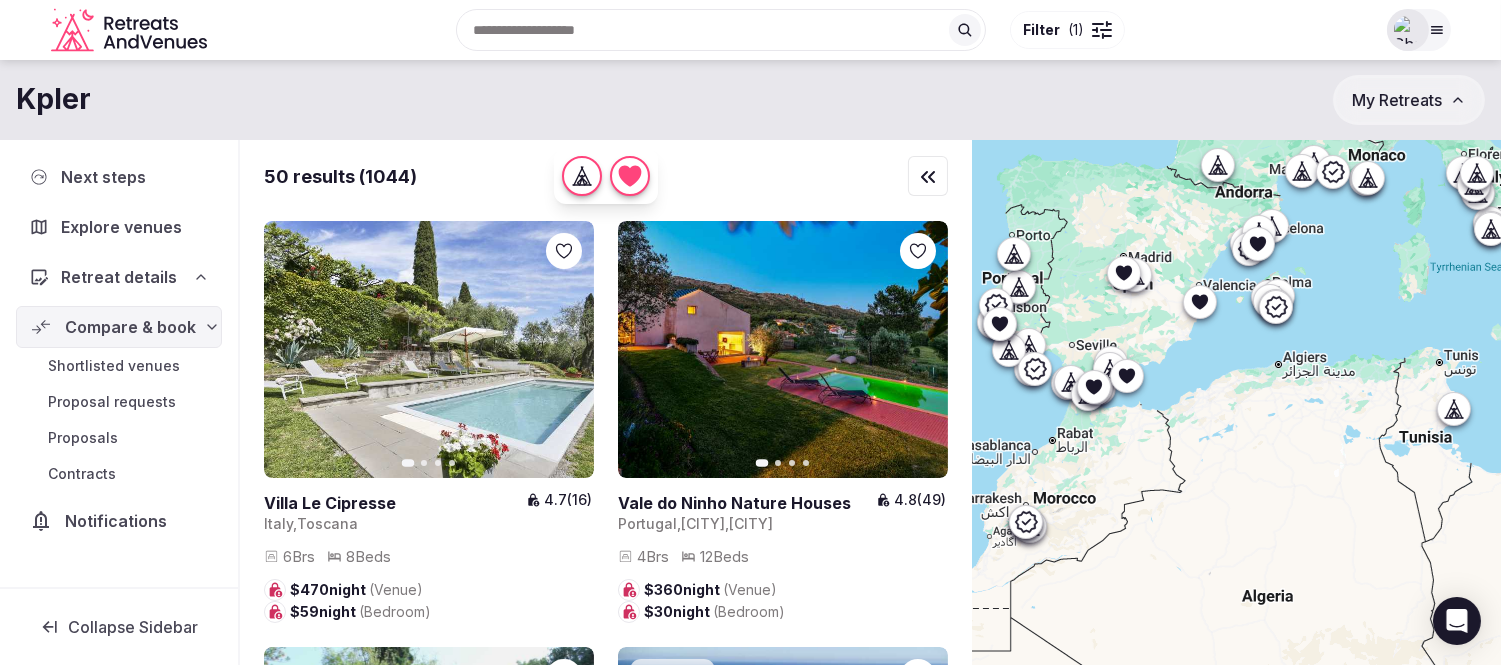 click at bounding box center [1102, 24] 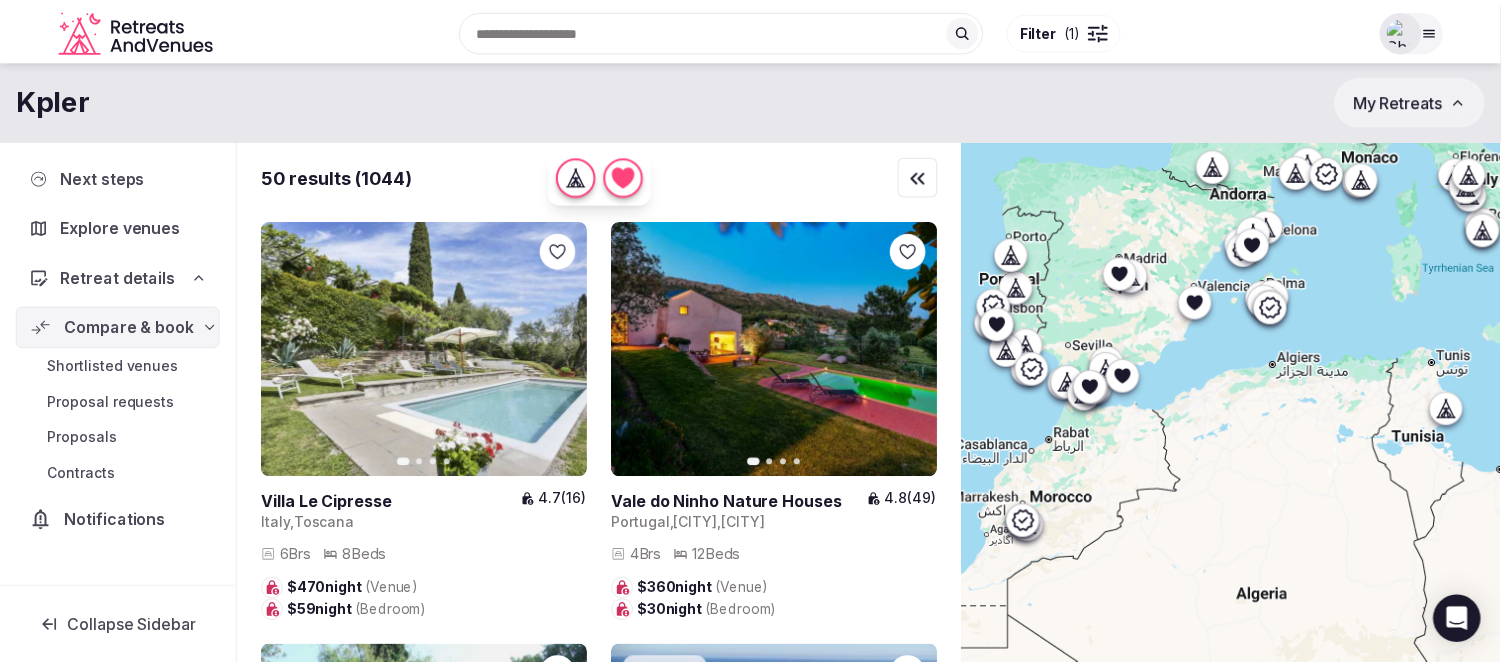 scroll, scrollTop: 451, scrollLeft: 0, axis: vertical 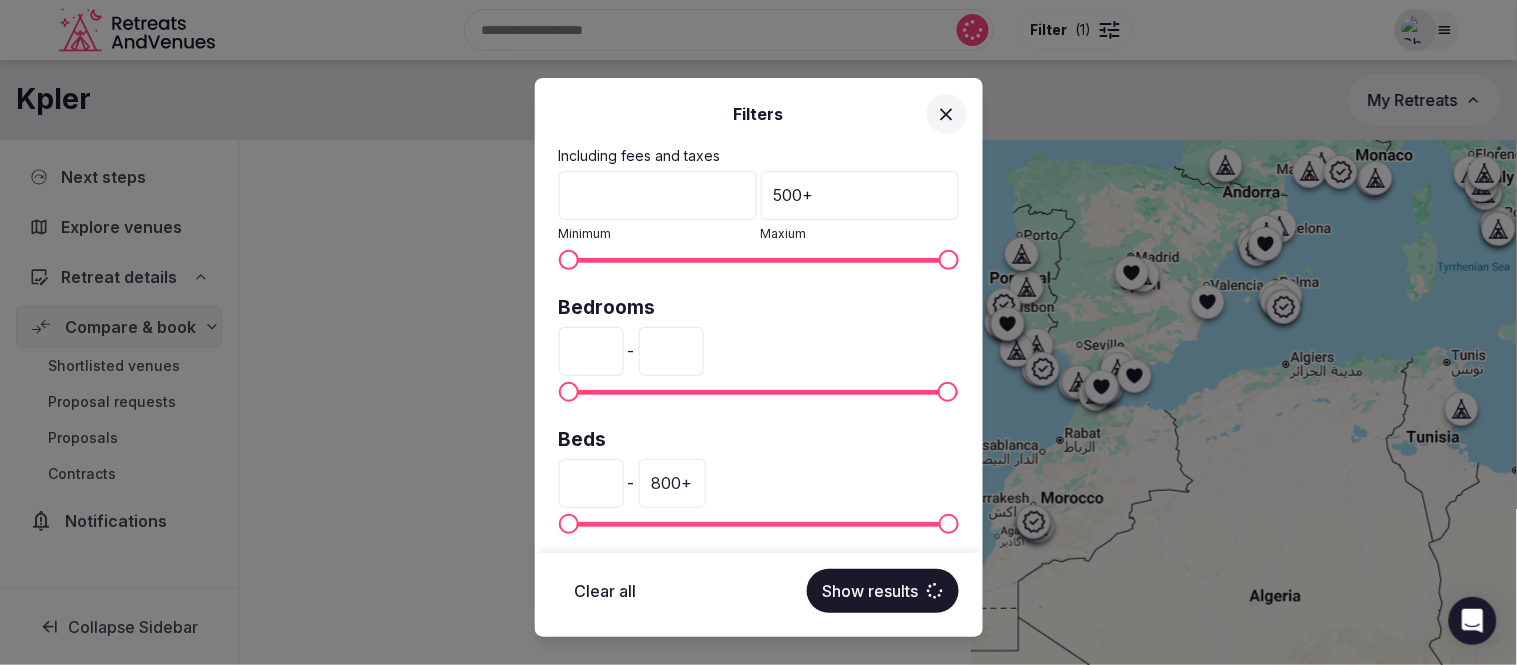 drag, startPoint x: 618, startPoint y: 353, endPoint x: 546, endPoint y: 358, distance: 72.1734 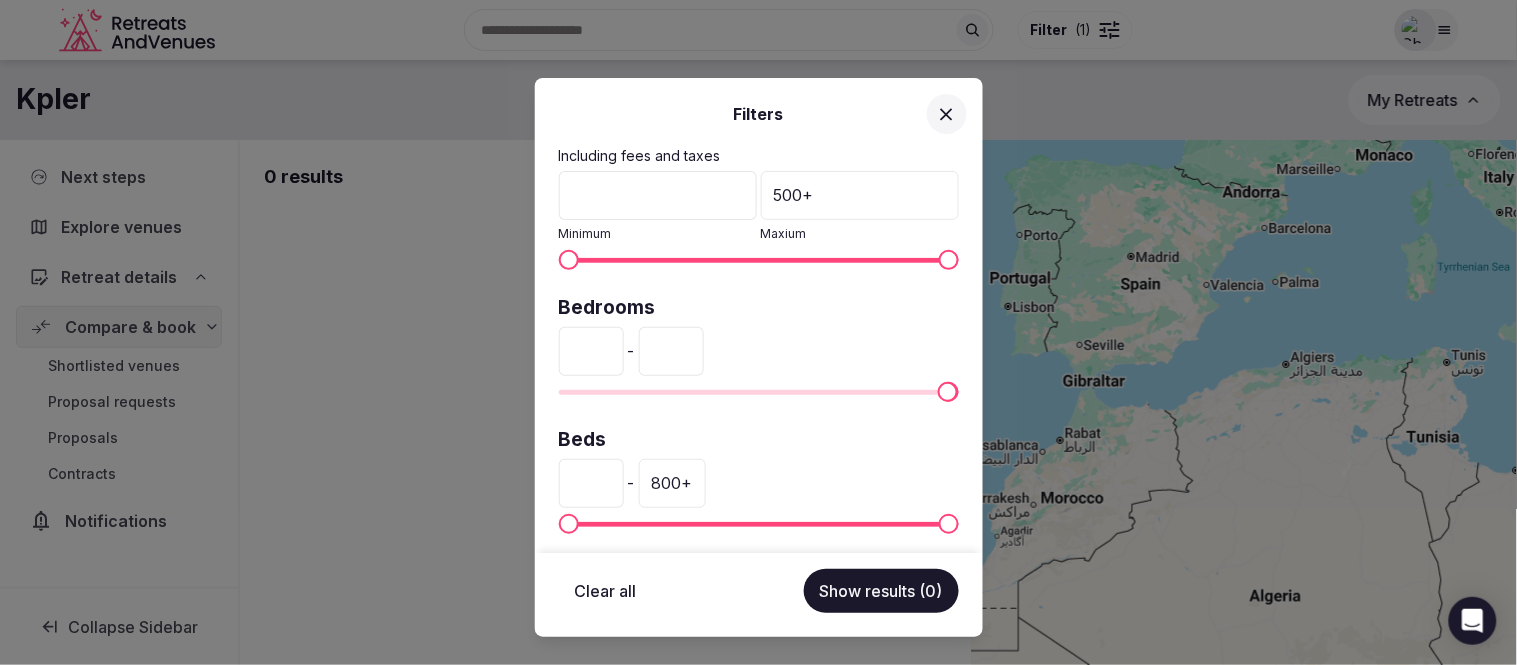 type on "***" 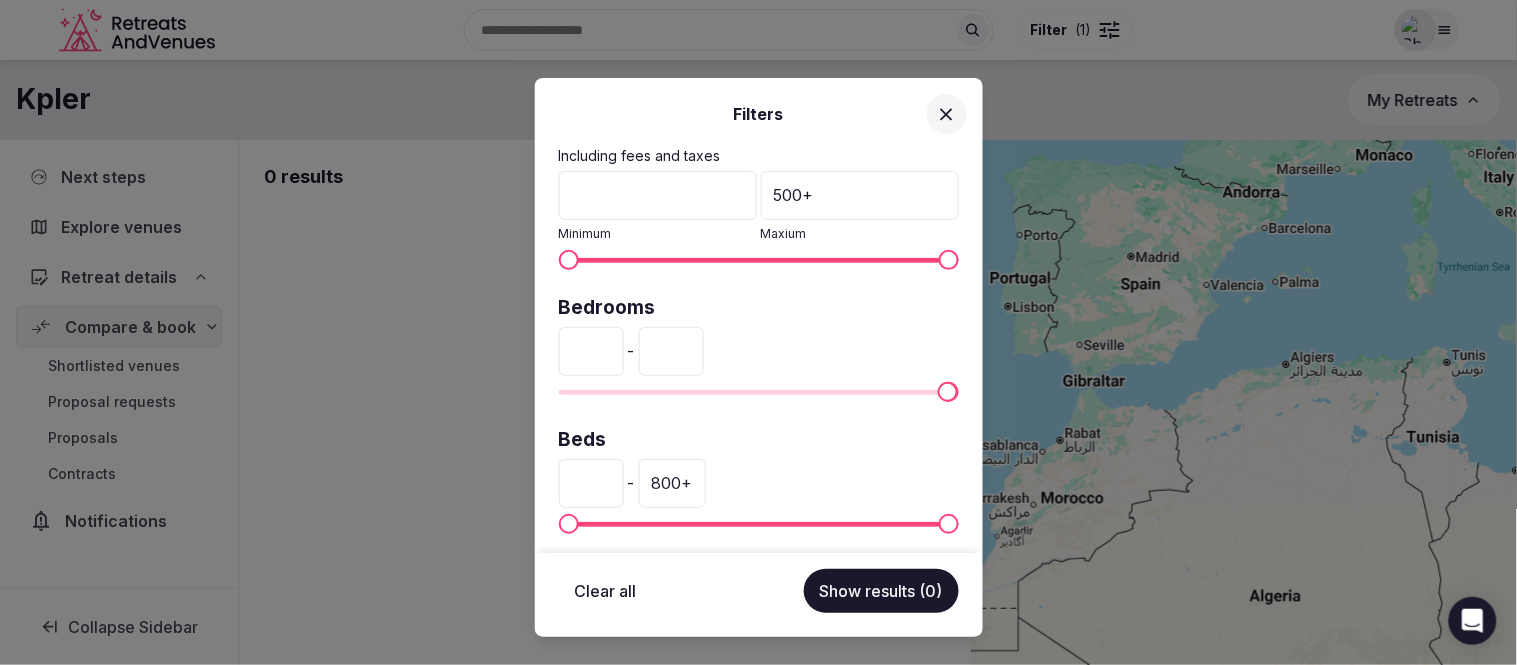 drag, startPoint x: 731, startPoint y: 348, endPoint x: 687, endPoint y: 353, distance: 44.28318 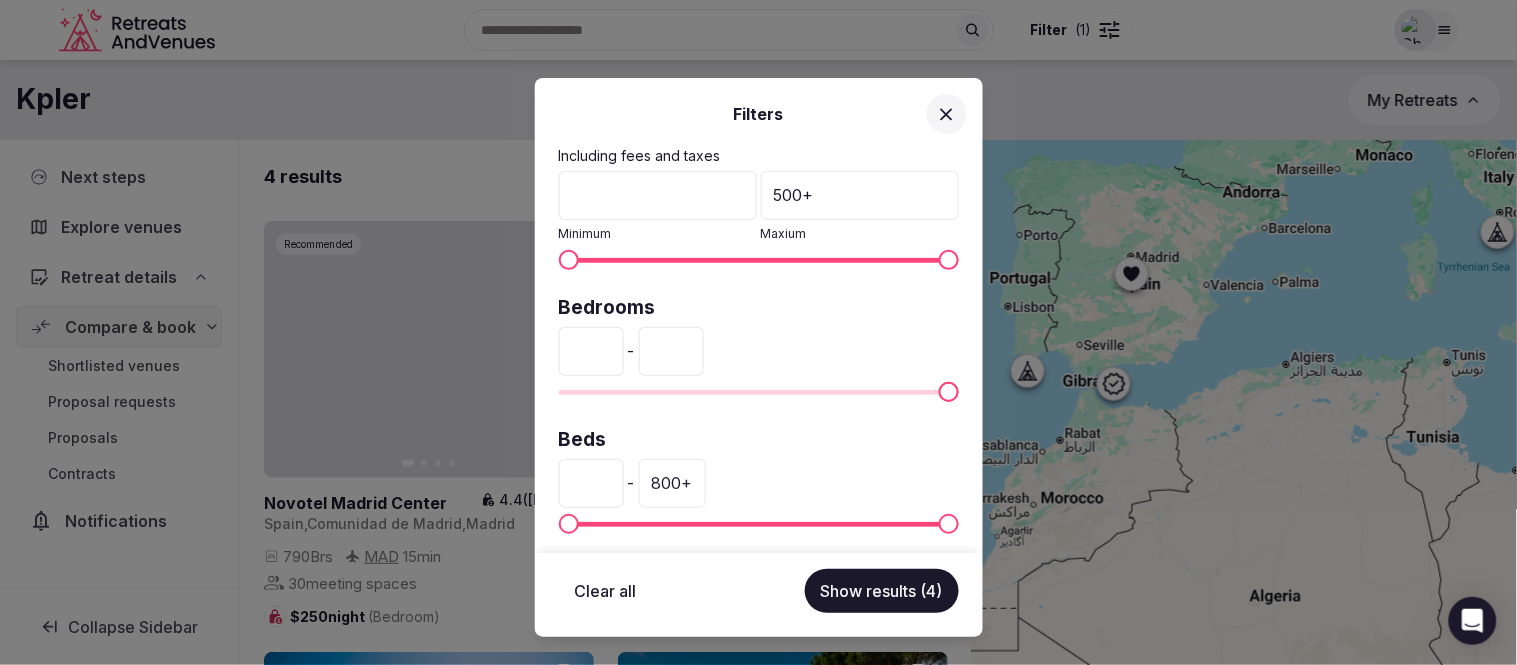 type on "***" 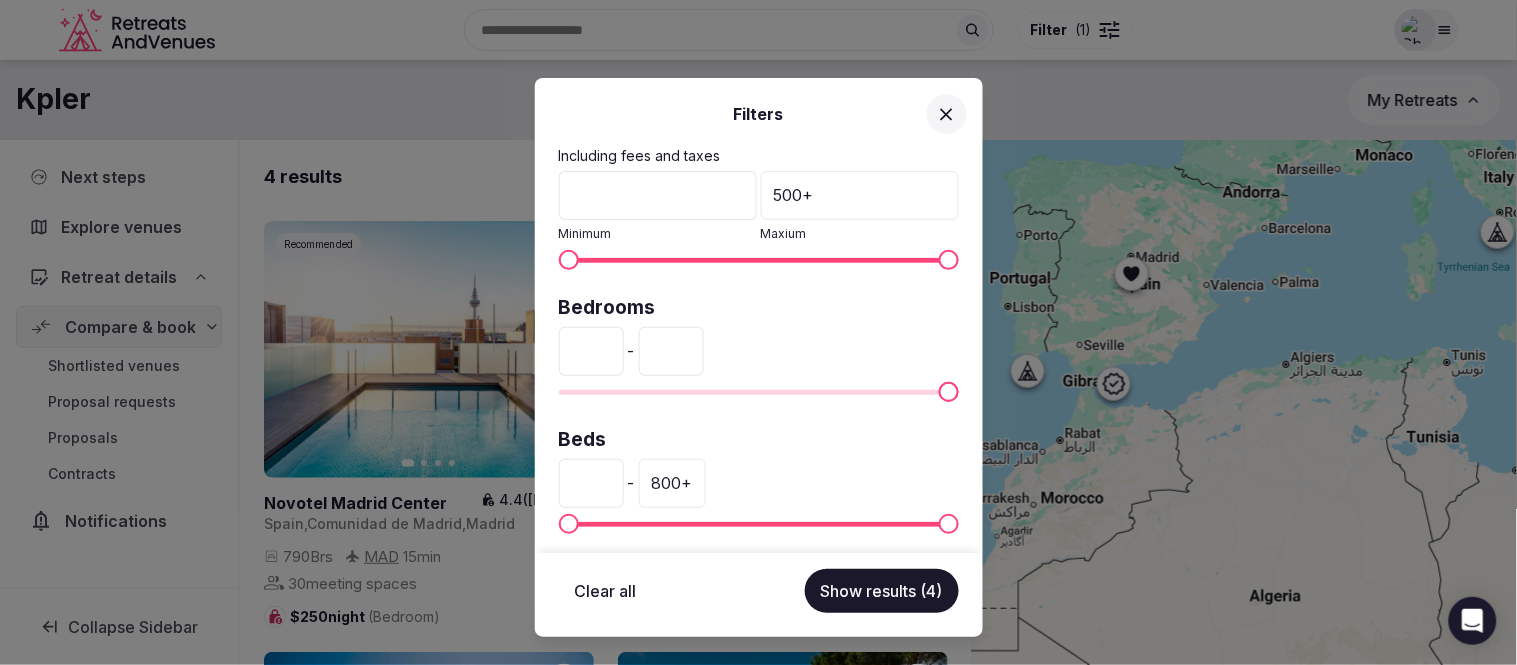 click on "Show results   (4)" at bounding box center [882, 591] 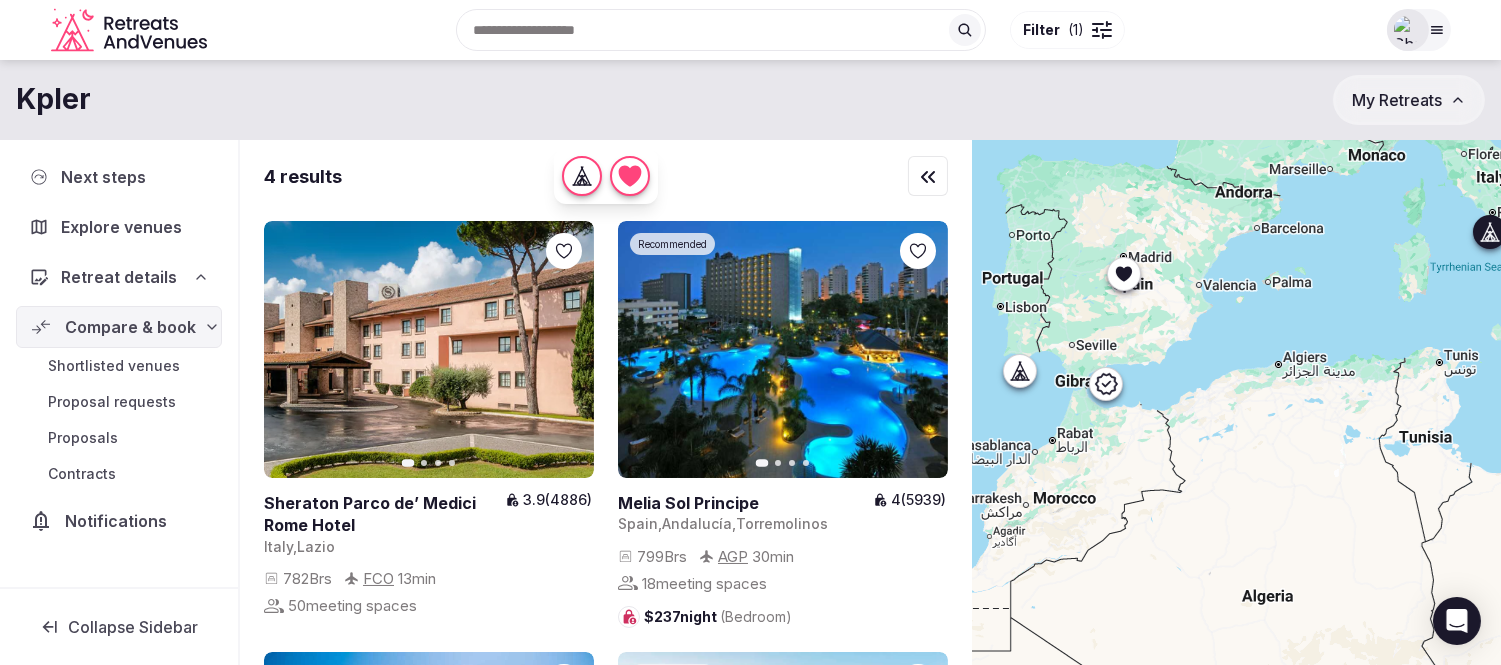 click 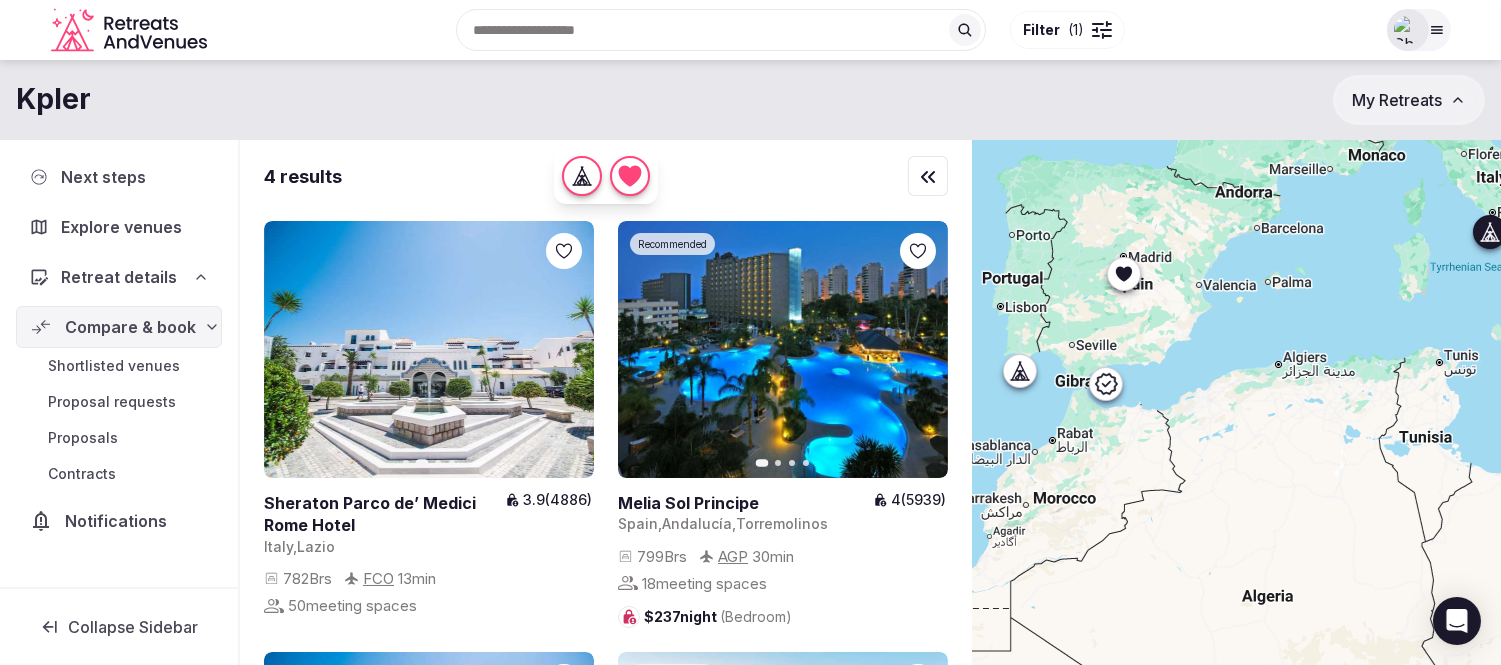 click 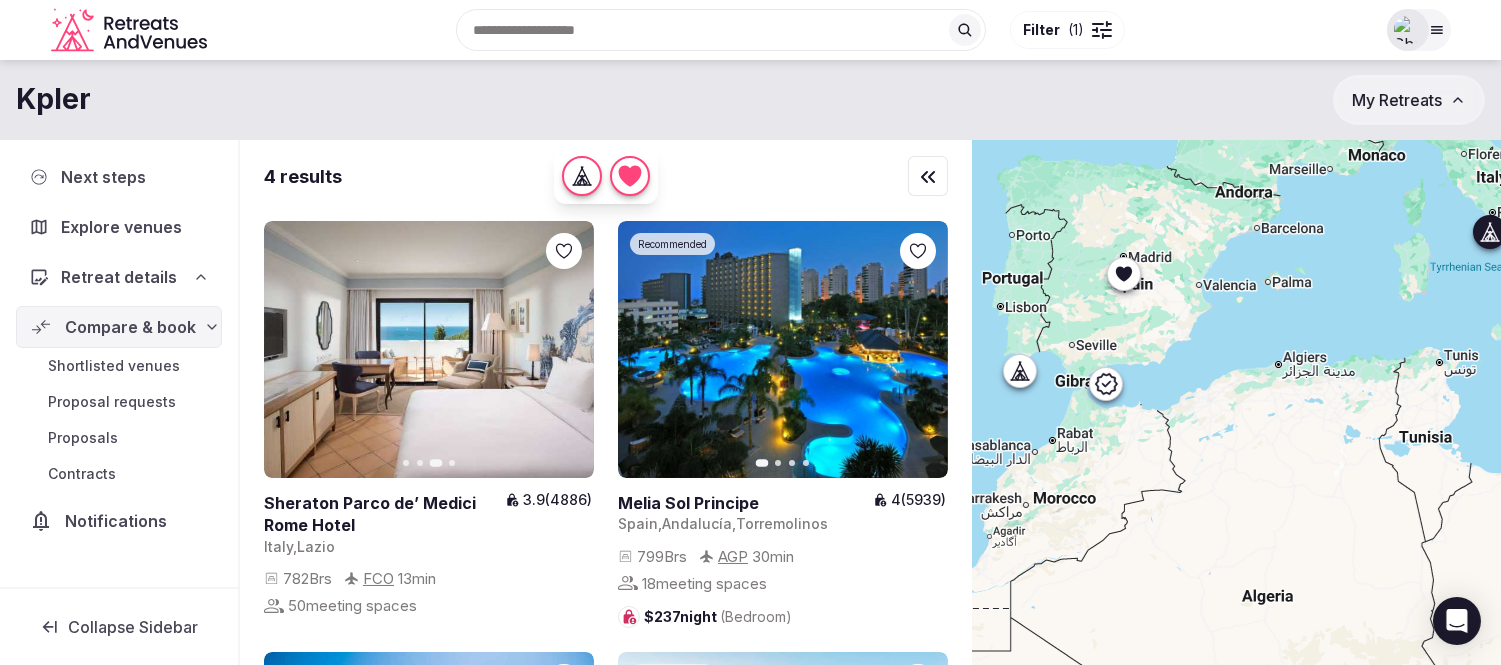 click 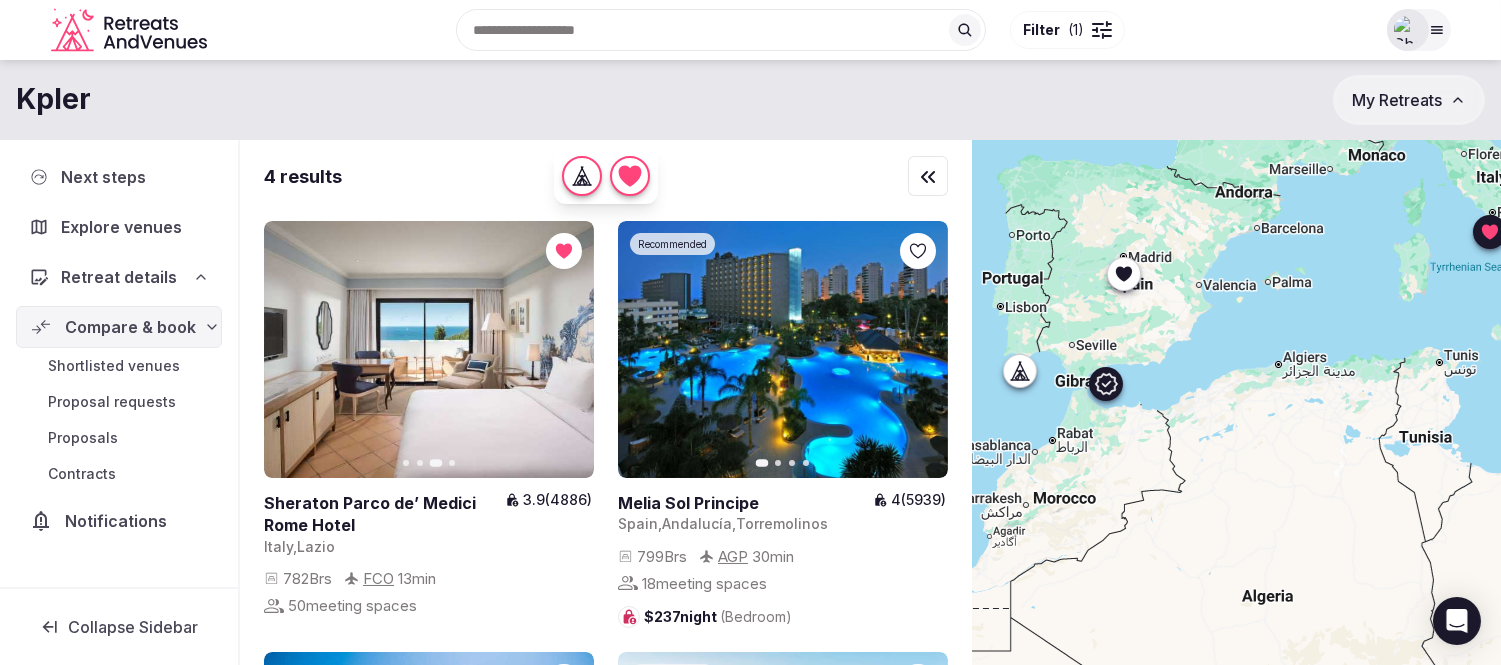 click 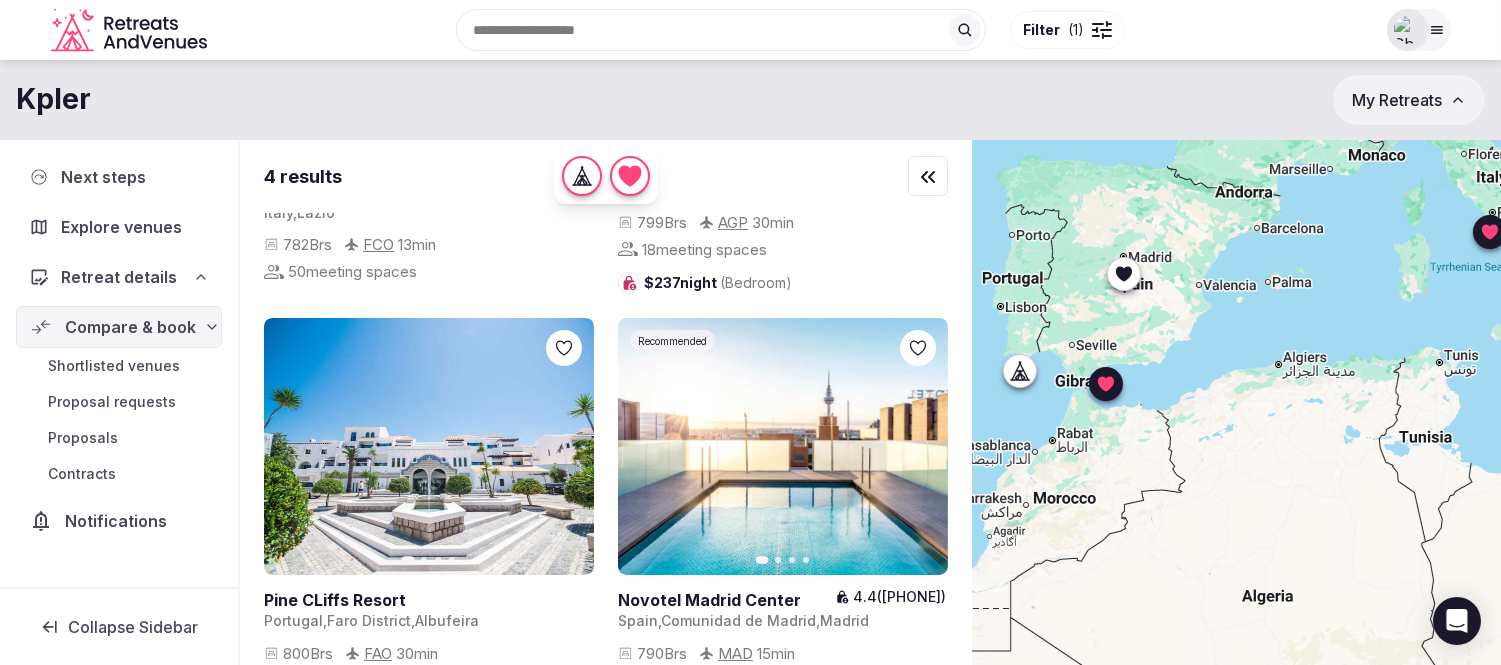 scroll, scrollTop: 335, scrollLeft: 0, axis: vertical 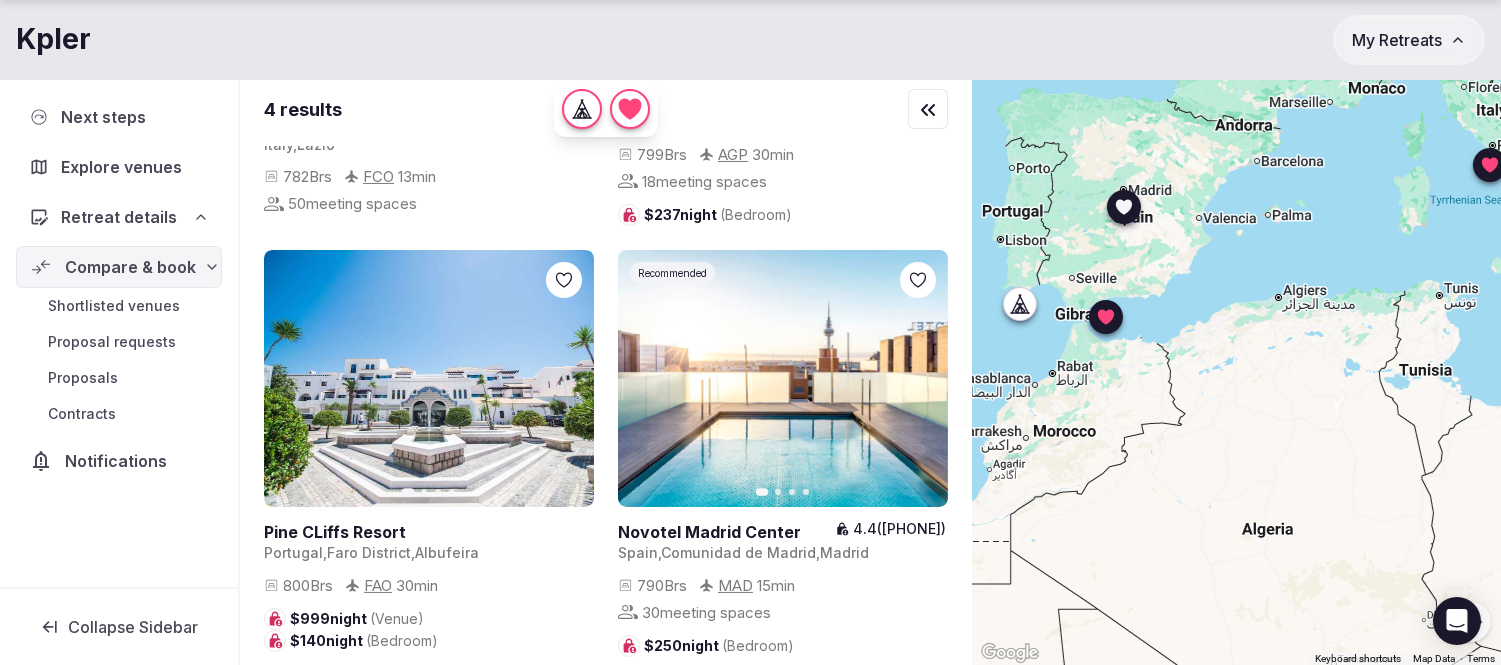 click 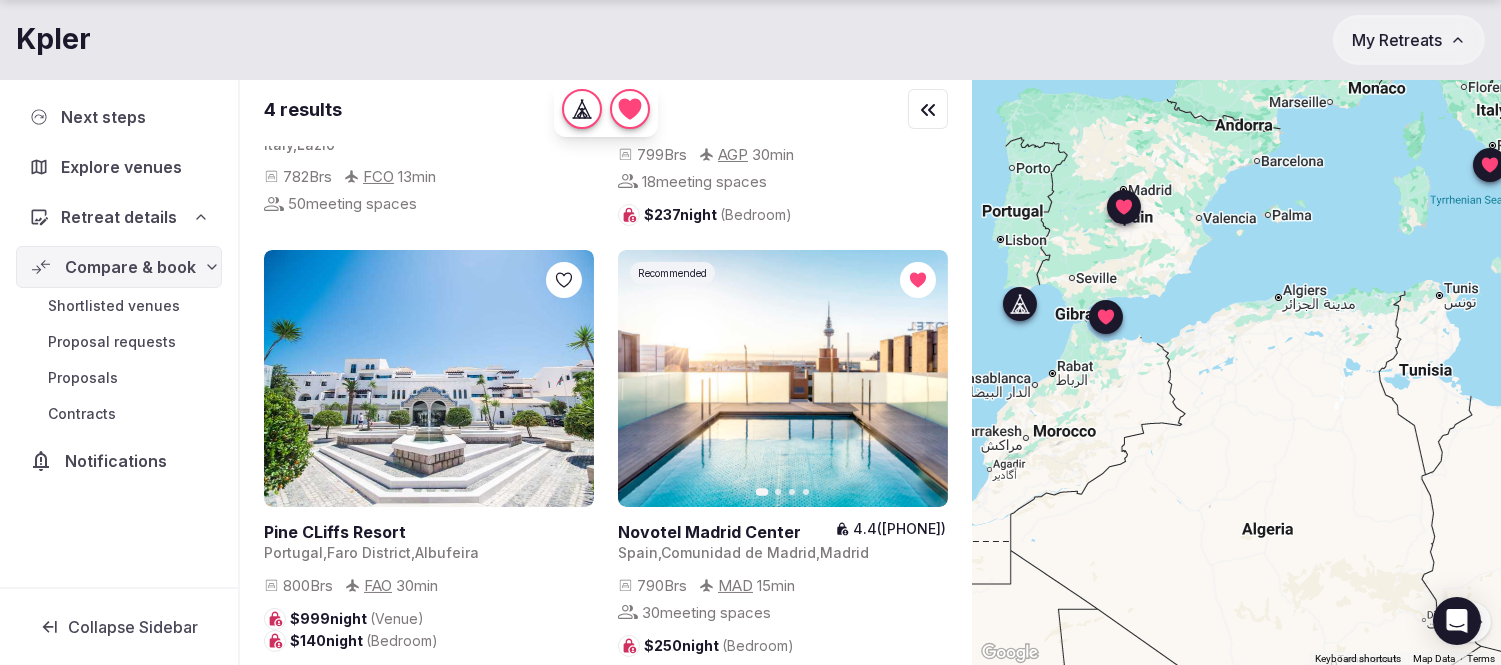 click 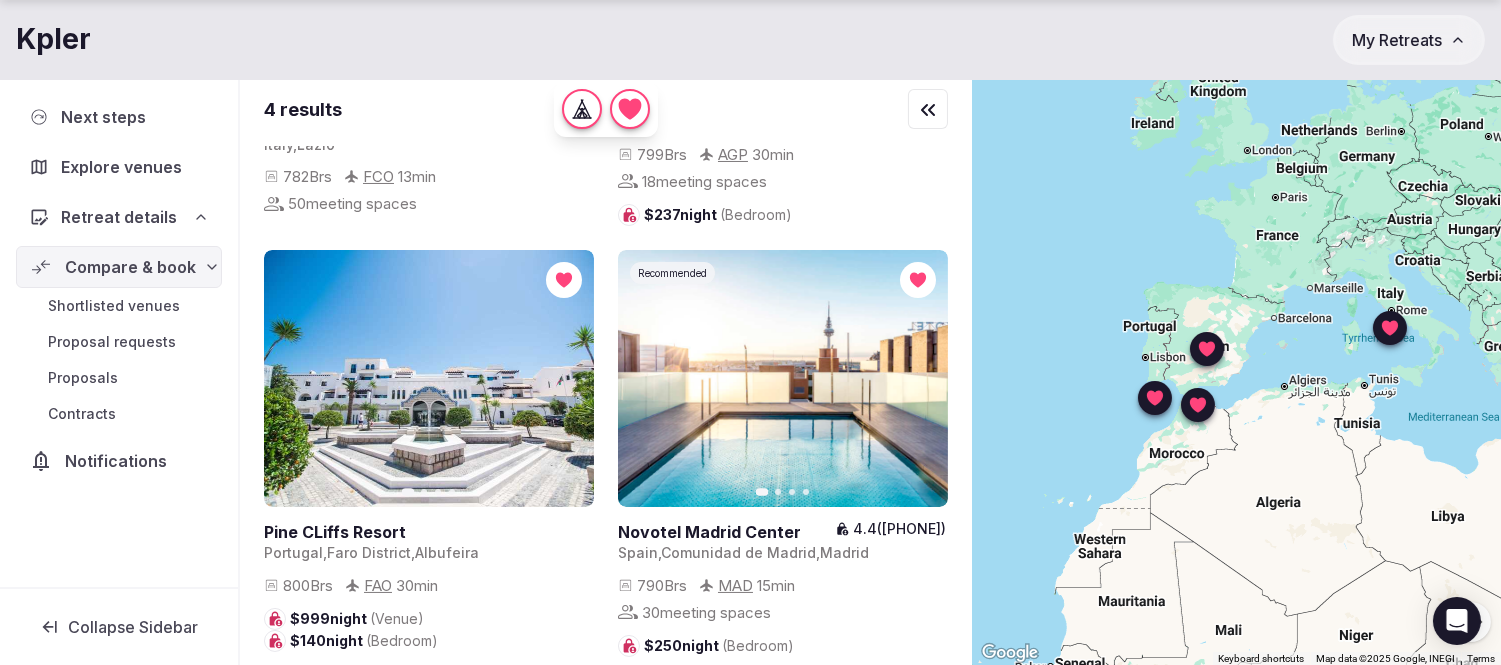 scroll, scrollTop: 0, scrollLeft: 0, axis: both 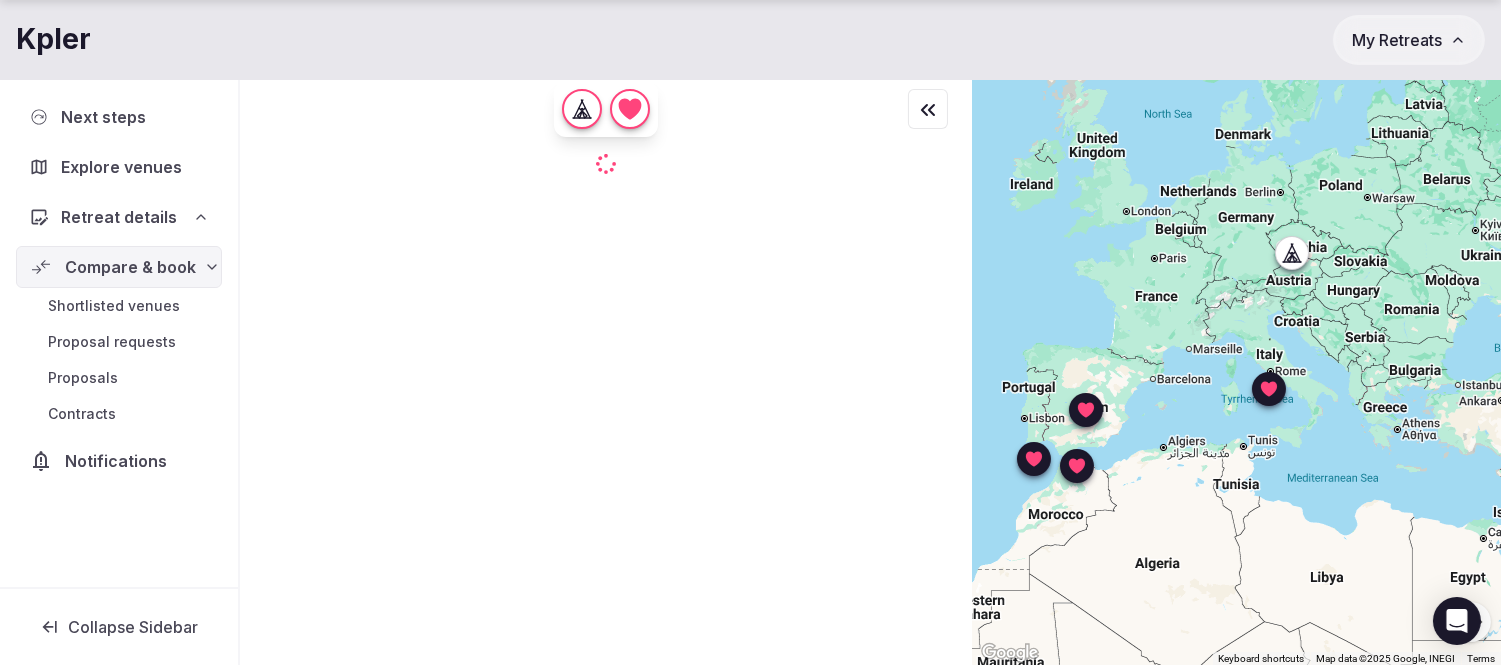 drag, startPoint x: 1330, startPoint y: 414, endPoint x: 1206, endPoint y: 476, distance: 138.63622 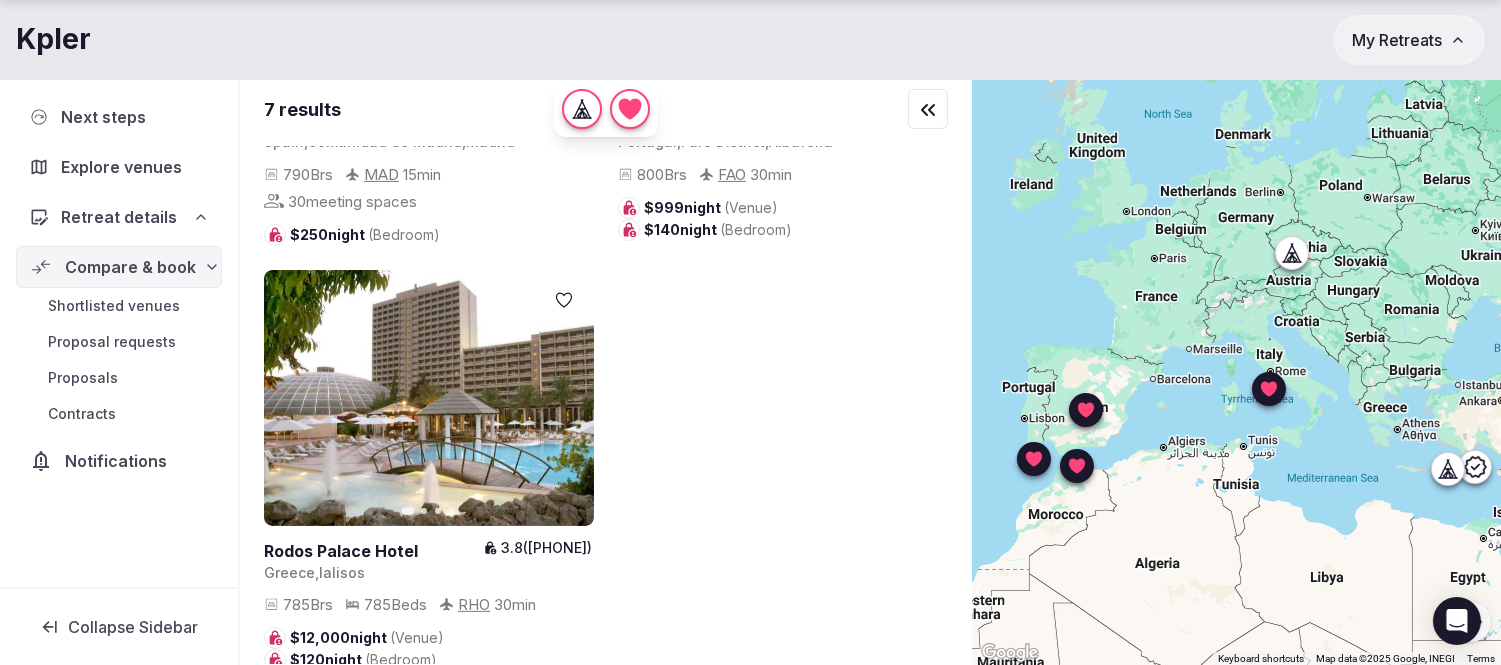 scroll, scrollTop: 1192, scrollLeft: 0, axis: vertical 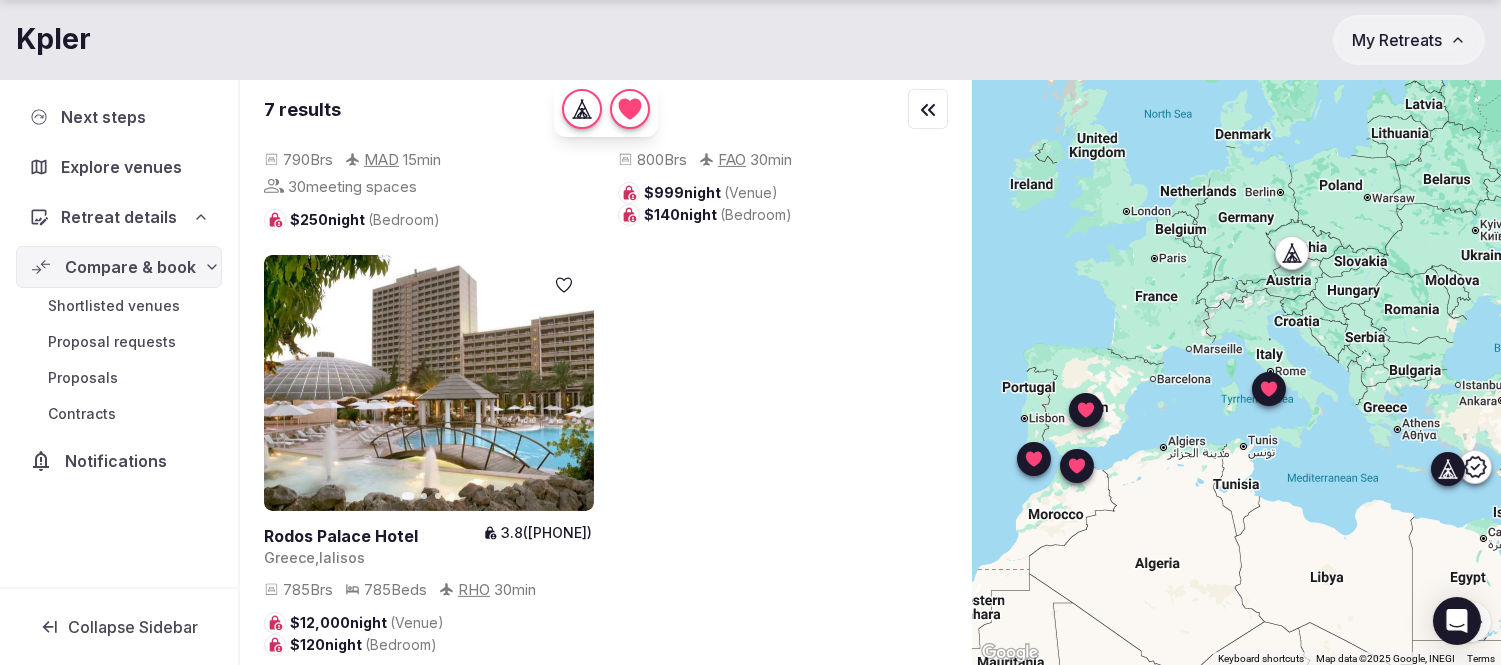 click 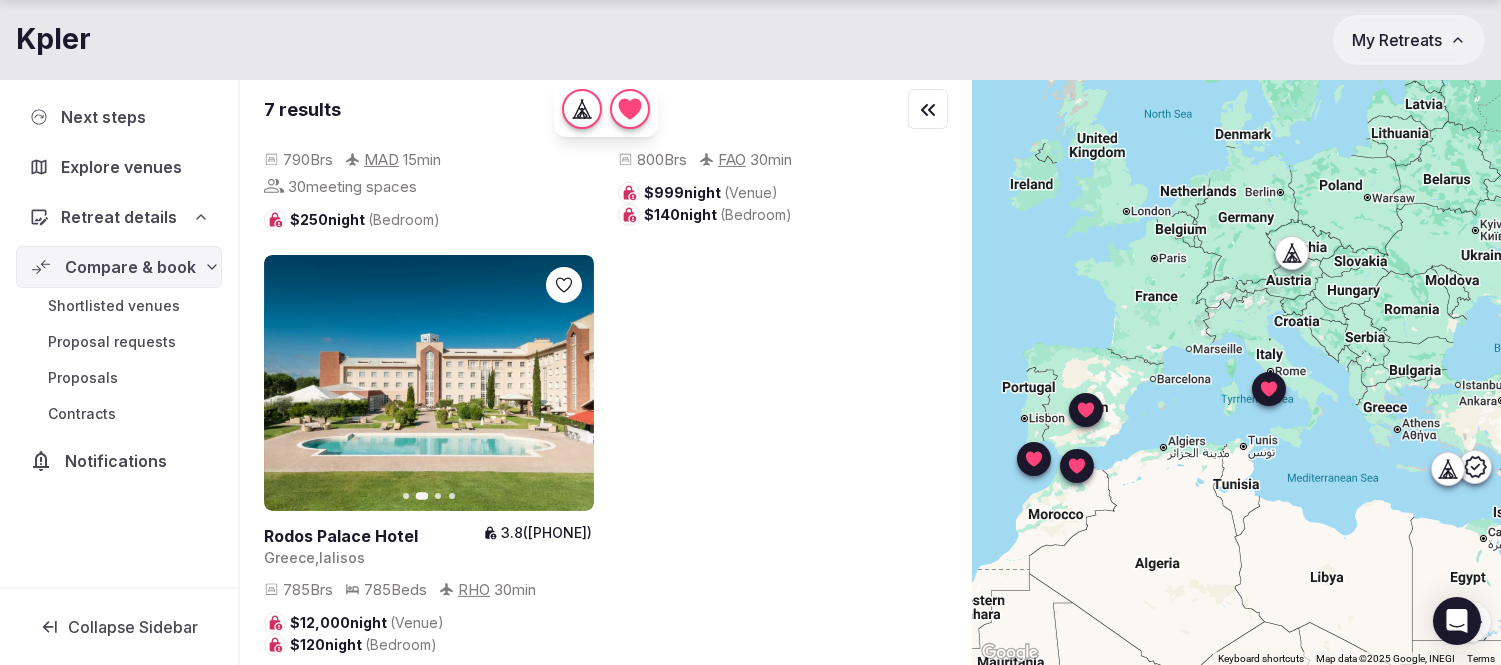 click 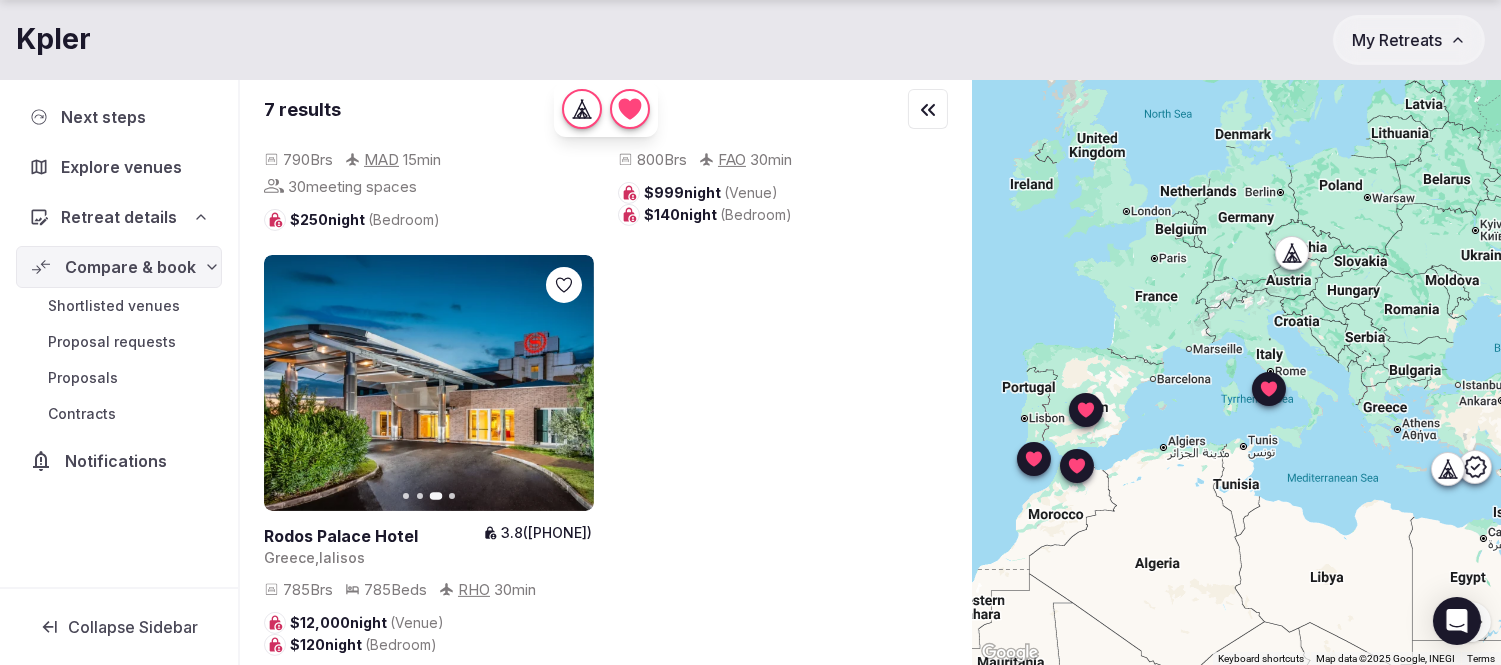 click 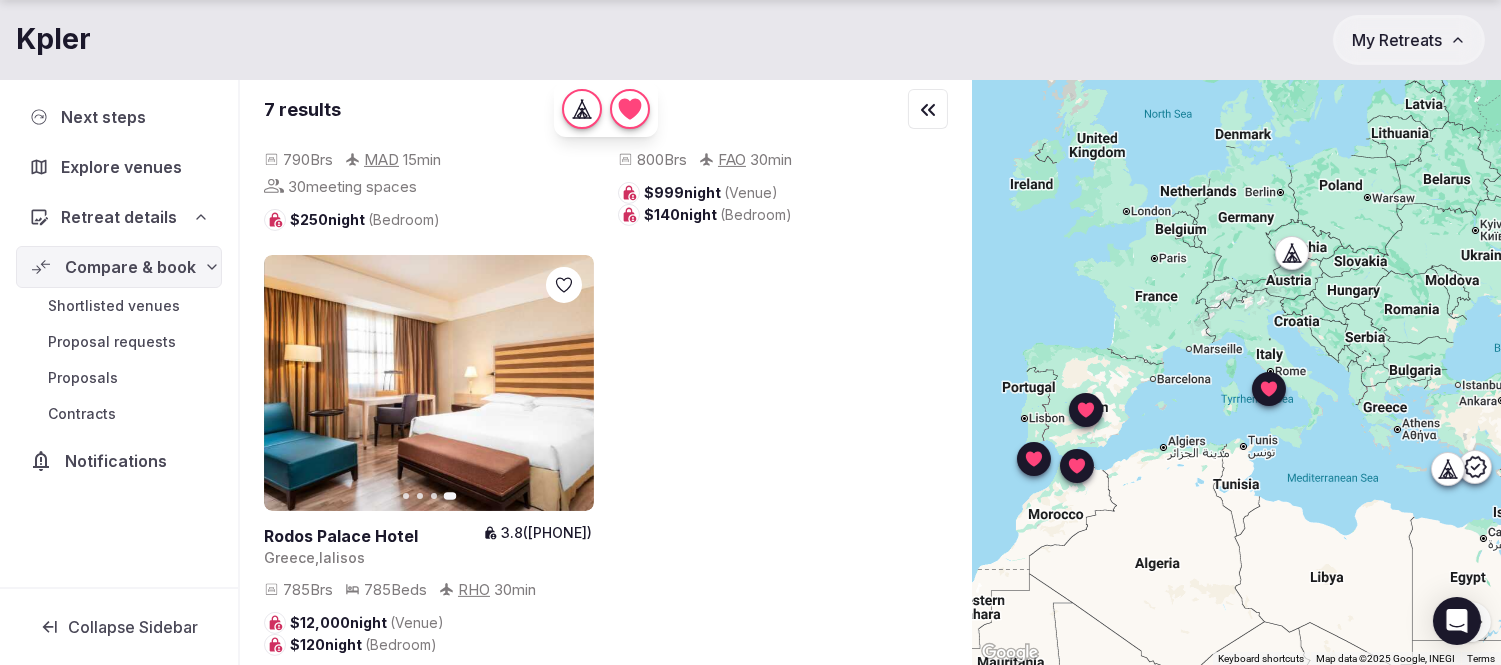 click 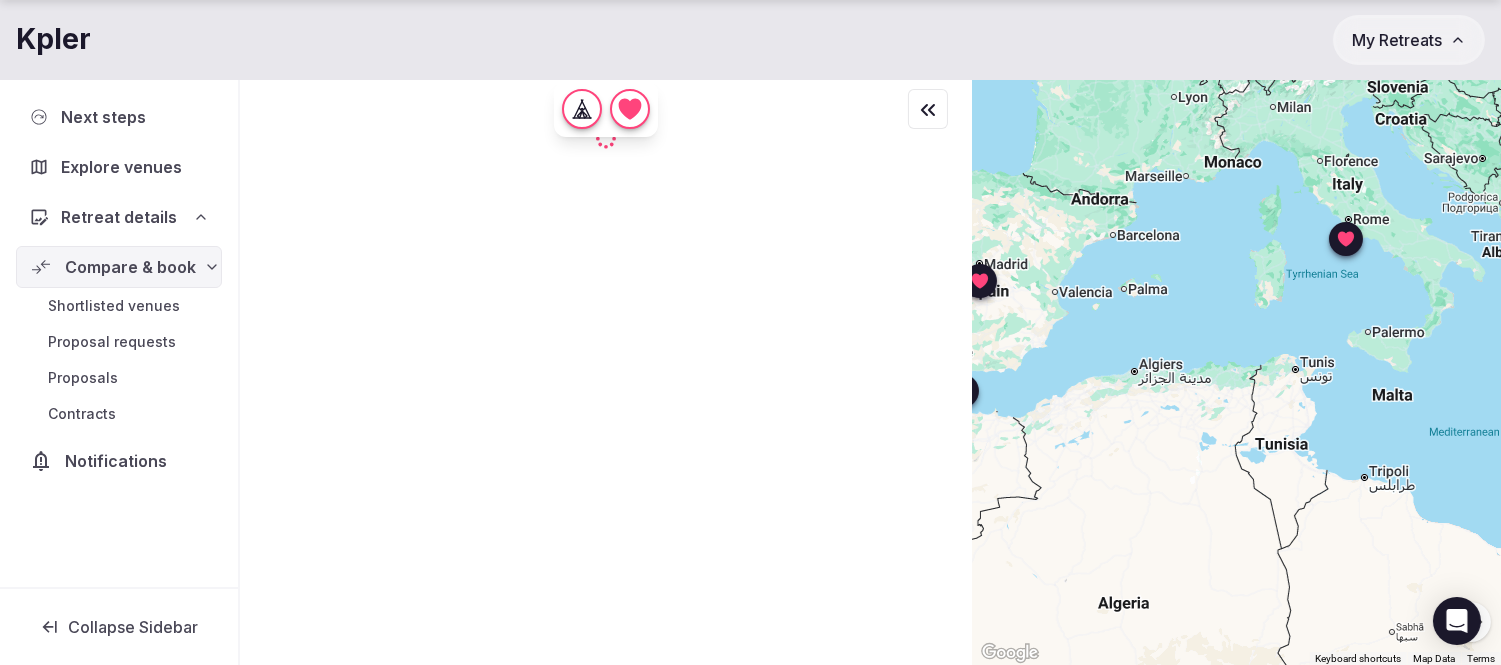 scroll, scrollTop: 0, scrollLeft: 0, axis: both 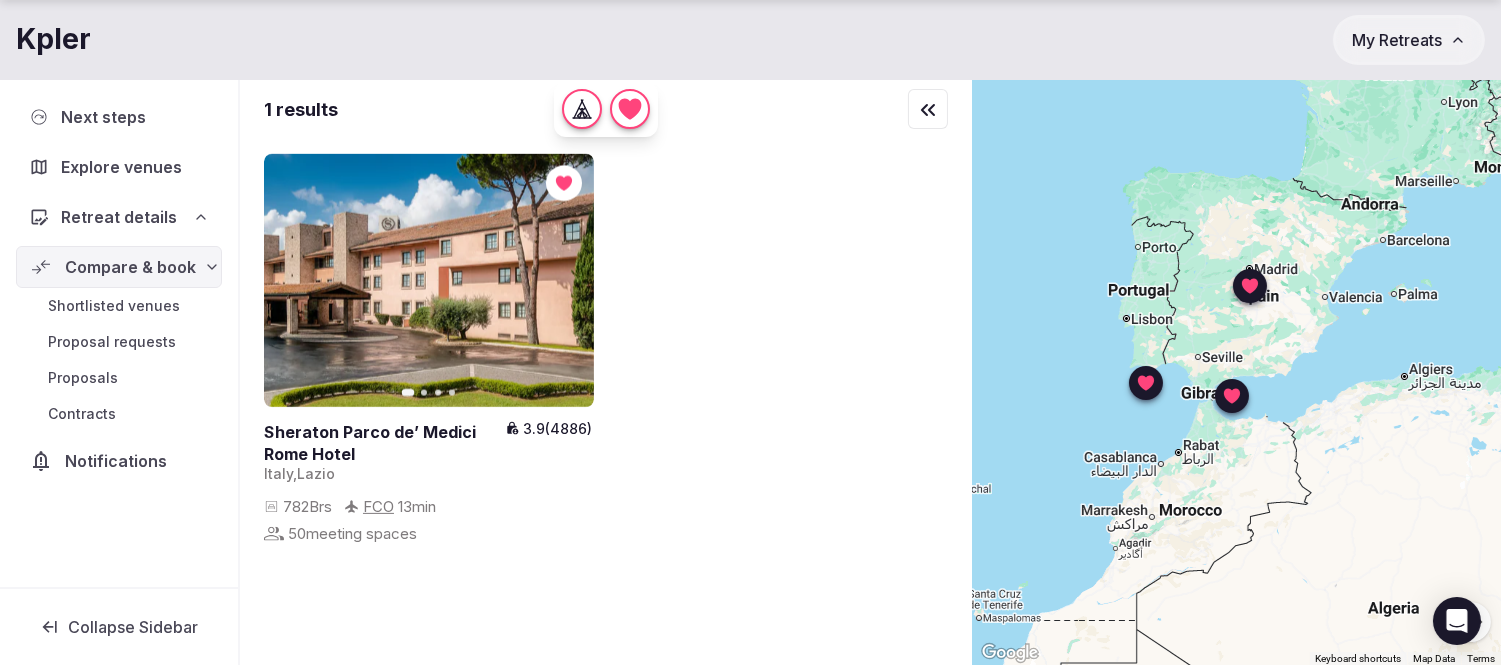 drag, startPoint x: 1120, startPoint y: 440, endPoint x: 1392, endPoint y: 445, distance: 272.04596 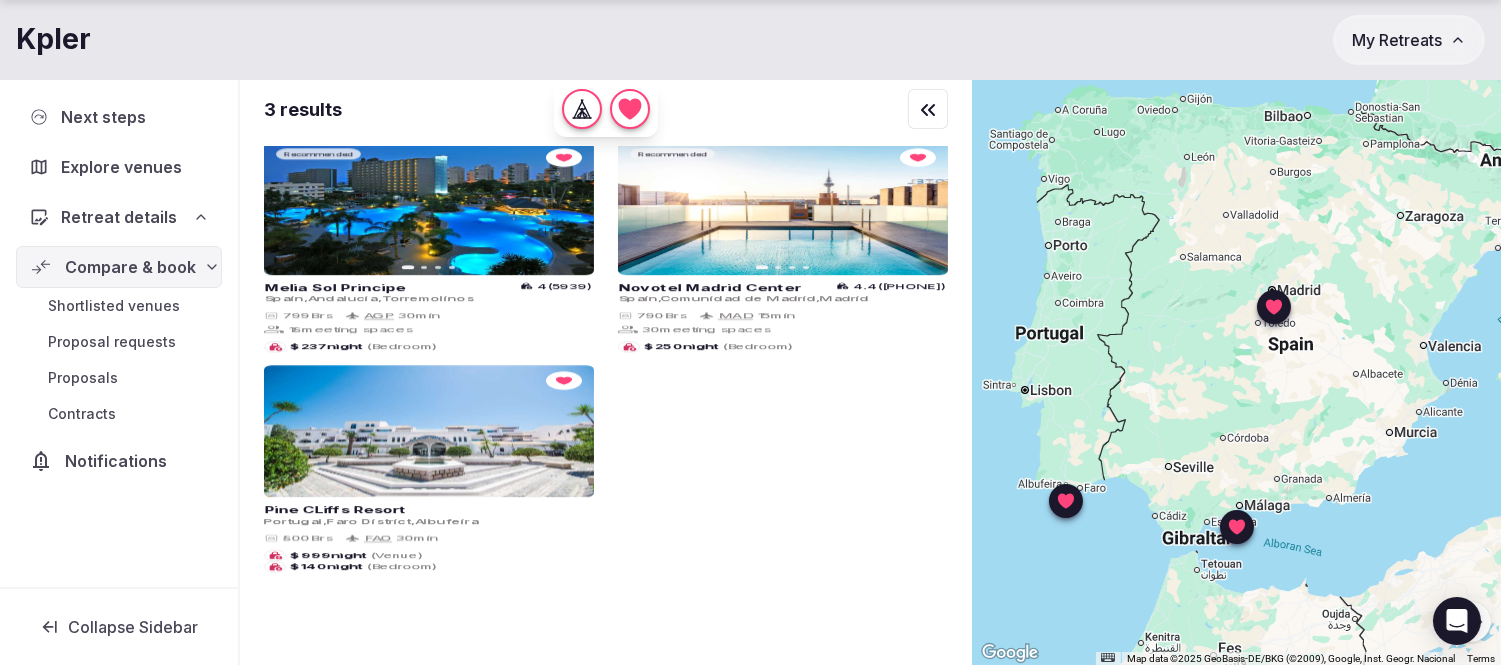 drag, startPoint x: 1252, startPoint y: 345, endPoint x: 1378, endPoint y: 564, distance: 252.65985 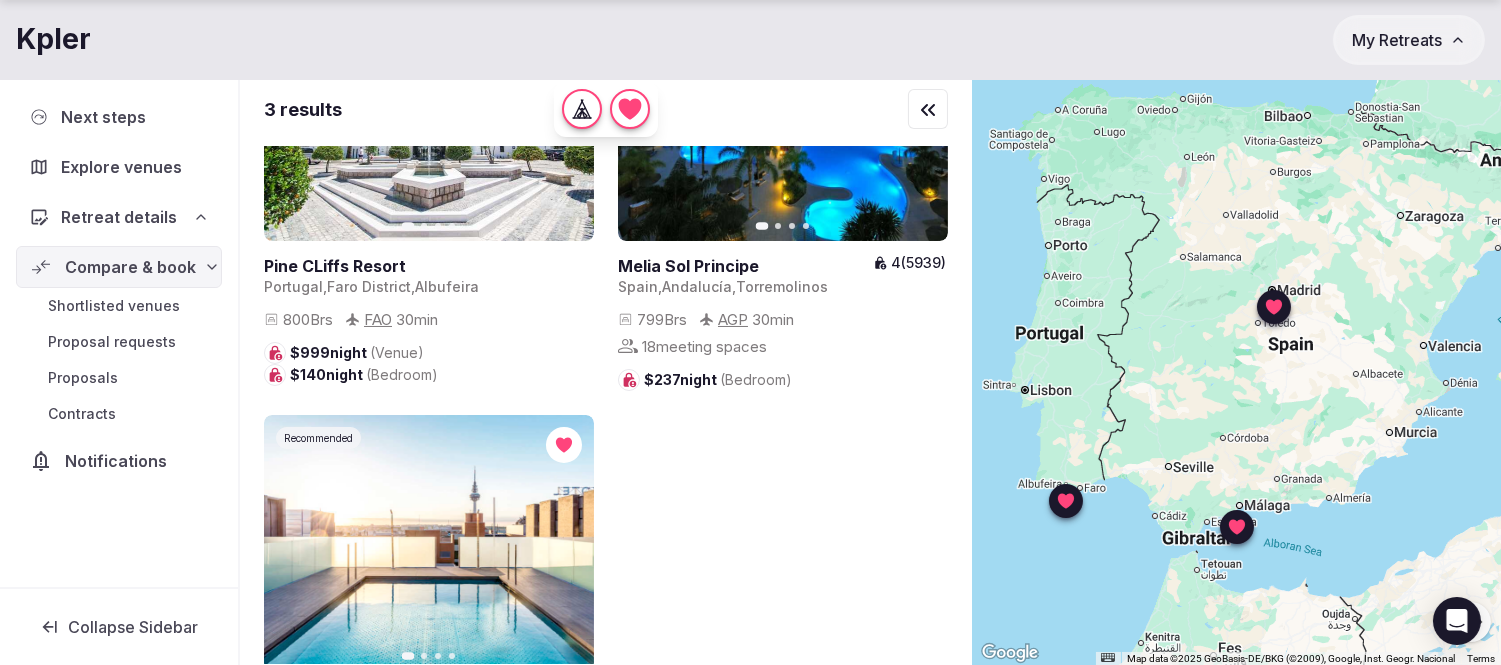 scroll, scrollTop: 2, scrollLeft: 0, axis: vertical 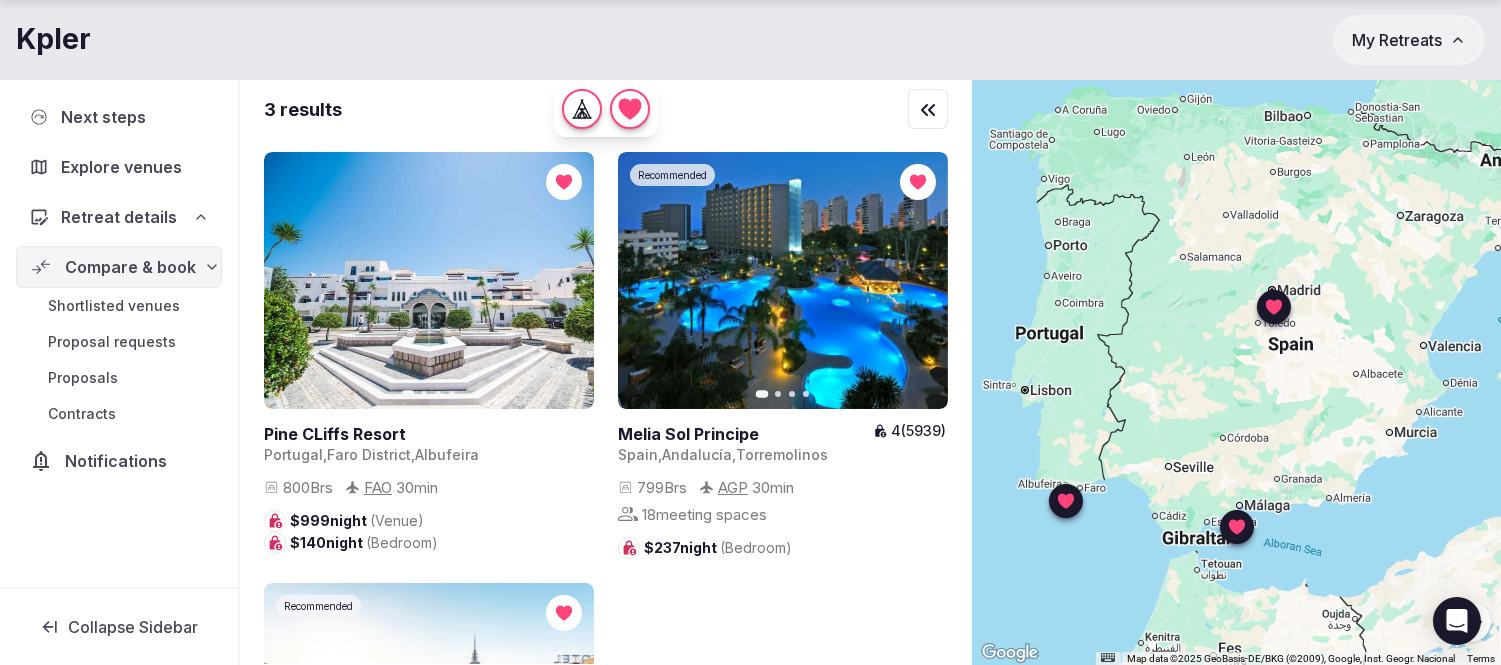 click at bounding box center [429, 280] 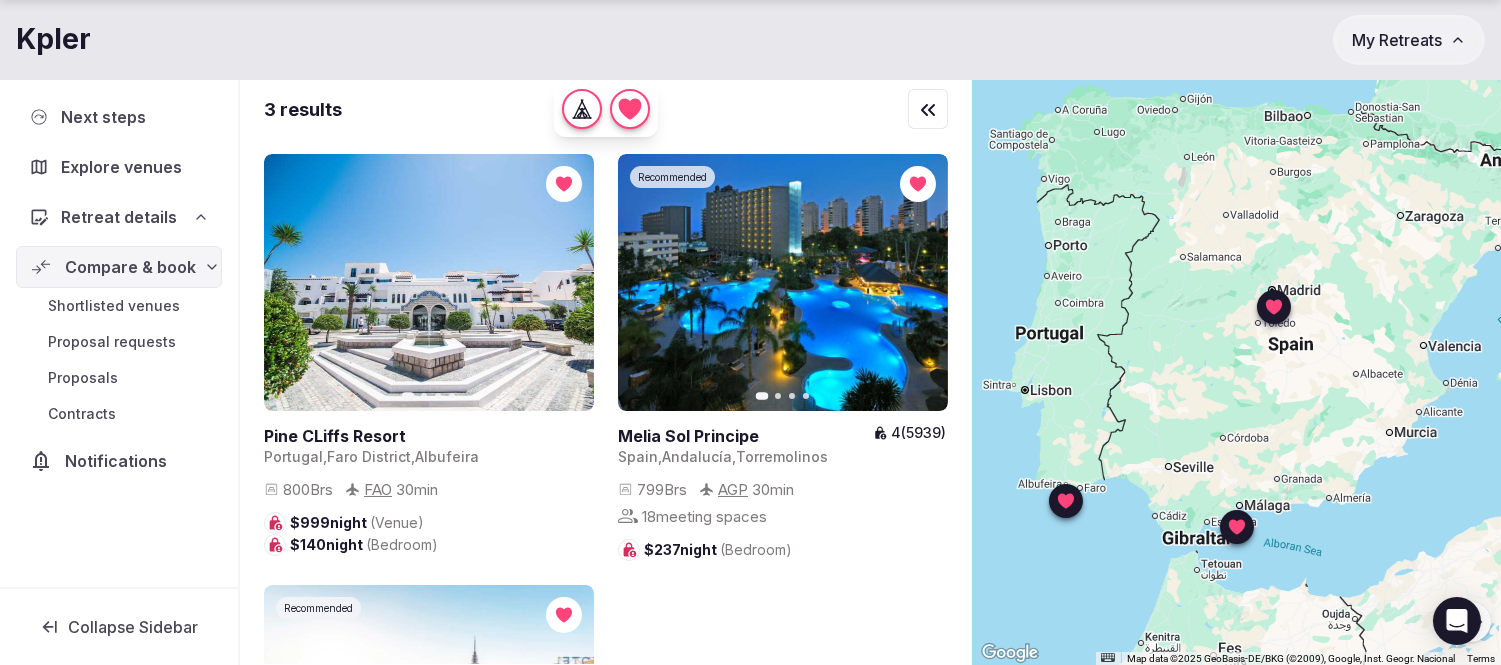 scroll, scrollTop: 67, scrollLeft: 0, axis: vertical 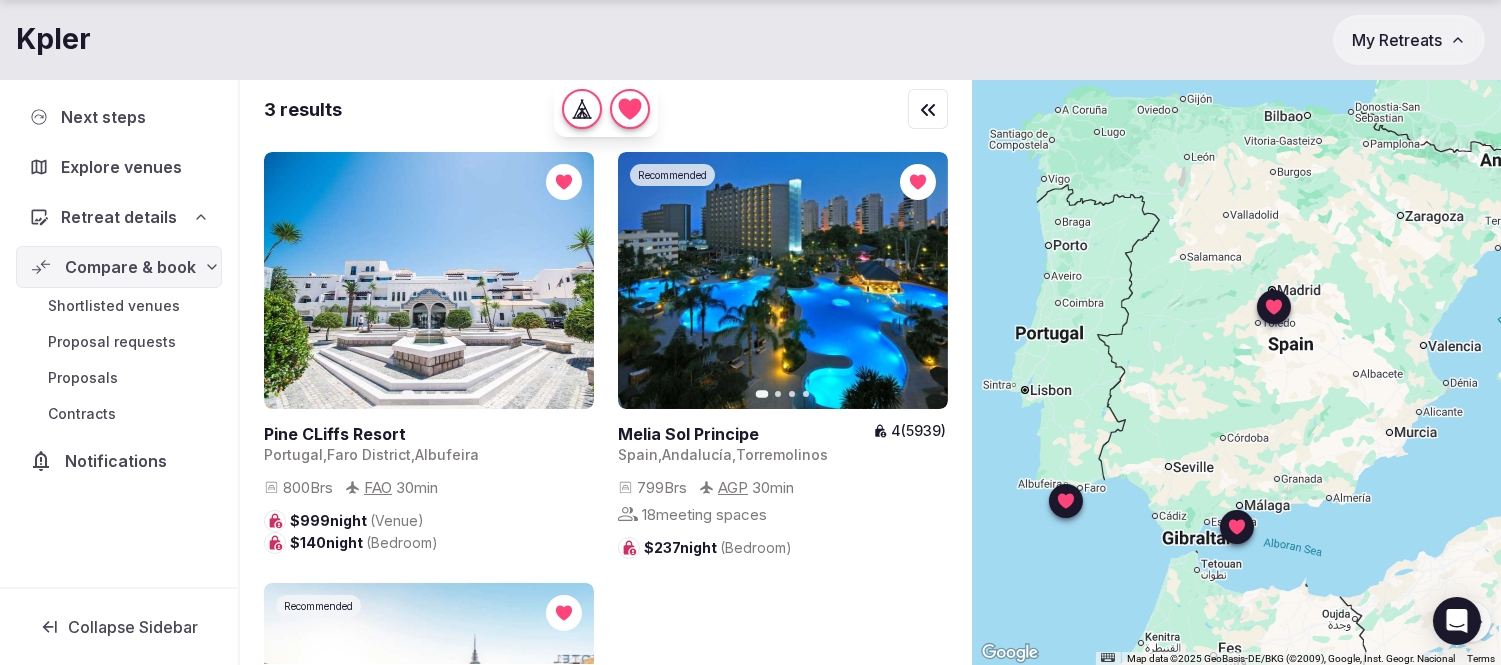 click 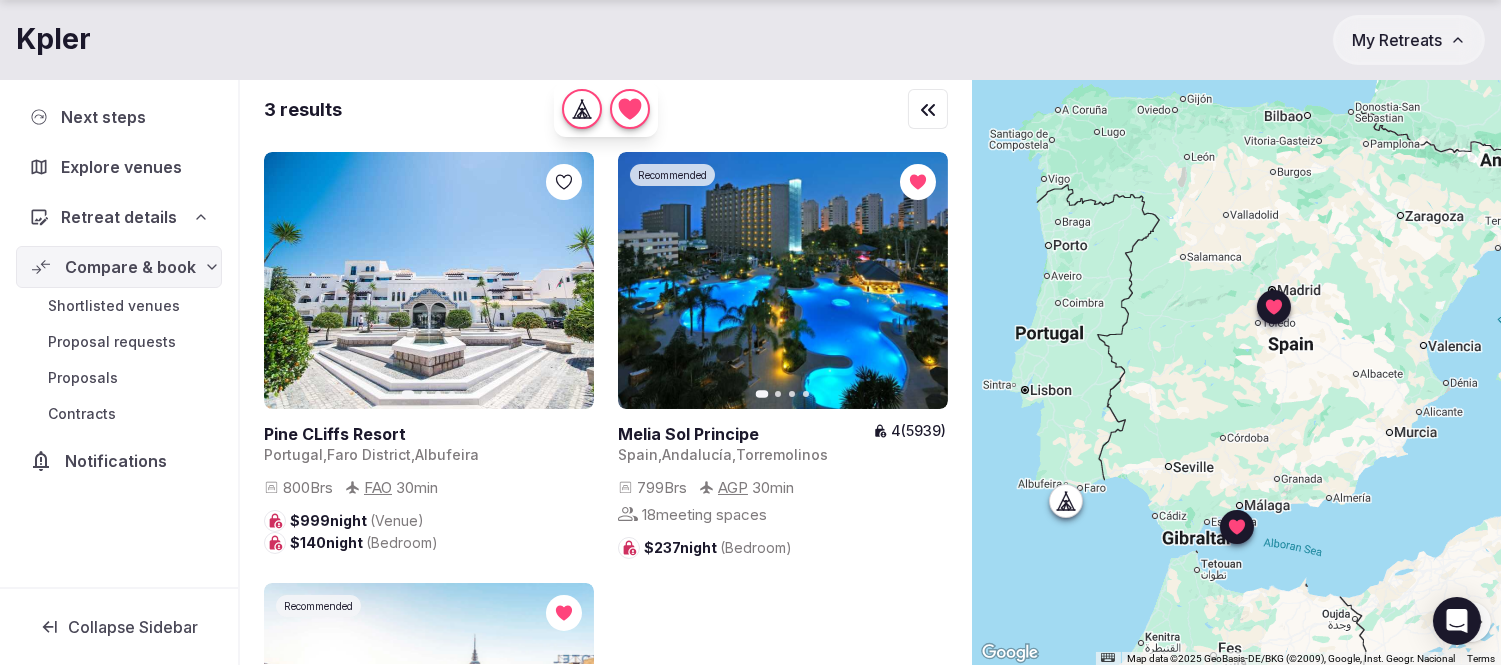 scroll, scrollTop: 0, scrollLeft: 0, axis: both 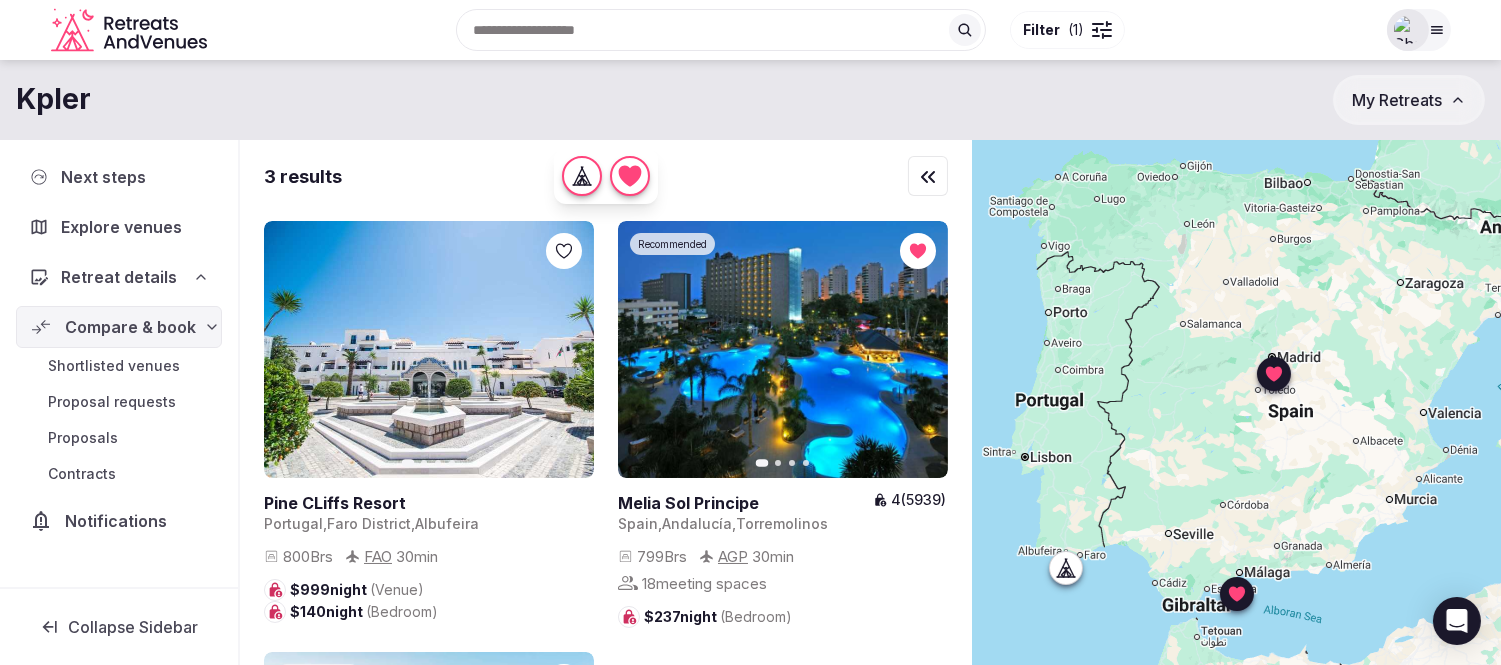 click at bounding box center (721, 30) 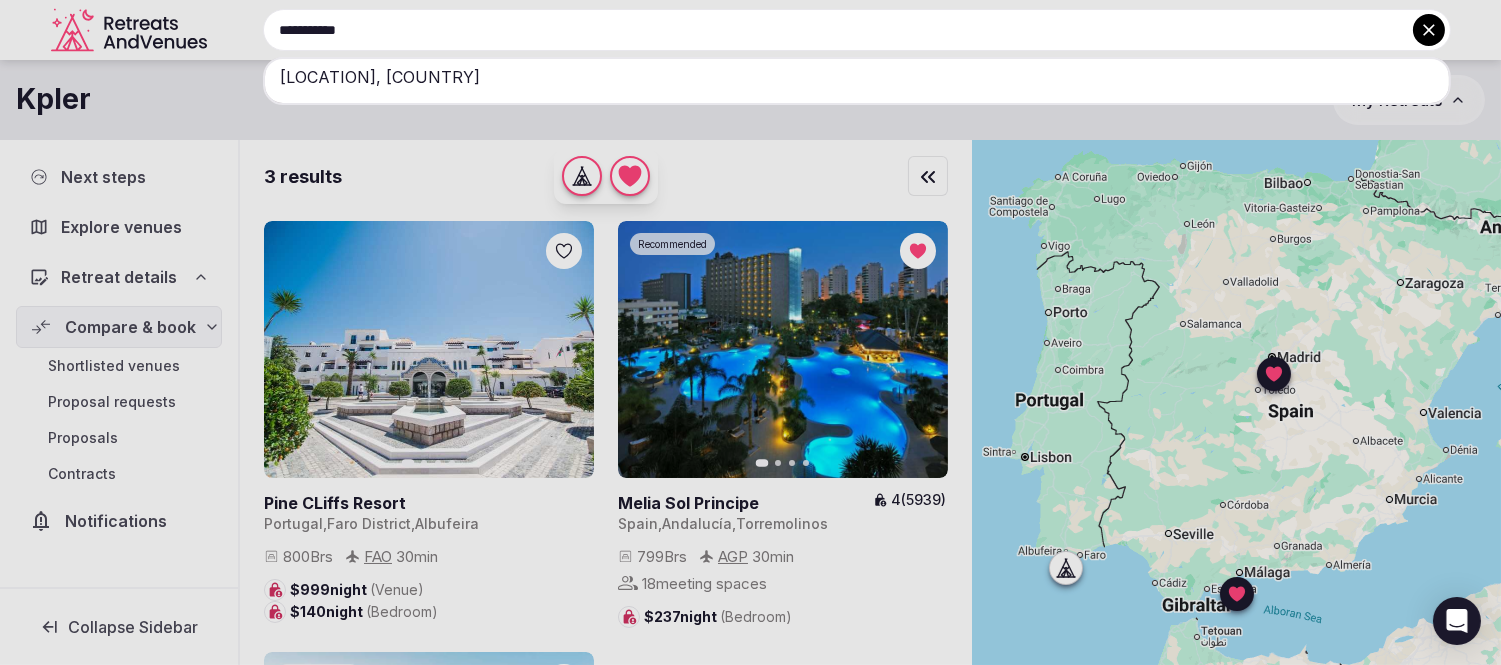 type on "**********" 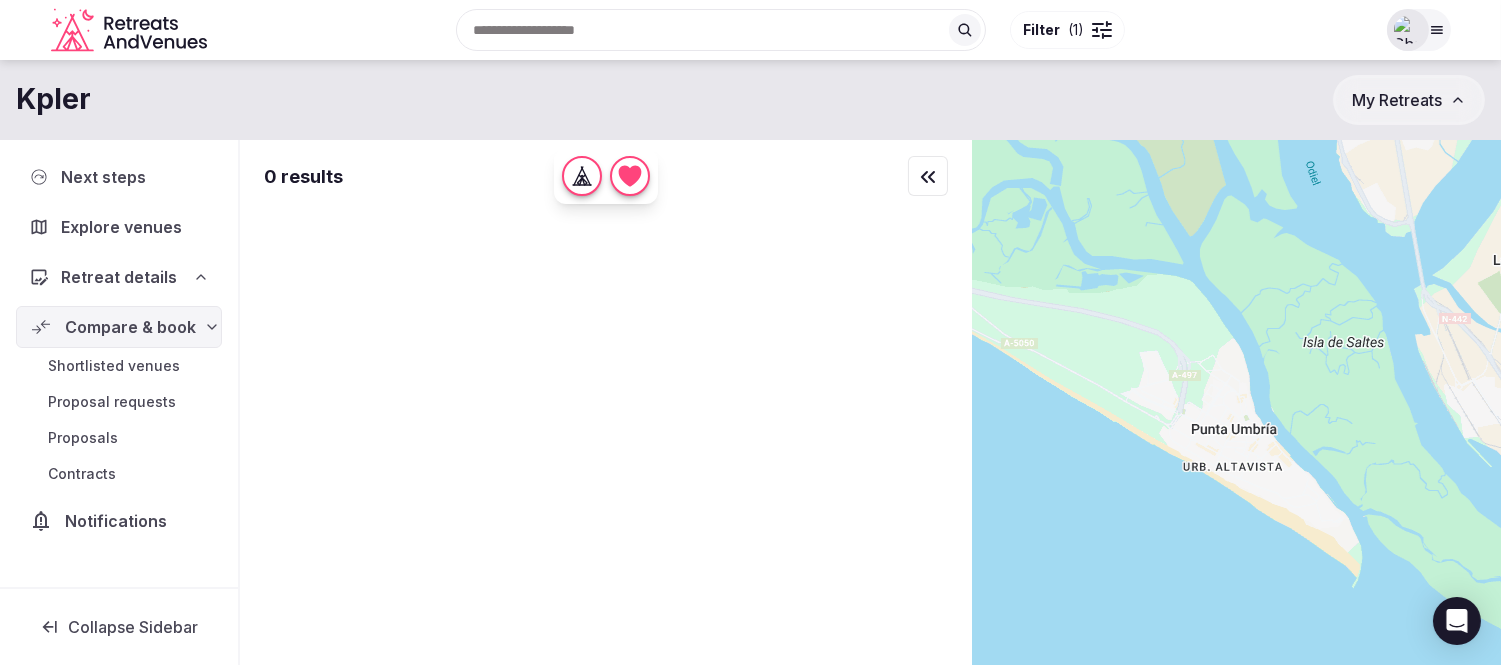 click at bounding box center [1102, 30] 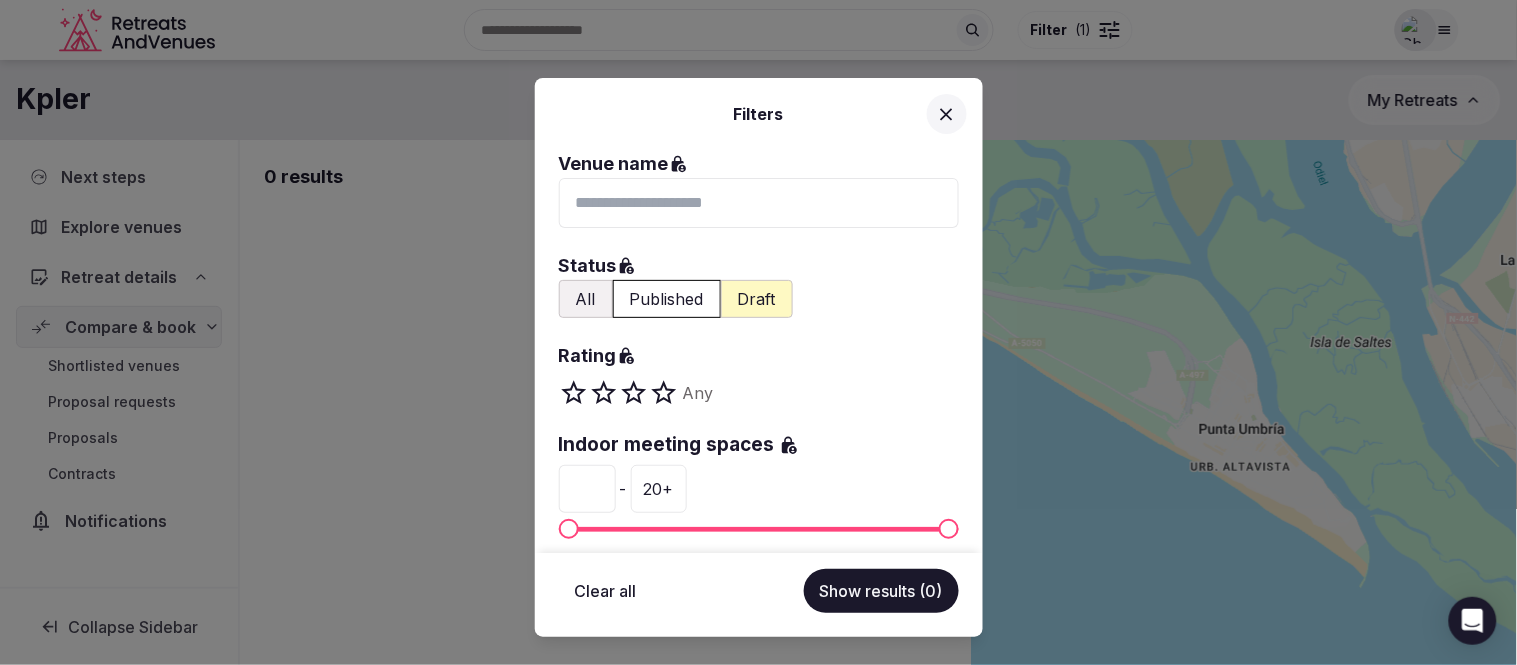 click on "Clear all" at bounding box center [606, 591] 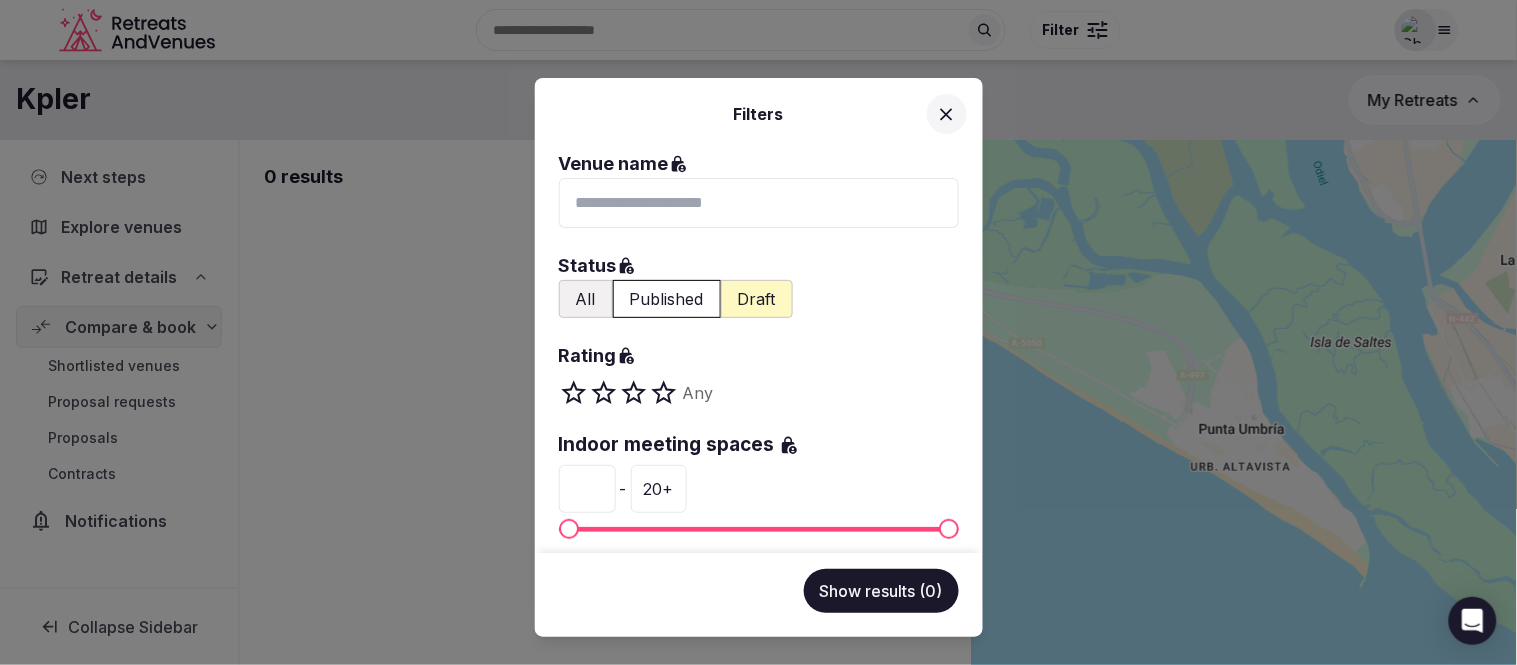 click 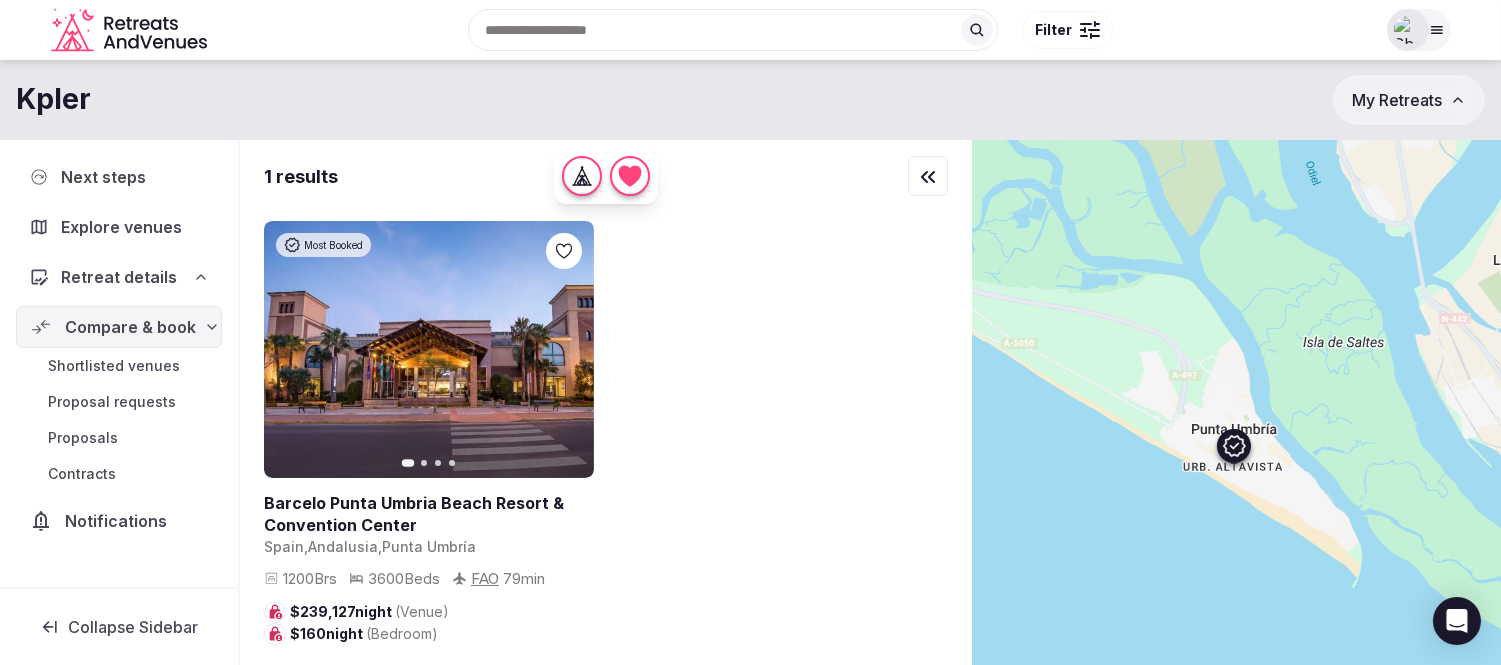 click 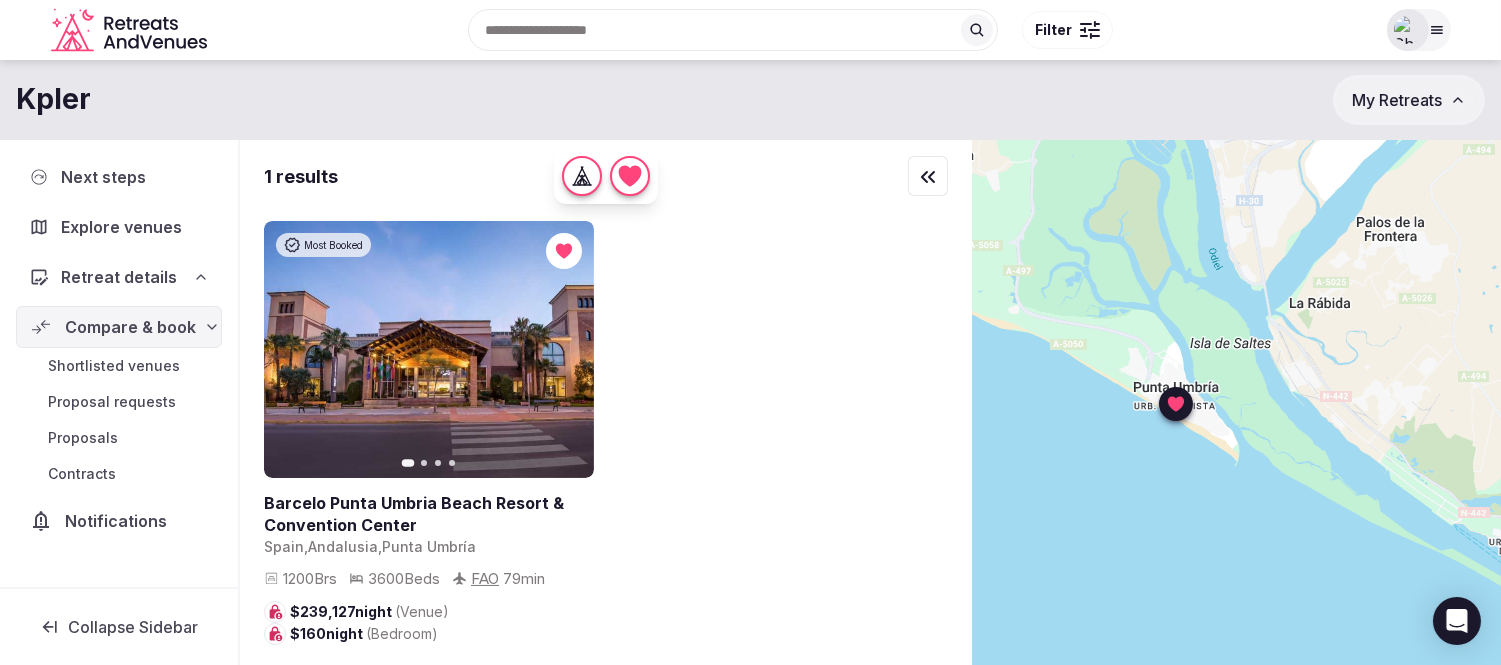 click on "Filter" at bounding box center (1053, 30) 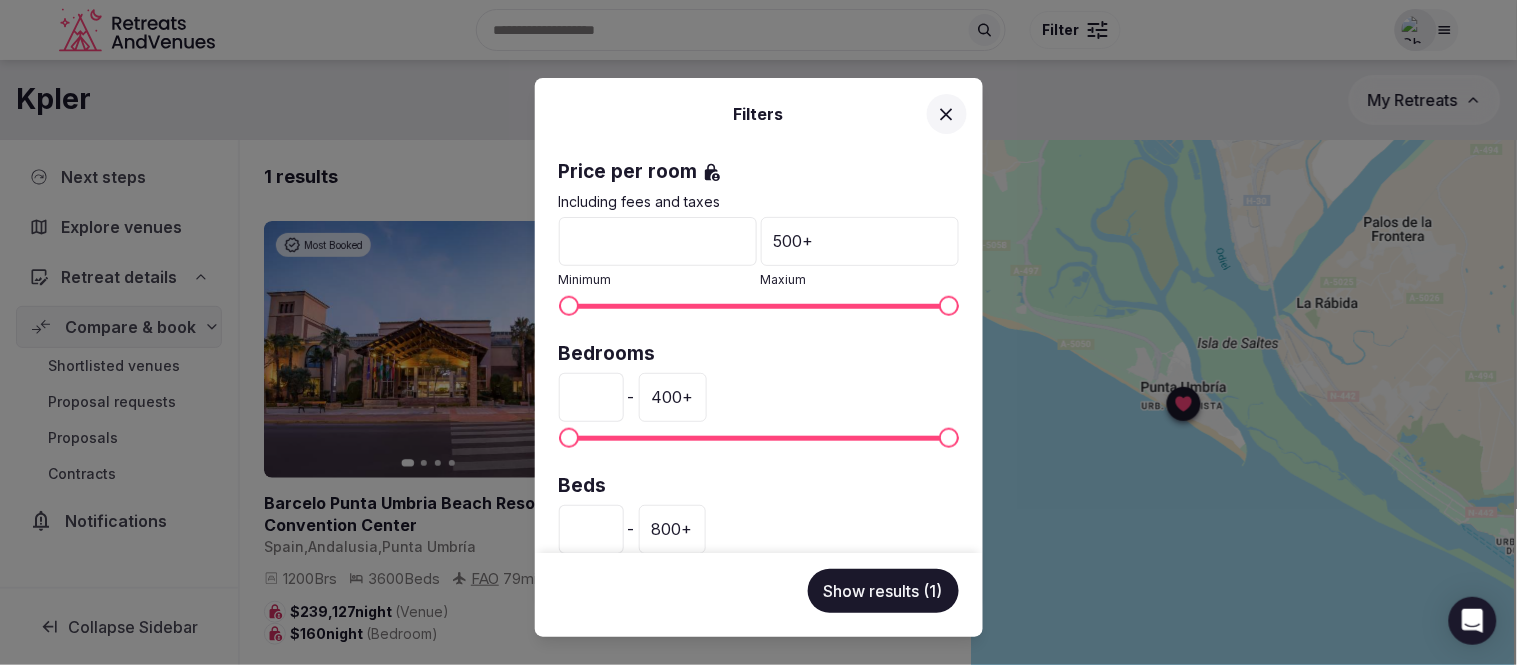scroll, scrollTop: 444, scrollLeft: 0, axis: vertical 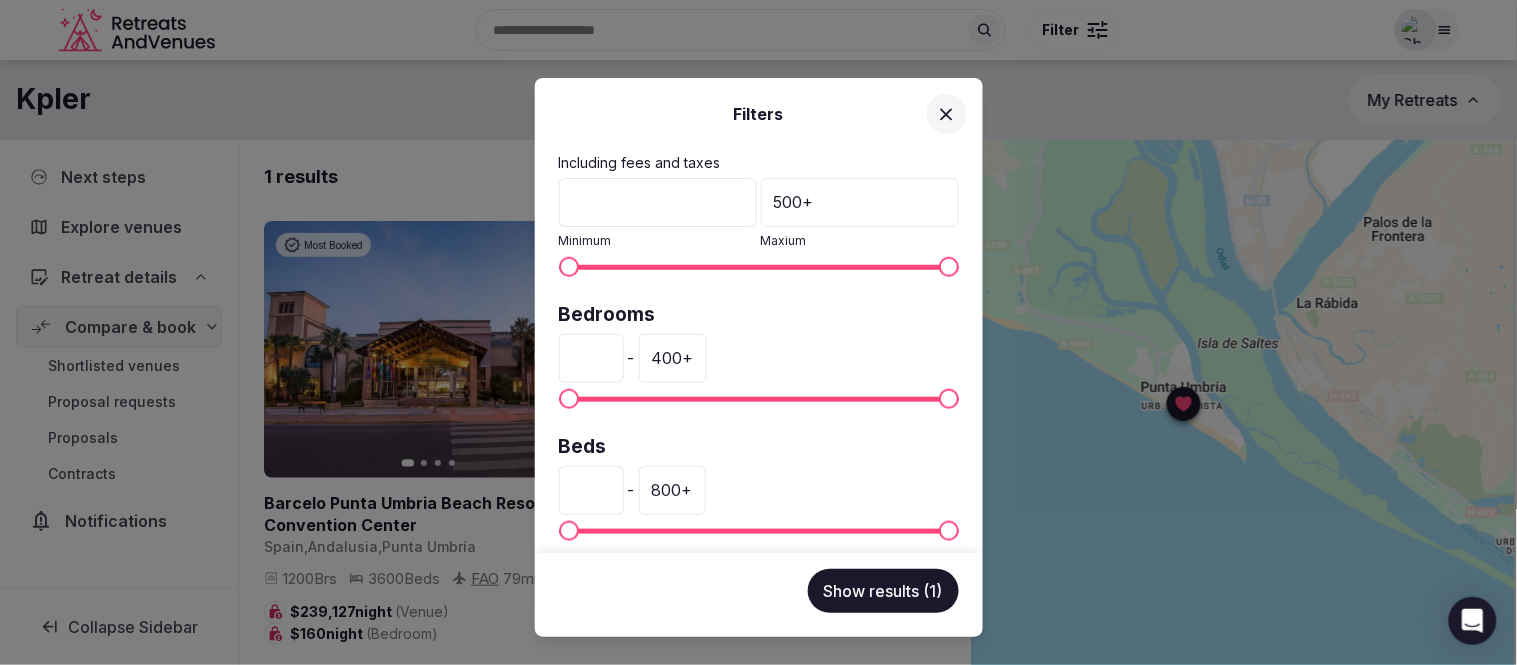 drag, startPoint x: 561, startPoint y: 353, endPoint x: 530, endPoint y: 355, distance: 31.06445 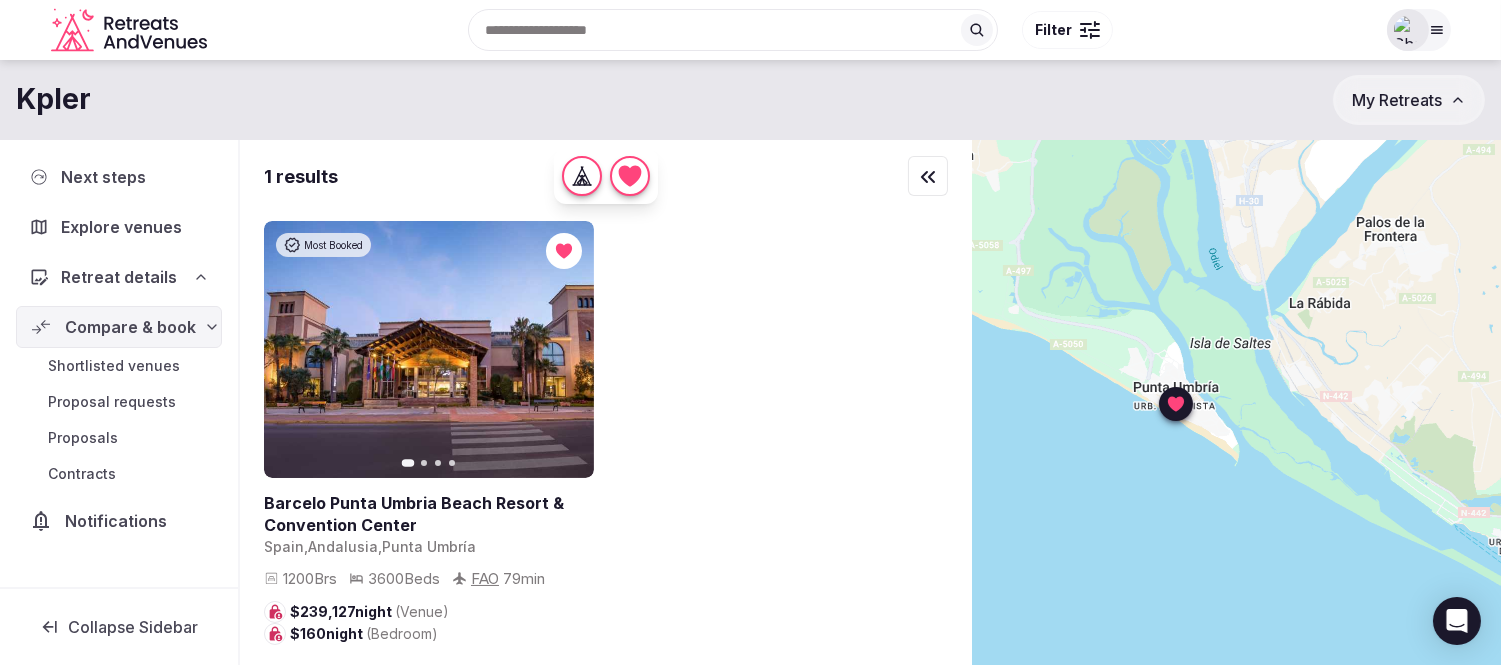 click at bounding box center [1090, 24] 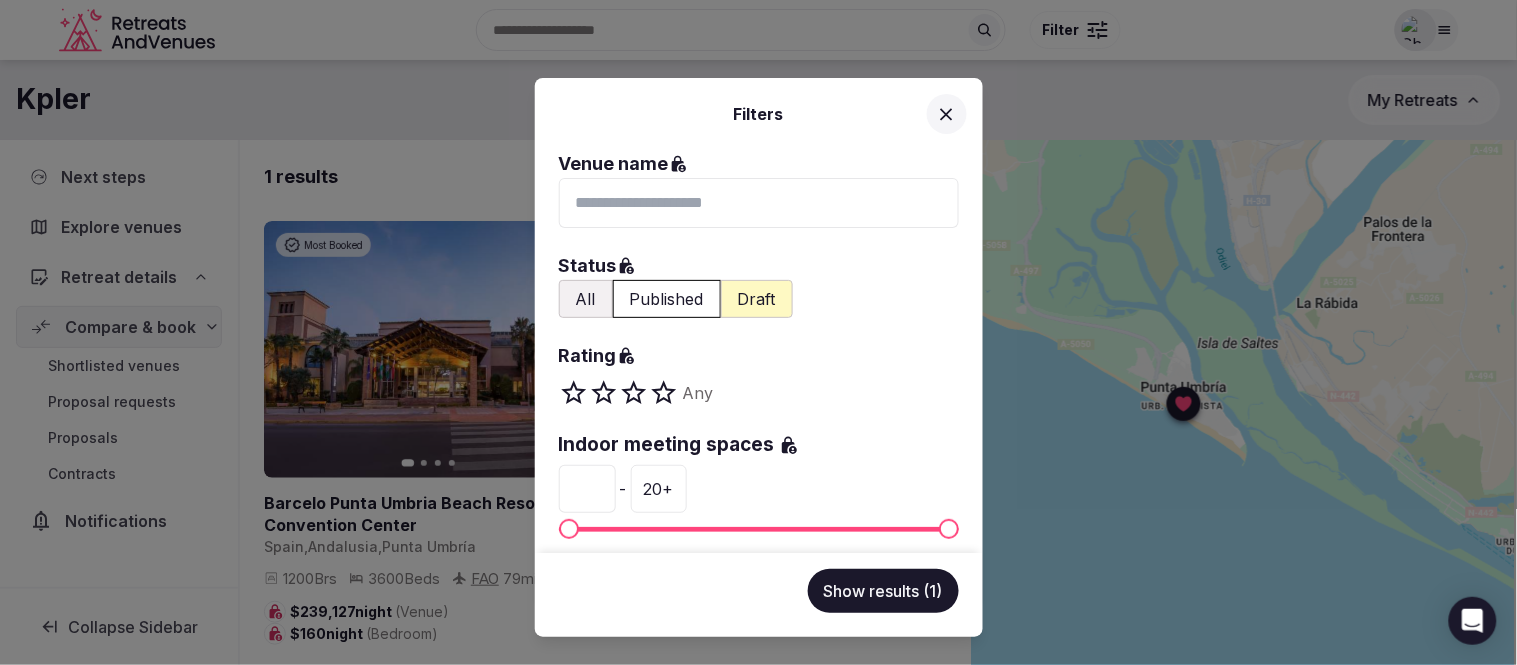 click at bounding box center (947, 114) 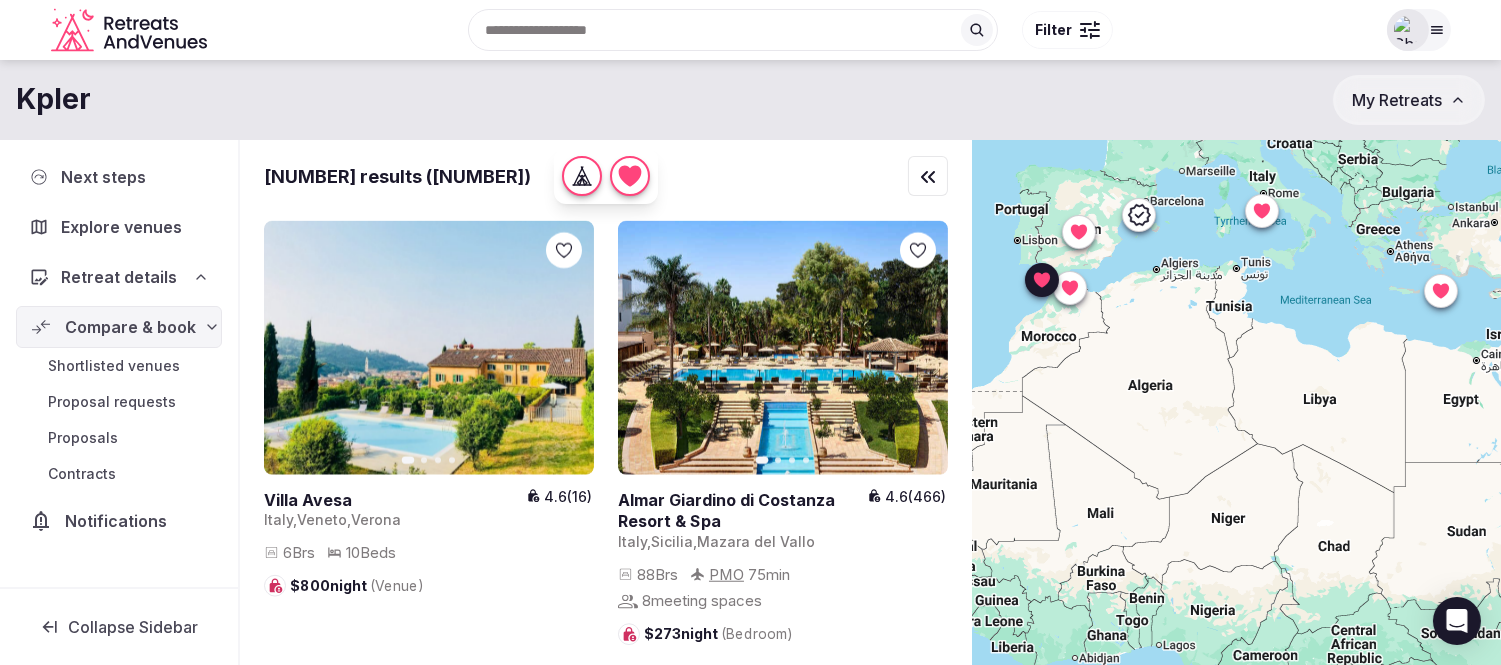 drag, startPoint x: 1368, startPoint y: 511, endPoint x: 1224, endPoint y: 335, distance: 227.40273 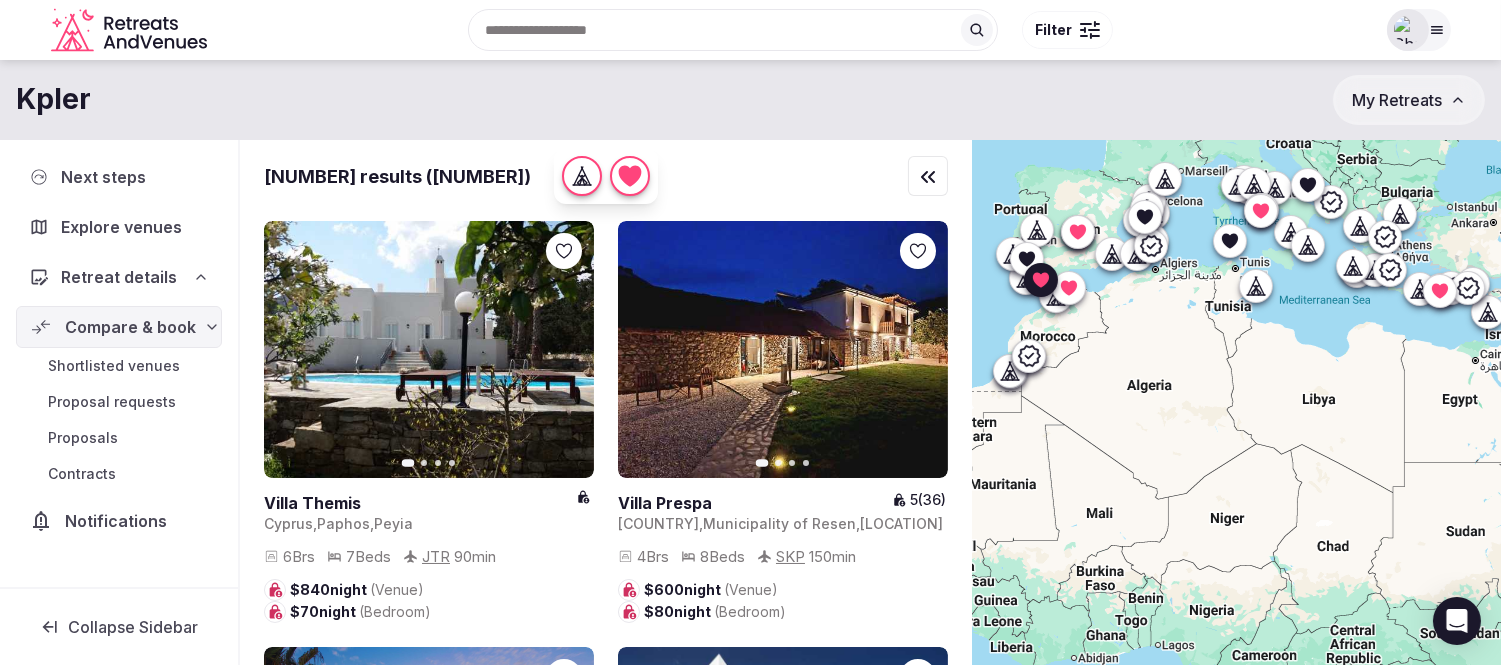 click at bounding box center (1098, 24) 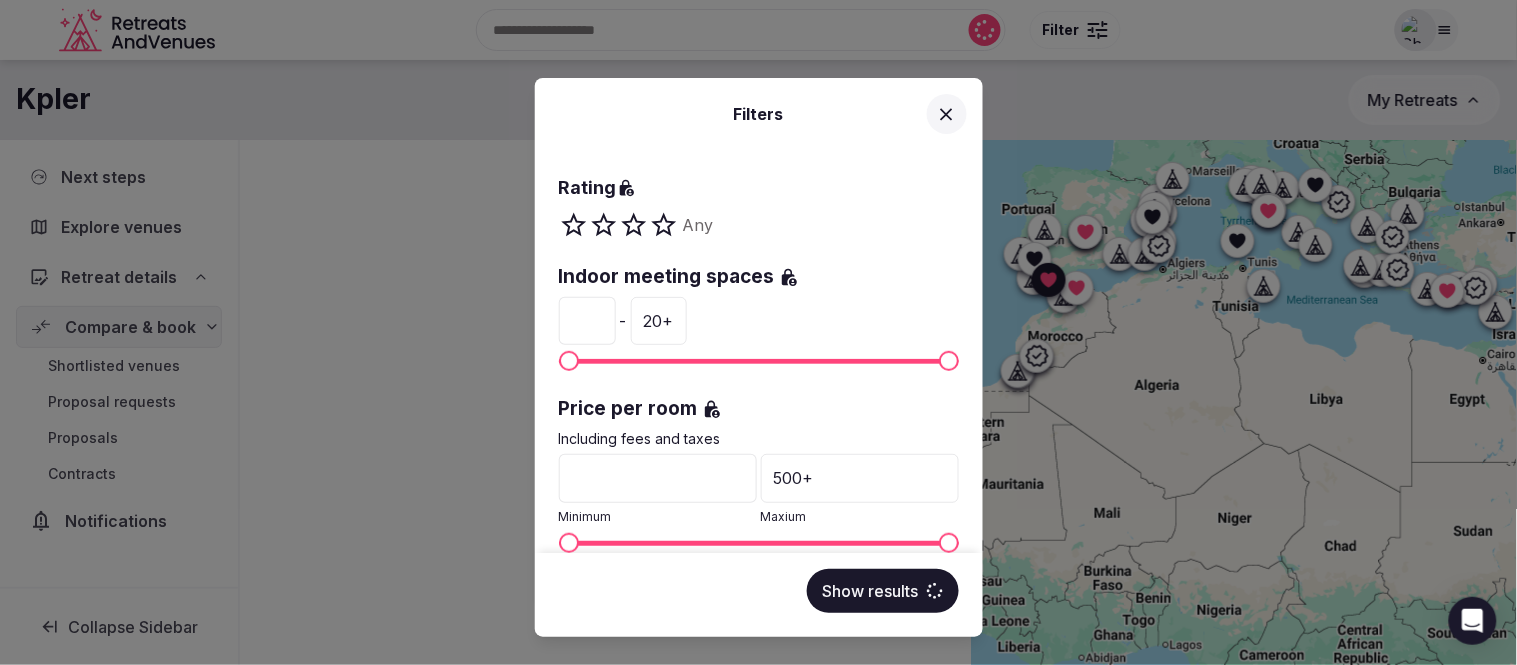 scroll, scrollTop: 444, scrollLeft: 0, axis: vertical 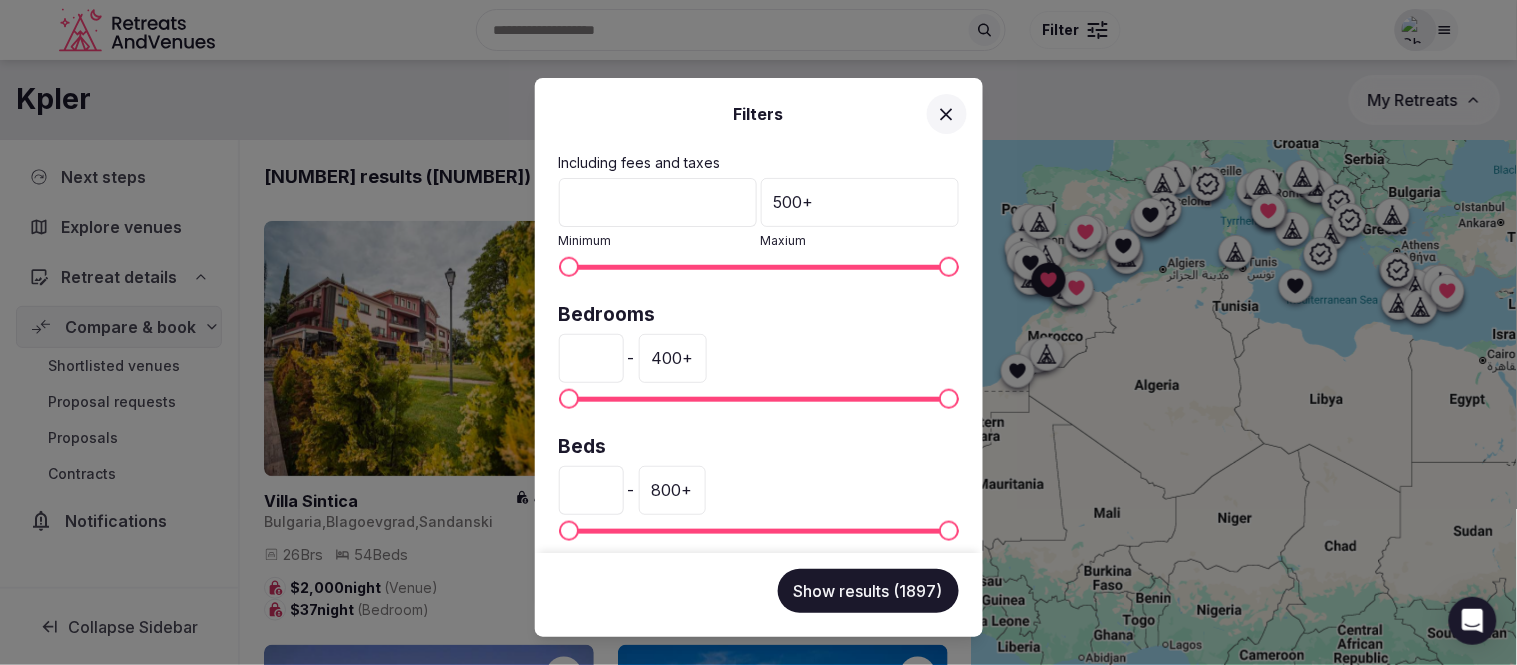 drag, startPoint x: 591, startPoint y: 352, endPoint x: 530, endPoint y: 353, distance: 61.008198 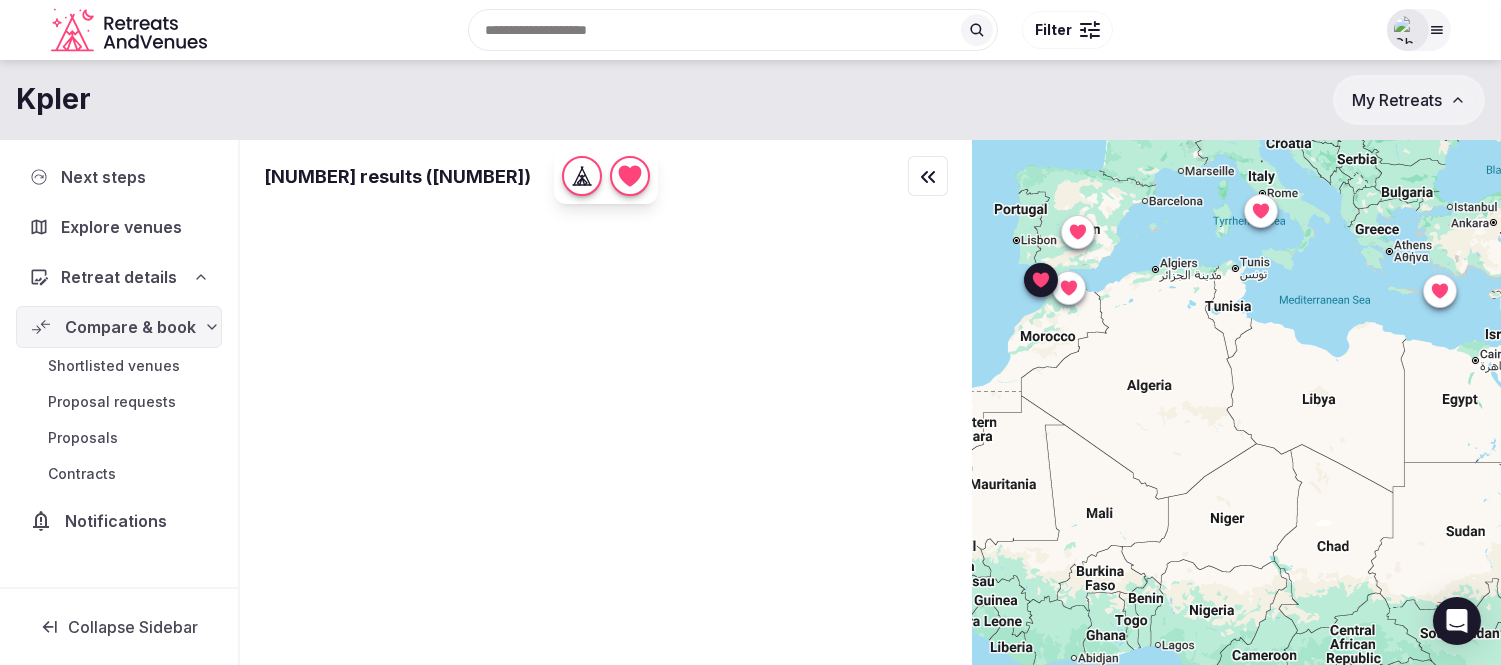 drag, startPoint x: 1095, startPoint y: 20, endPoint x: 1087, endPoint y: 34, distance: 16.124516 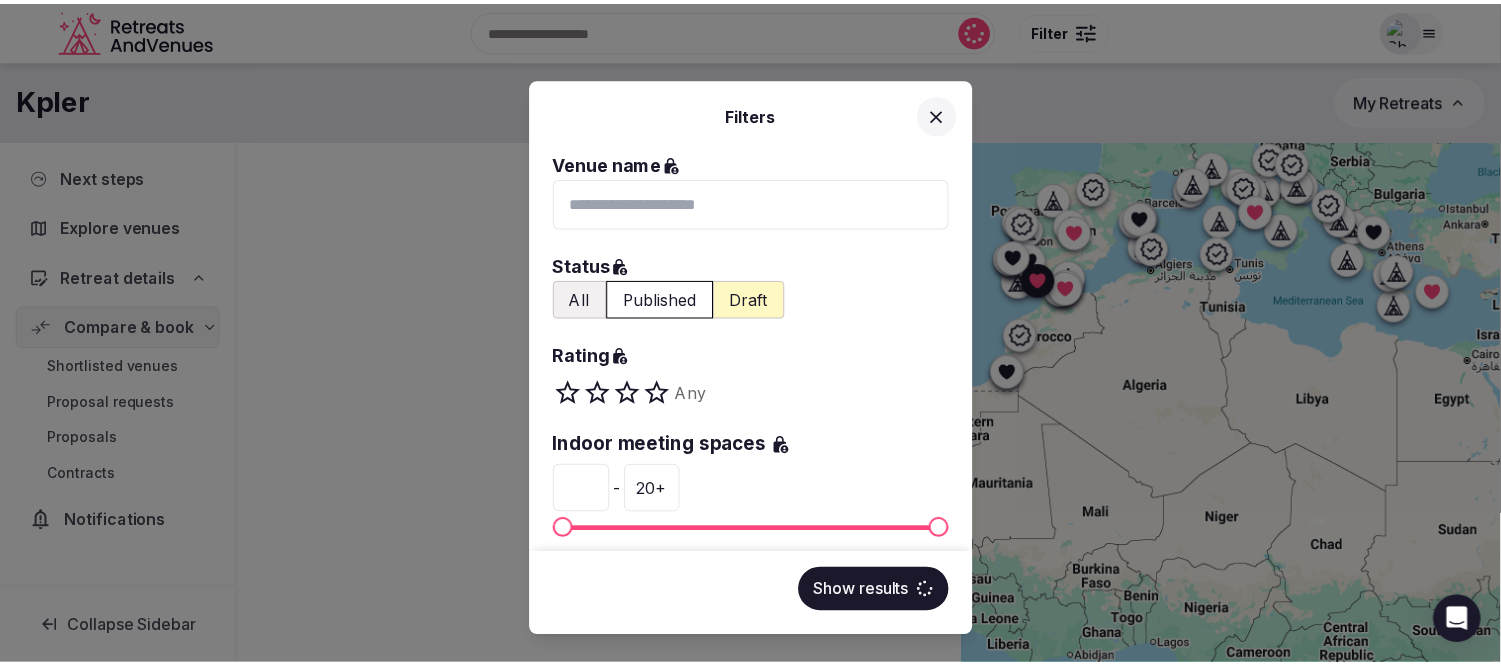 scroll, scrollTop: 333, scrollLeft: 0, axis: vertical 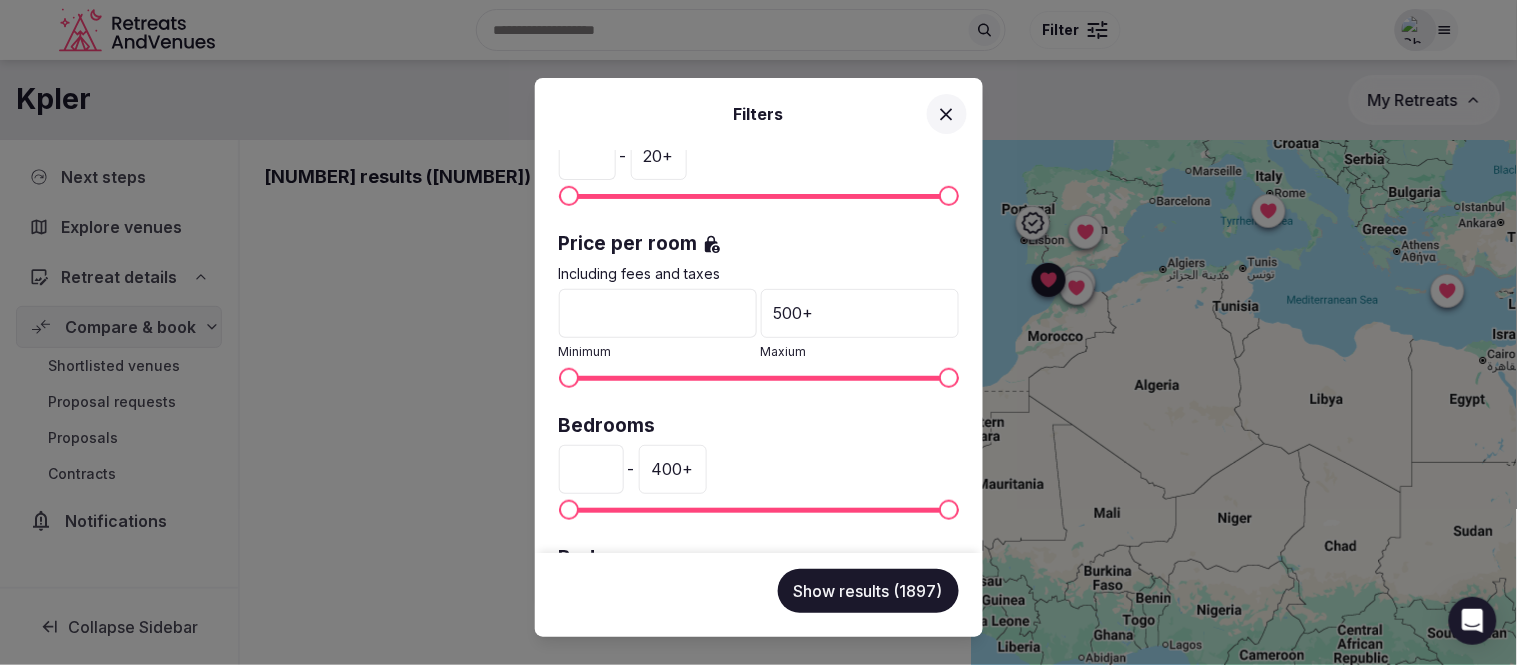 click on "*" at bounding box center (658, 313) 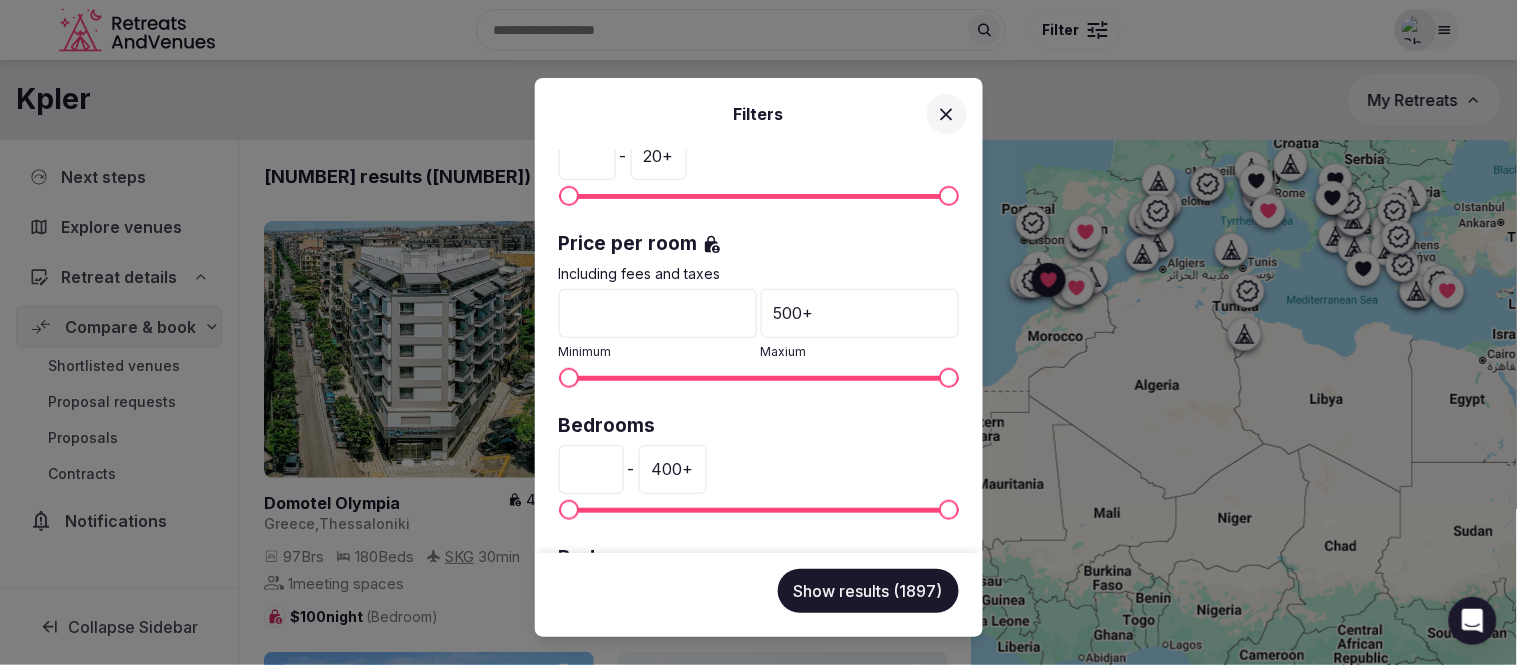 drag, startPoint x: 600, startPoint y: 470, endPoint x: 544, endPoint y: 470, distance: 56 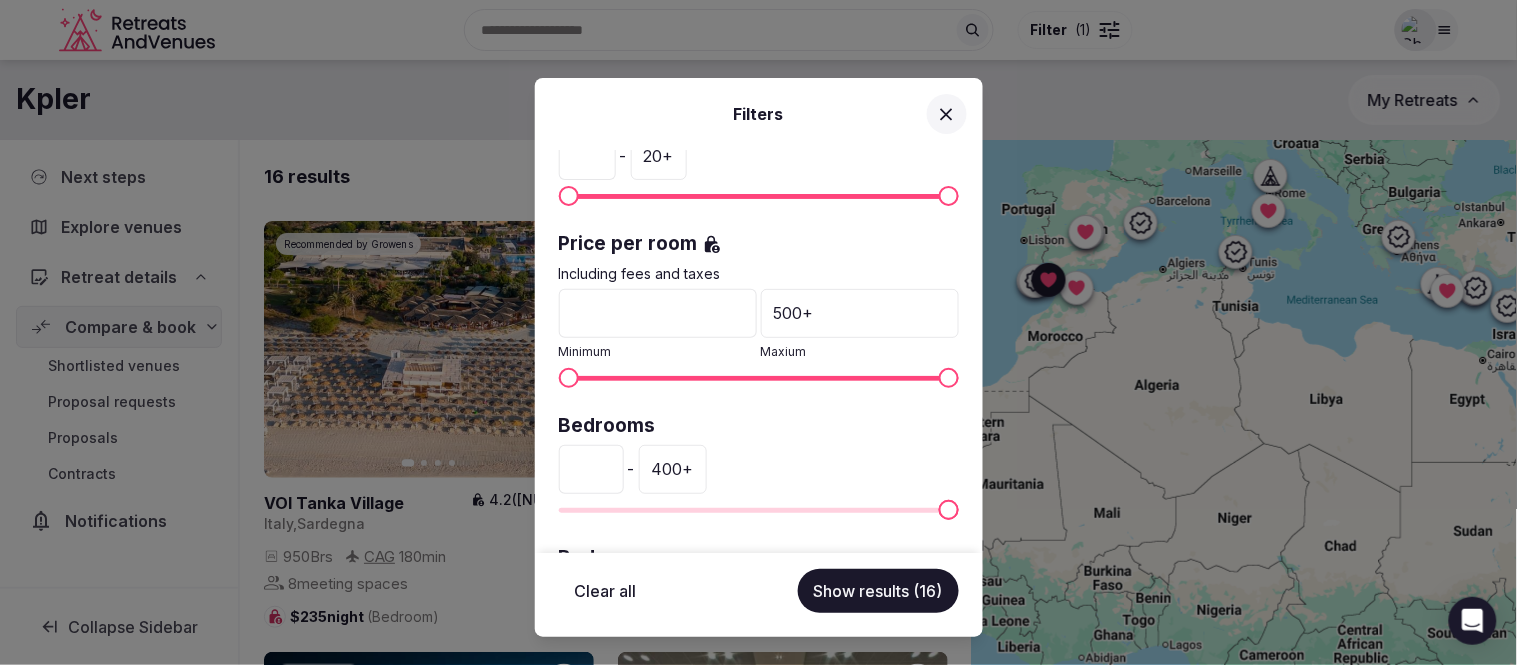 type on "***" 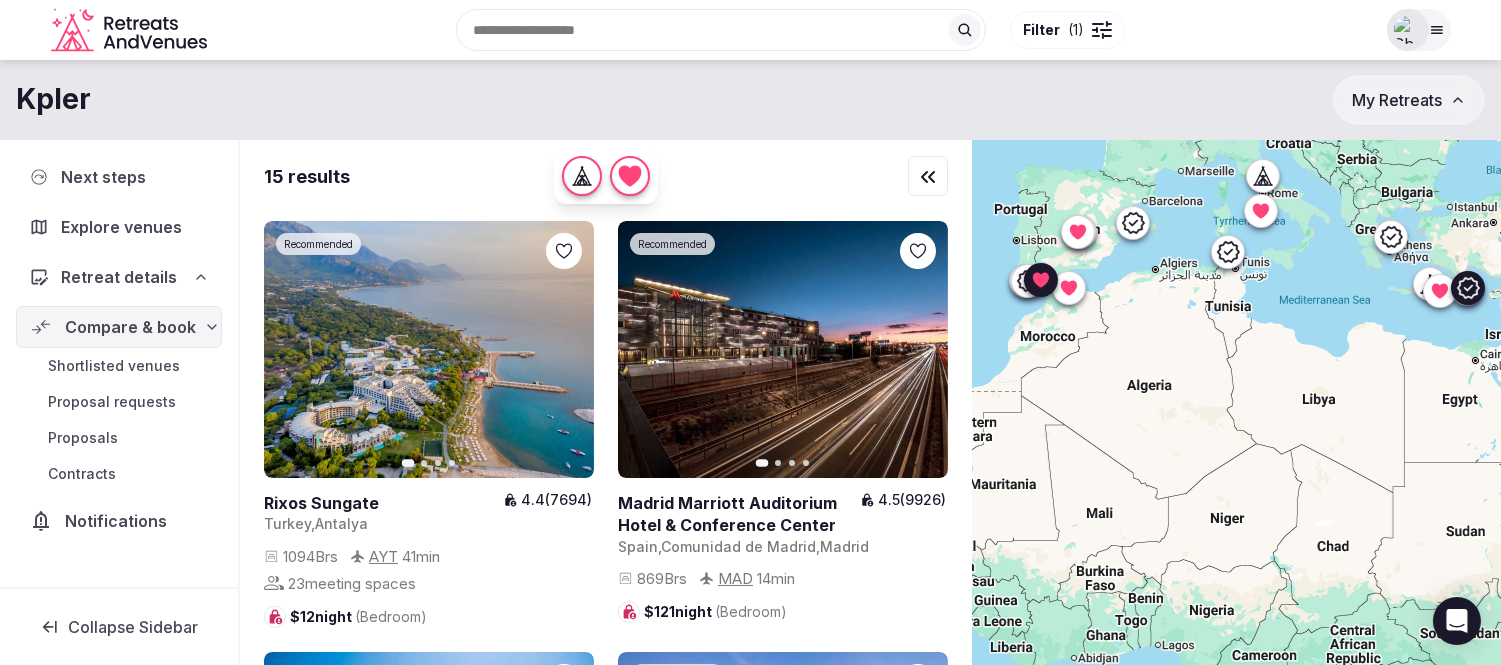 click 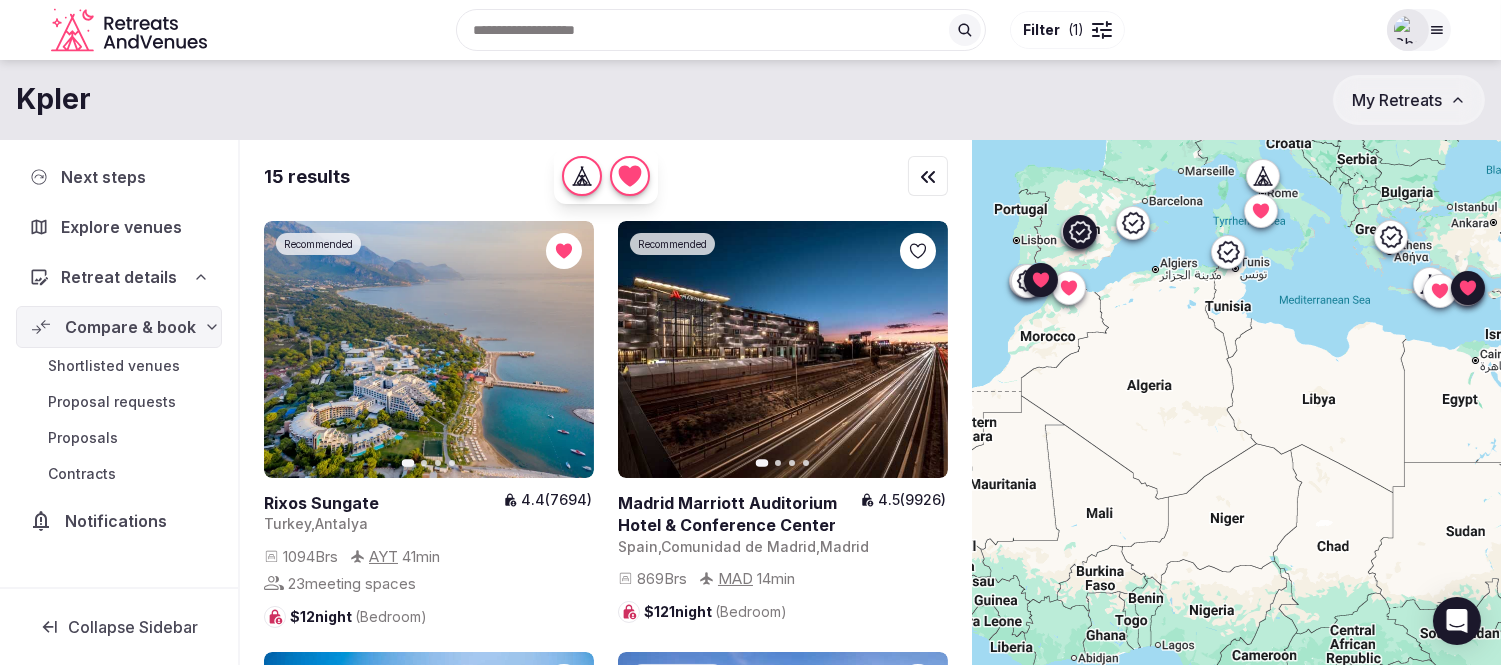 click 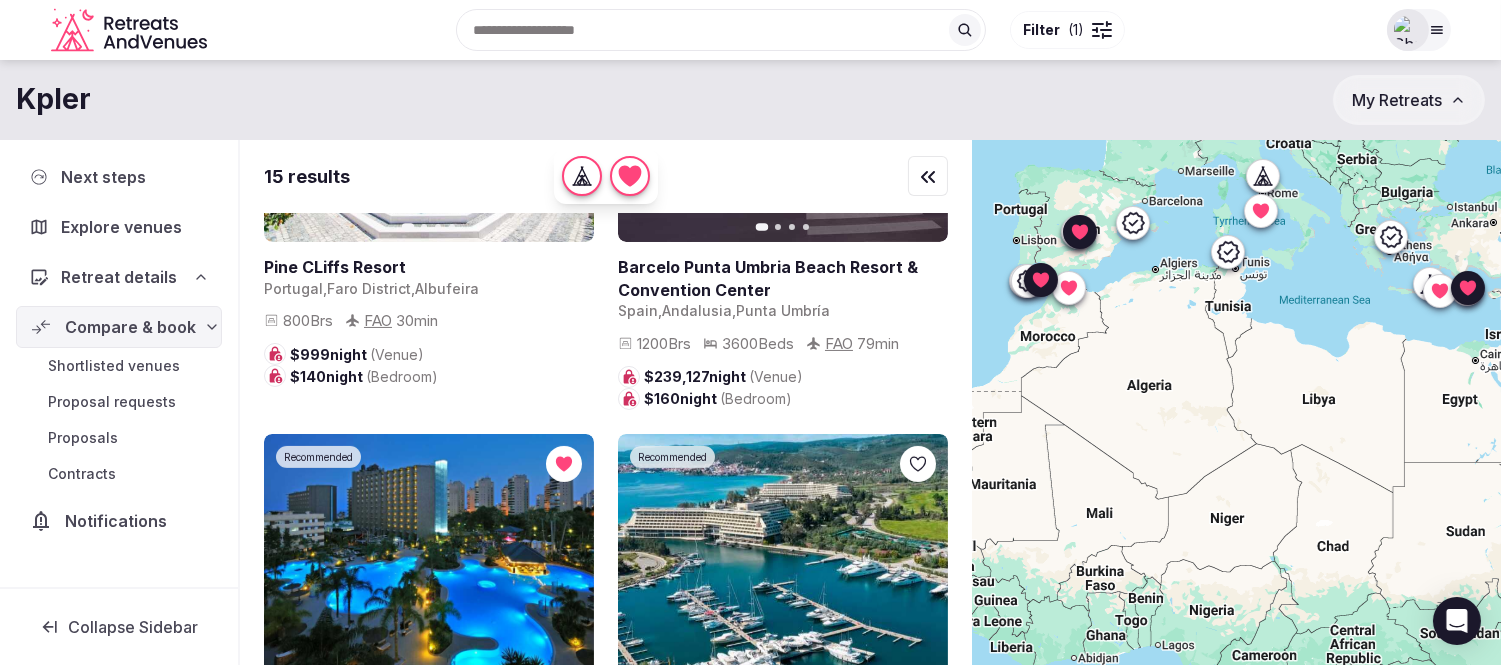 scroll, scrollTop: 888, scrollLeft: 0, axis: vertical 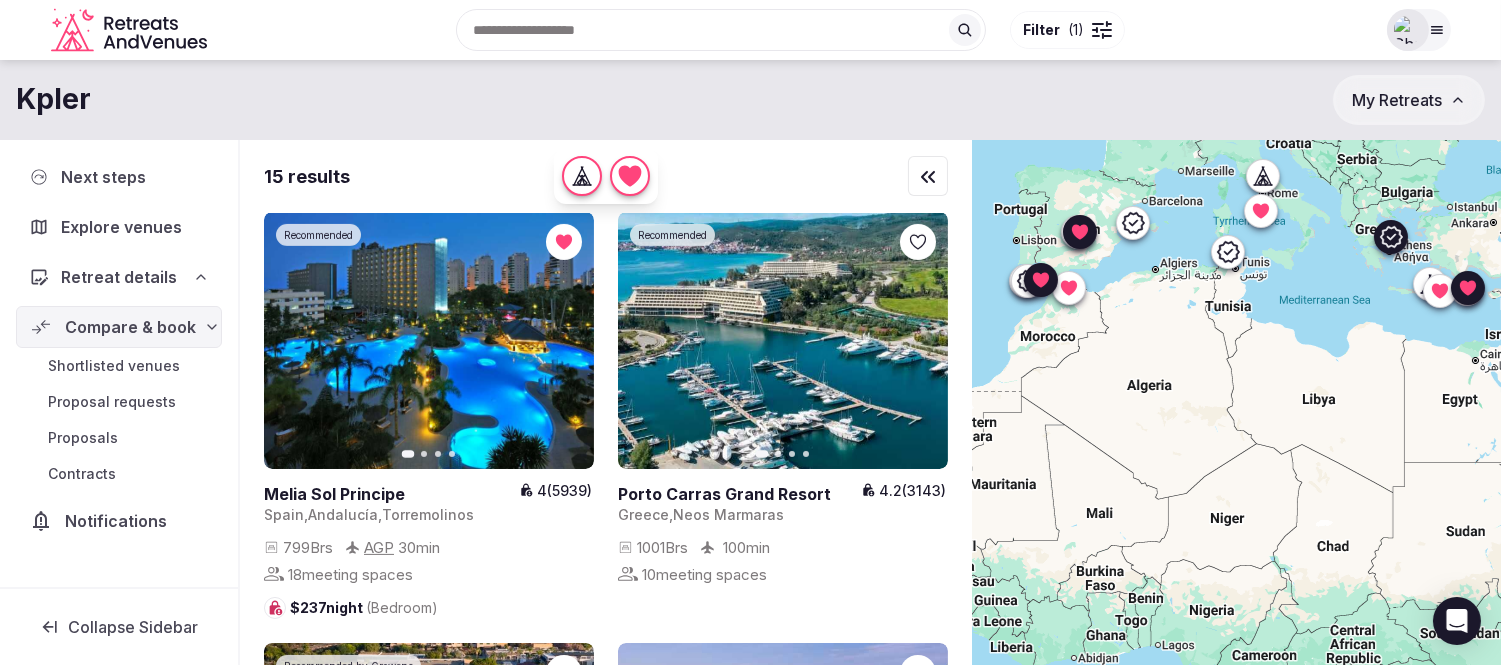 click 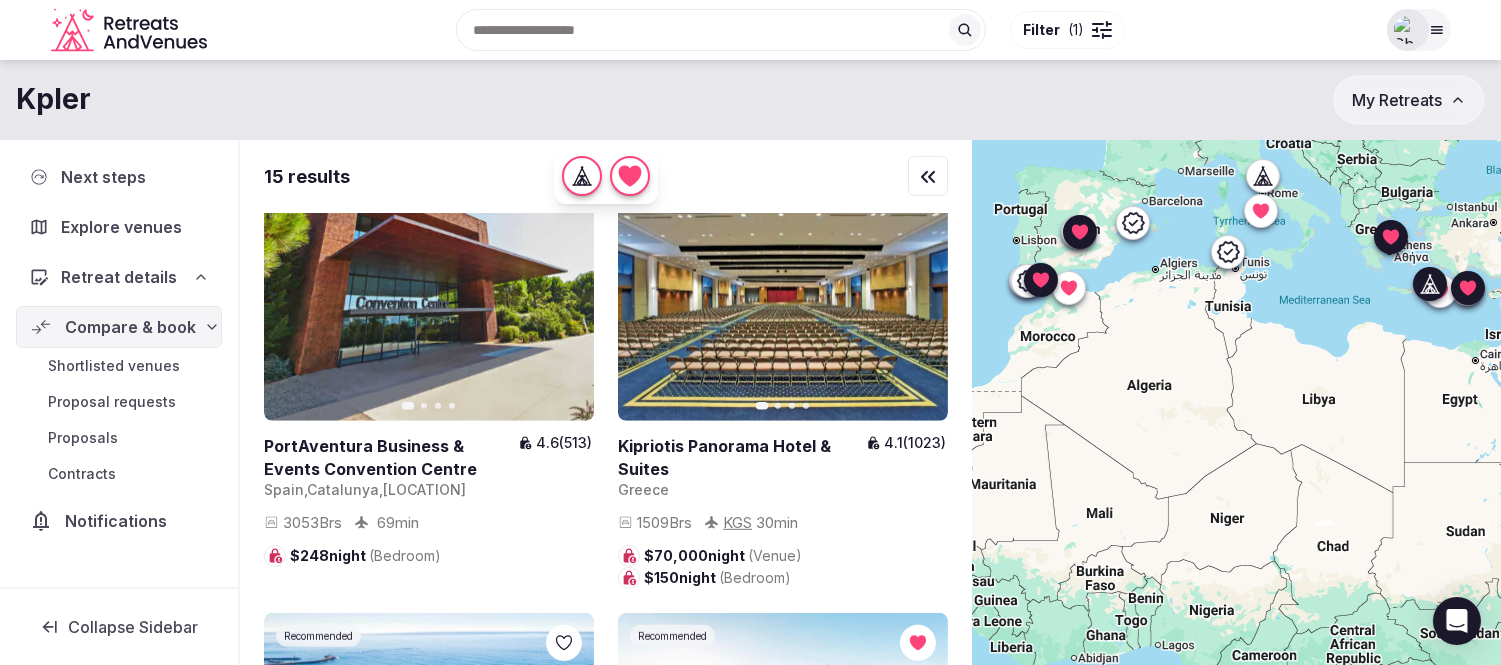 scroll, scrollTop: 2111, scrollLeft: 0, axis: vertical 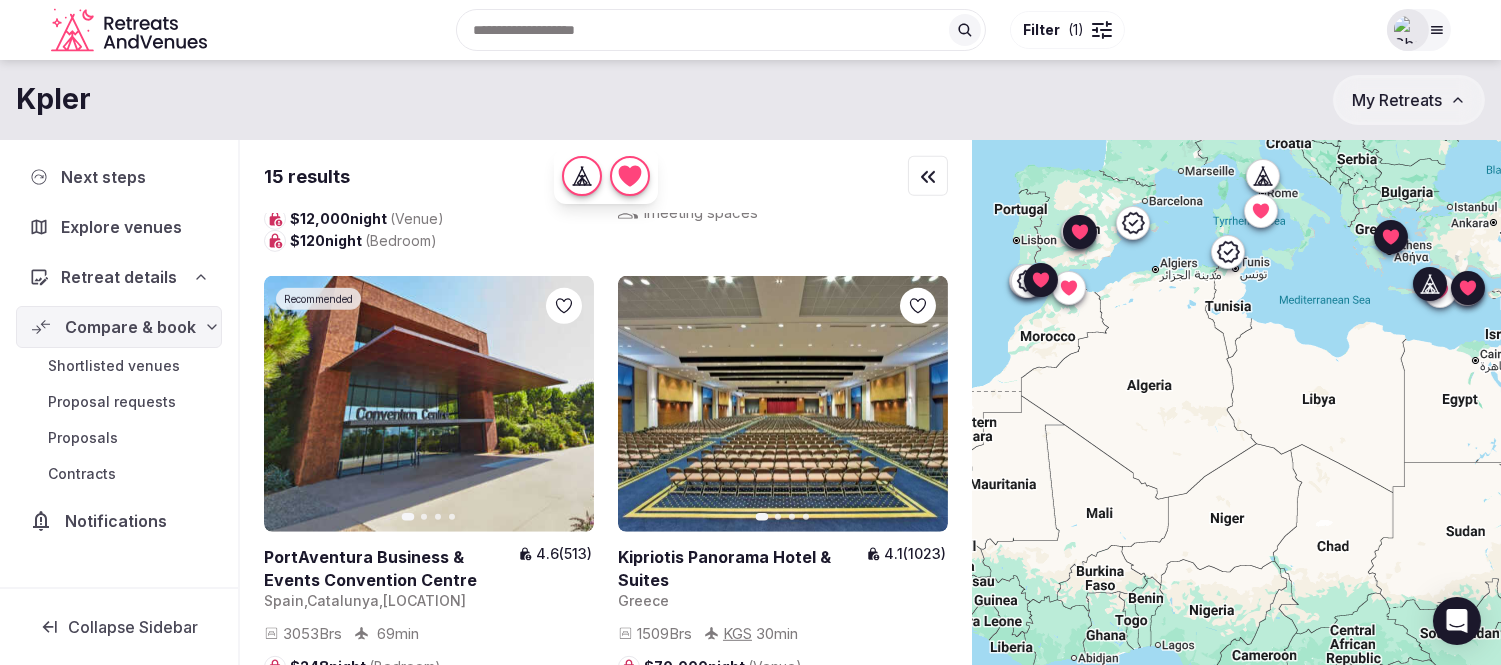 click 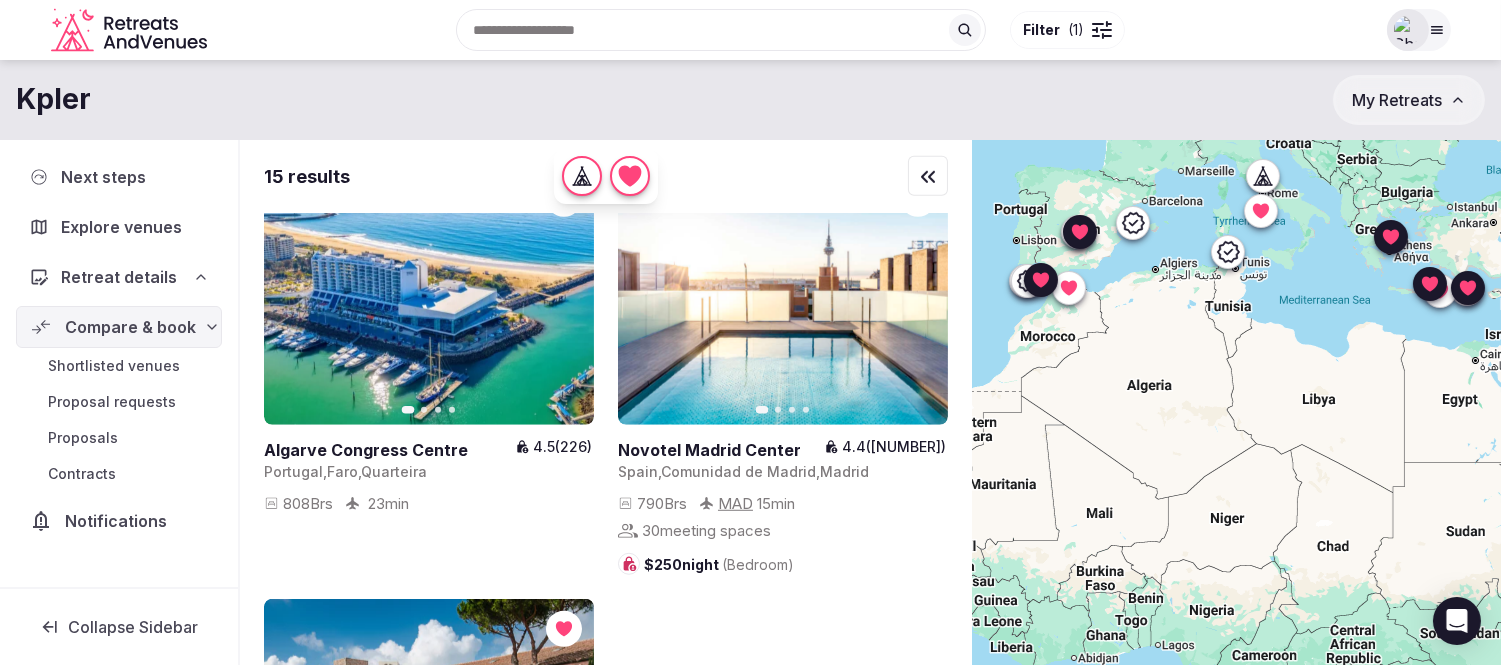 scroll, scrollTop: 2555, scrollLeft: 0, axis: vertical 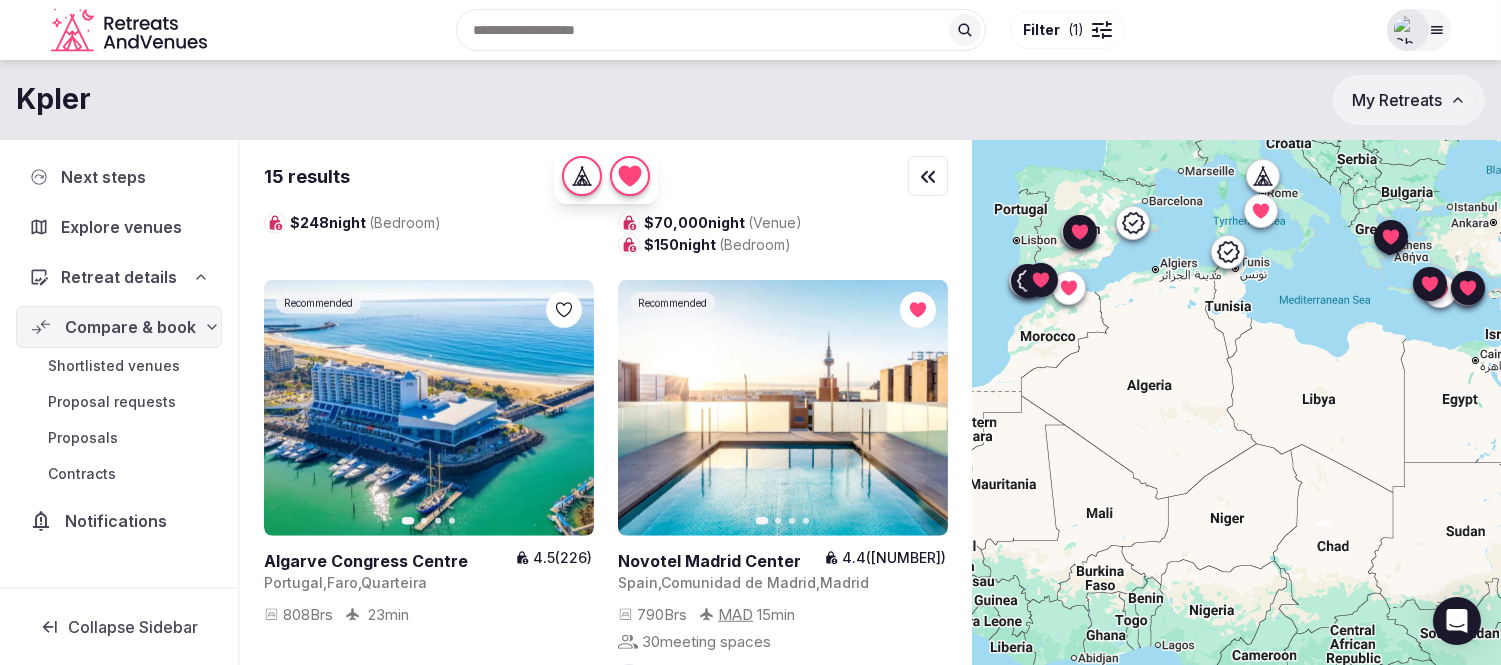 click 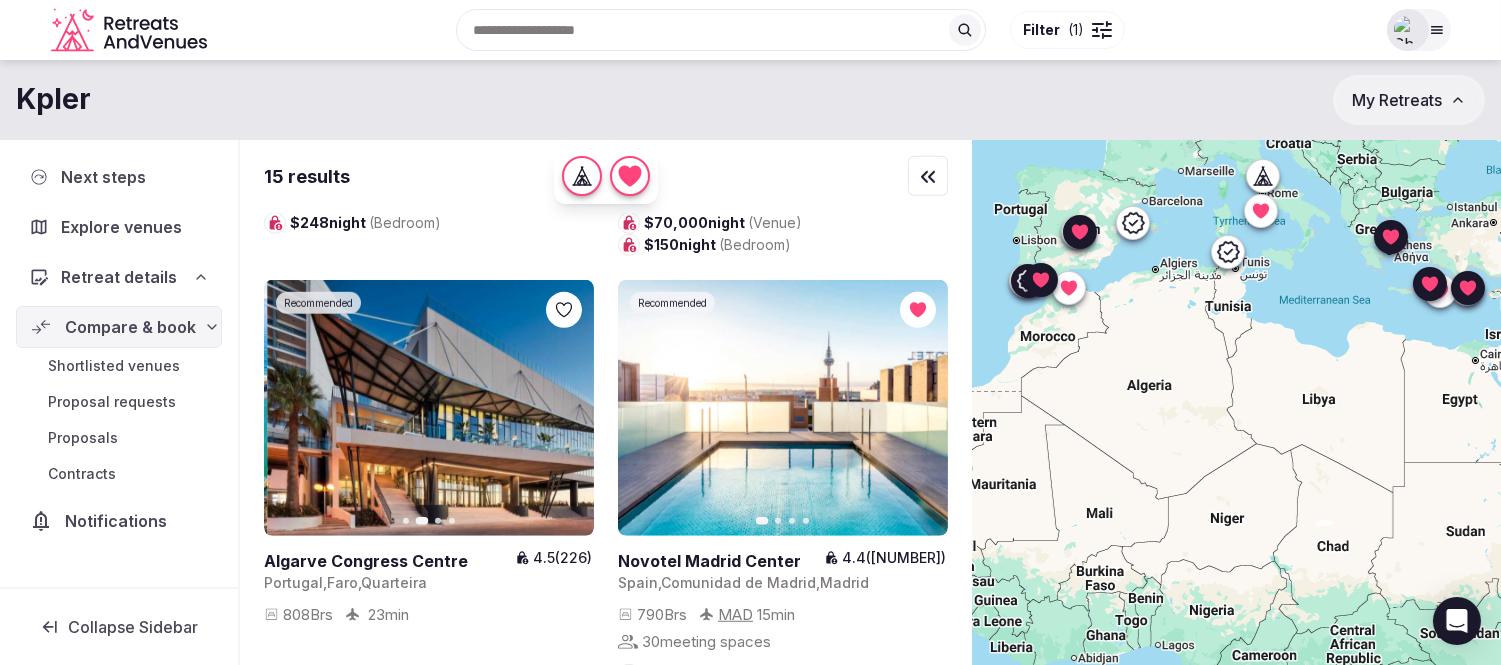 click 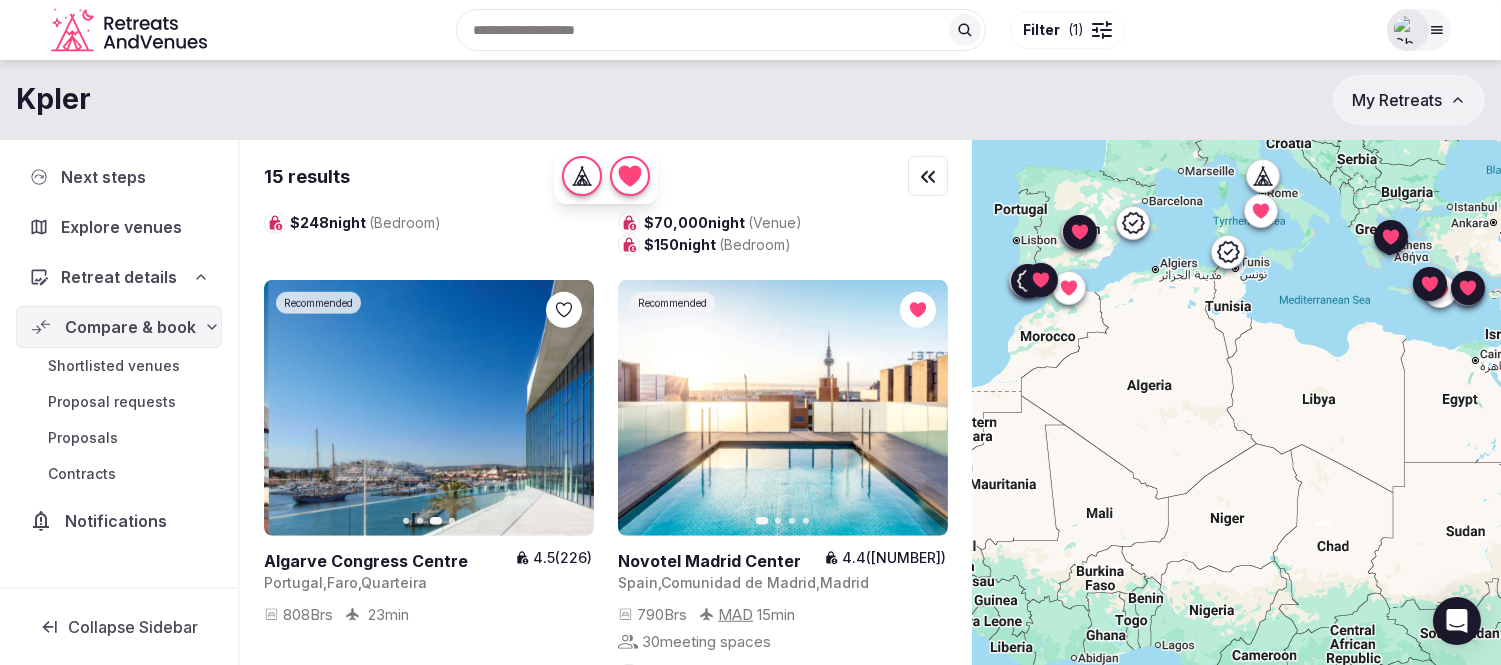 click 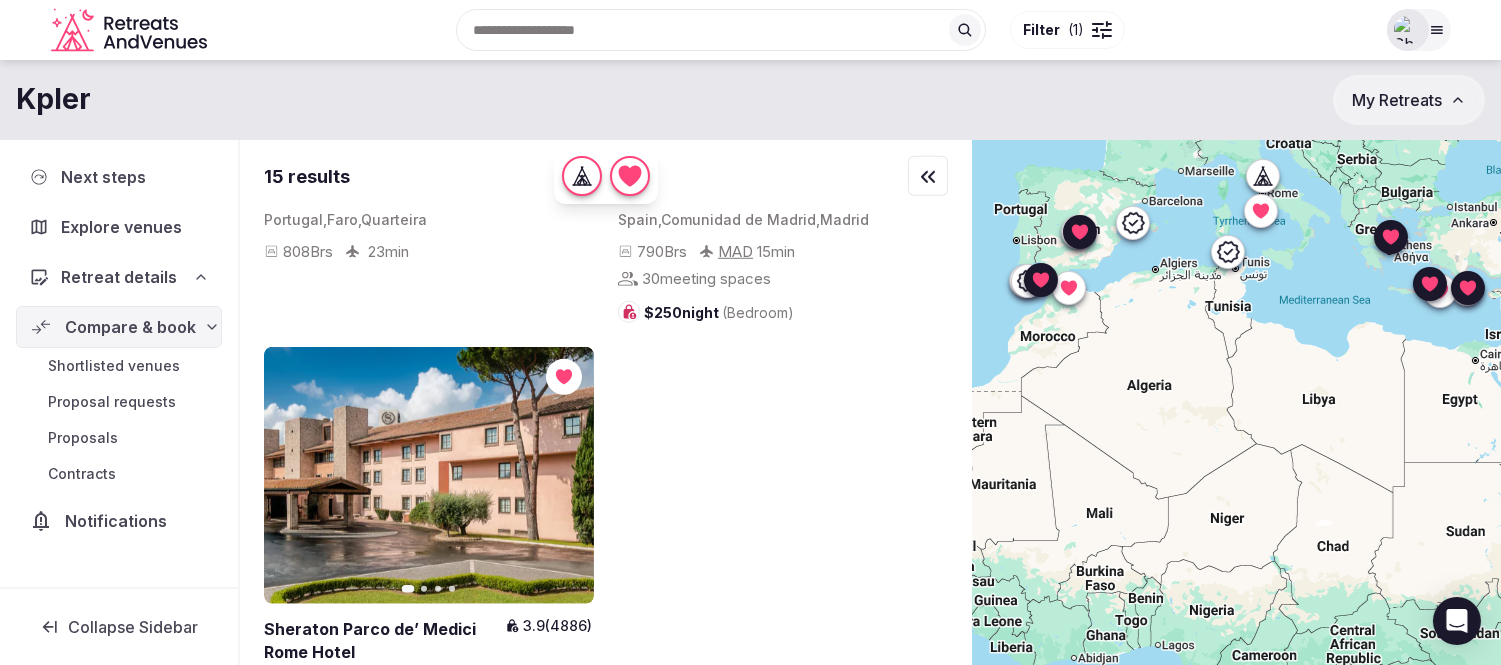 scroll, scrollTop: 2951, scrollLeft: 0, axis: vertical 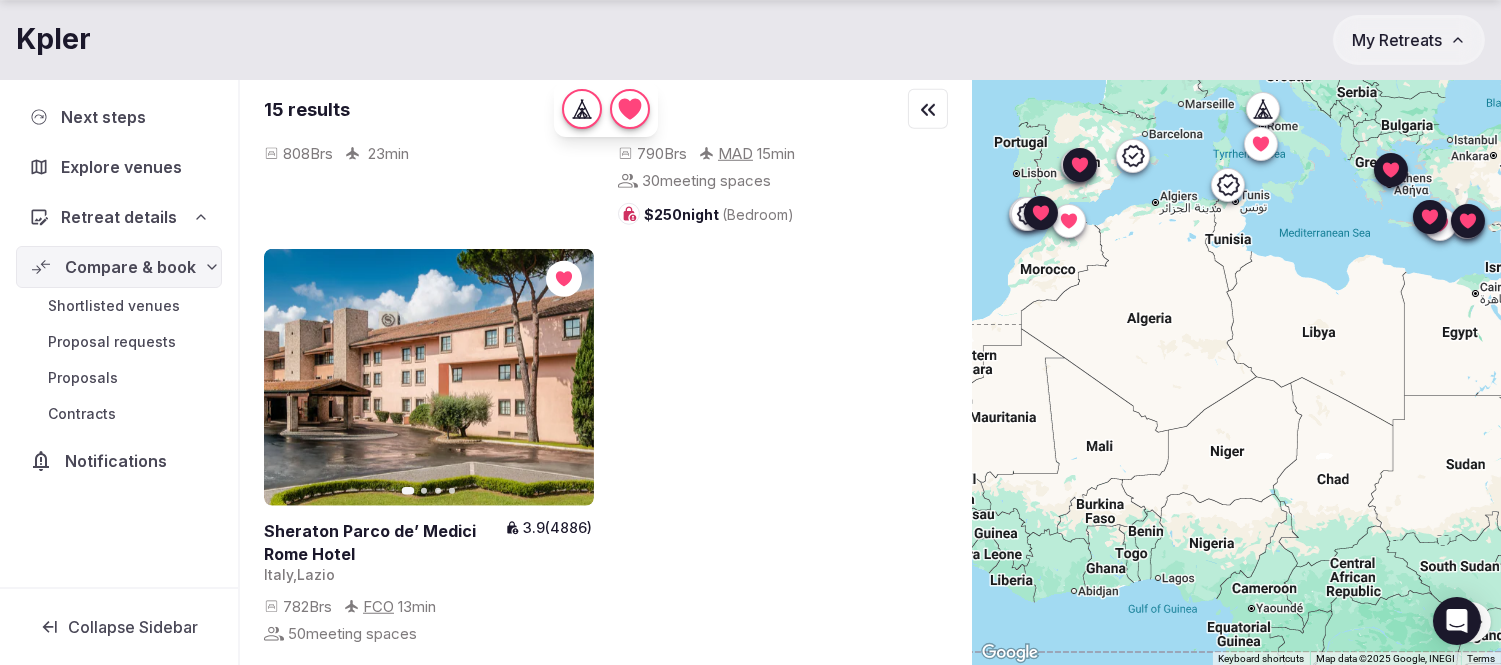 click on "Shortlisted venues" at bounding box center (114, 306) 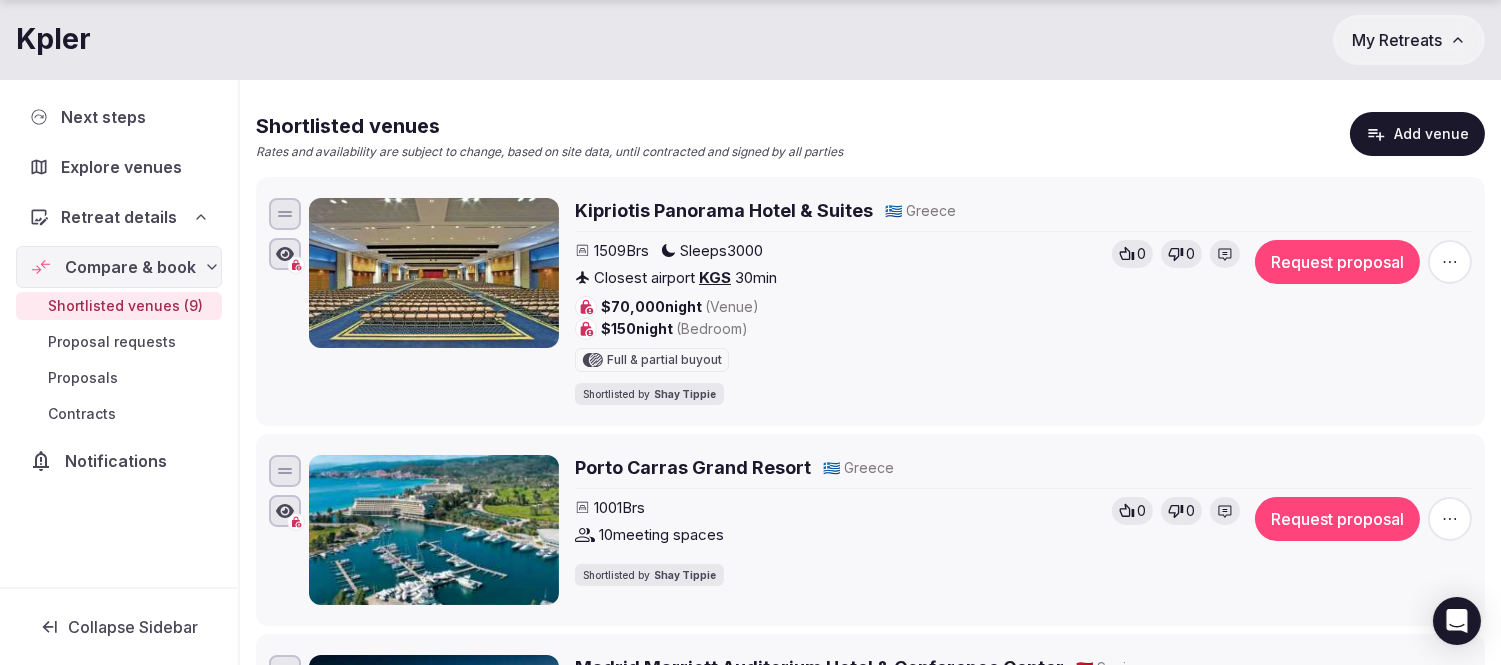 scroll, scrollTop: 222, scrollLeft: 0, axis: vertical 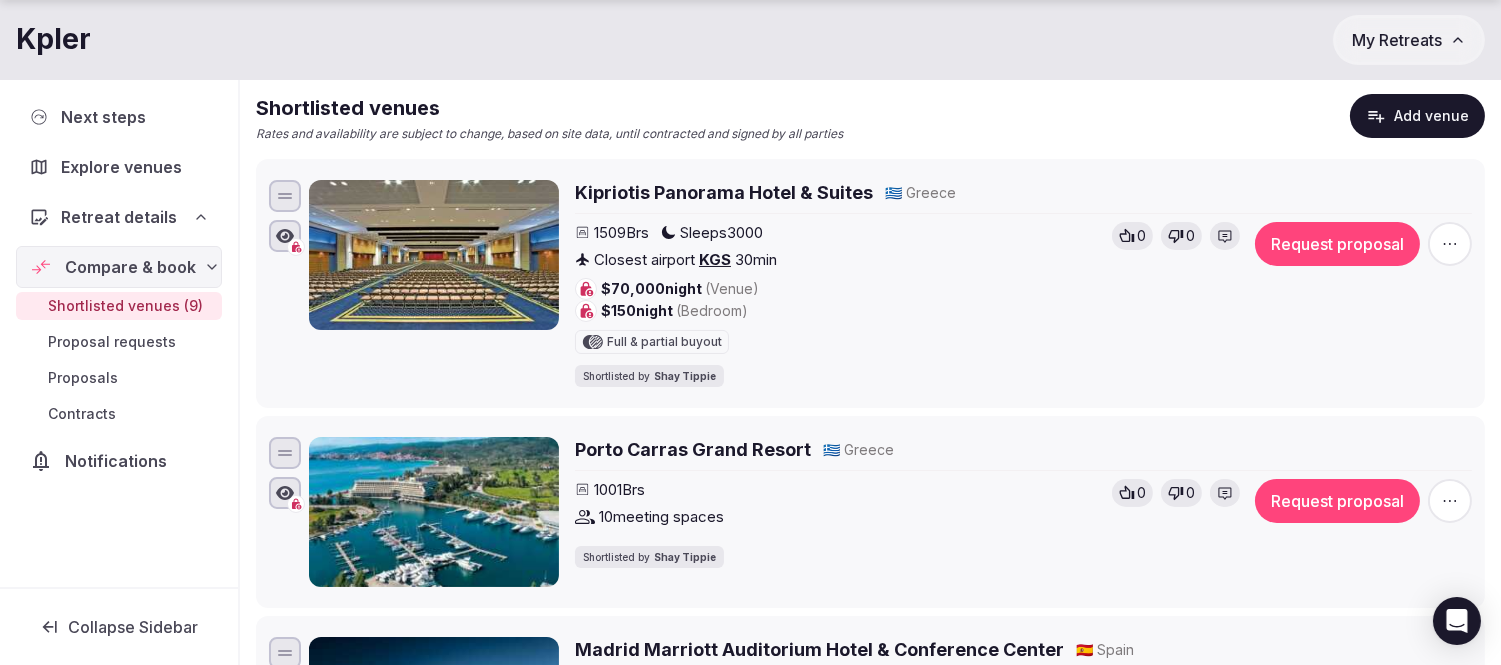 click on "Kipriotis Panorama Hotel & Suites" at bounding box center (724, 192) 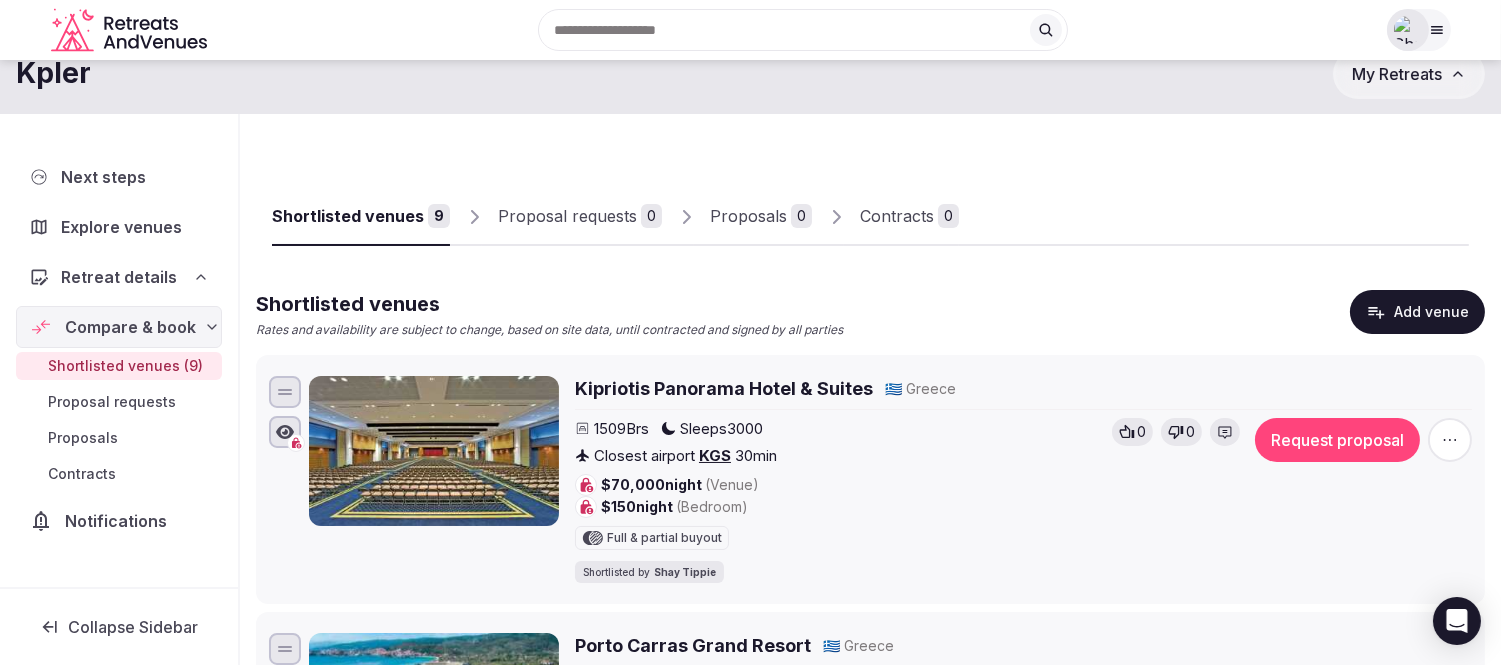 scroll, scrollTop: 111, scrollLeft: 0, axis: vertical 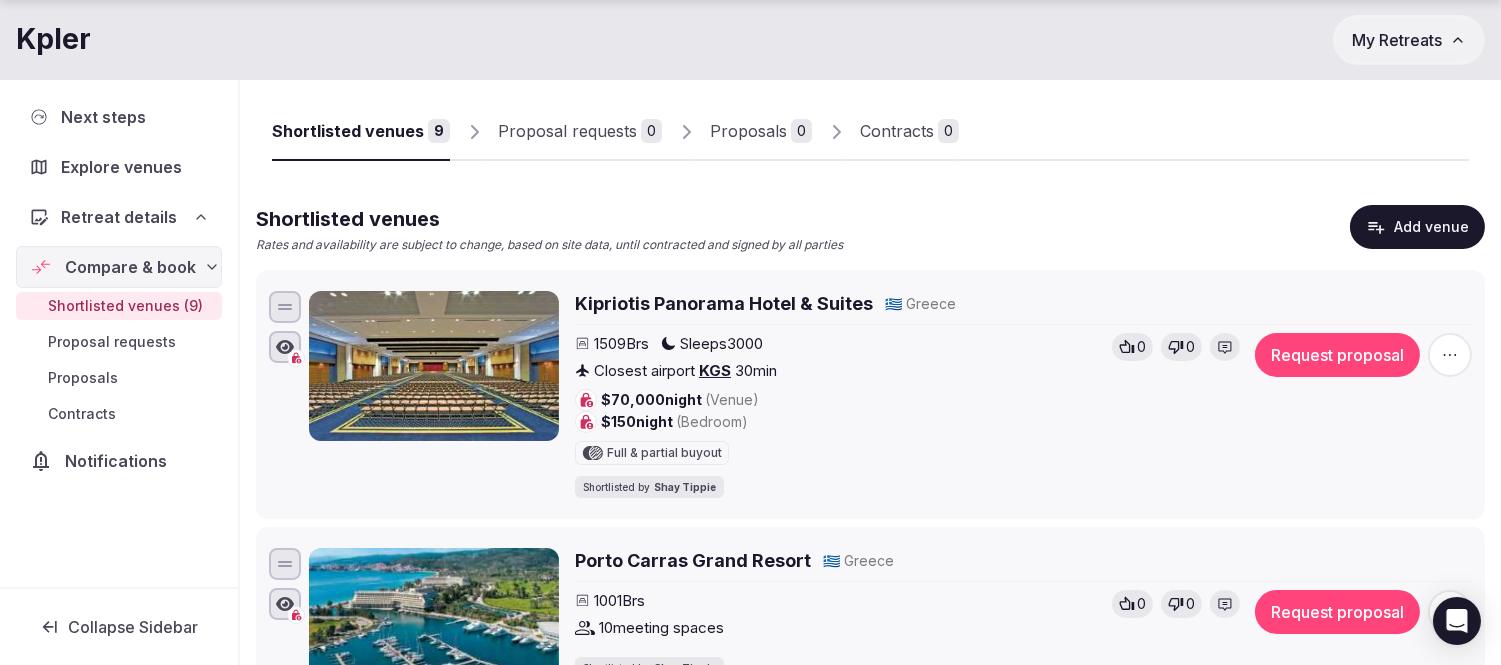click 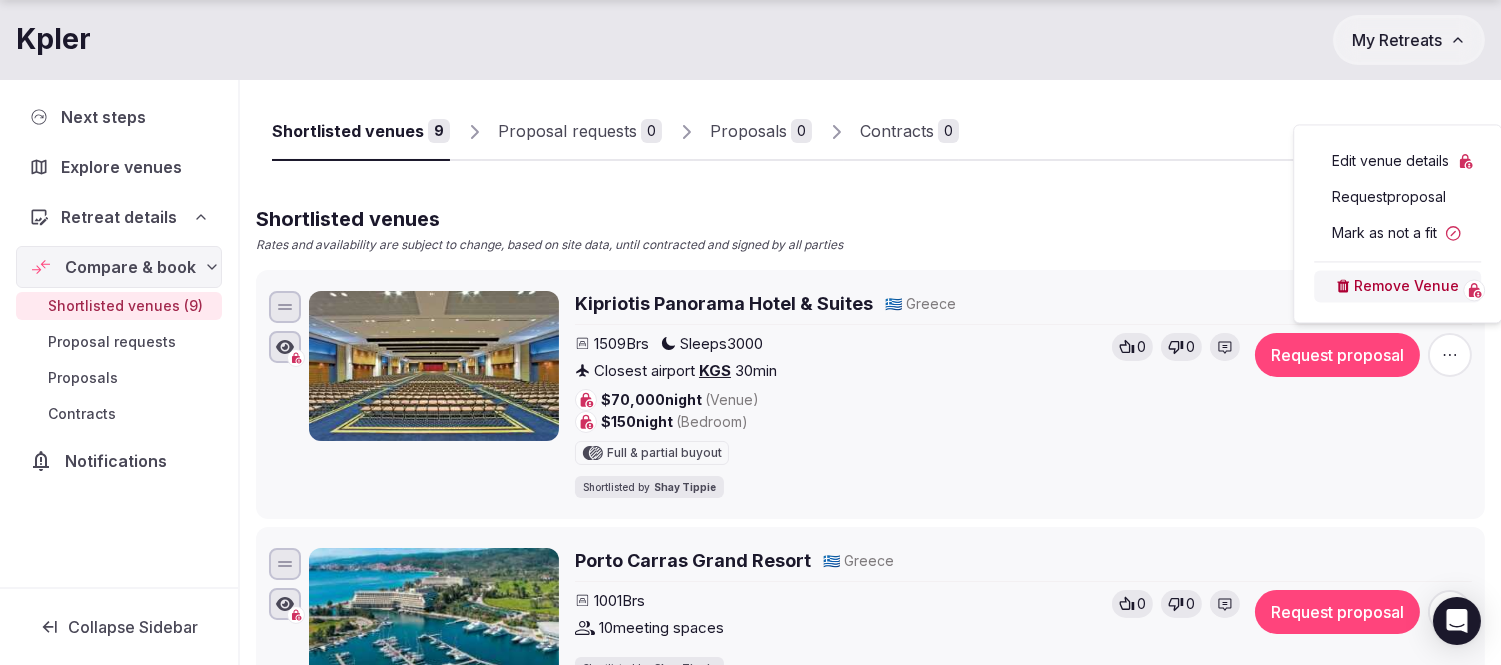 click on "Remove Venue" at bounding box center [1397, 286] 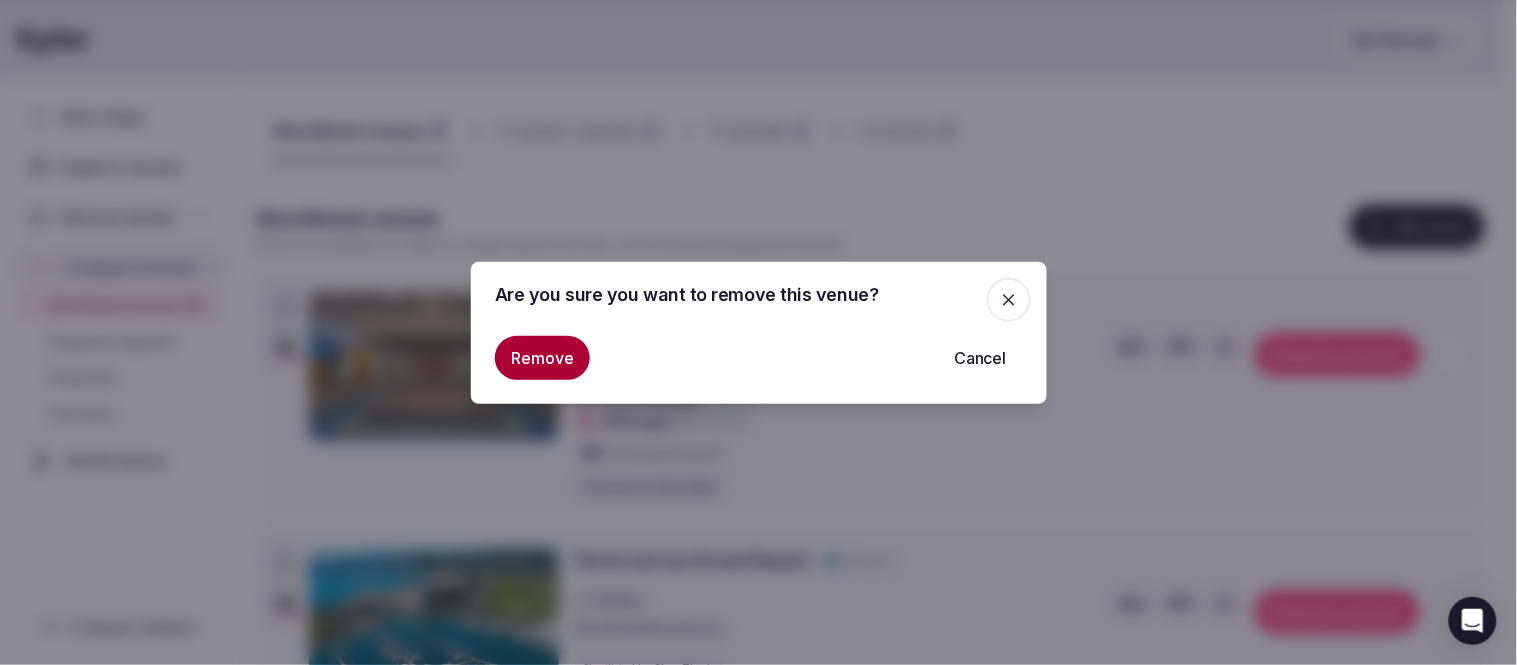 click on "Remove" at bounding box center [542, 358] 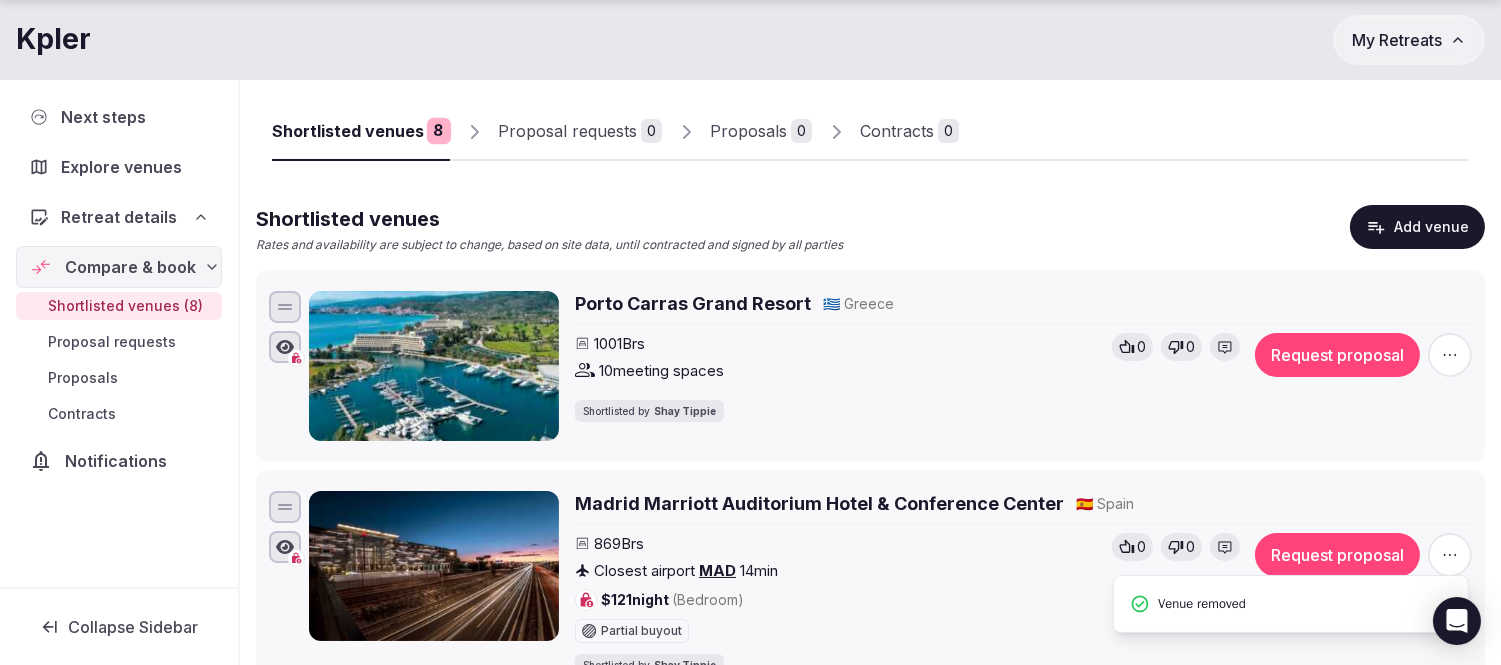 click on "Porto Carras Grand Resort" at bounding box center (693, 303) 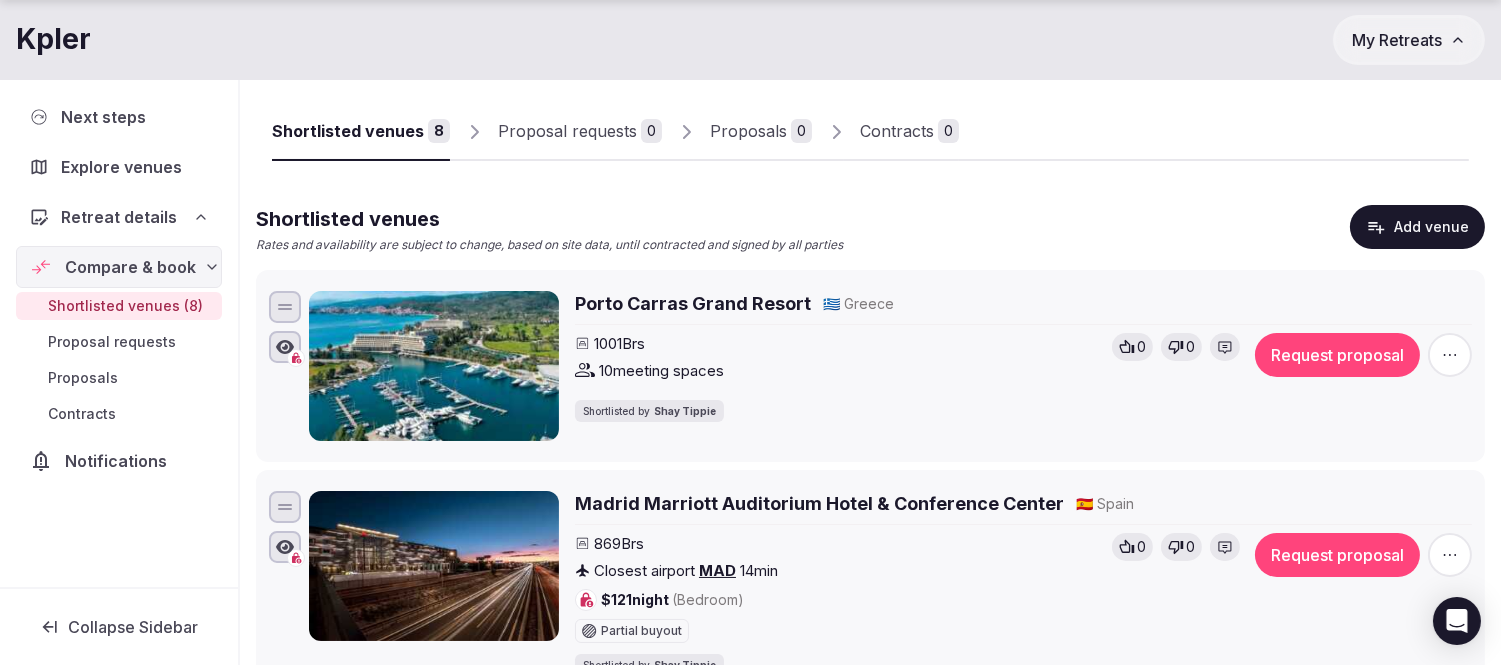click on "Porto Carras Grand Resort" at bounding box center (693, 303) 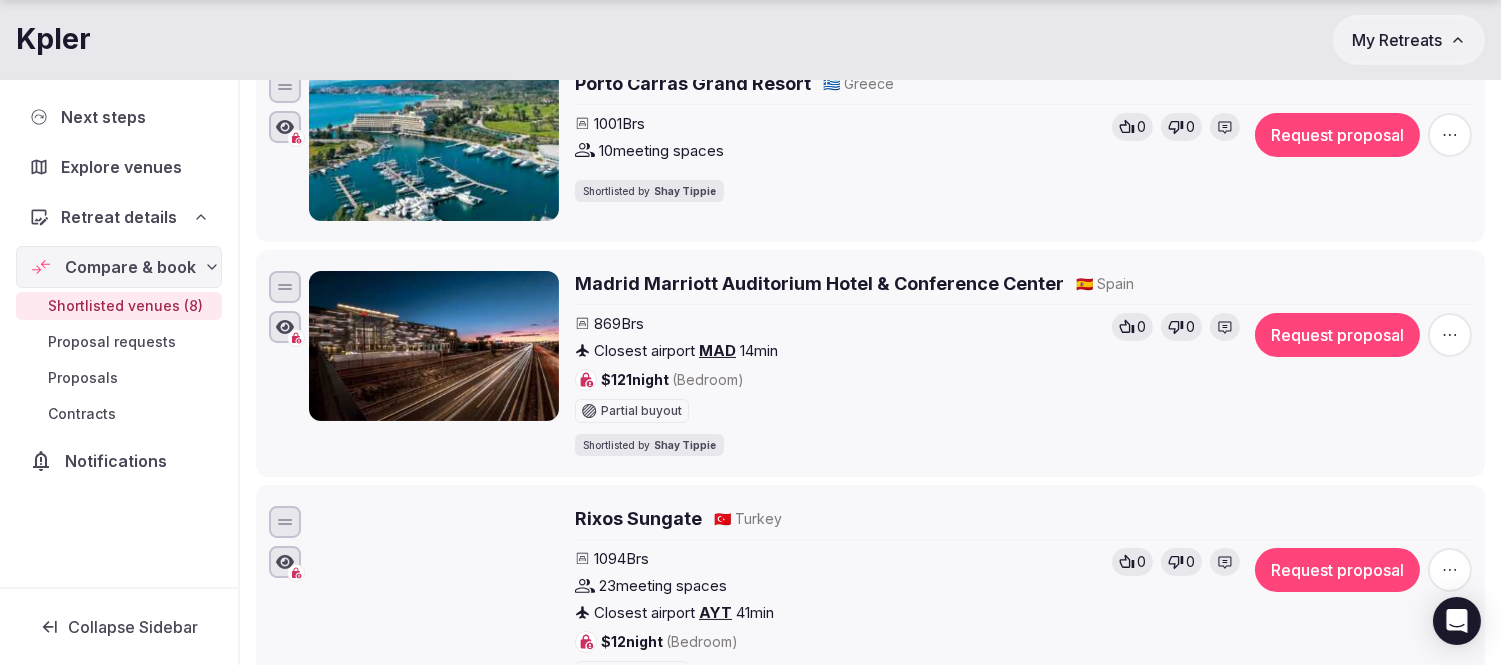 scroll, scrollTop: 333, scrollLeft: 0, axis: vertical 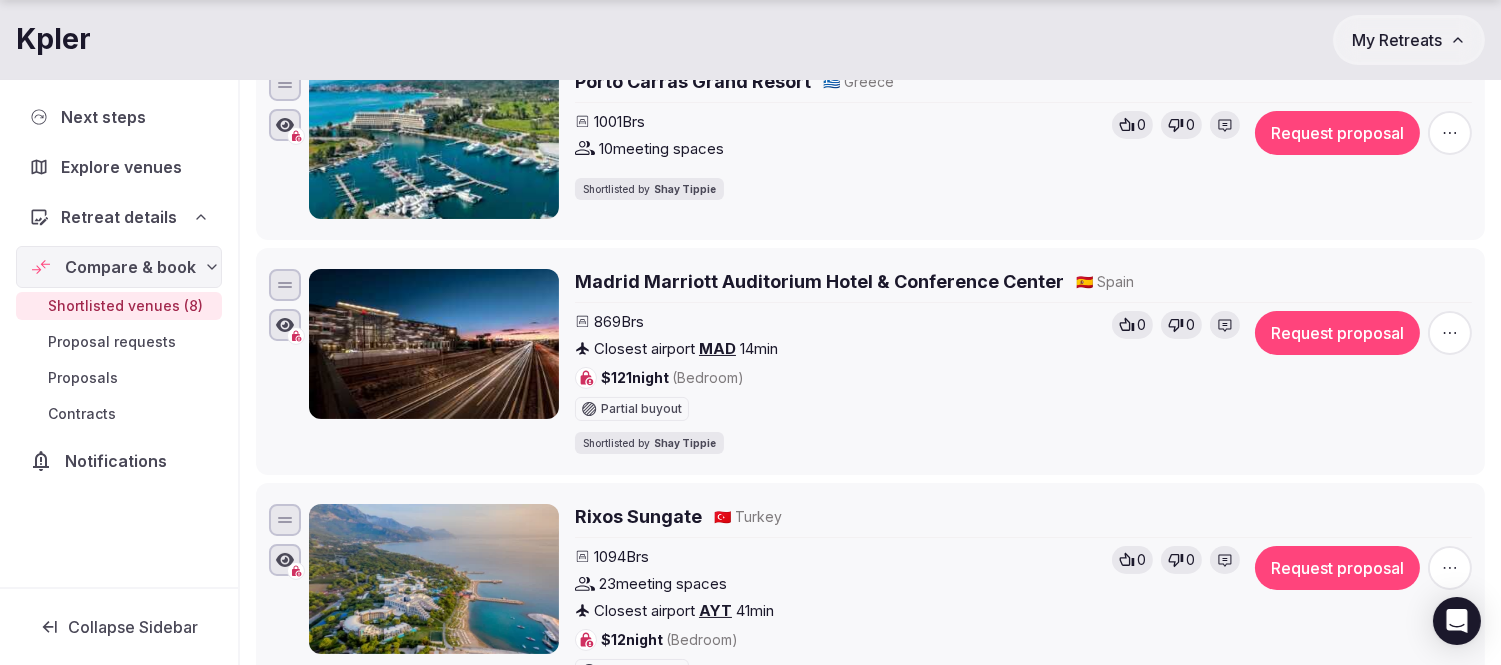 click on "Madrid Marriott Auditorium Hotel & Conference Center" at bounding box center [819, 281] 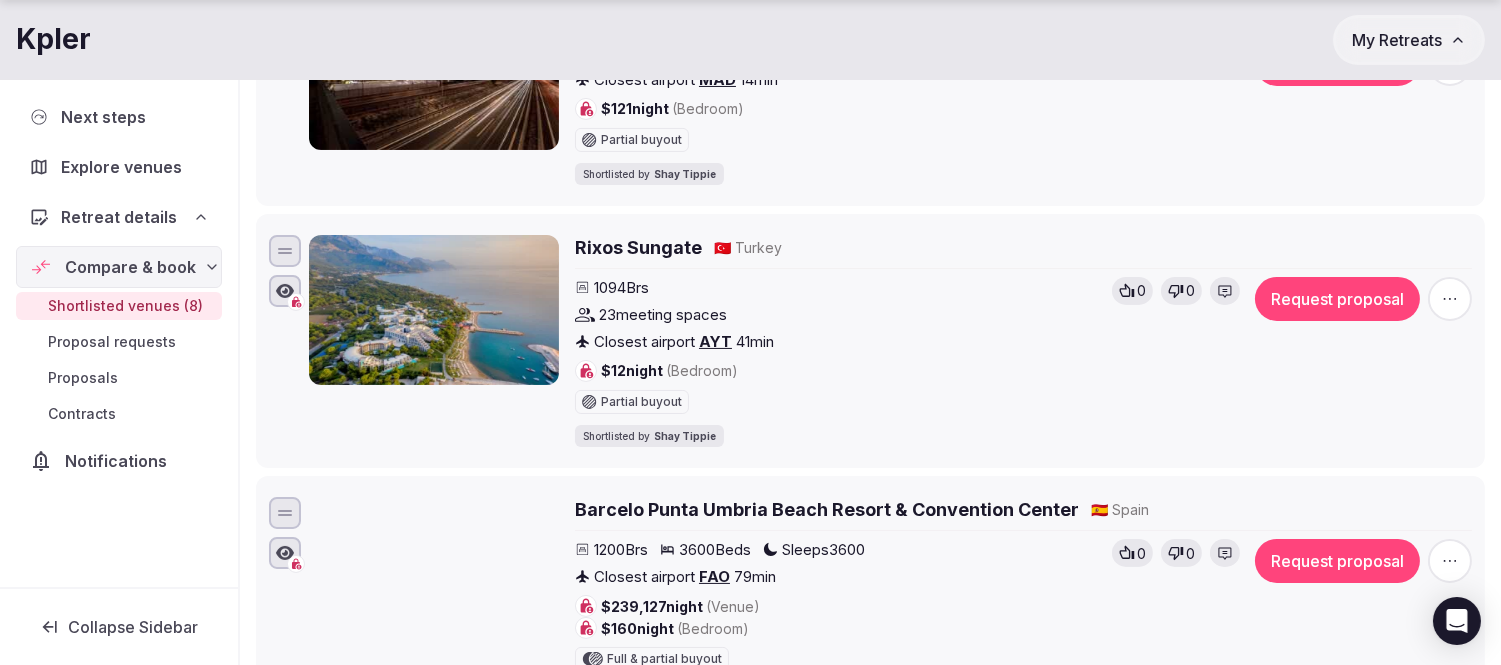 scroll, scrollTop: 666, scrollLeft: 0, axis: vertical 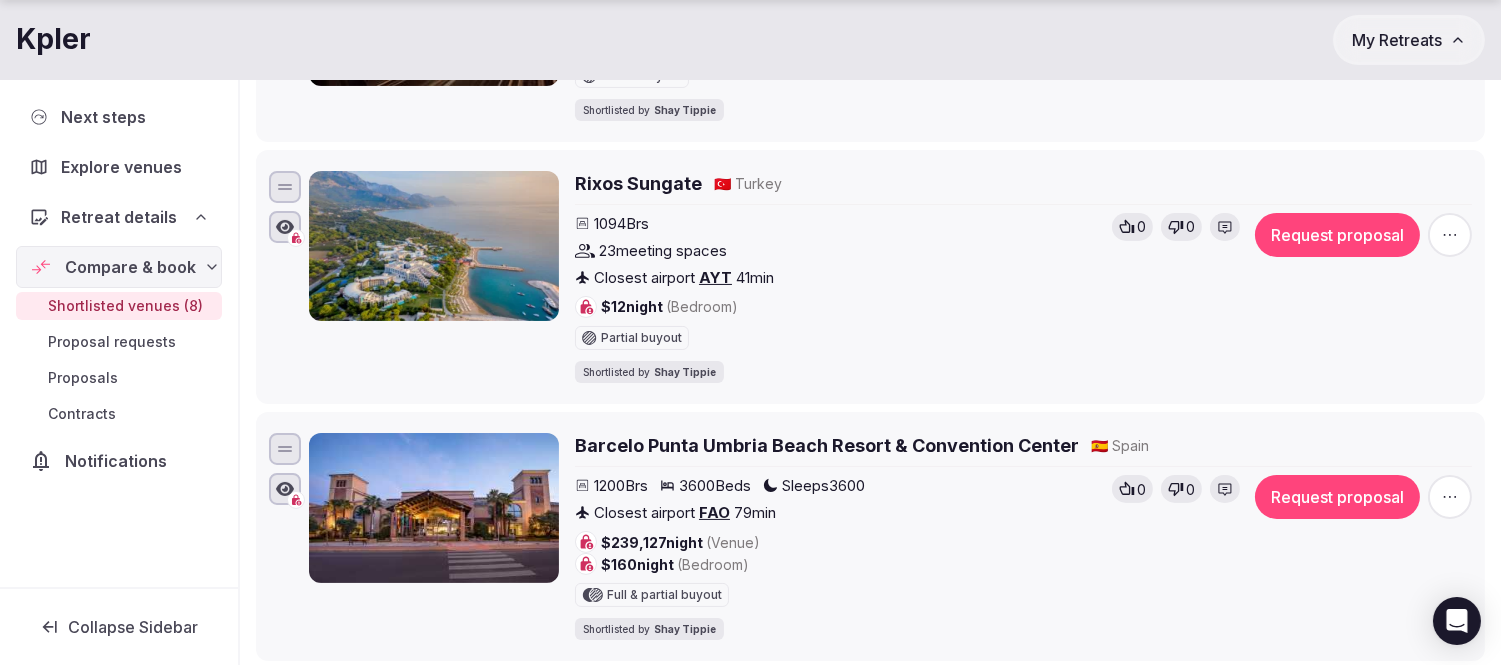 click on "Rixos Sungate" at bounding box center (638, 183) 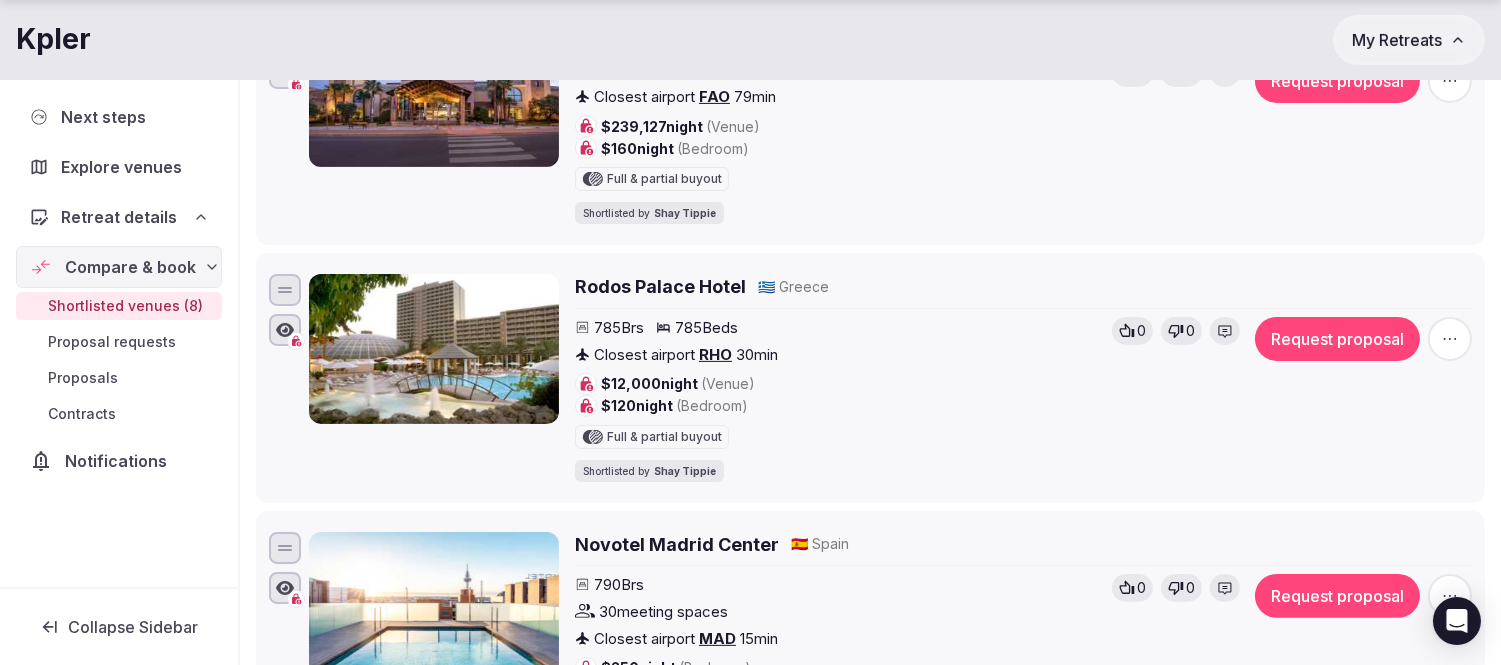 scroll, scrollTop: 1111, scrollLeft: 0, axis: vertical 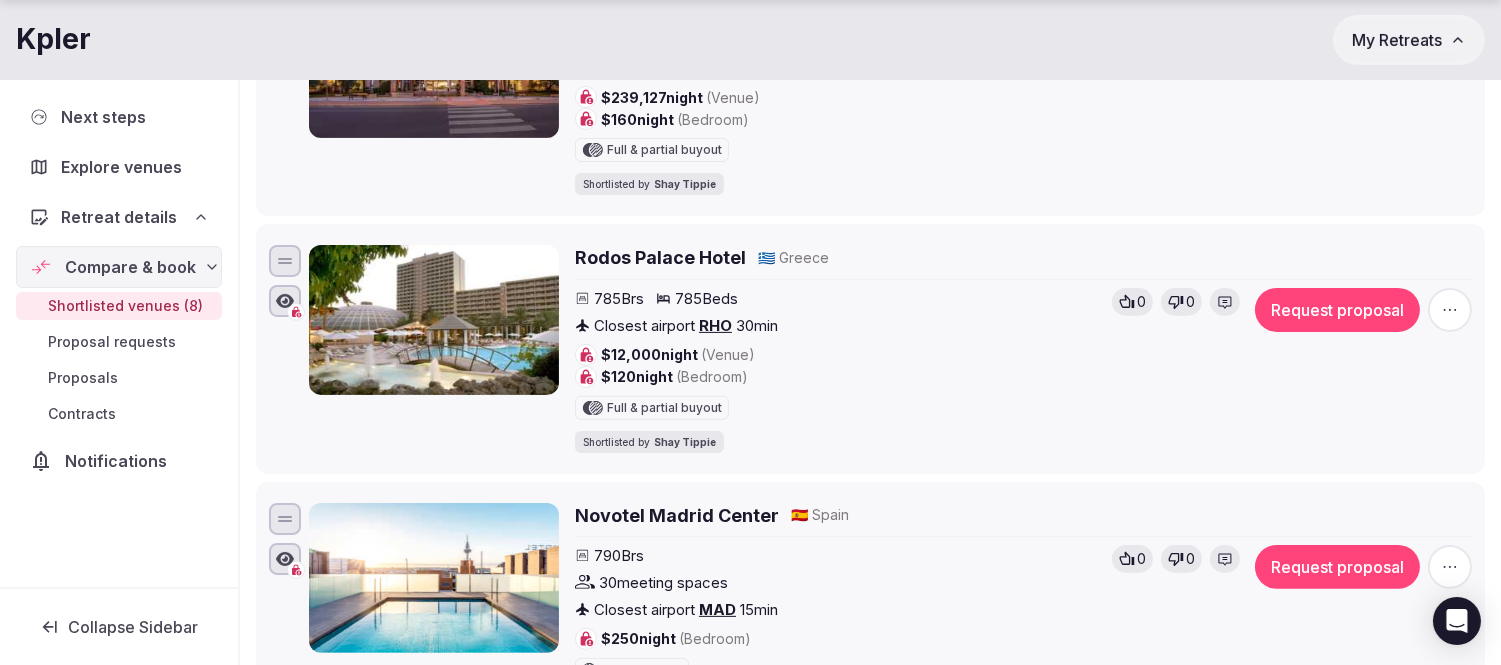 drag, startPoint x: 747, startPoint y: 261, endPoint x: 584, endPoint y: 263, distance: 163.01227 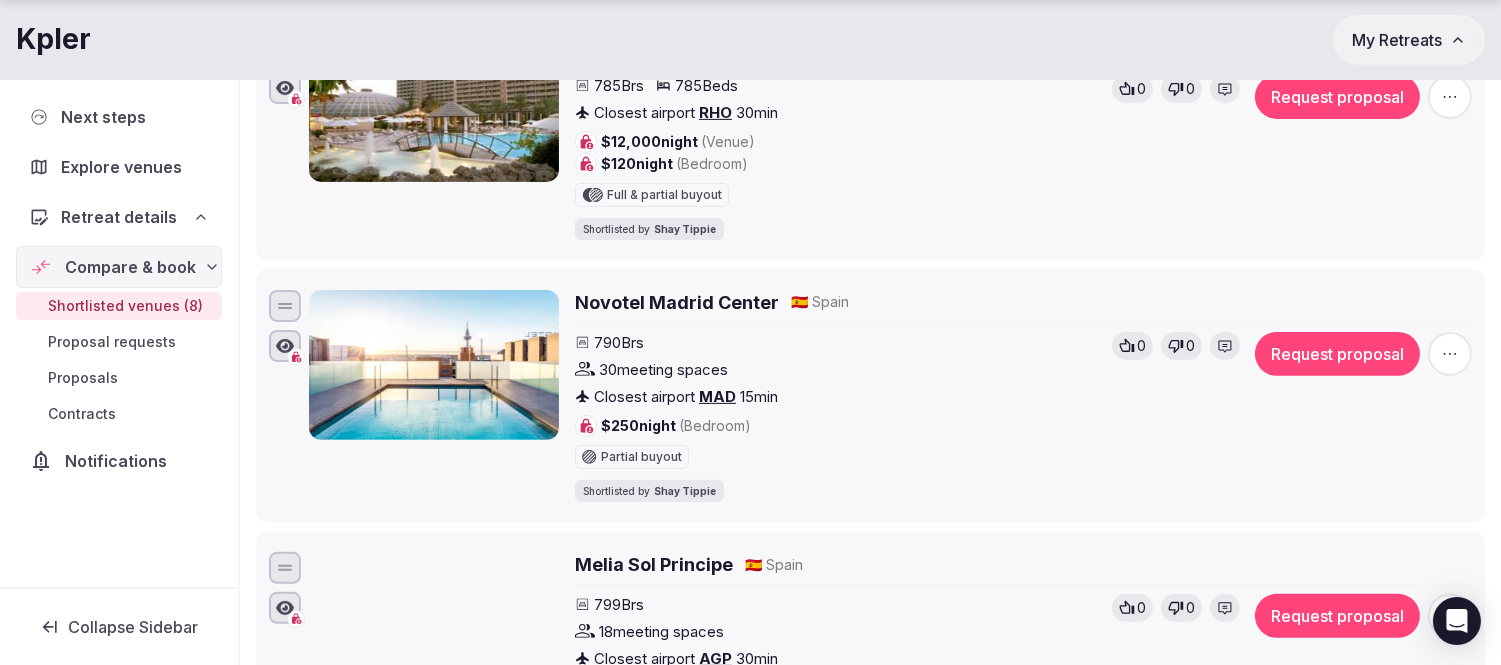 scroll, scrollTop: 1333, scrollLeft: 0, axis: vertical 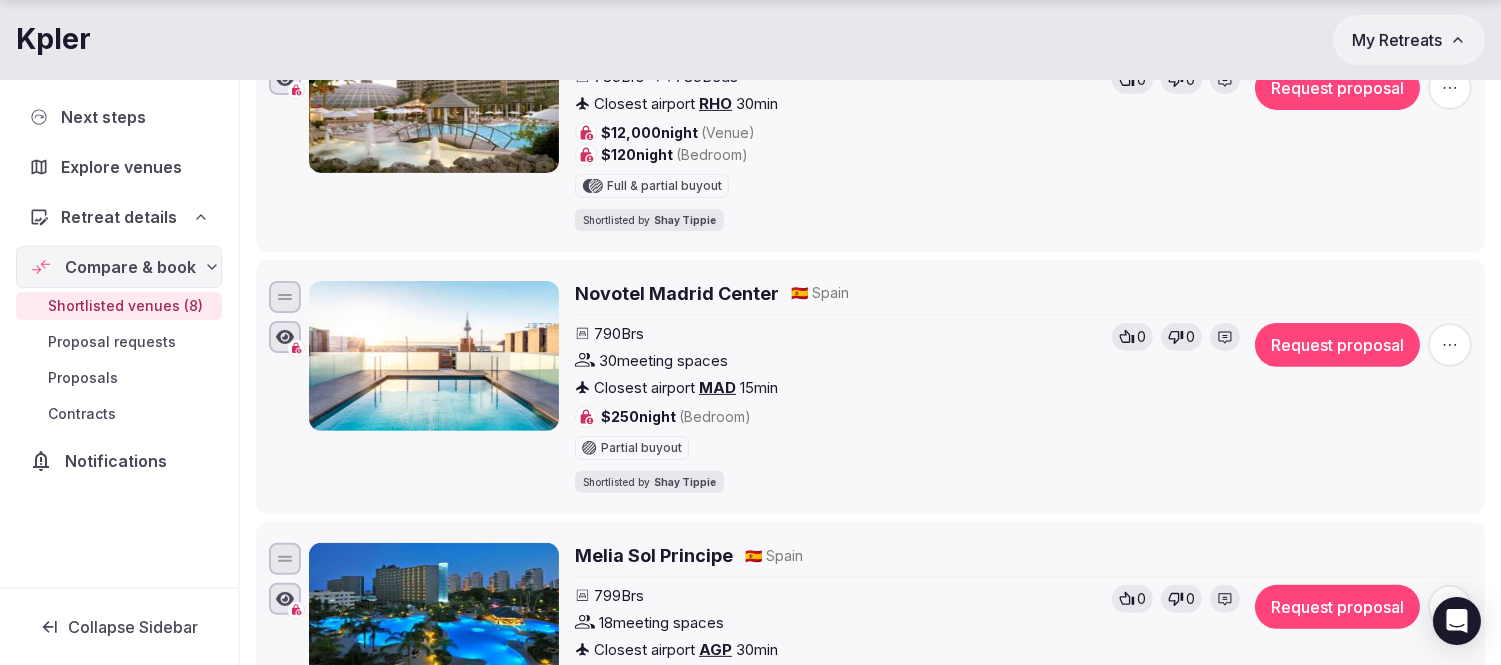 drag, startPoint x: 777, startPoint y: 296, endPoint x: 557, endPoint y: 305, distance: 220.18402 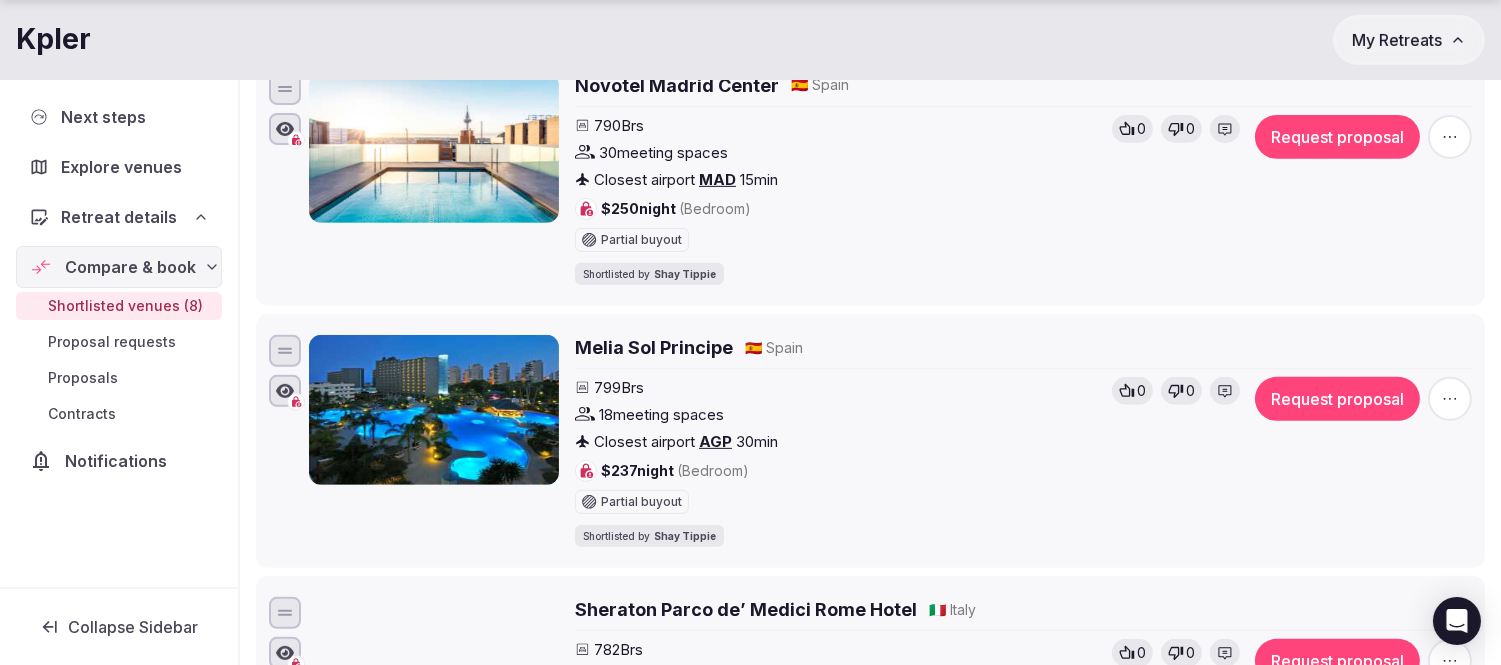 scroll, scrollTop: 1555, scrollLeft: 0, axis: vertical 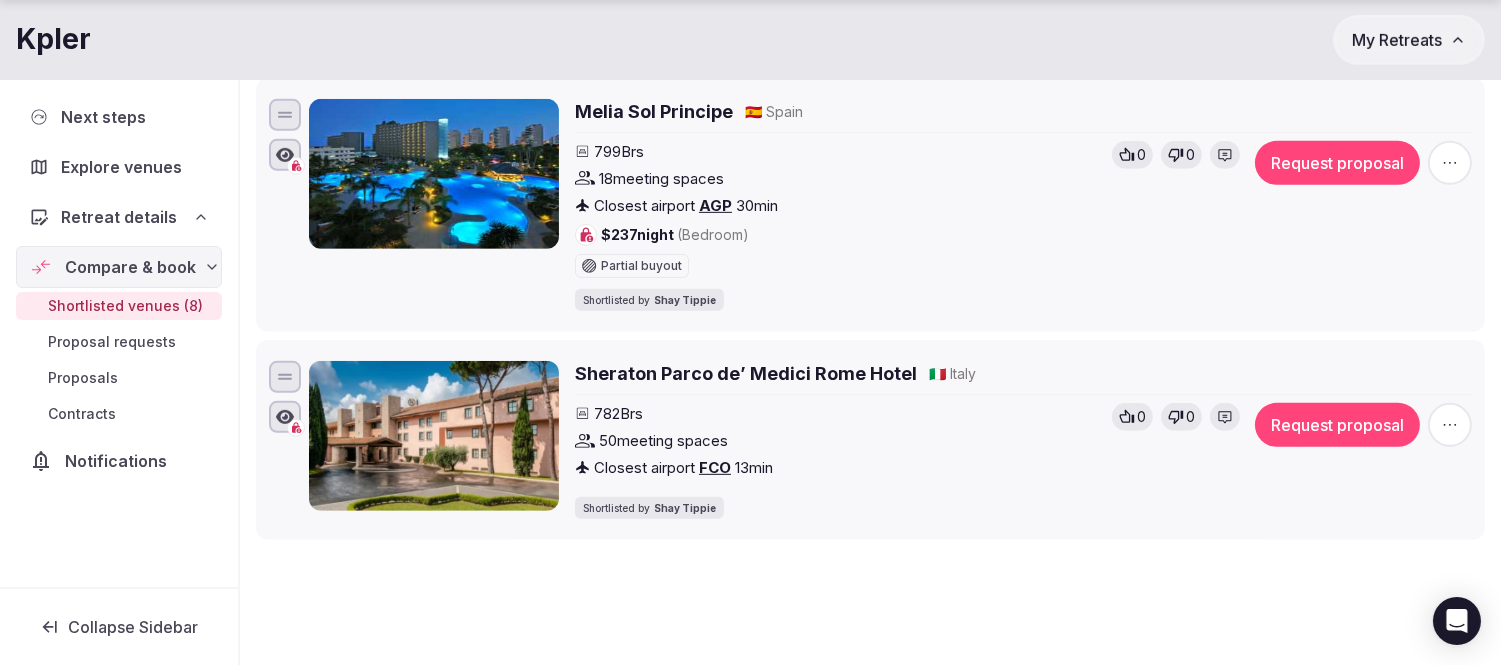 click on "Sheraton Parco de’ Medici Rome Hotel" at bounding box center (746, 373) 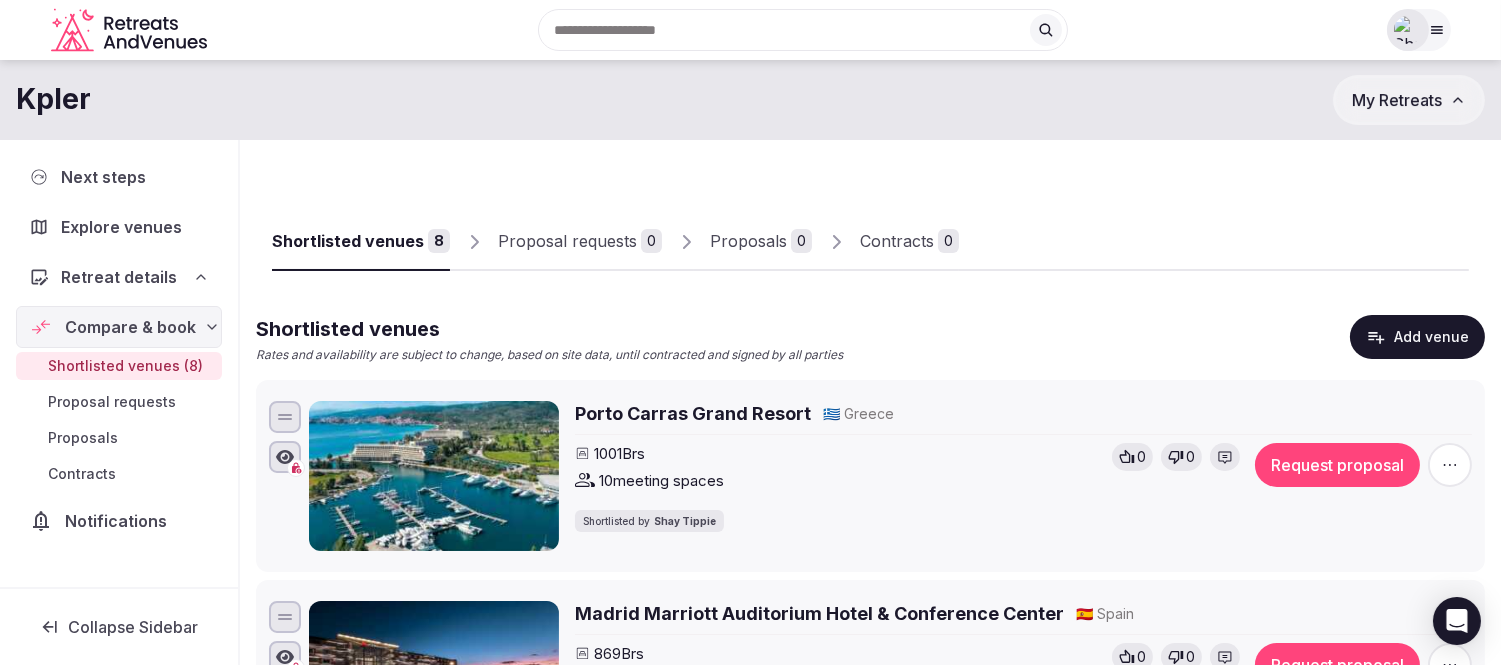 scroll, scrollTop: 0, scrollLeft: 0, axis: both 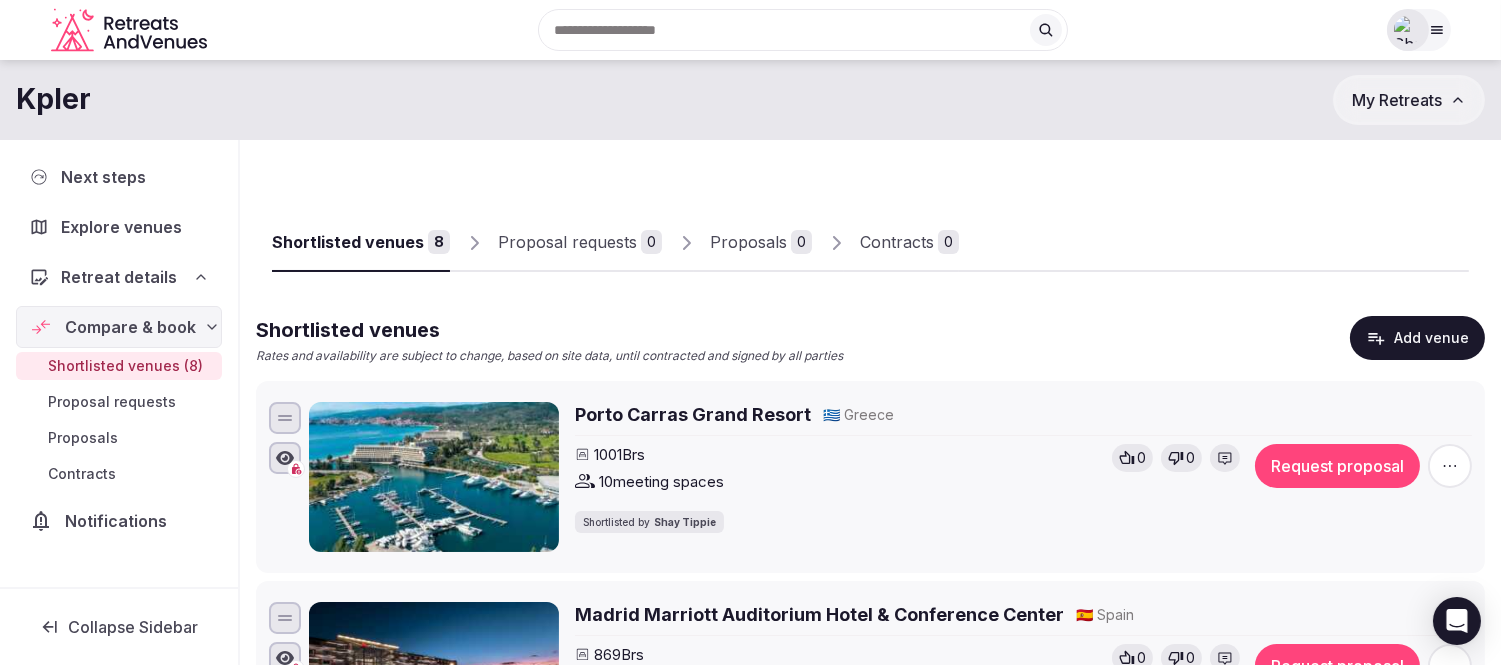 click at bounding box center (1408, 30) 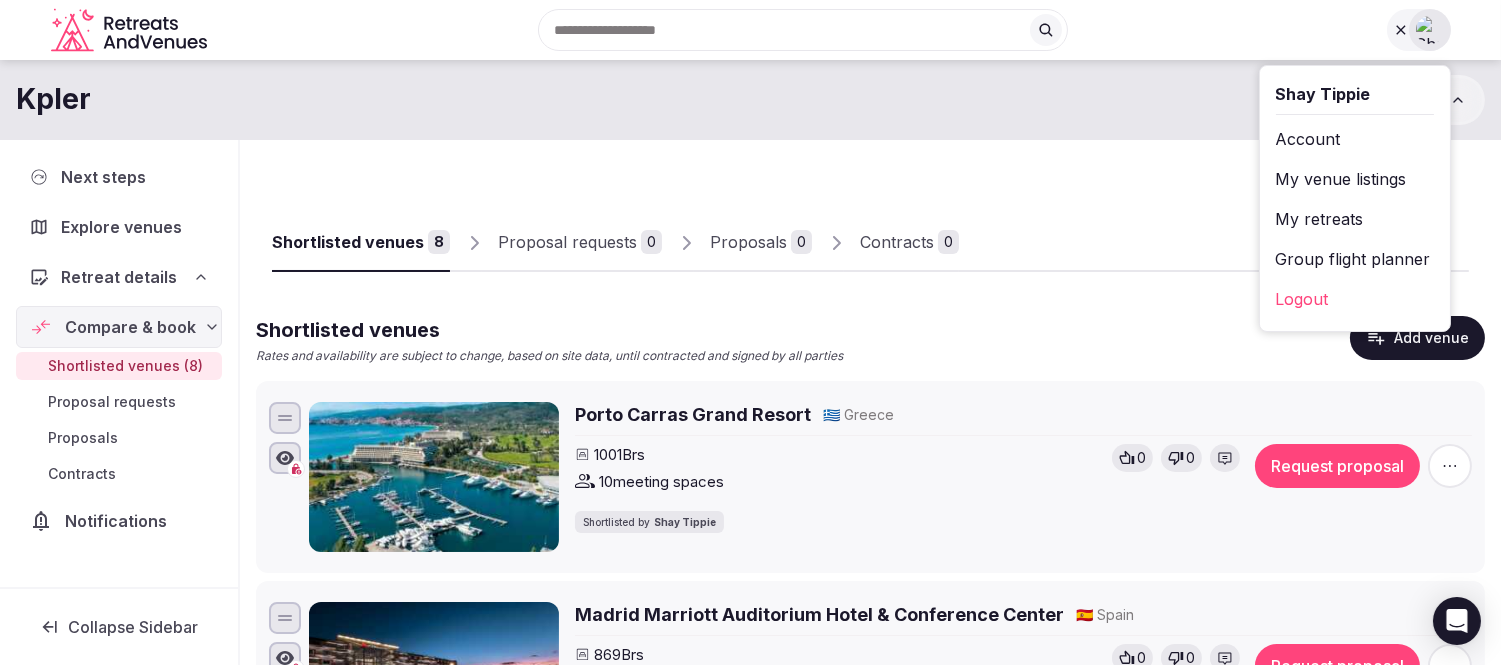 click on "My retreats" at bounding box center [1355, 219] 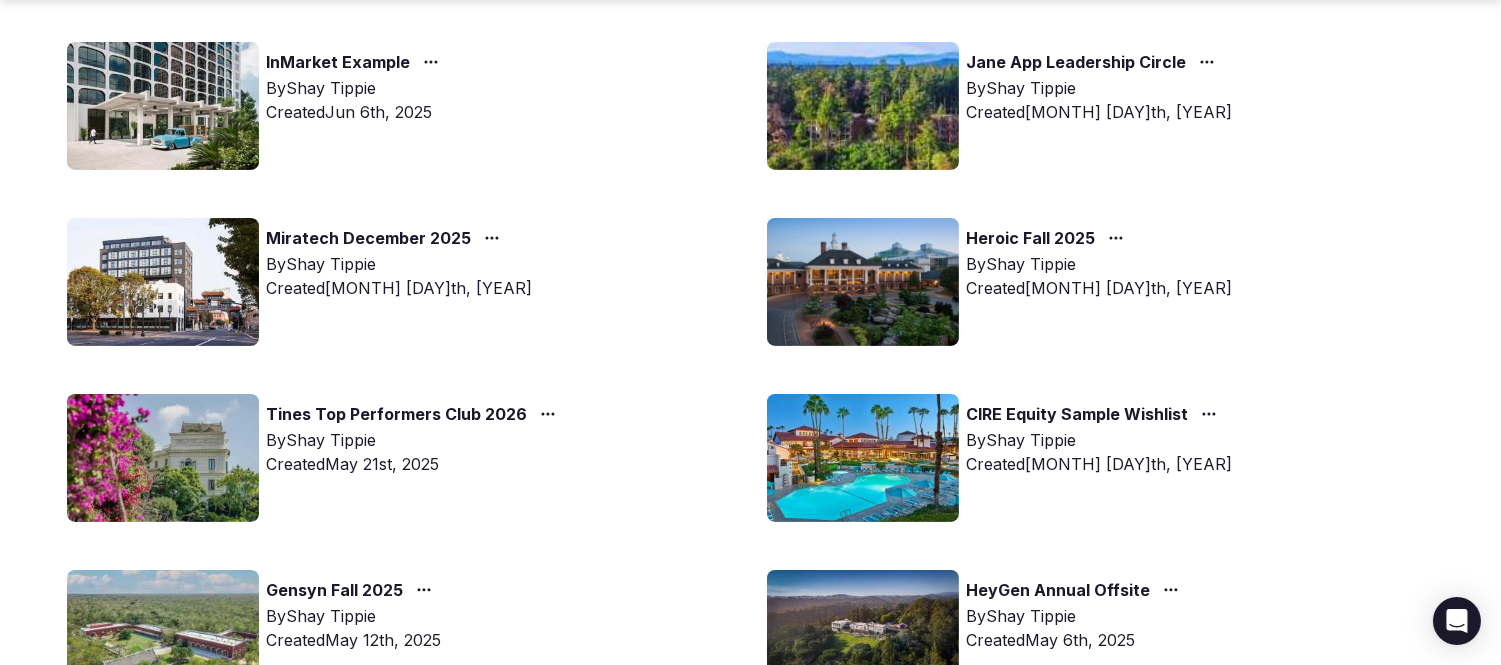 scroll, scrollTop: 1111, scrollLeft: 0, axis: vertical 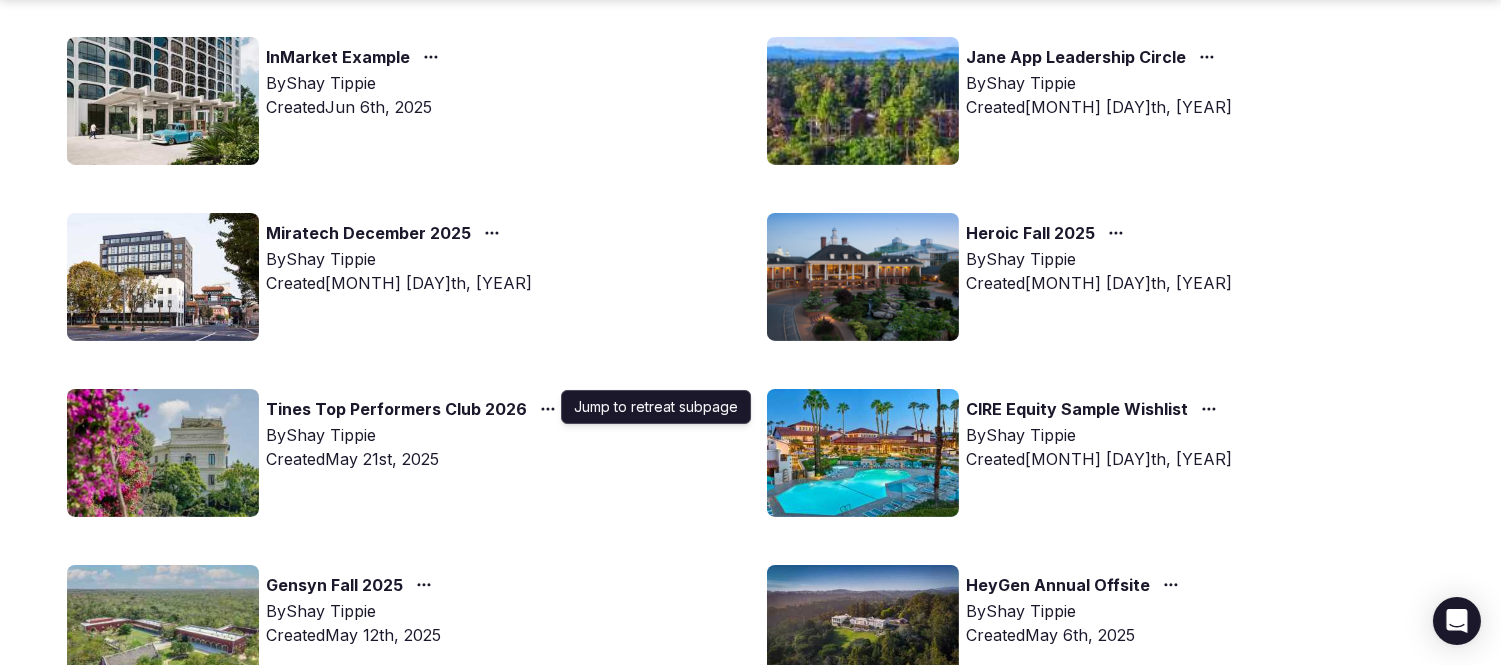 click 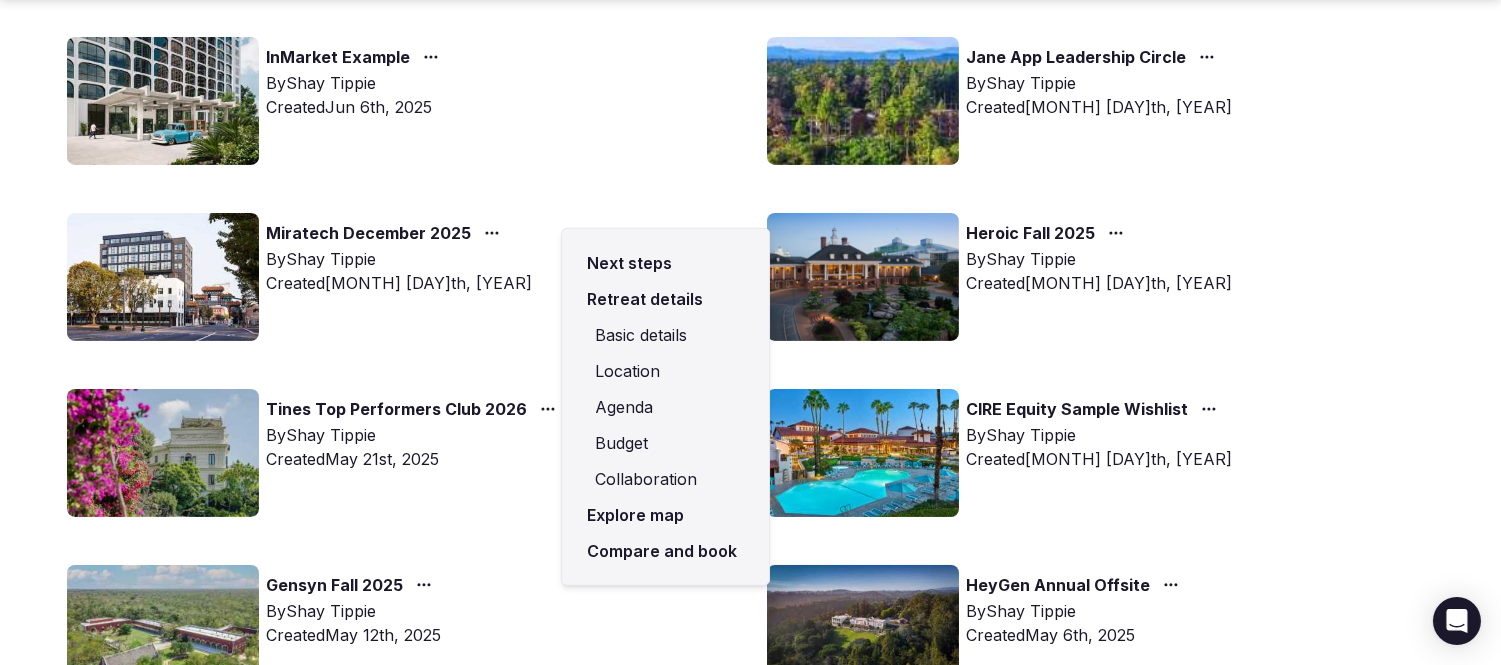 click on "Compare and book" at bounding box center (665, 551) 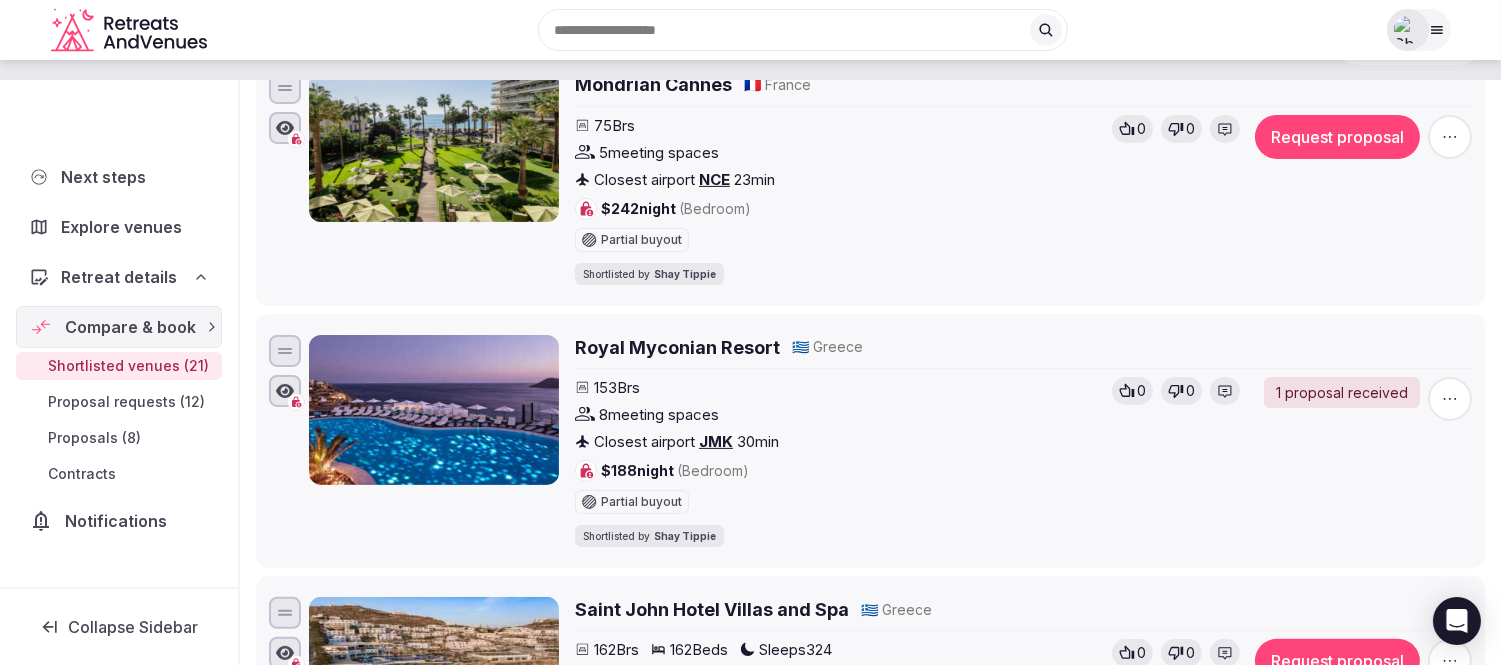 scroll, scrollTop: 0, scrollLeft: 0, axis: both 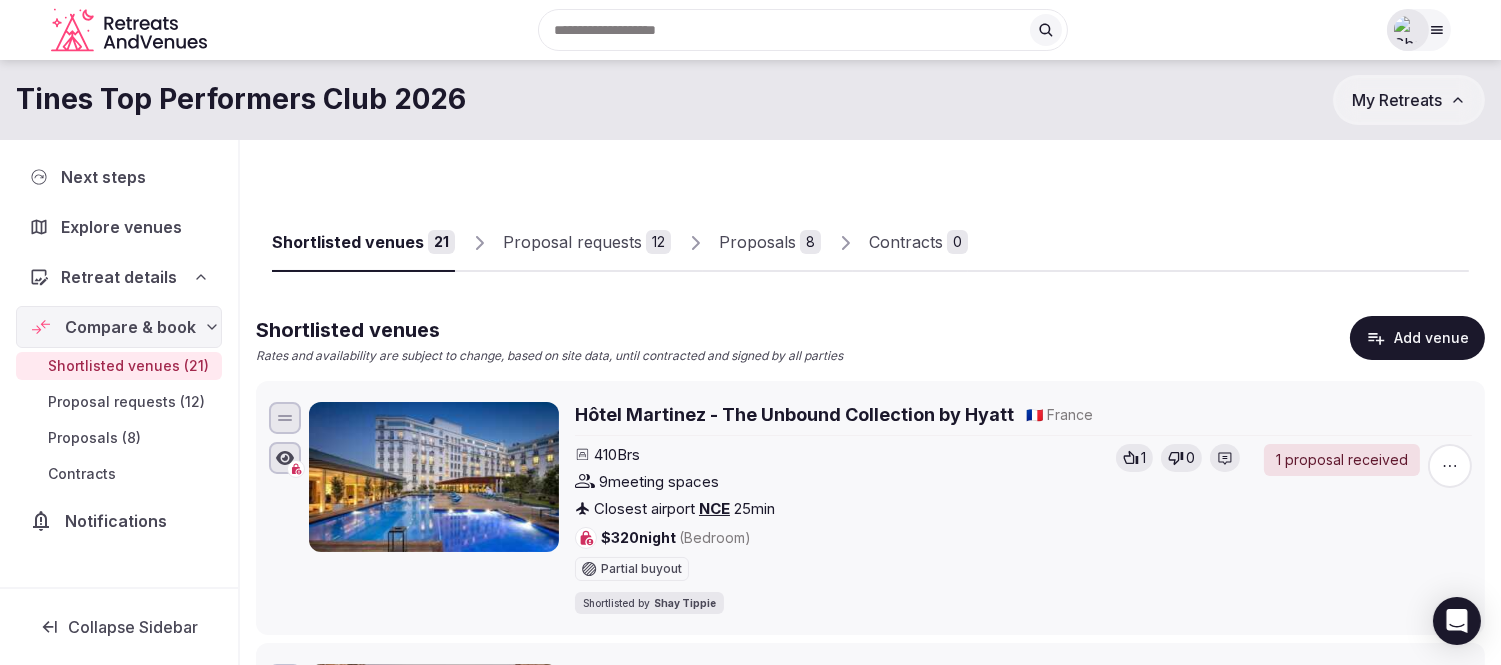 click at bounding box center [1408, 30] 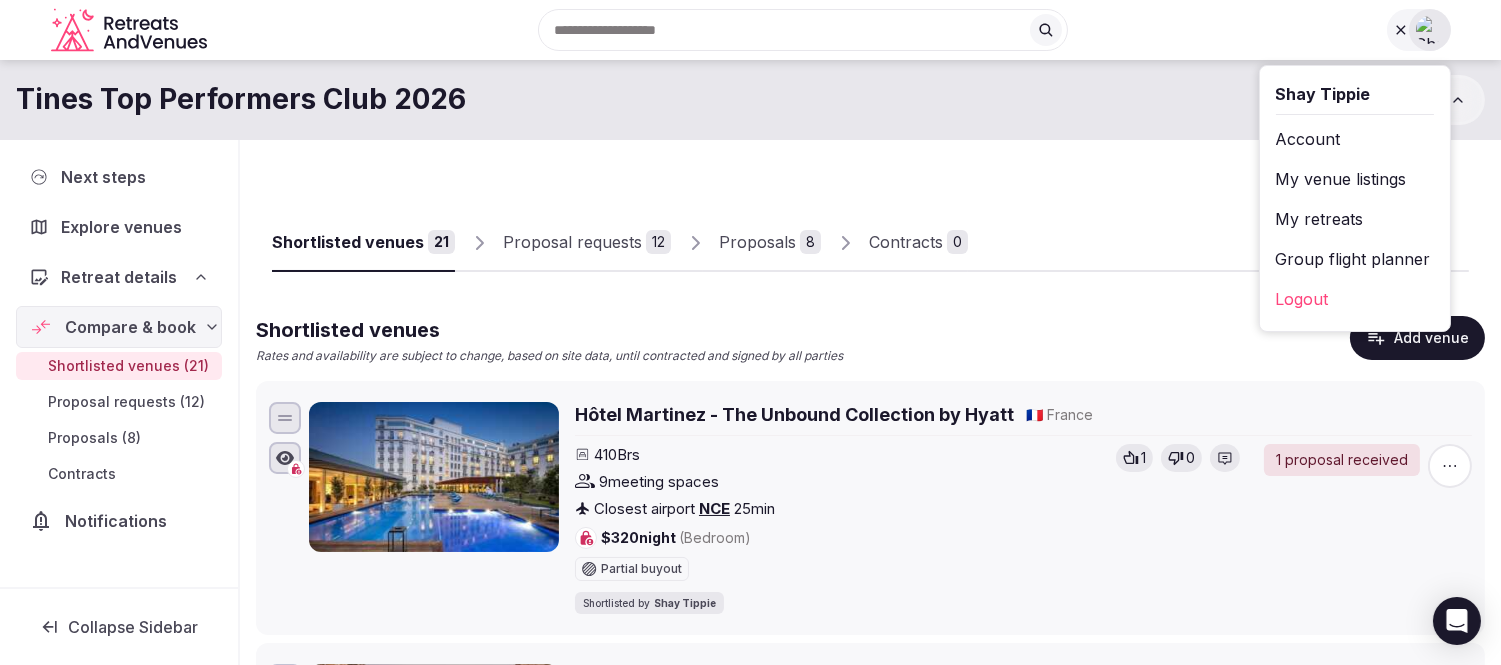 click on "My retreats" at bounding box center [1355, 219] 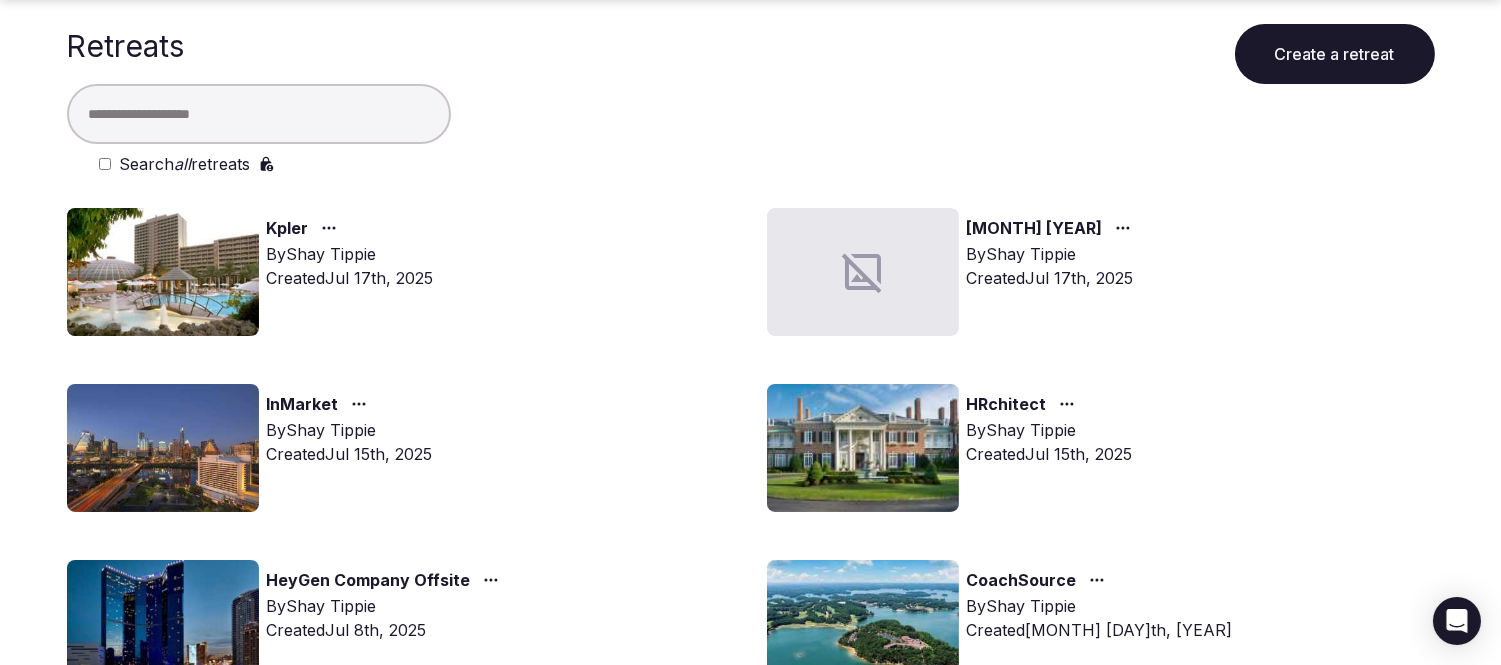 scroll, scrollTop: 222, scrollLeft: 0, axis: vertical 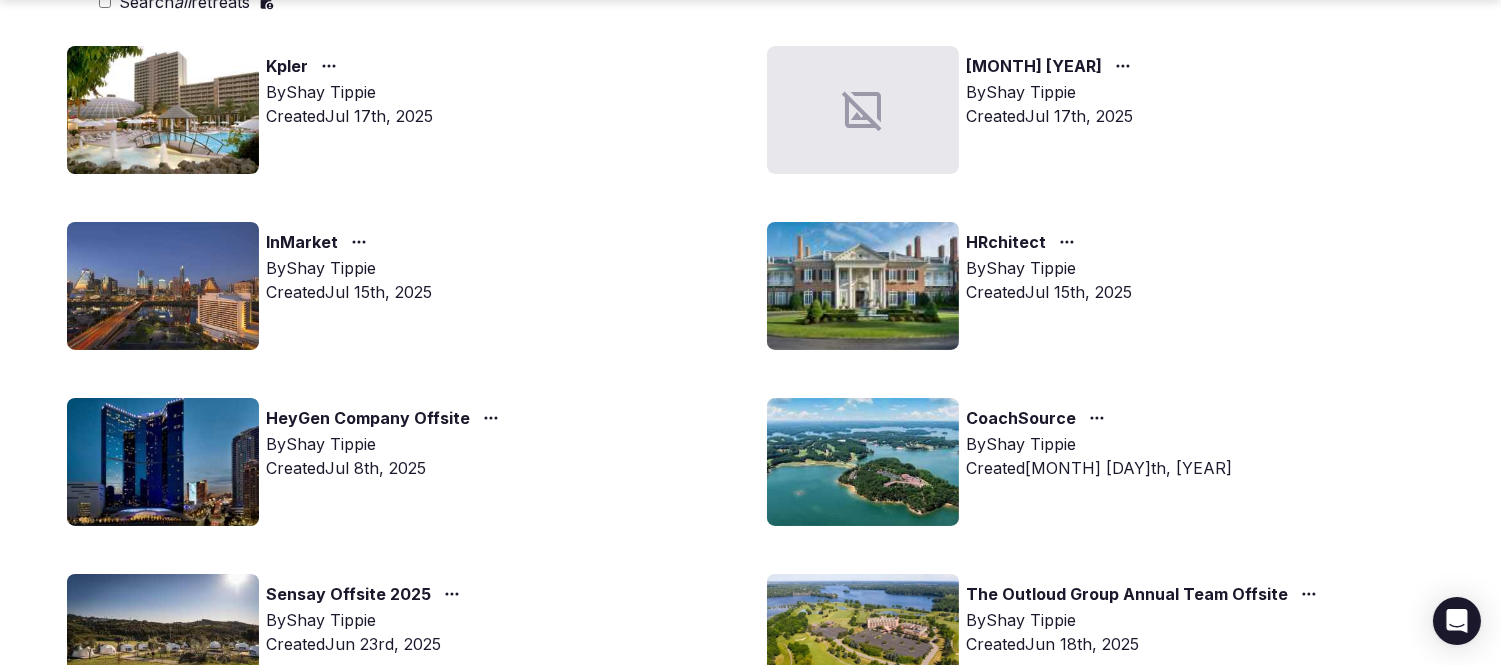 click 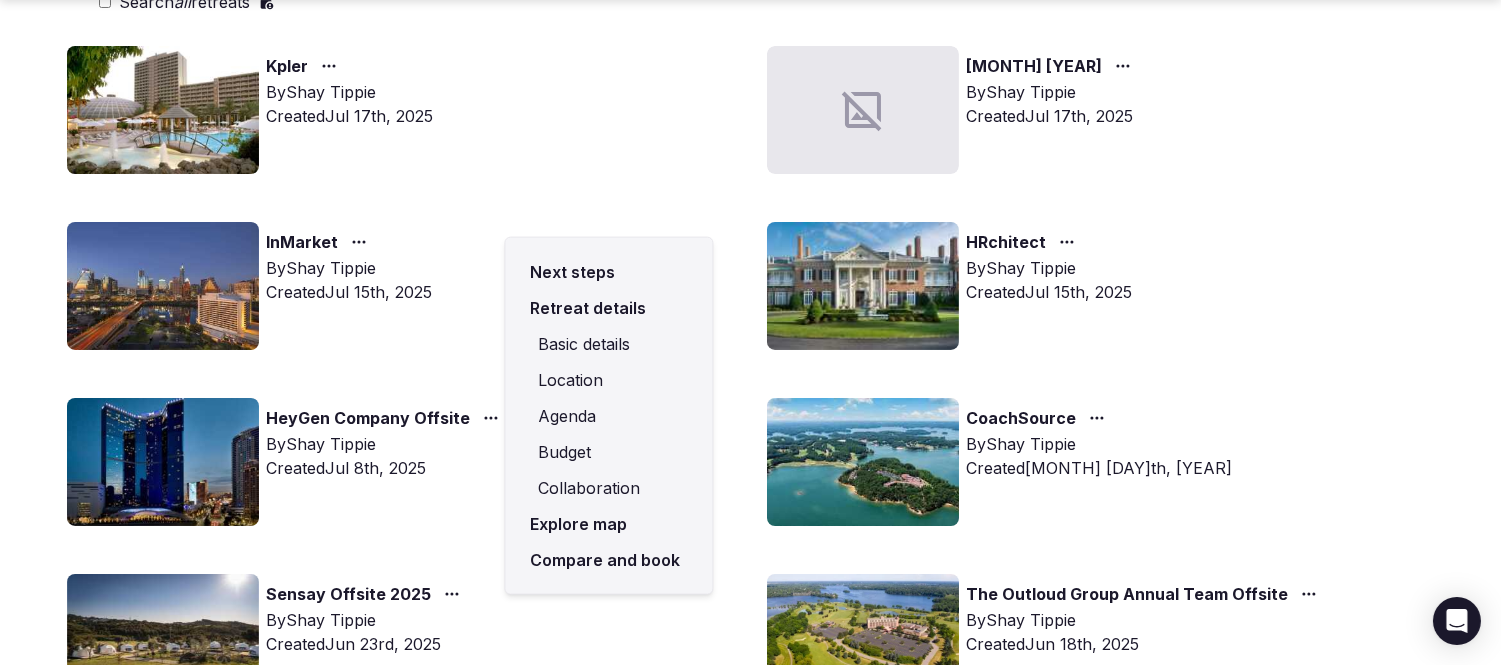 click on "Compare and book" at bounding box center (608, 560) 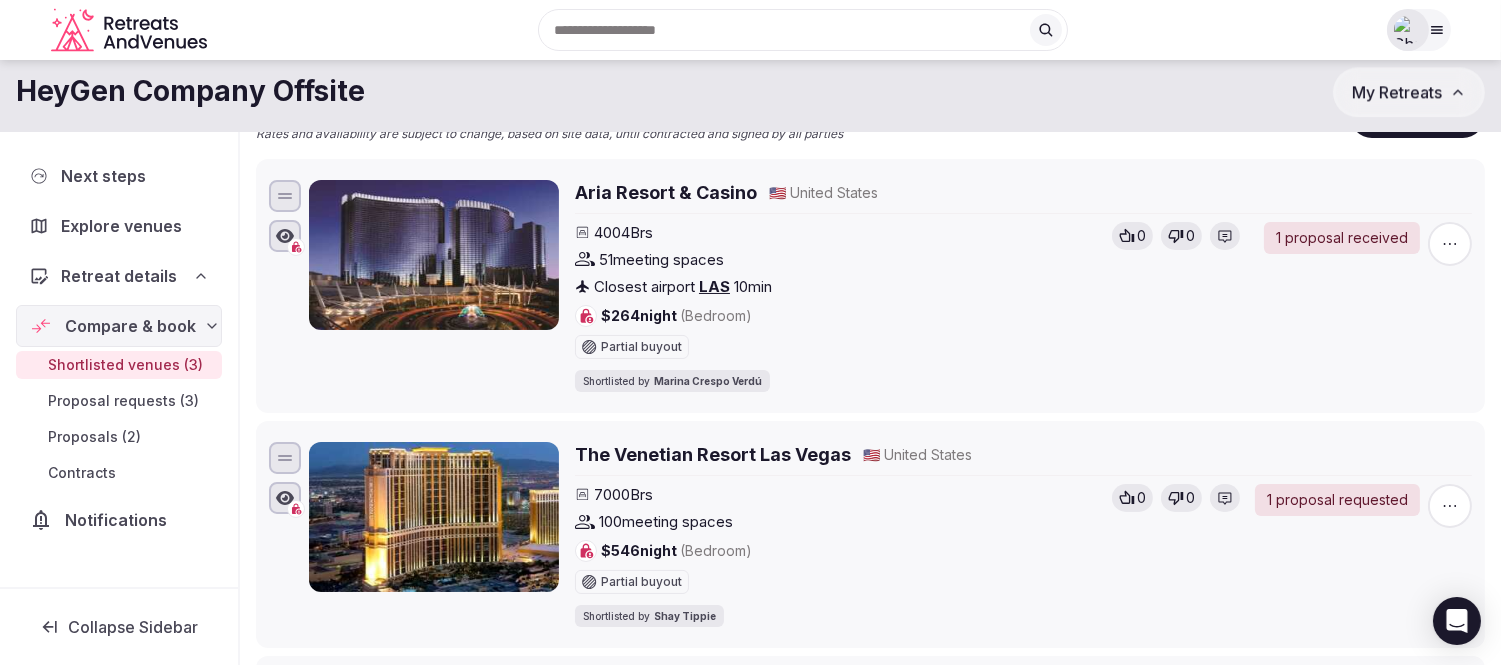 scroll, scrollTop: 0, scrollLeft: 0, axis: both 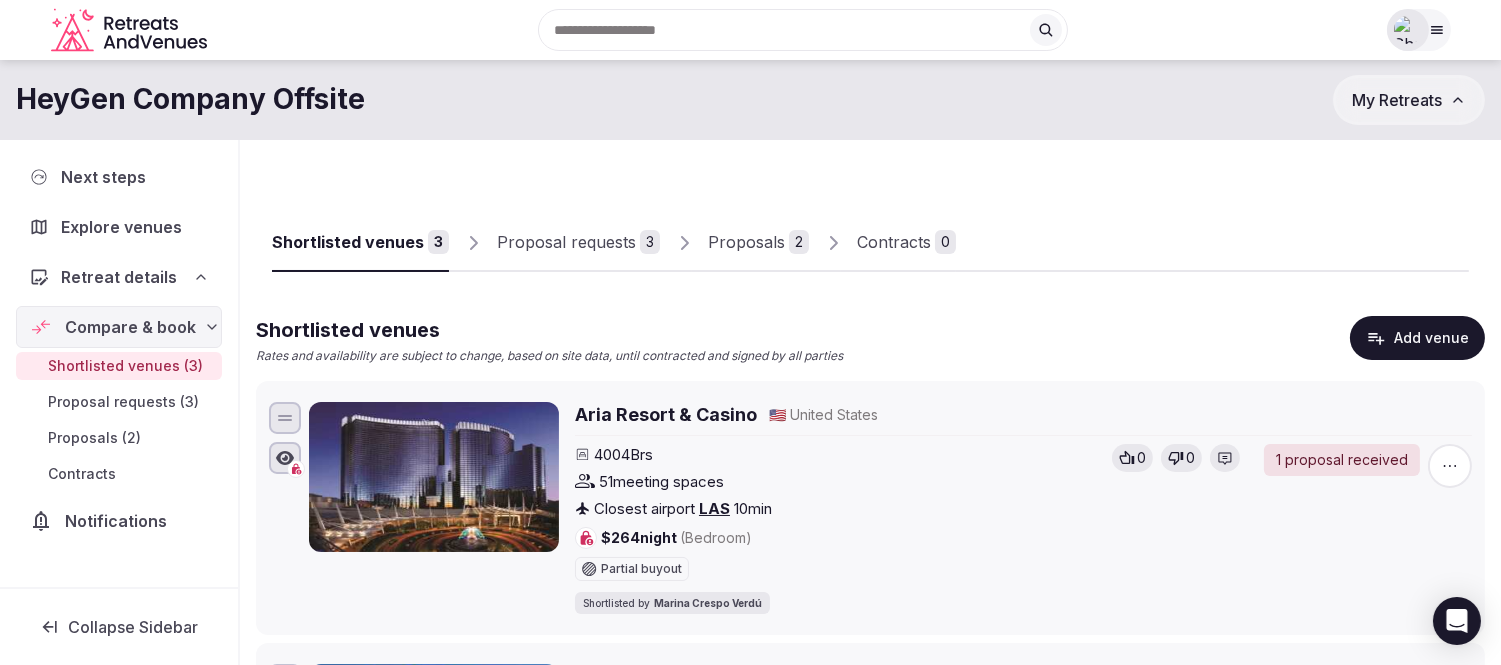 click on "Proposals" at bounding box center [746, 242] 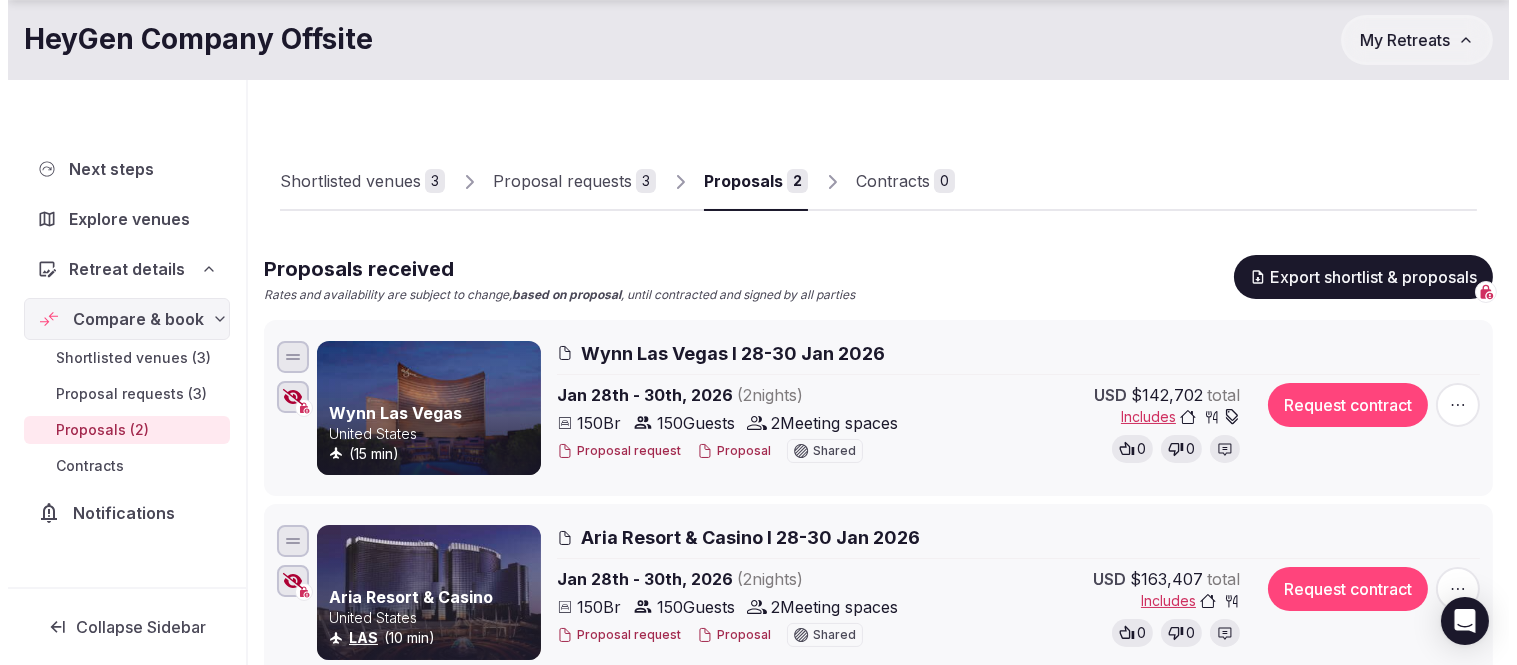 scroll, scrollTop: 111, scrollLeft: 0, axis: vertical 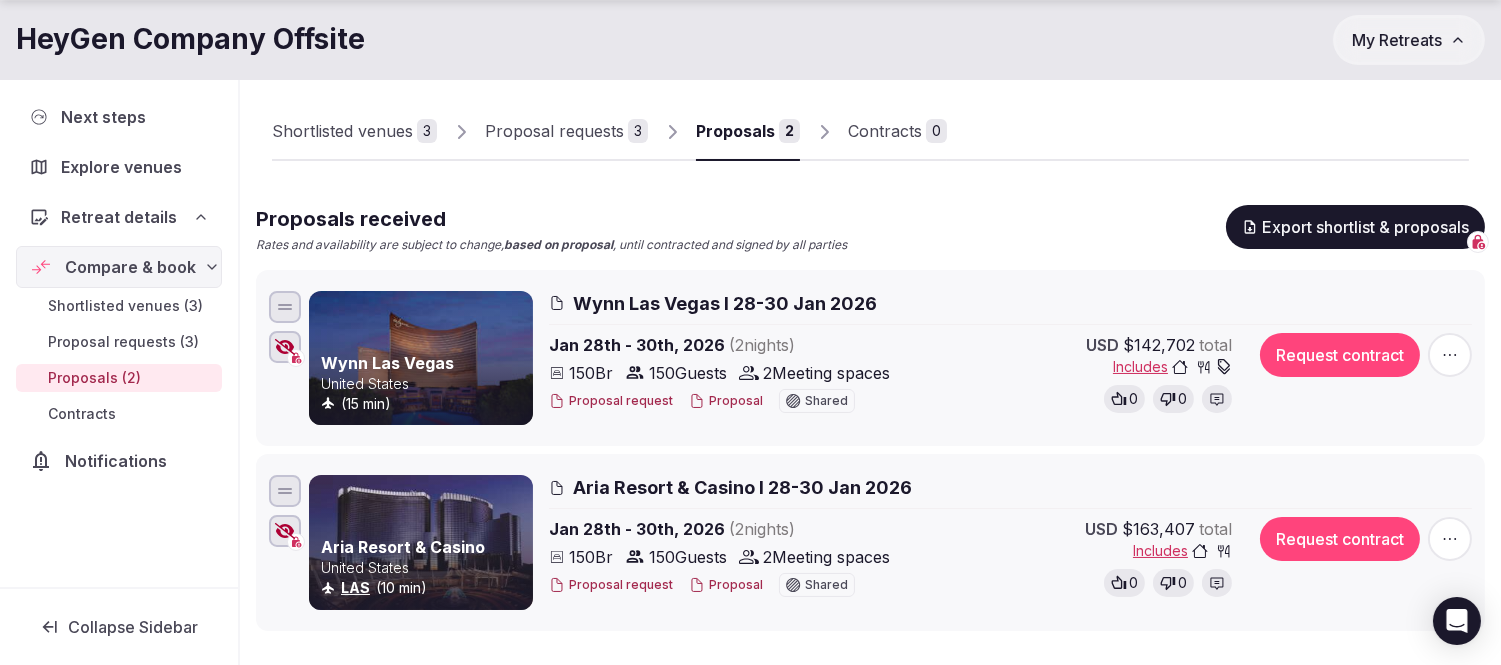 click on "Shortlisted venues" at bounding box center [342, 131] 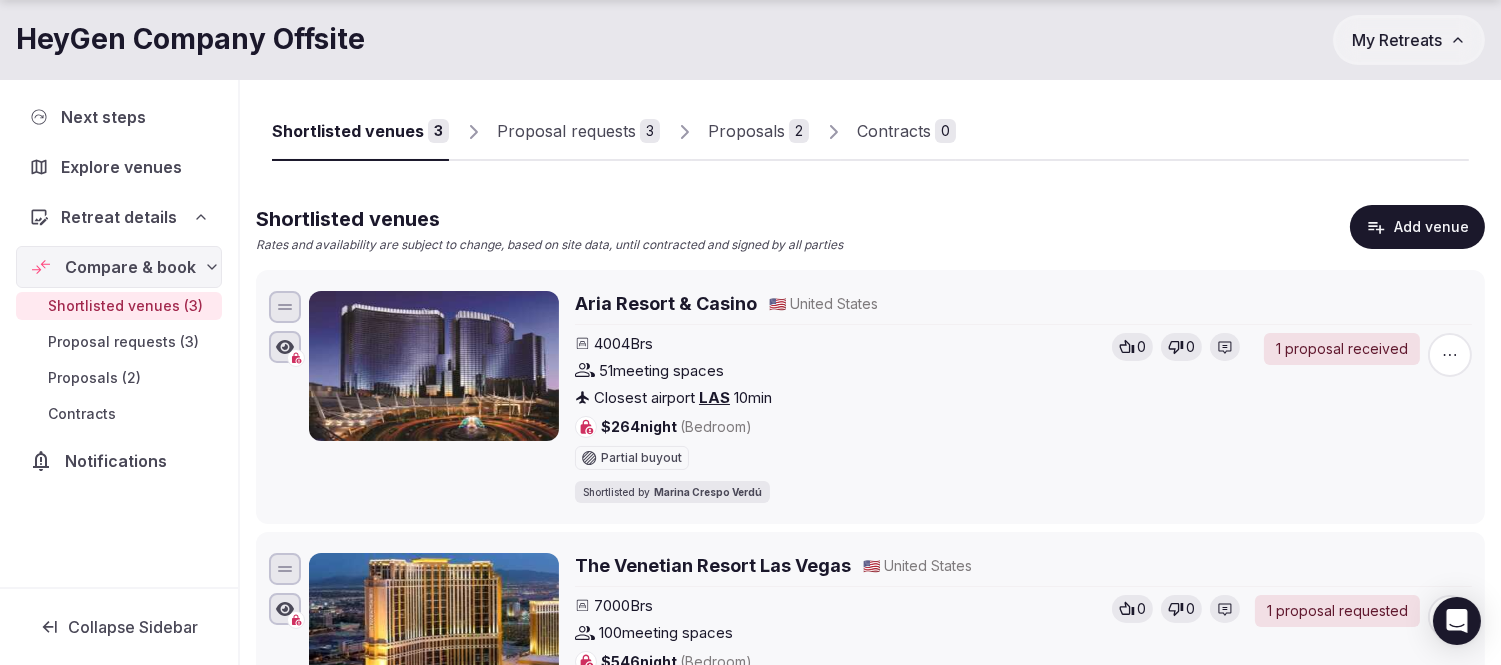 click on "Proposals" at bounding box center (746, 131) 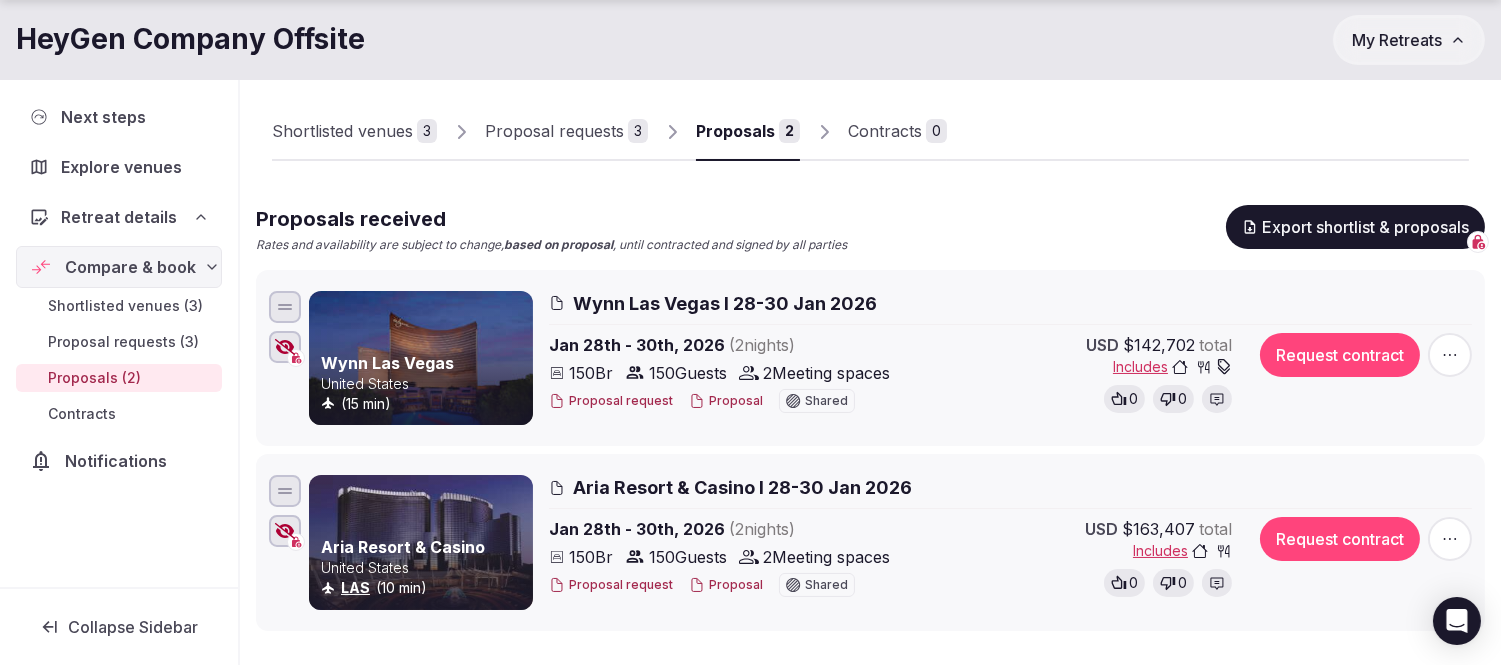 click on "Proposal" at bounding box center (726, 401) 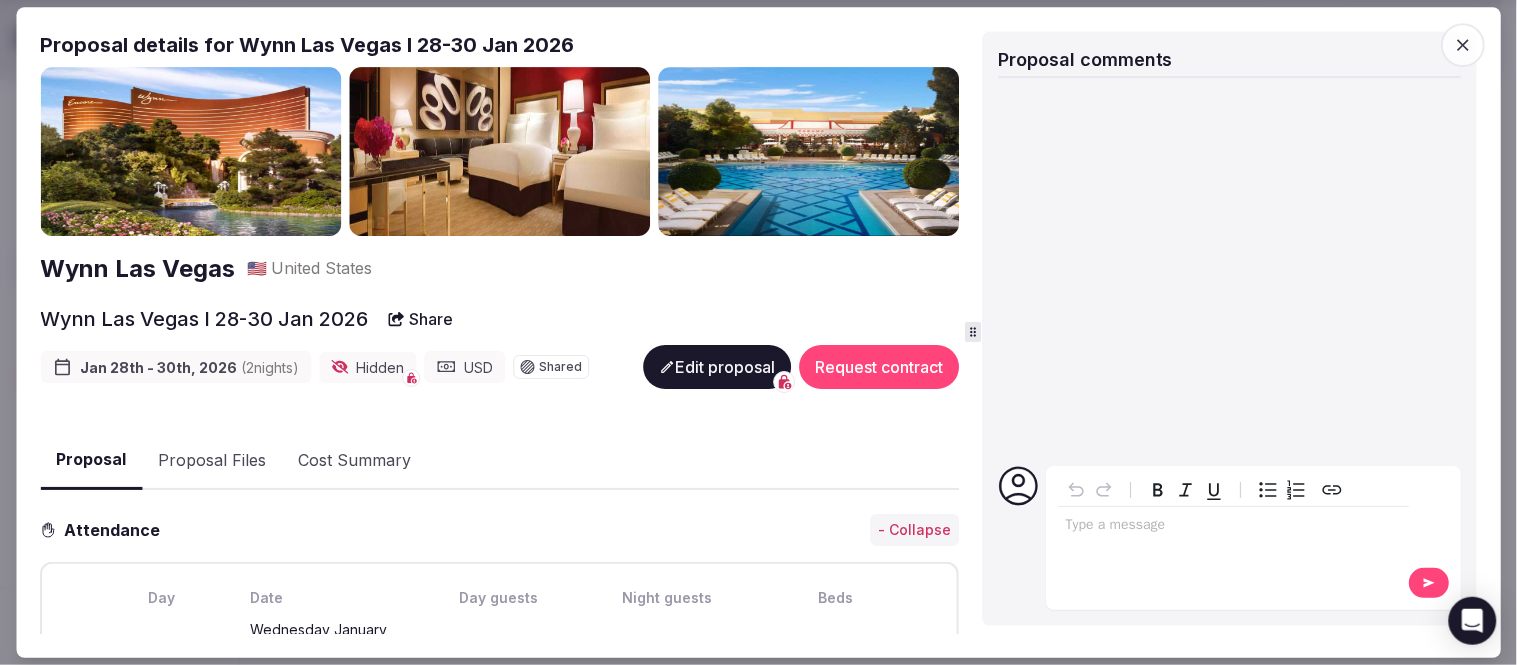 drag, startPoint x: 1468, startPoint y: 41, endPoint x: 1454, endPoint y: 61, distance: 24.41311 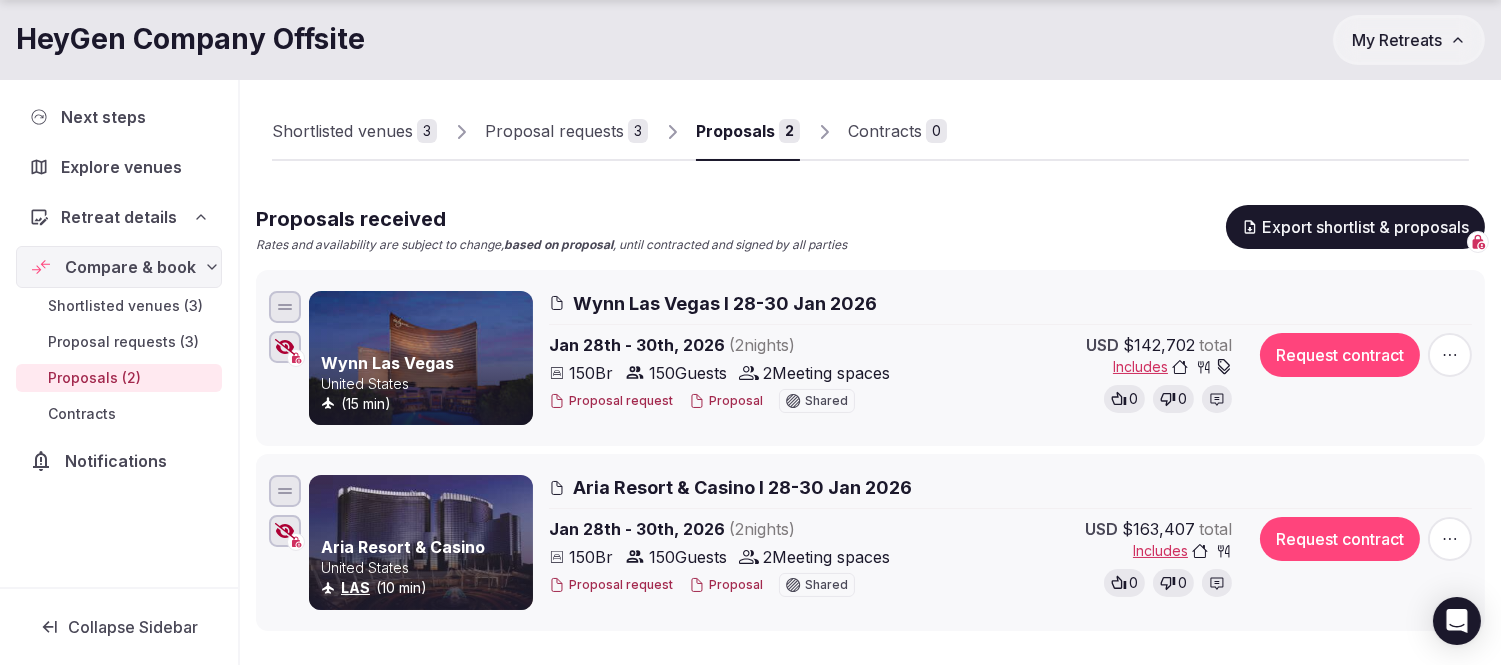 click on "Proposal" at bounding box center [726, 401] 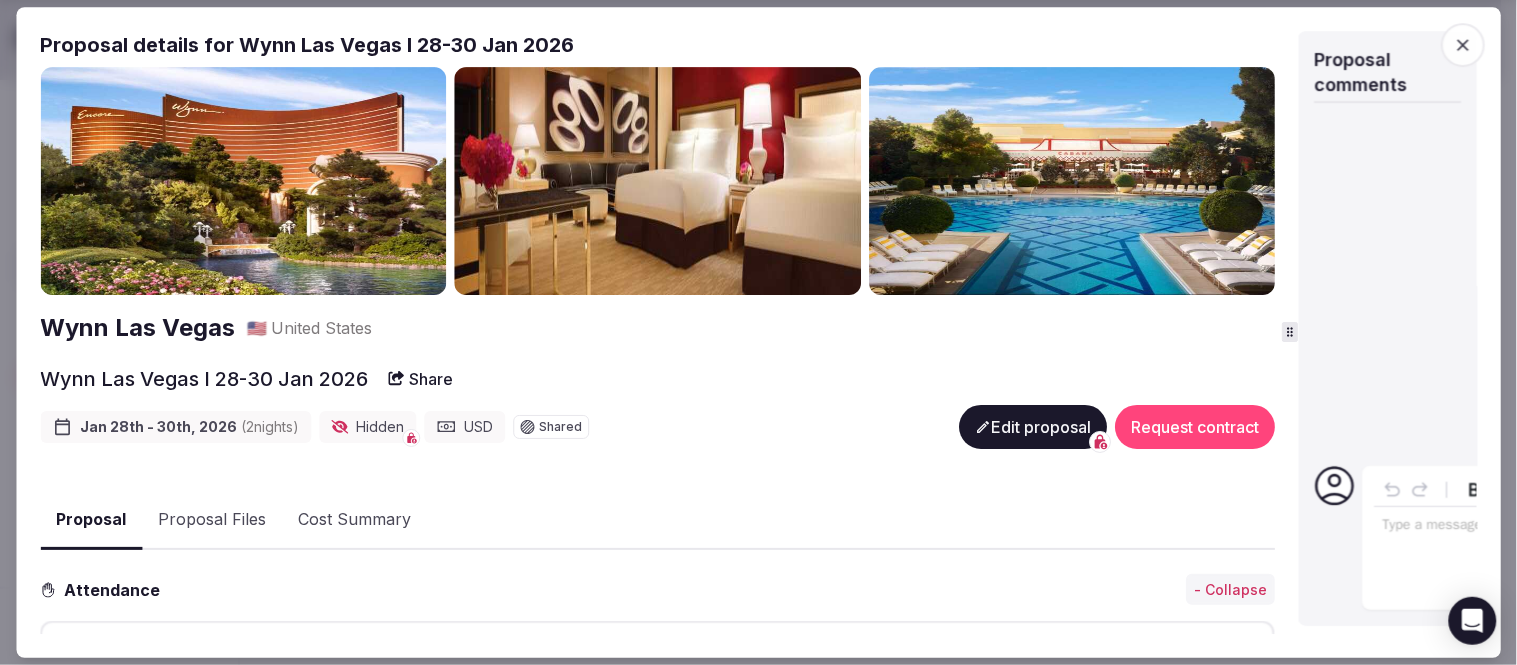 click 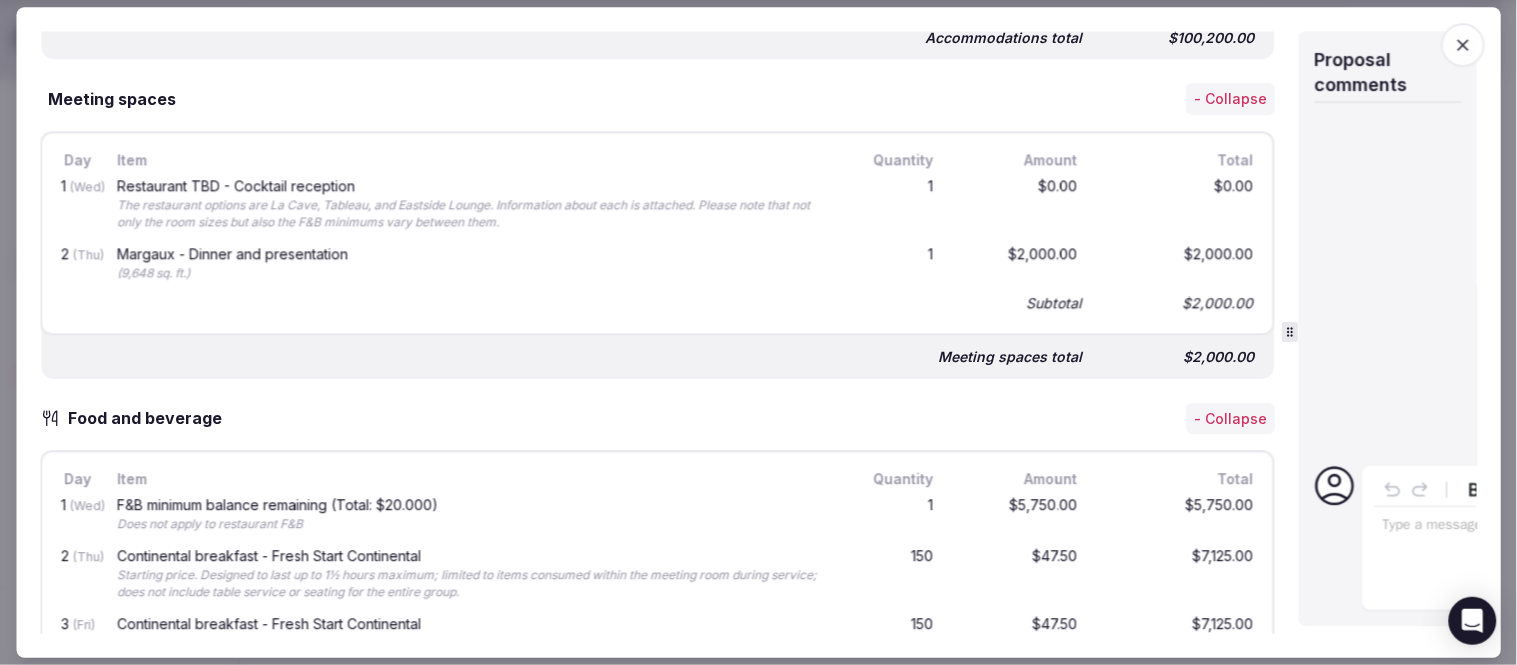 scroll, scrollTop: 1222, scrollLeft: 0, axis: vertical 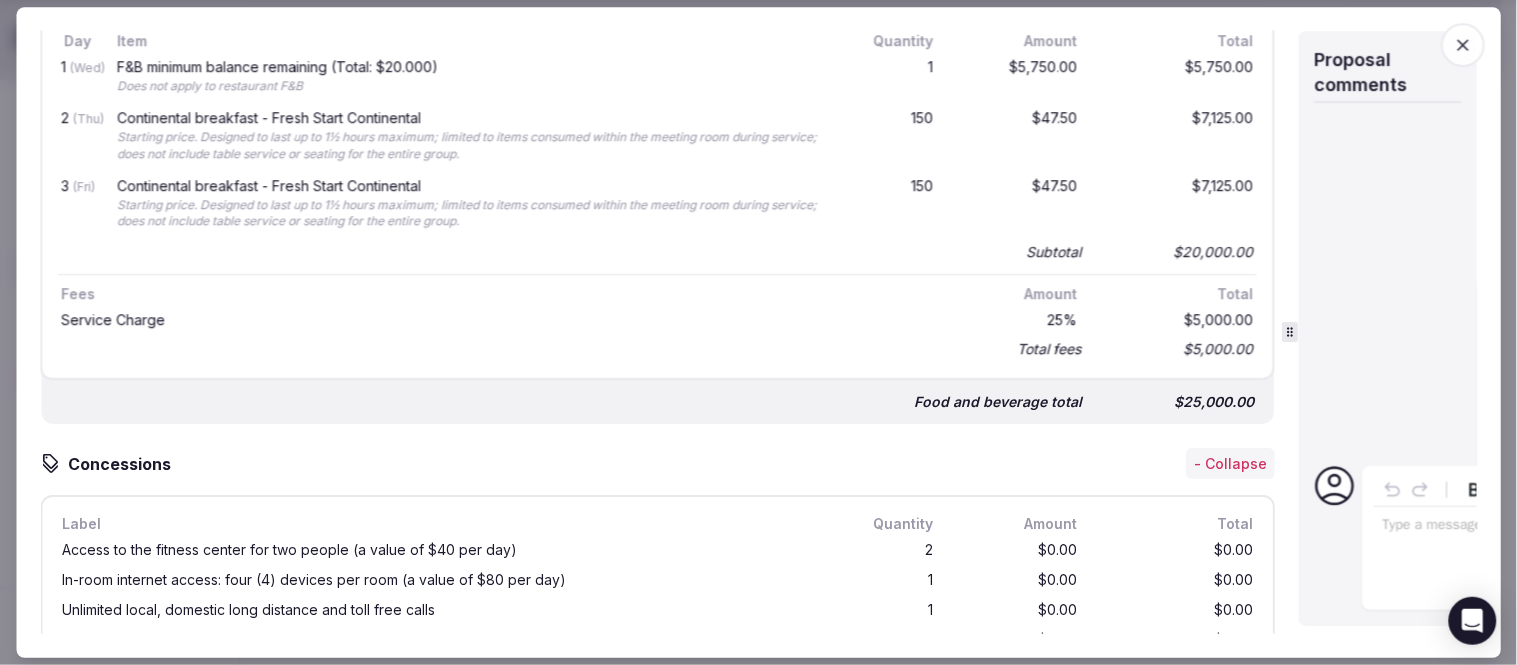 click 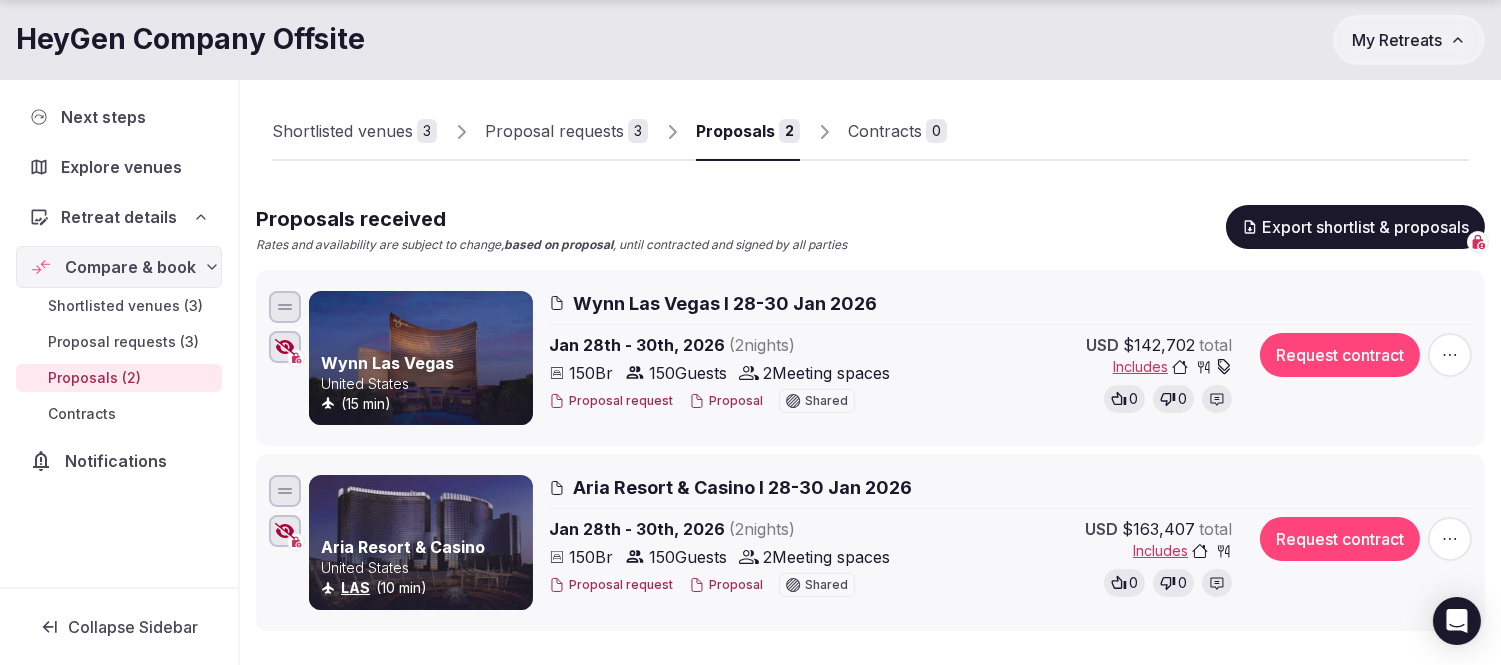 click on "Proposal" at bounding box center (726, 401) 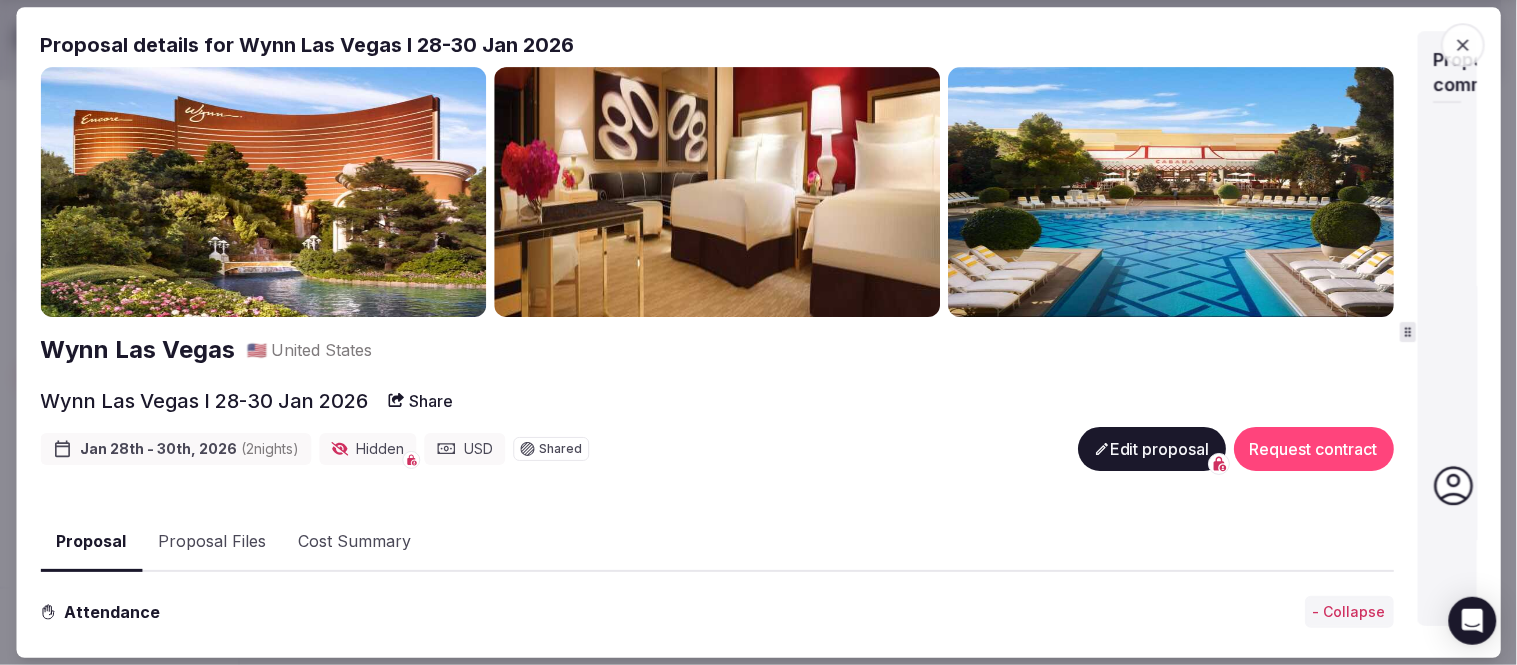 click on "Proposal details for Wynn Las Vegas I 28-30 Jan 2026  Wynn Las Vegas 🇺🇸 United States Wynn Las Vegas I 28-30 Jan 2026  Share Jan 28th - 30th, 2026 ( 2  night s ) Hidden USD Shared Edit proposal Request contract Proposal Proposal Files Cost Summary Attendance - Collapse Day Date Day guests Night guests Beds 1 Wednesday January 28th 150 150 150 2 Thursday January 29th 150 150 150 3 Friday January 30th 150 Accommodations - Collapse Night Room type Quantity Amount Total 1 (Wed) Standard room 150 $279.00 $41,850.00 2 (Thu) Standard room 150 $279.00 $41,850.00 Subtotal $83,700.00 Fees Amount Total Daily resort fee 300  x   $55.00 $16,500.00 Total fees $16,500.00 Accommodations total $100,200.00 Meeting spaces - Collapse Day Item Quantity Amount Total 1 (Wed) Restaurant TBD  - Cocktail reception The restaurant options are La Cave, Tableau, and Eastside Lounge. Information about each is attached. Please note that not only the room sizes but also the F&B minimums vary between them. 1 $0.00 $0.00 2 (Thu) 1 Day 1" at bounding box center [758, 333] 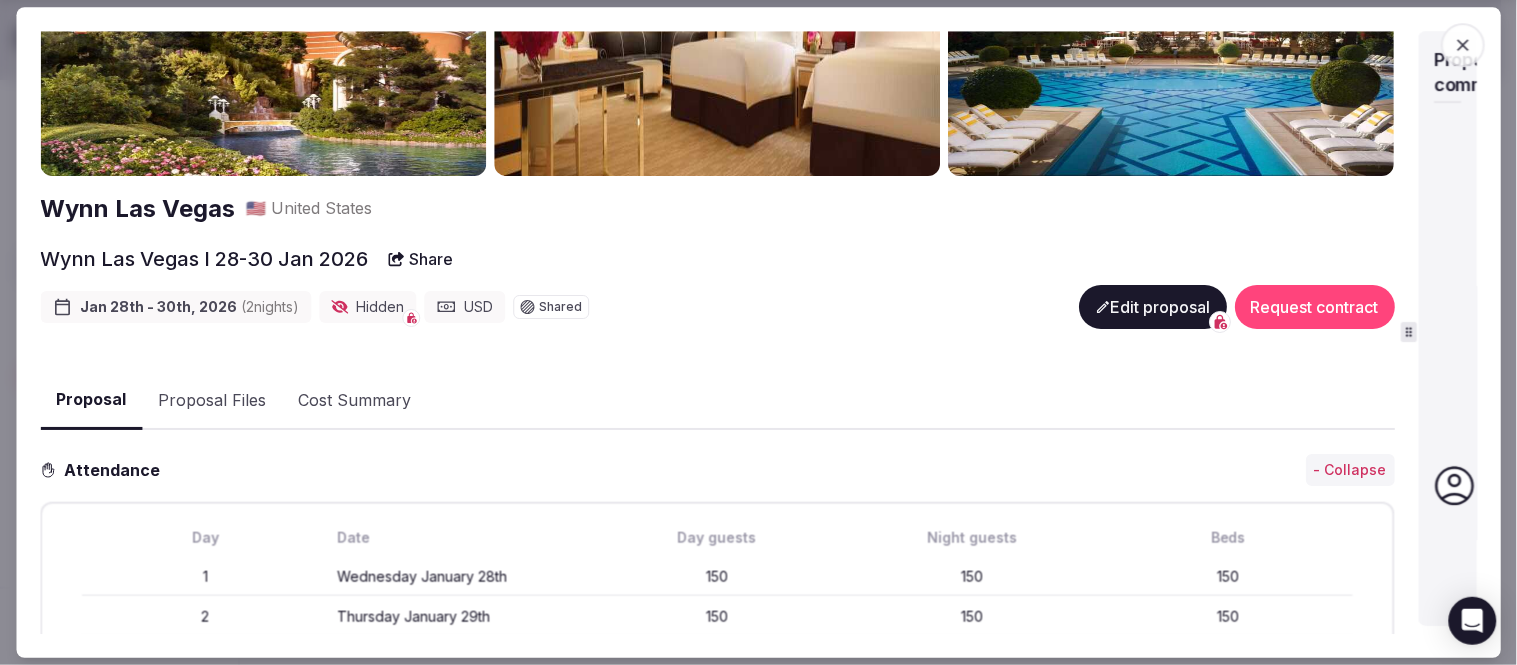 scroll, scrollTop: 111, scrollLeft: 0, axis: vertical 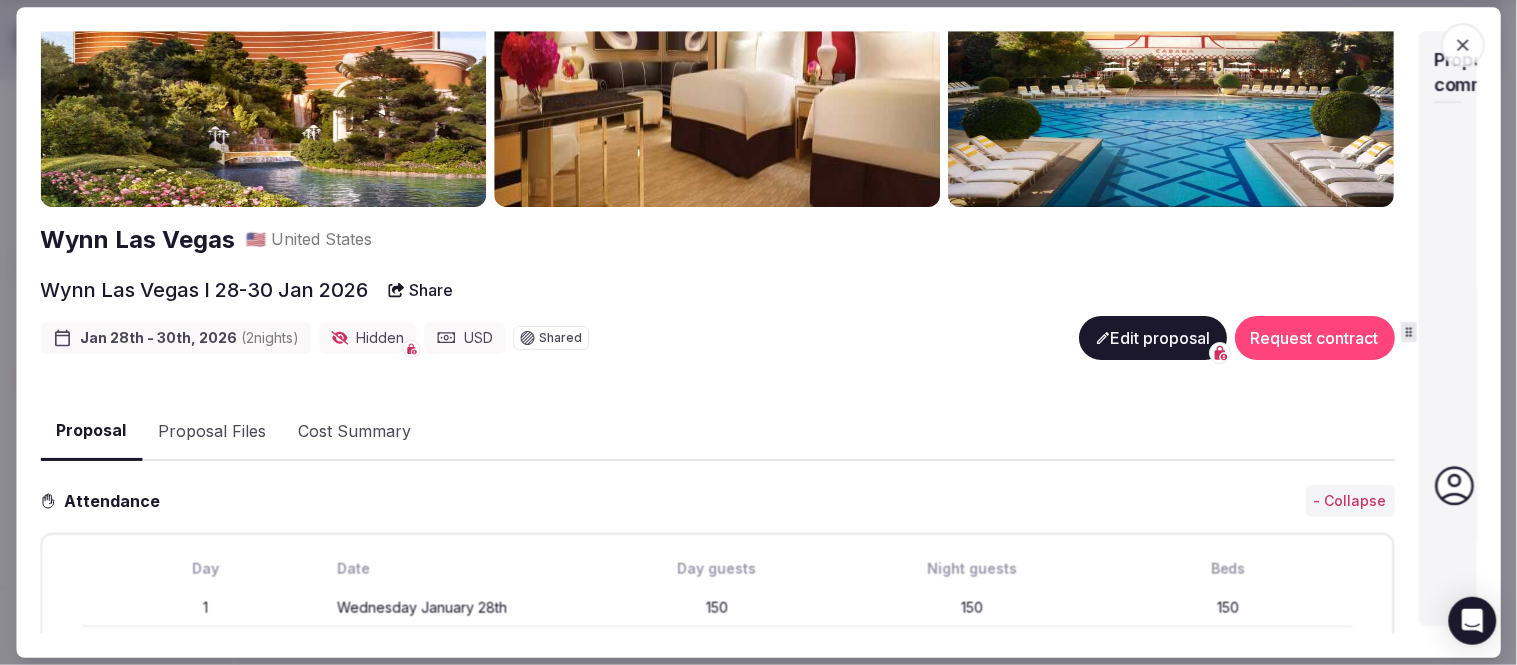 click on "Proposal Files" at bounding box center [212, 432] 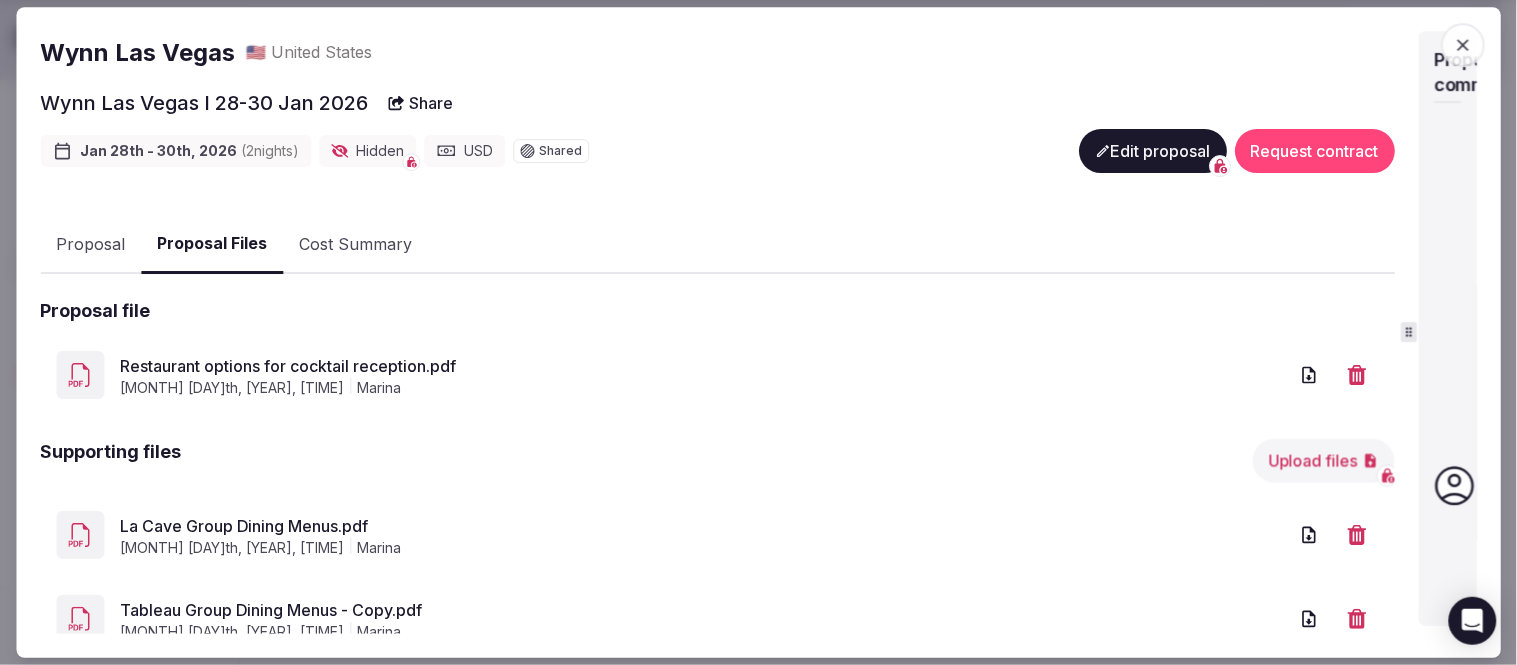 scroll, scrollTop: 333, scrollLeft: 0, axis: vertical 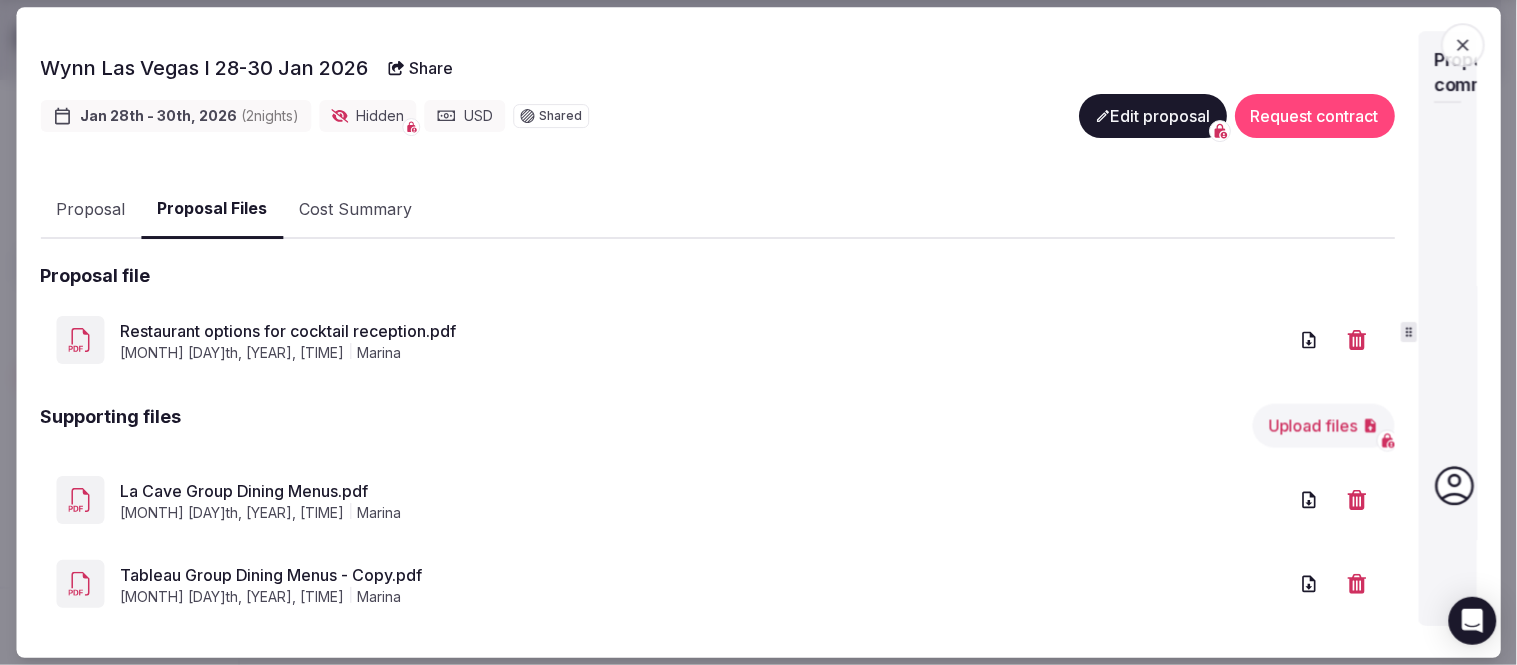 click on "Restaurant options for cocktail reception.pdf" at bounding box center [703, 331] 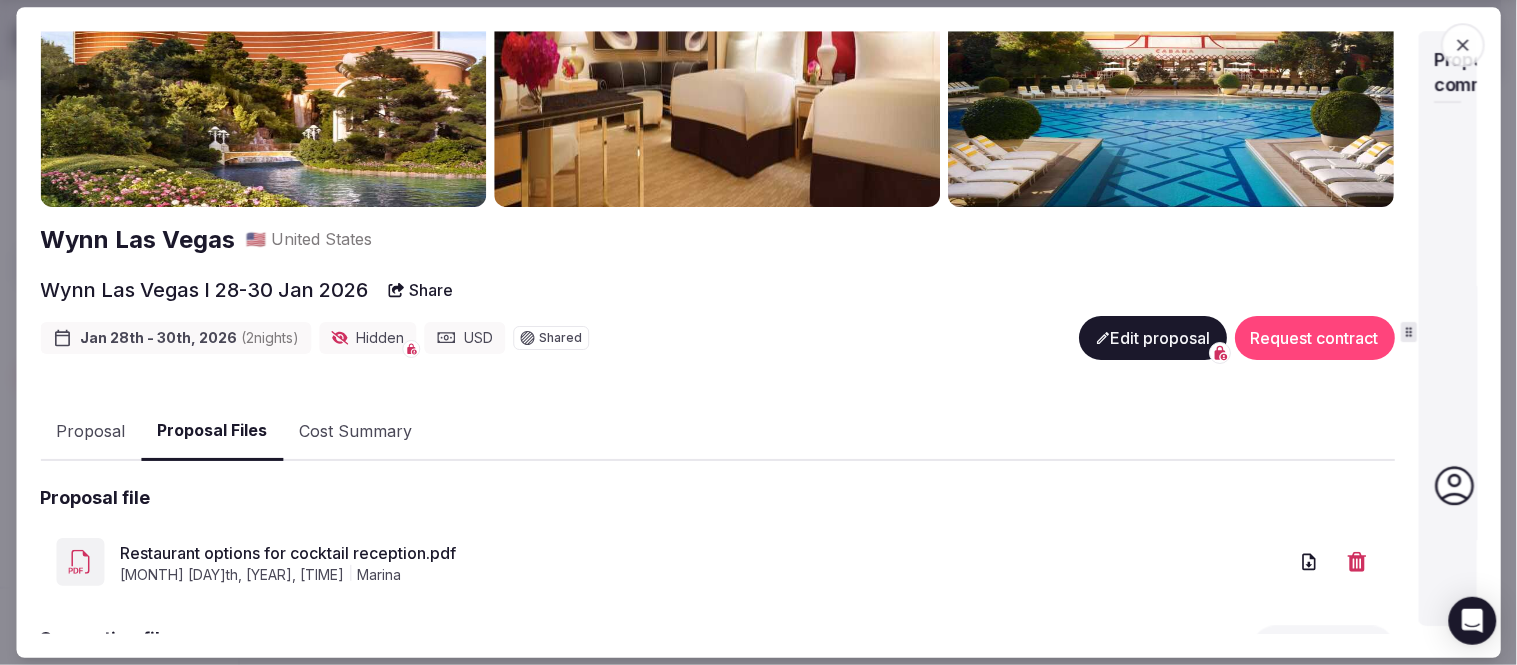 scroll, scrollTop: 0, scrollLeft: 0, axis: both 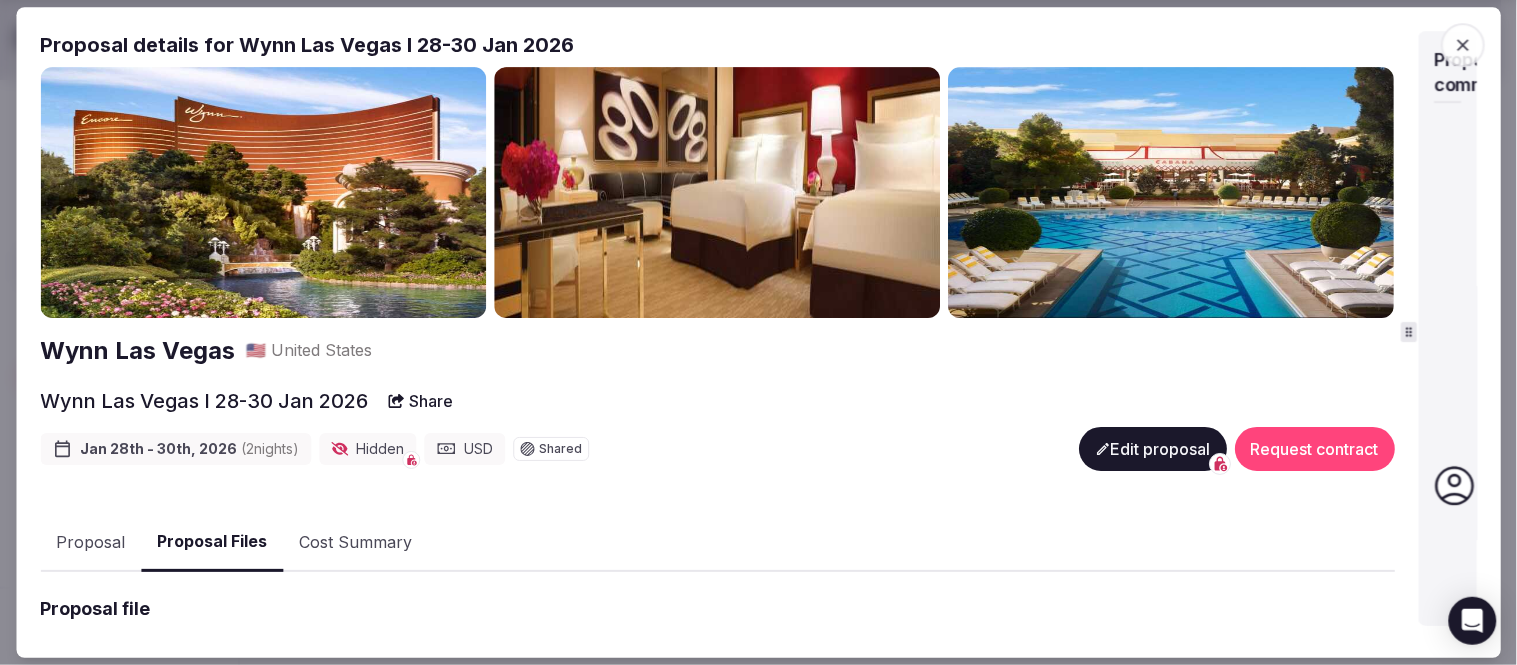 click on "Proposal" at bounding box center [90, 543] 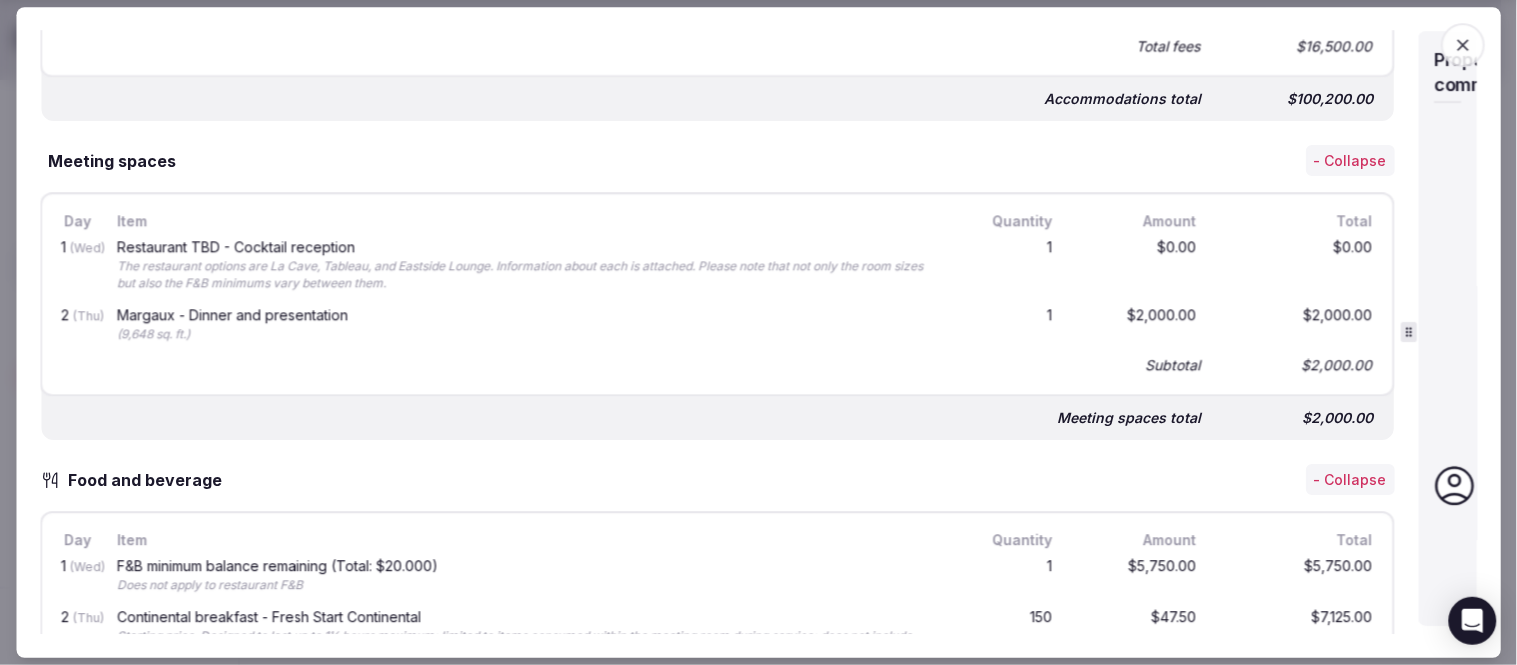 scroll, scrollTop: 1111, scrollLeft: 0, axis: vertical 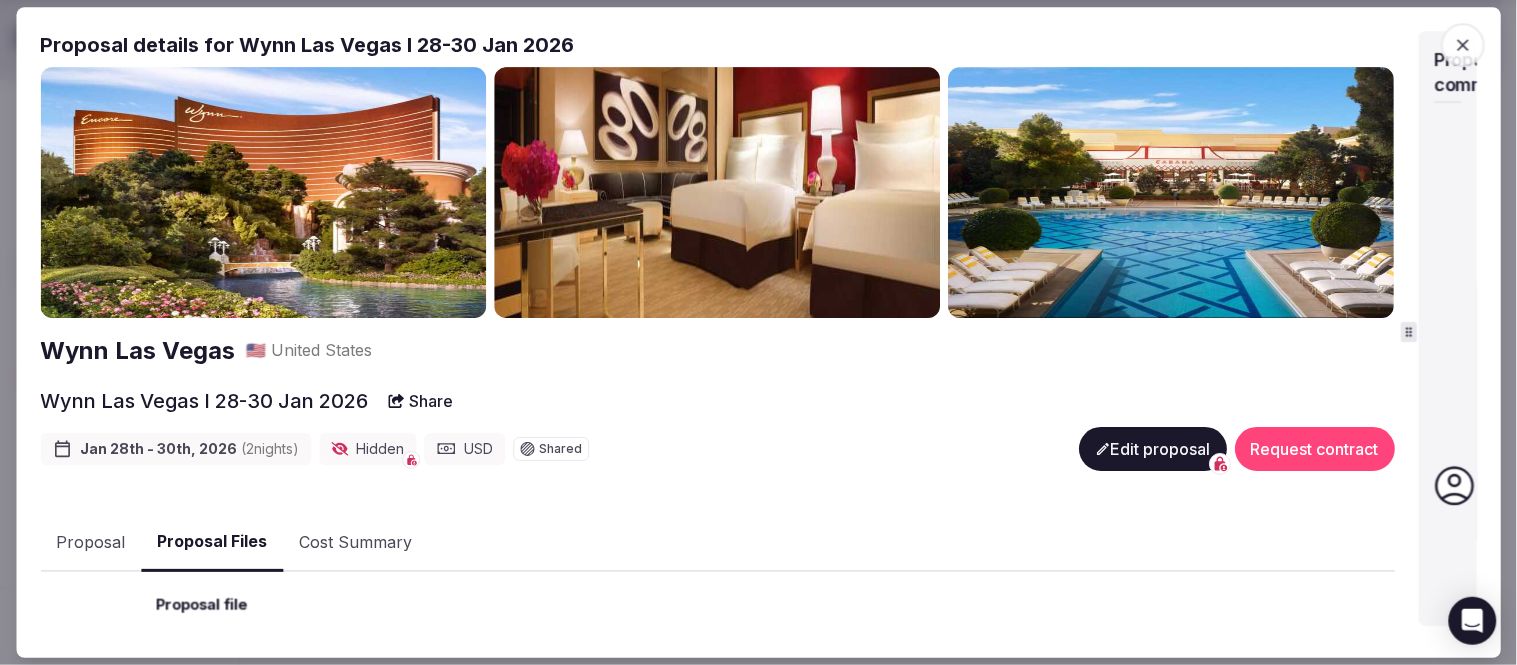 click on "Proposal Files" at bounding box center [212, 542] 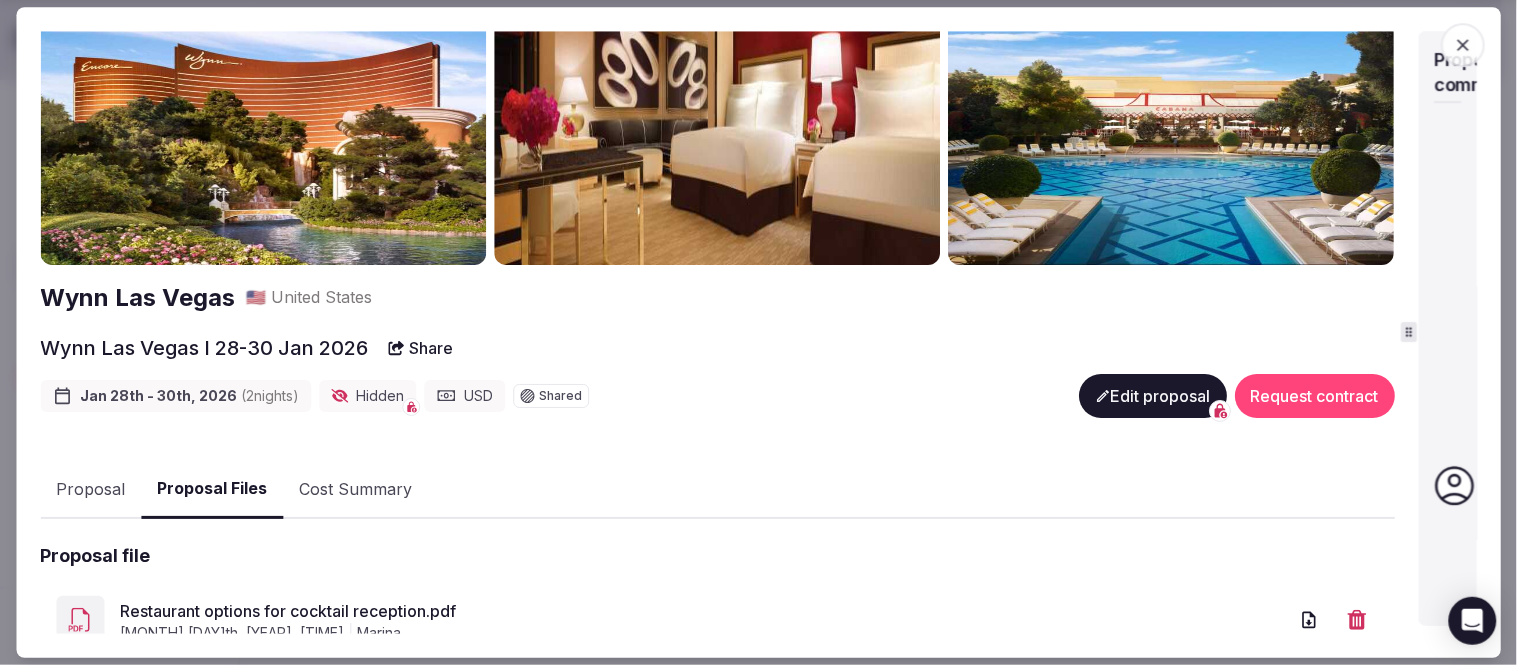 scroll, scrollTop: 0, scrollLeft: 0, axis: both 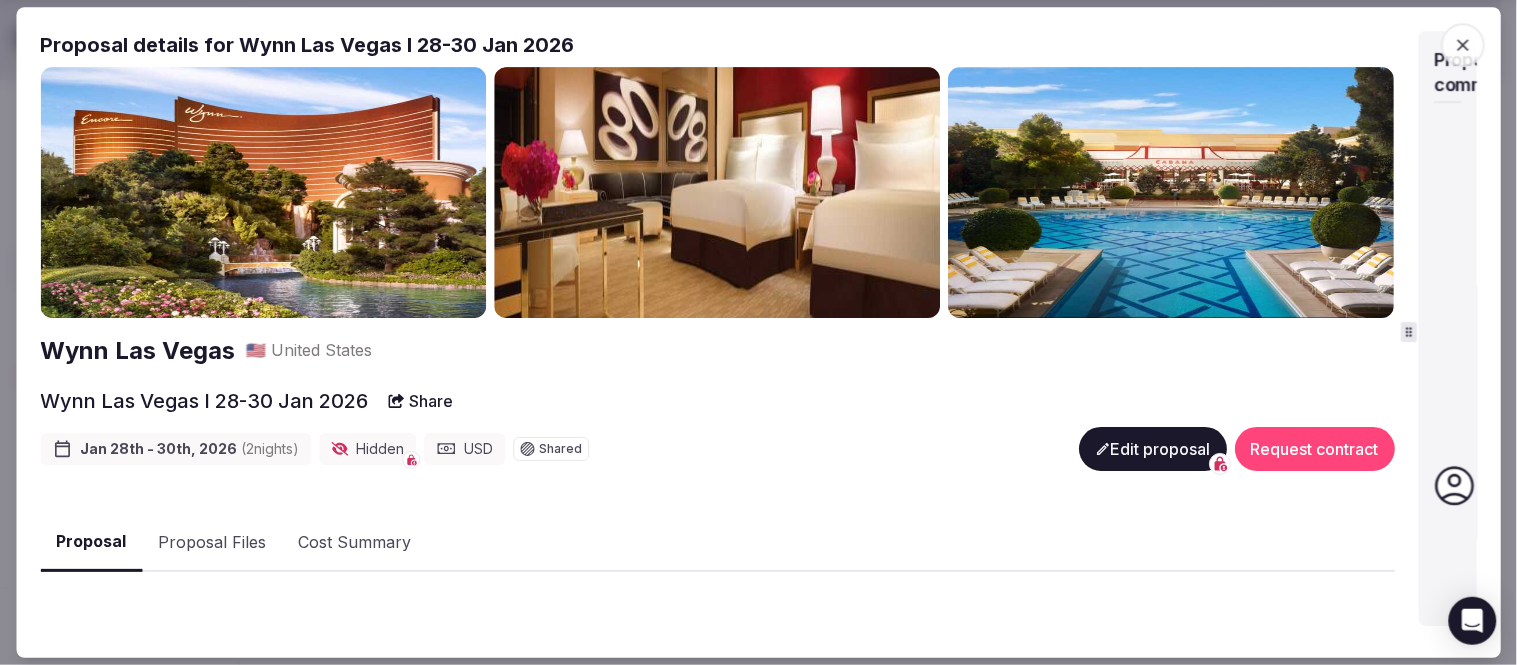 click on "Proposal" at bounding box center [91, 542] 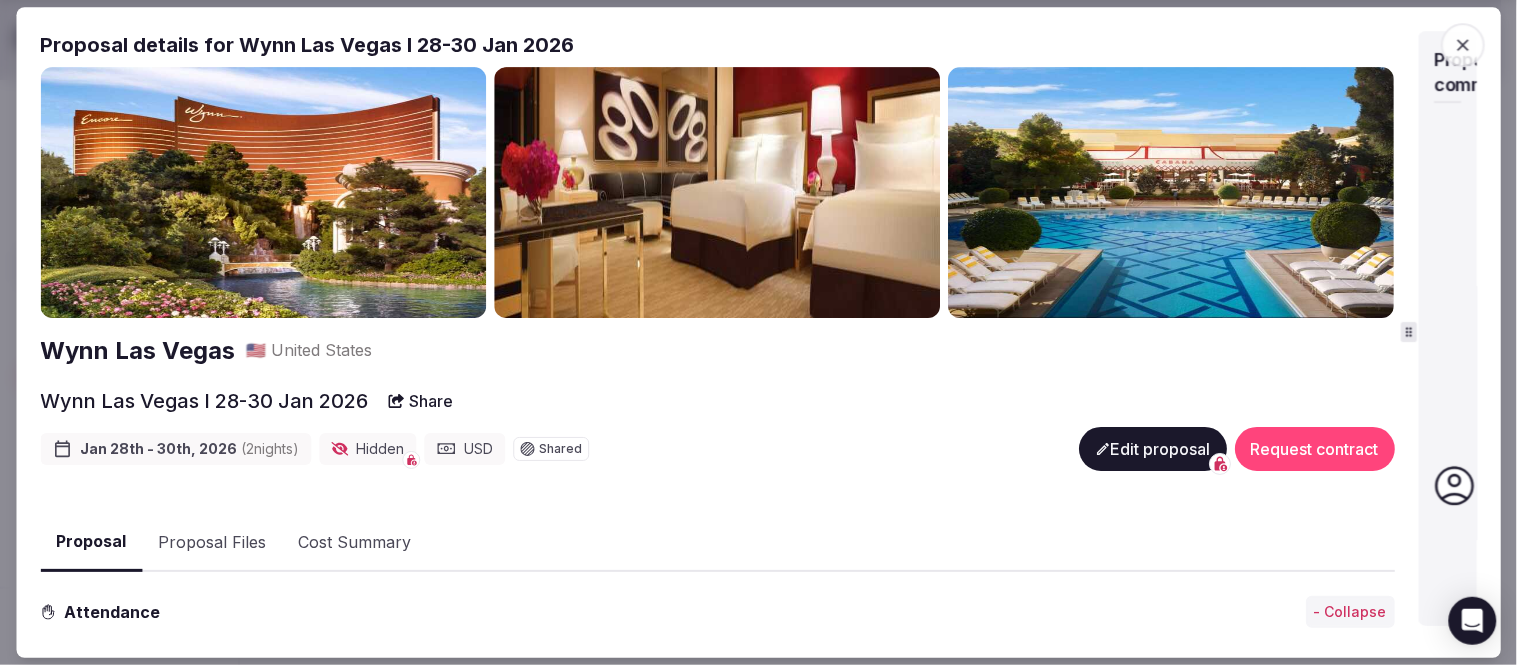 scroll, scrollTop: 444, scrollLeft: 0, axis: vertical 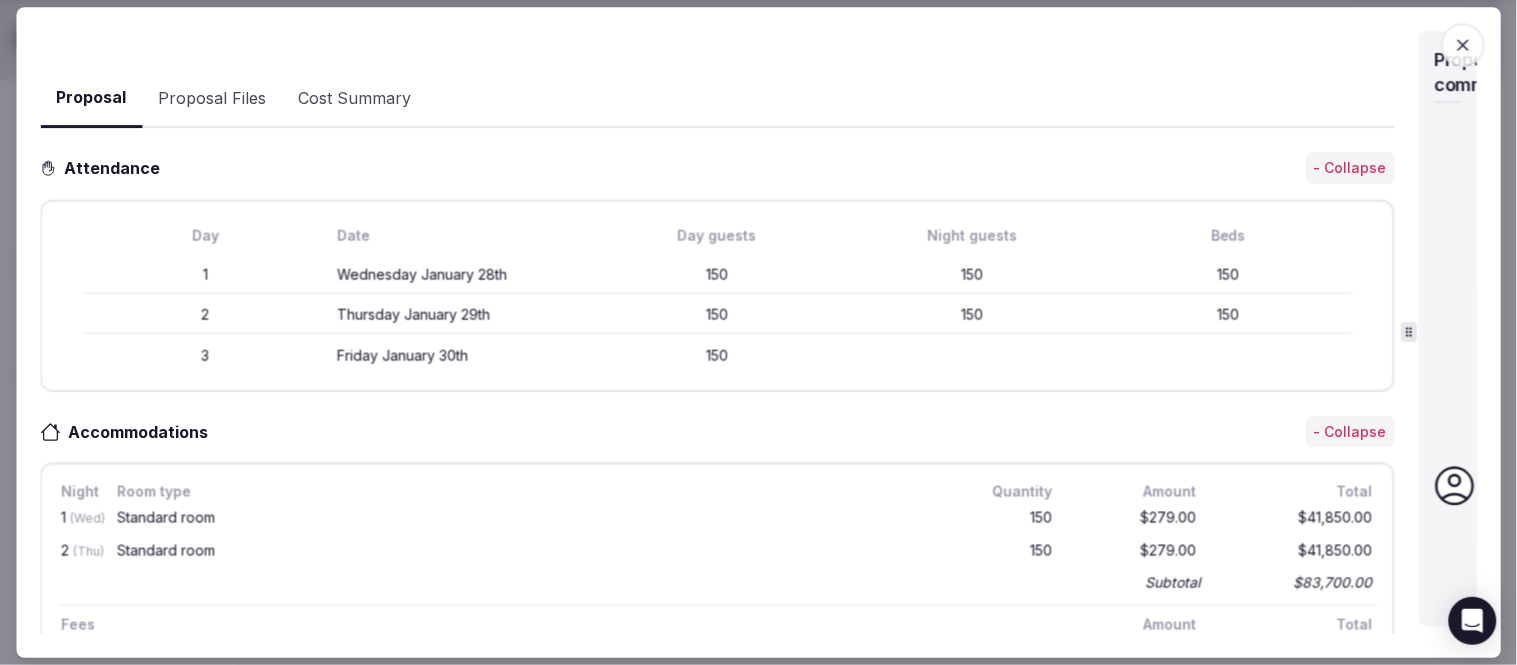 click on "Proposal Files" at bounding box center (212, 99) 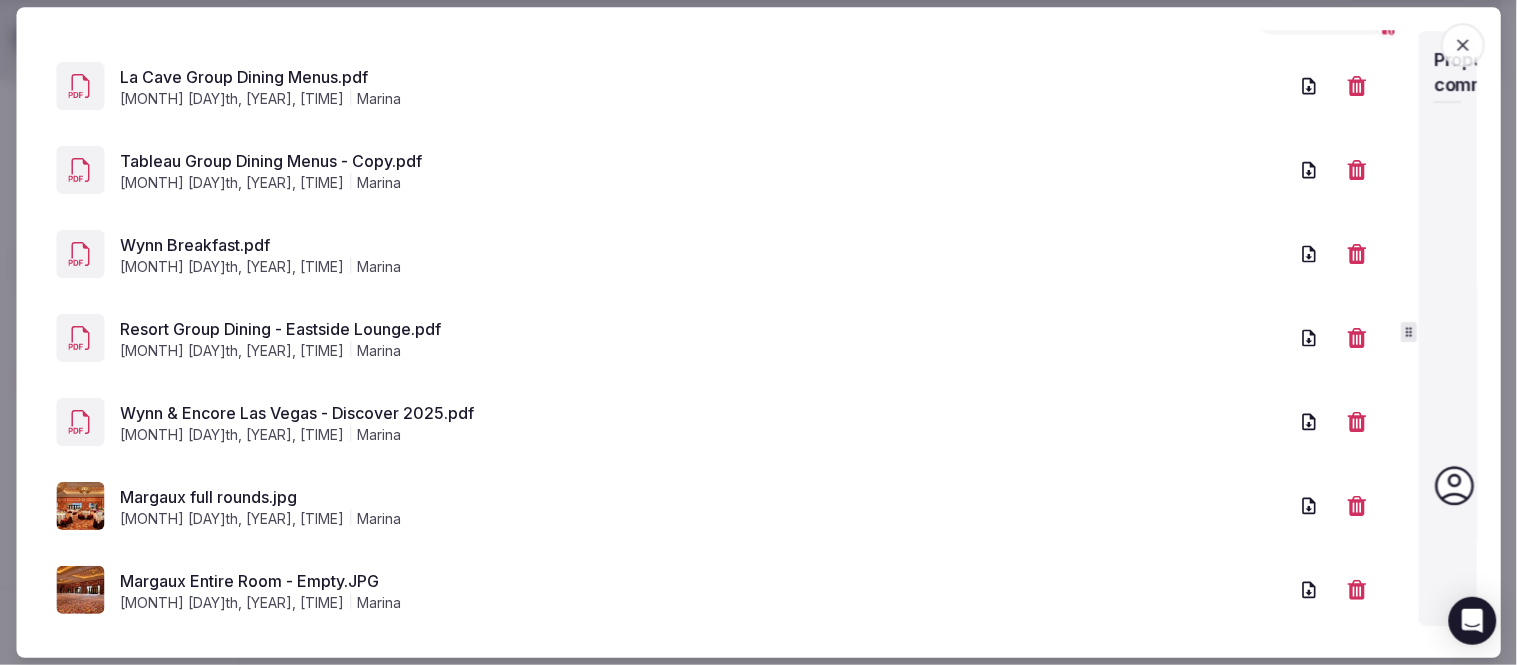 scroll, scrollTop: 776, scrollLeft: 0, axis: vertical 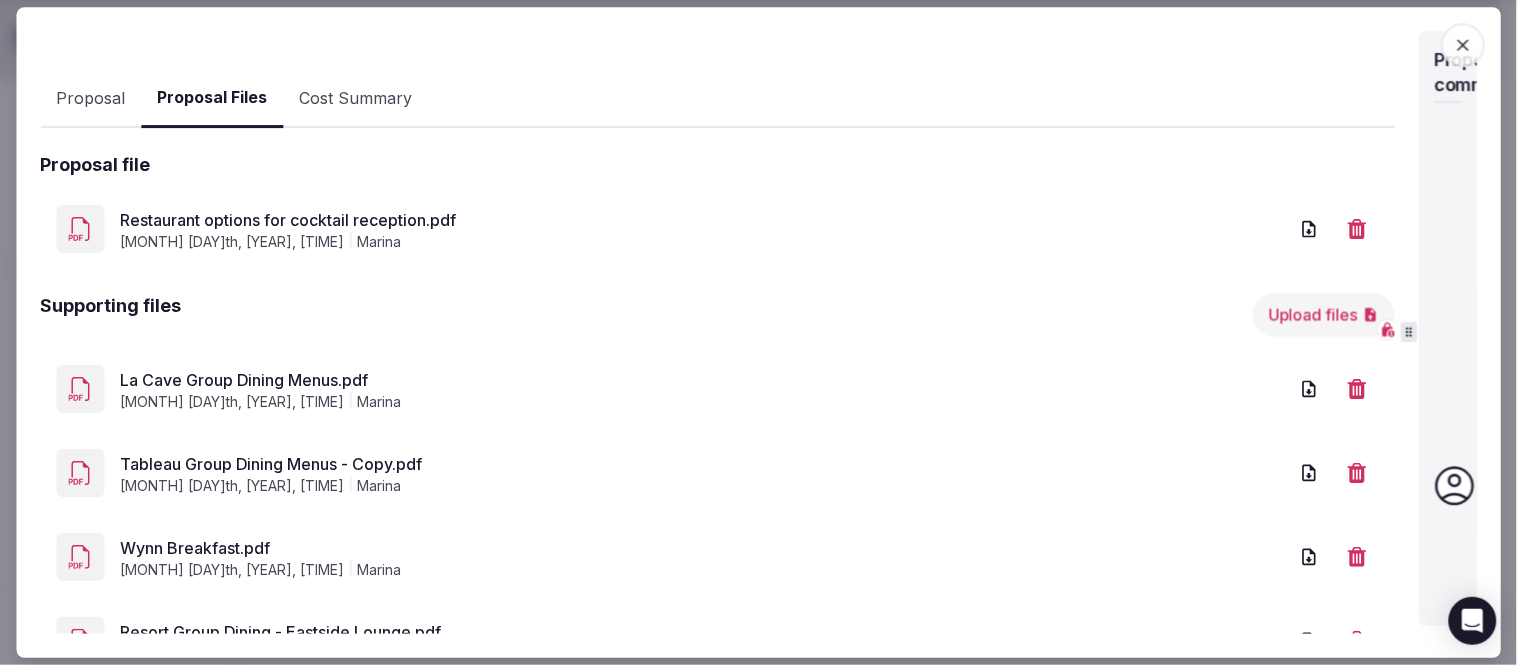 click 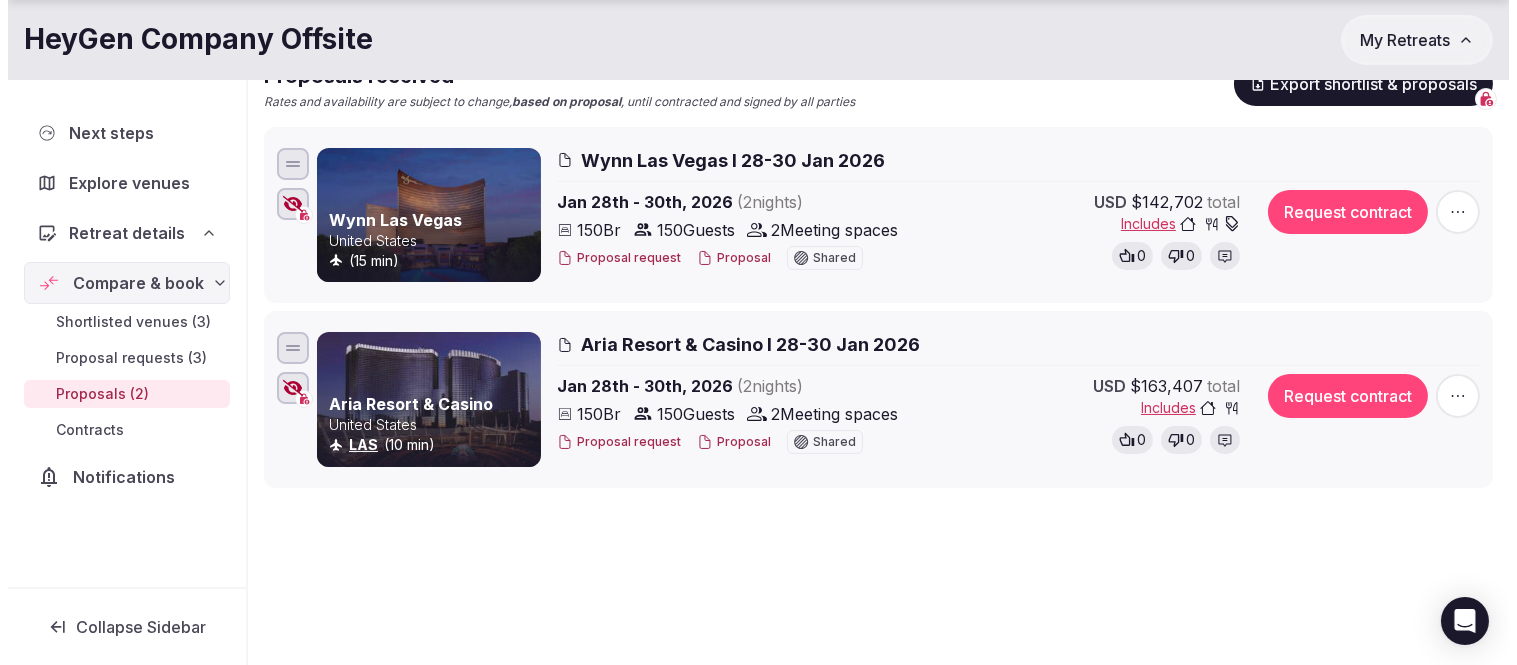 scroll, scrollTop: 284, scrollLeft: 0, axis: vertical 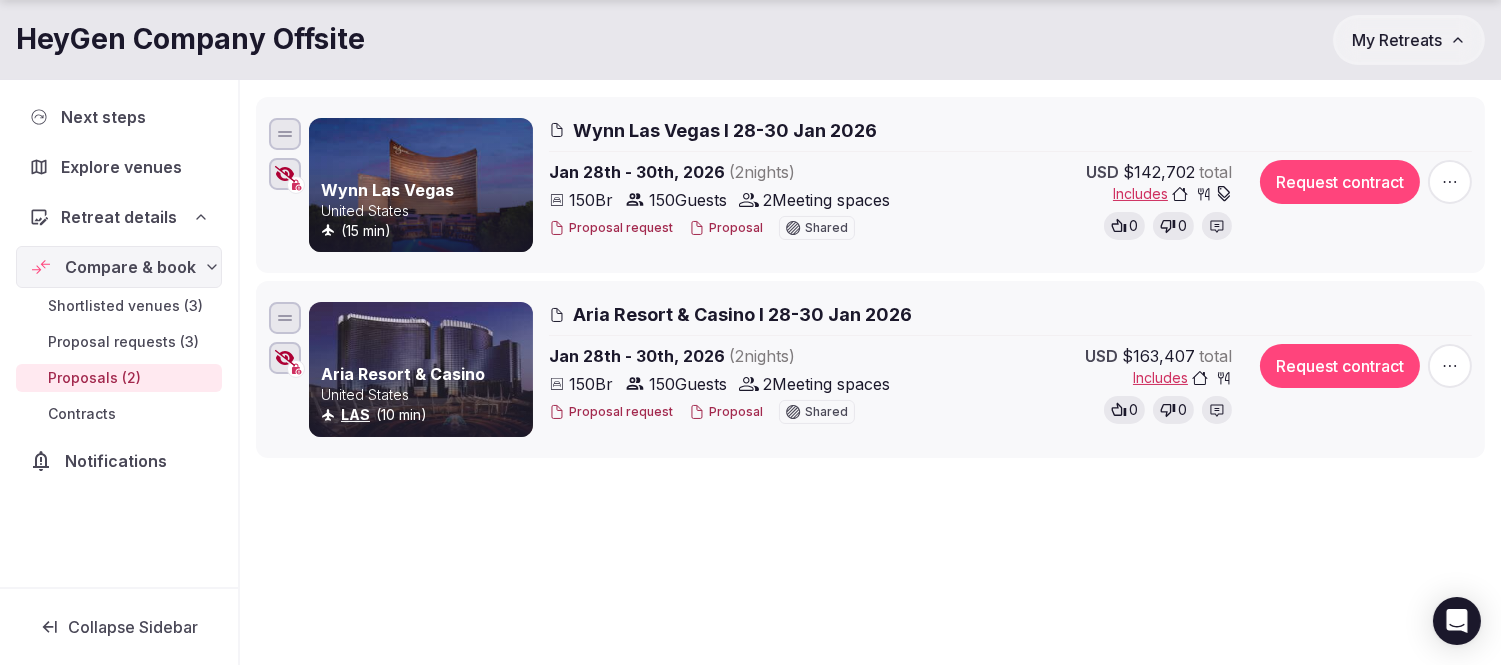 click on "Proposal" at bounding box center (726, 412) 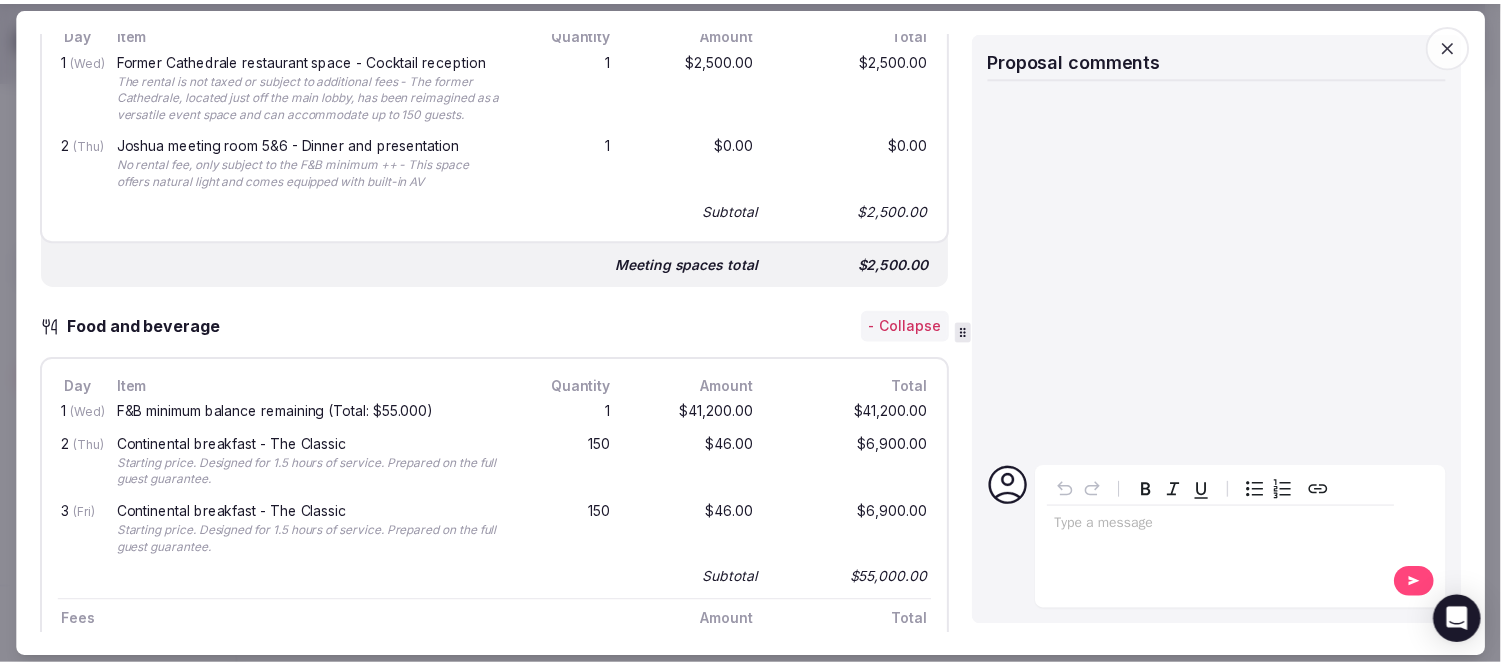scroll, scrollTop: 1222, scrollLeft: 0, axis: vertical 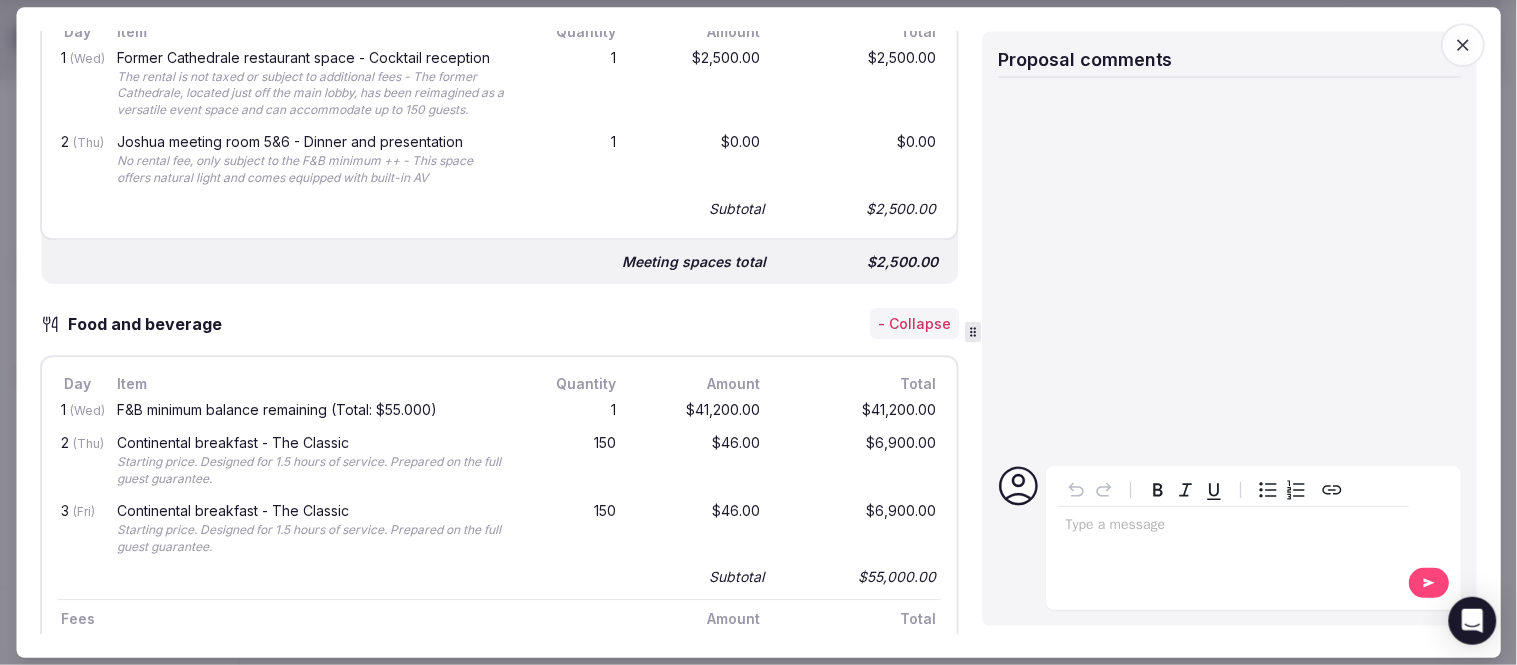 click 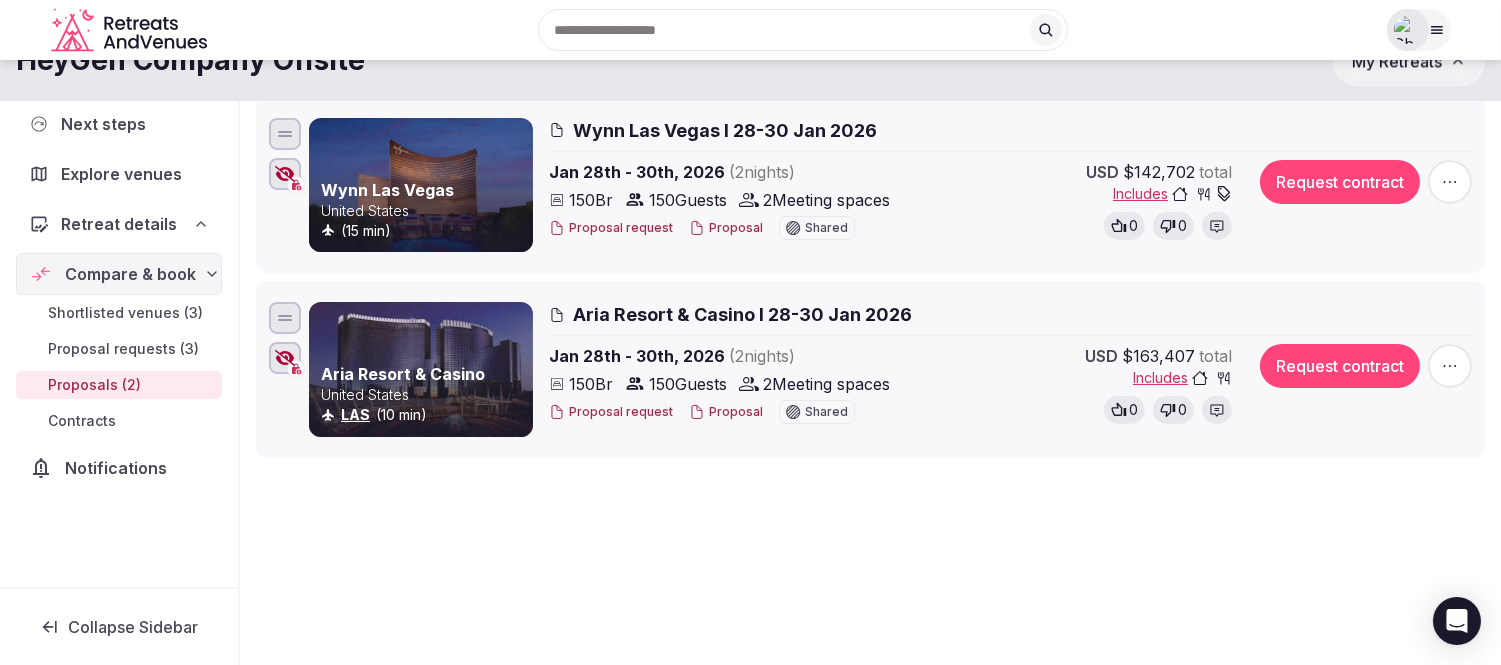 scroll, scrollTop: 62, scrollLeft: 0, axis: vertical 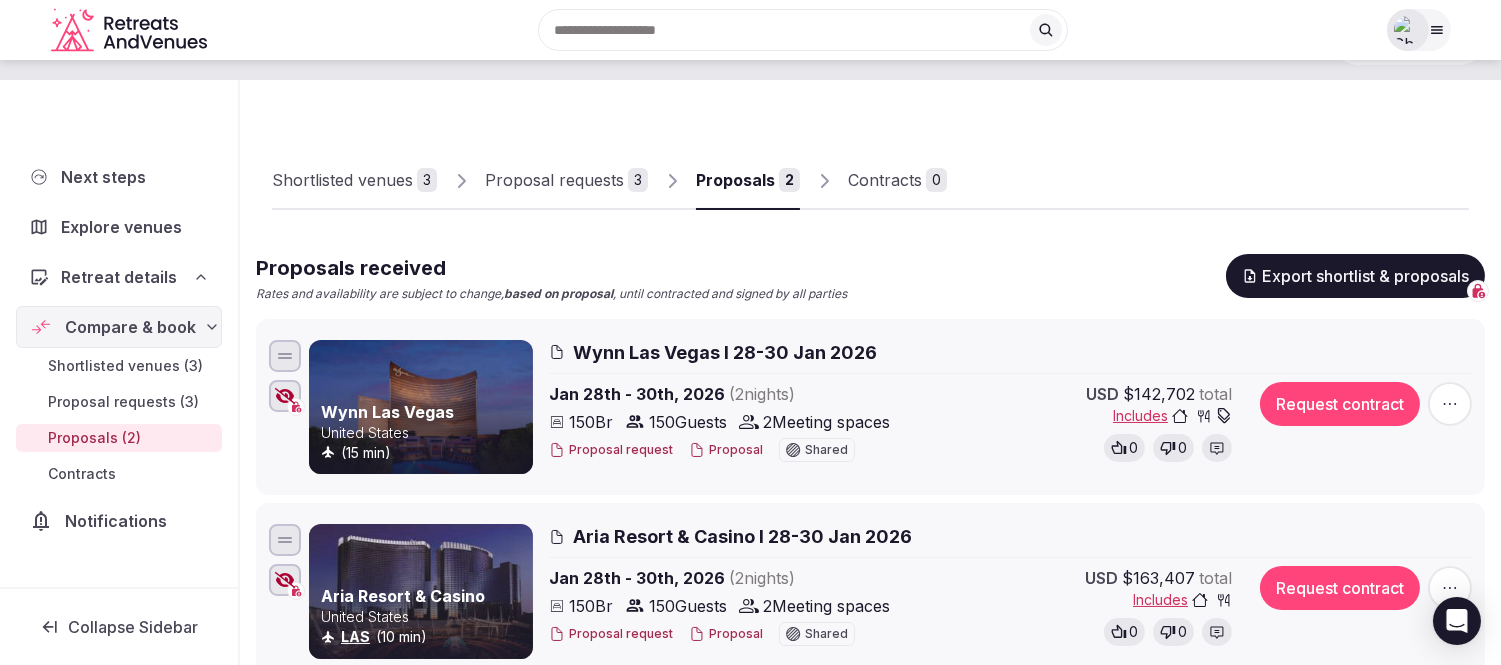 click on "Proposal requests" at bounding box center (554, 180) 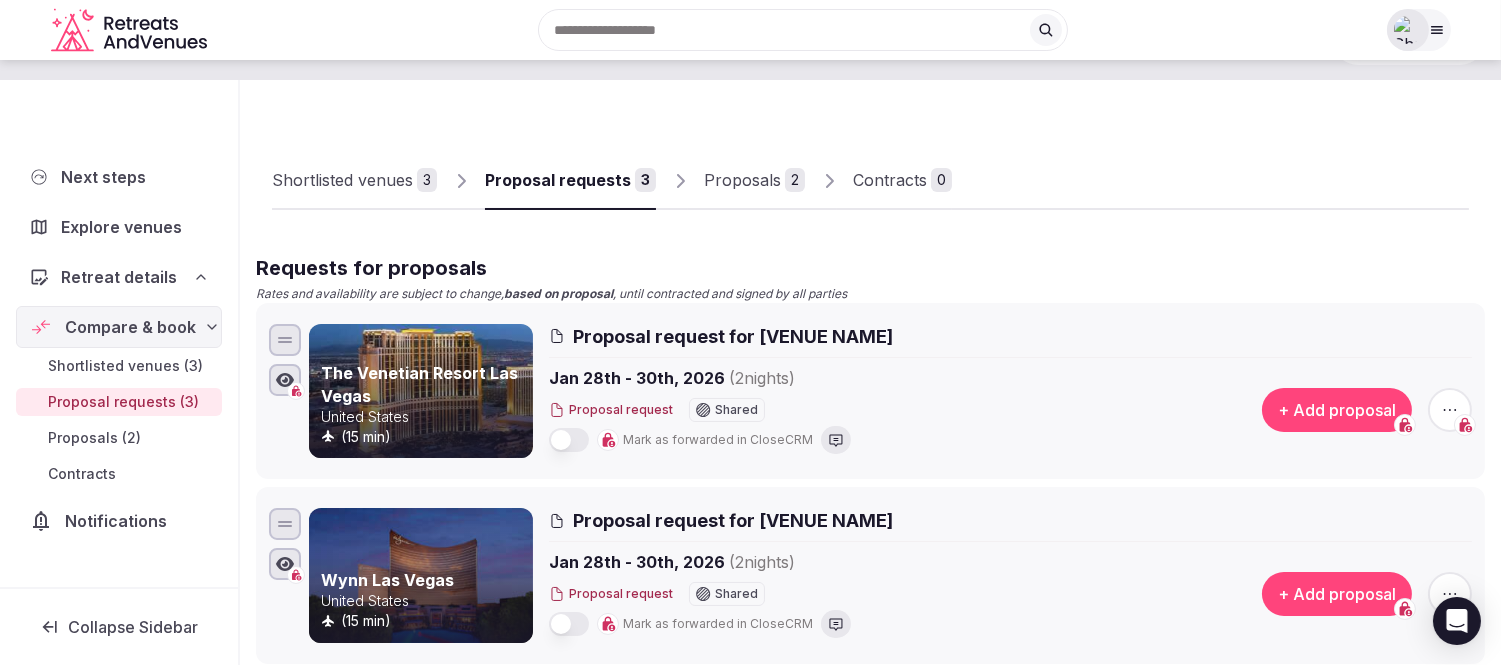 click on "Shortlisted venues" at bounding box center [342, 180] 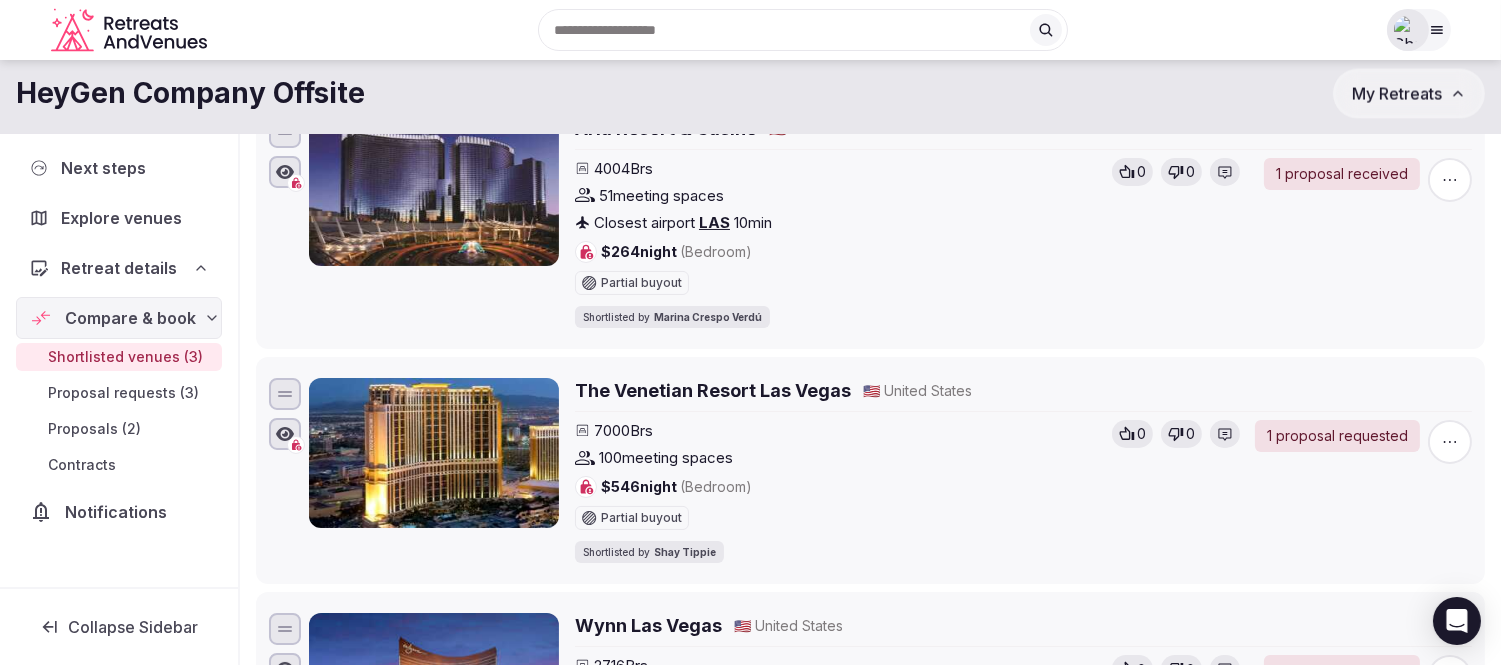 scroll, scrollTop: 284, scrollLeft: 0, axis: vertical 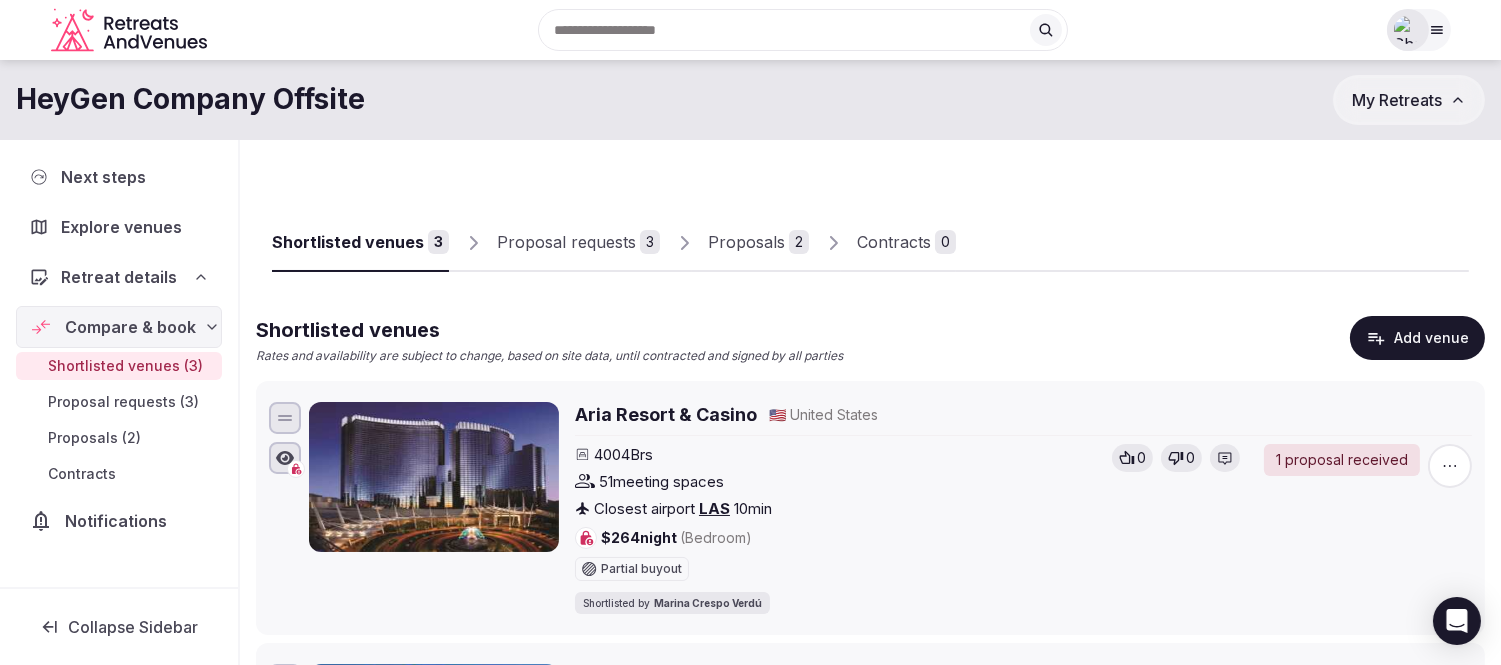 click on "Proposals" at bounding box center [746, 242] 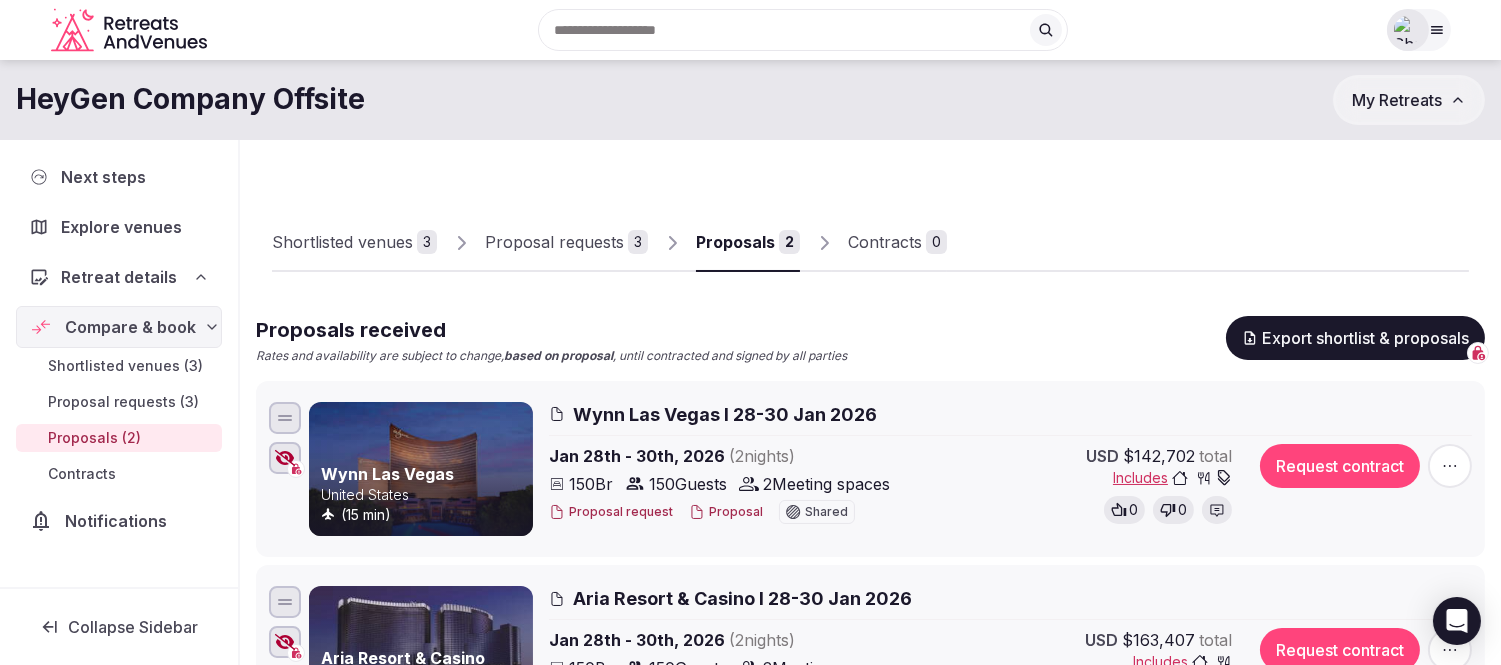 scroll, scrollTop: 111, scrollLeft: 0, axis: vertical 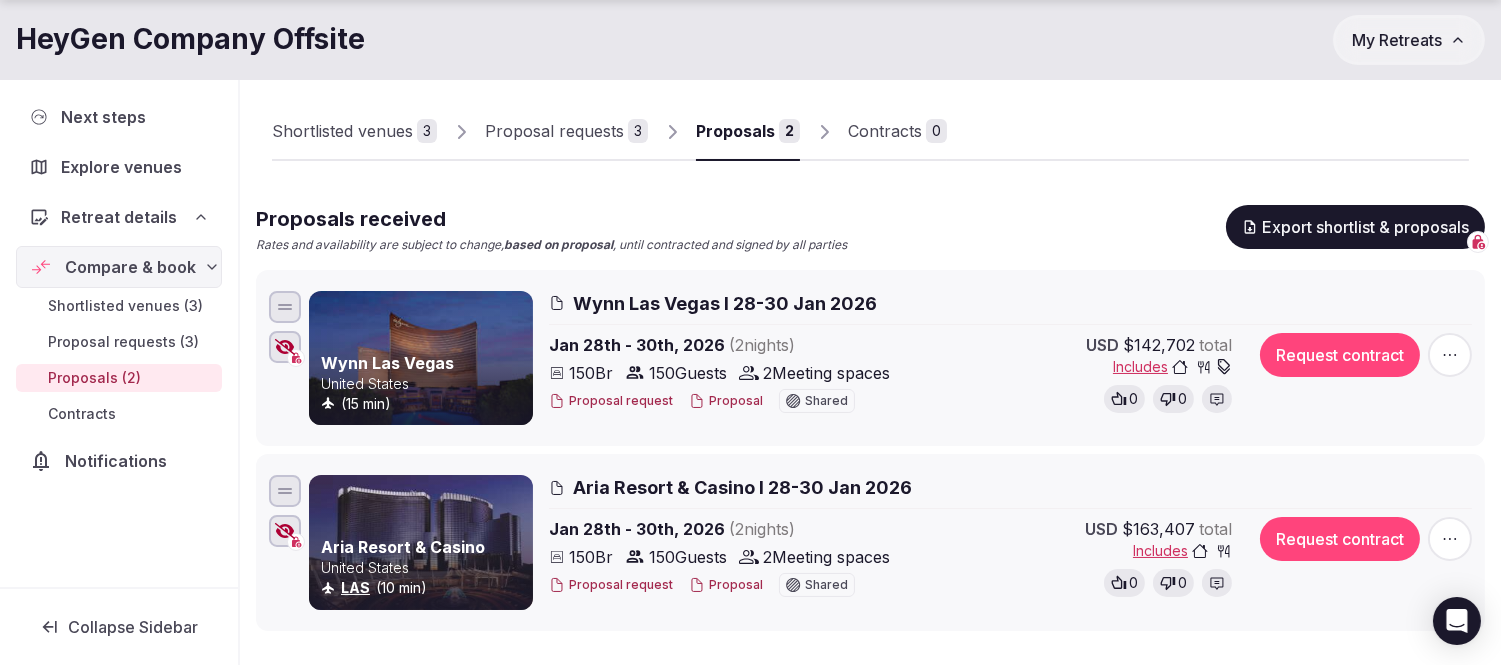 click on "Shortlisted venues" at bounding box center [342, 131] 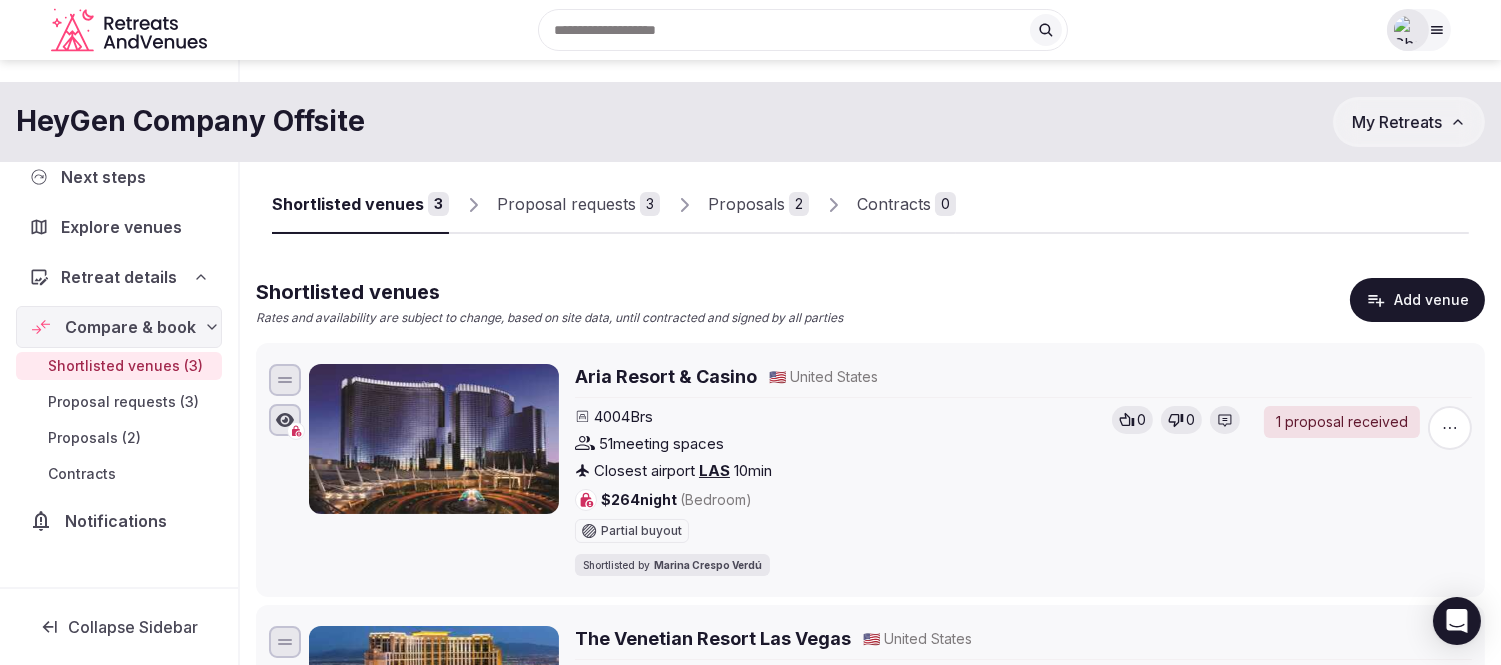 scroll, scrollTop: 0, scrollLeft: 0, axis: both 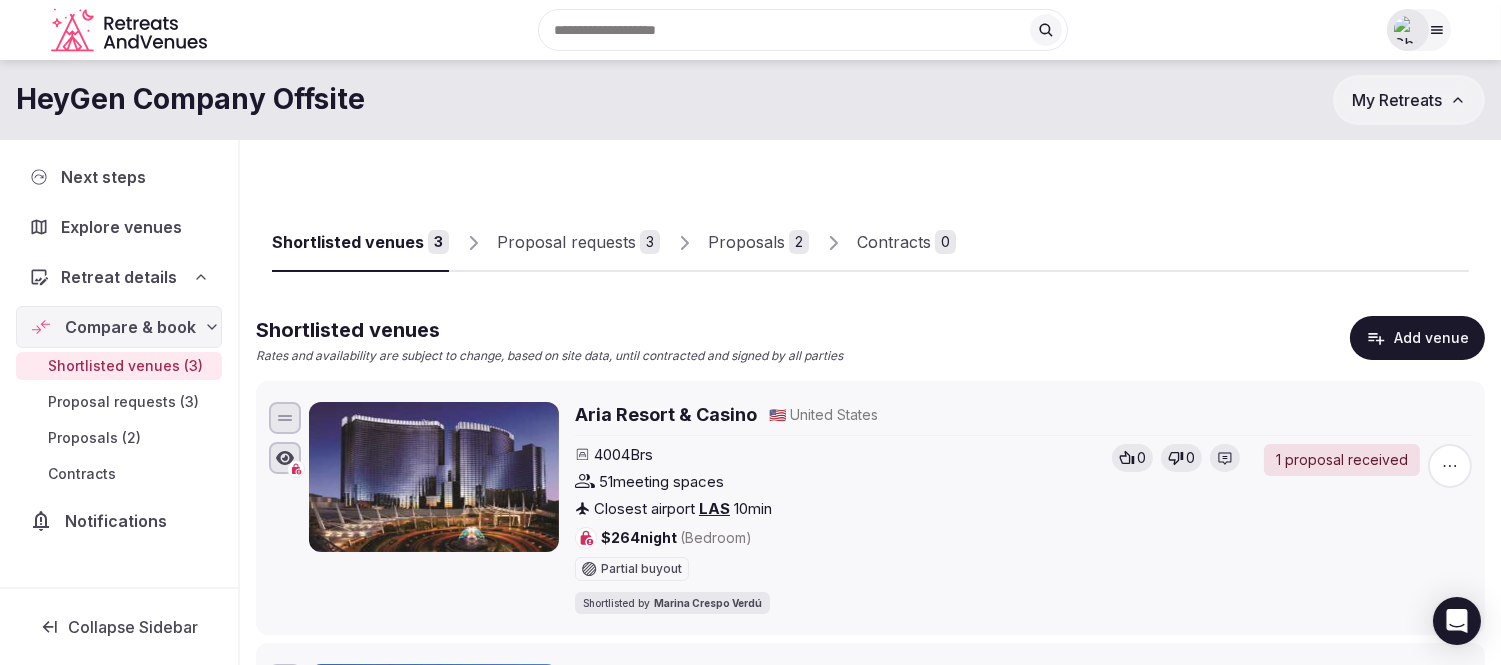 click at bounding box center (1408, 30) 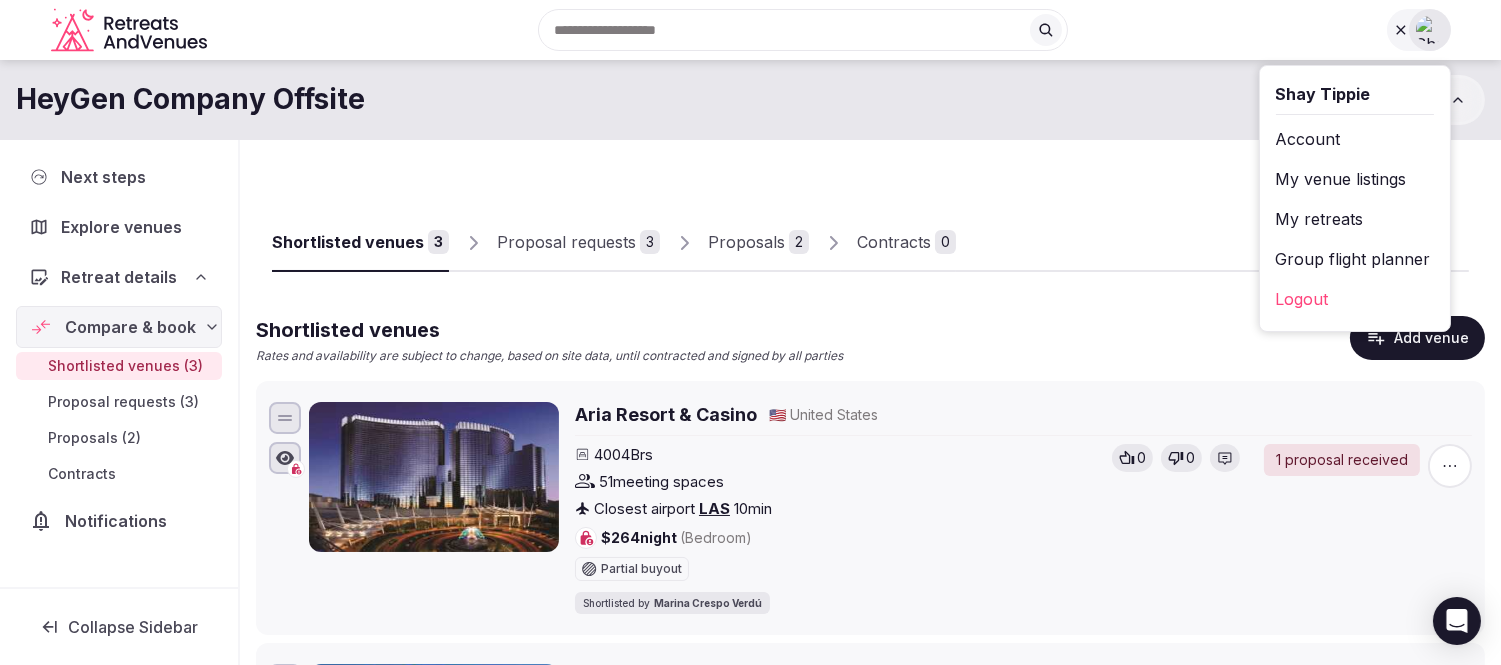 click on "My retreats" at bounding box center (1355, 219) 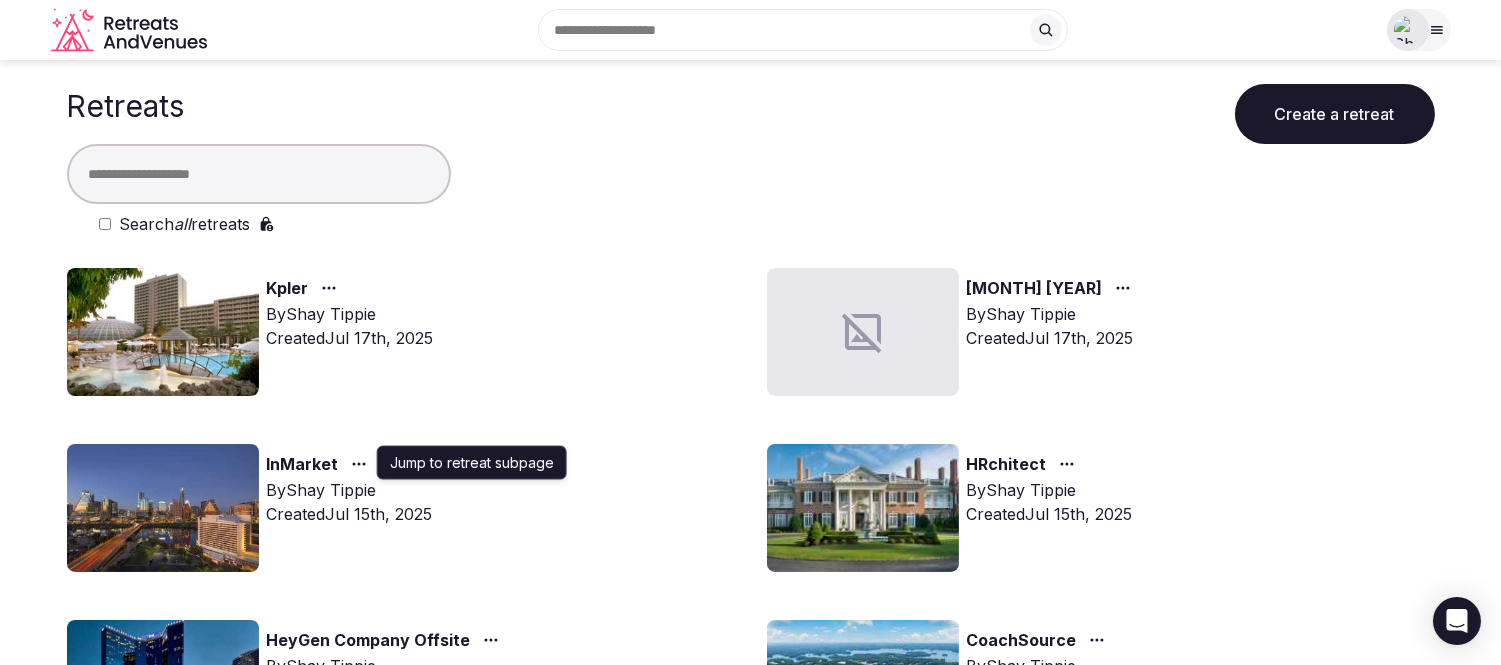 click 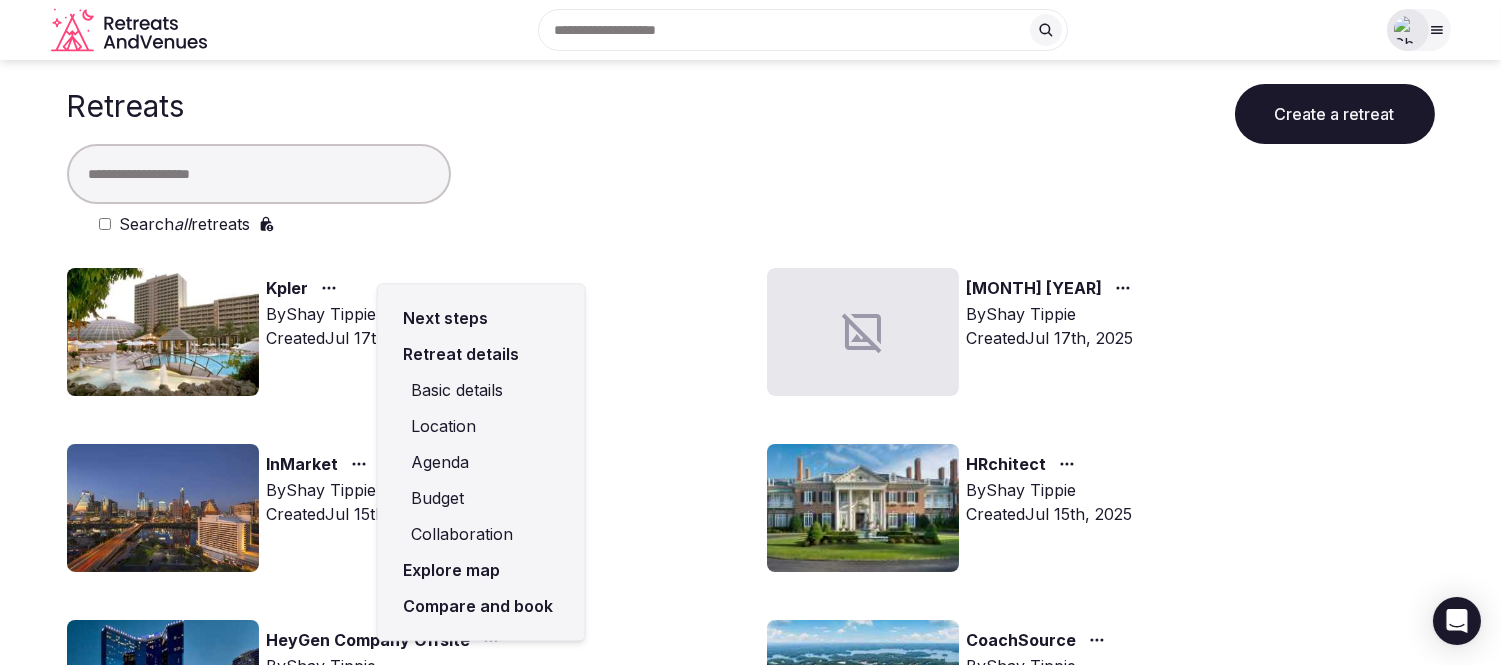 click on "Compare and book" at bounding box center [481, 606] 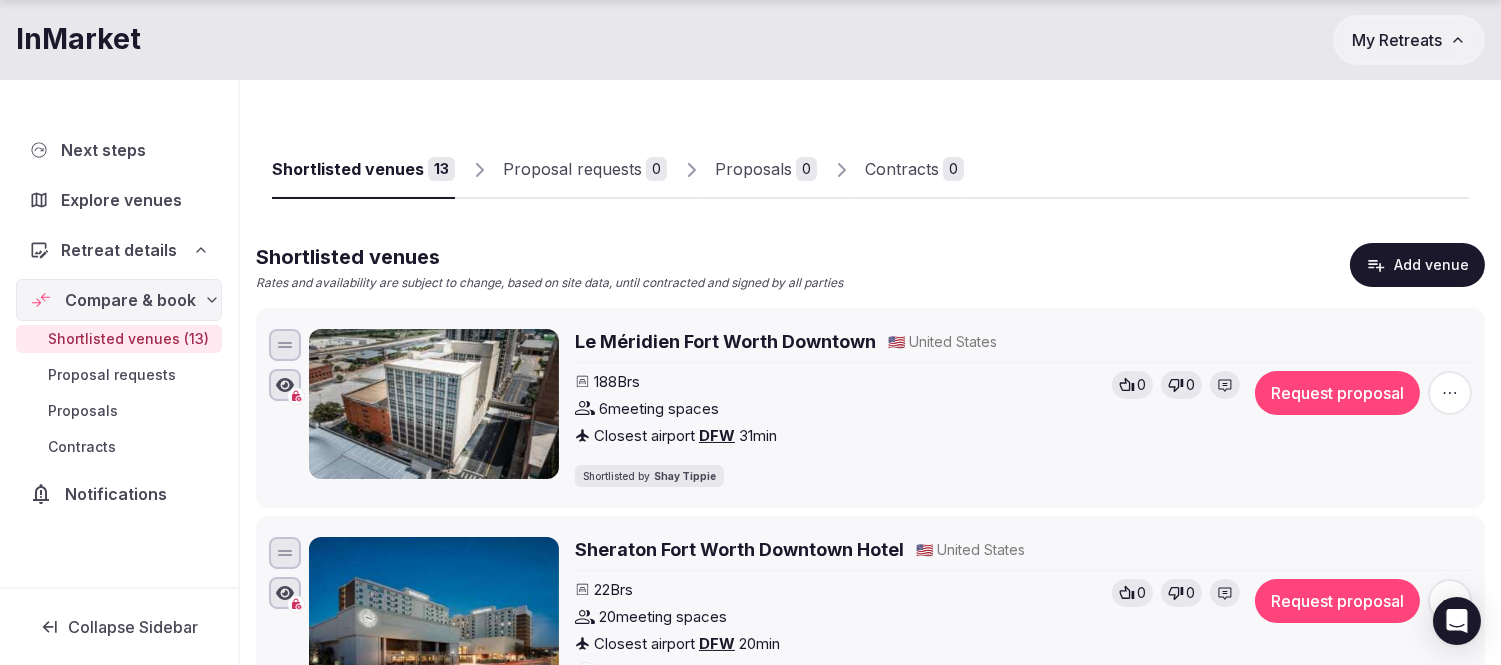 scroll, scrollTop: 111, scrollLeft: 0, axis: vertical 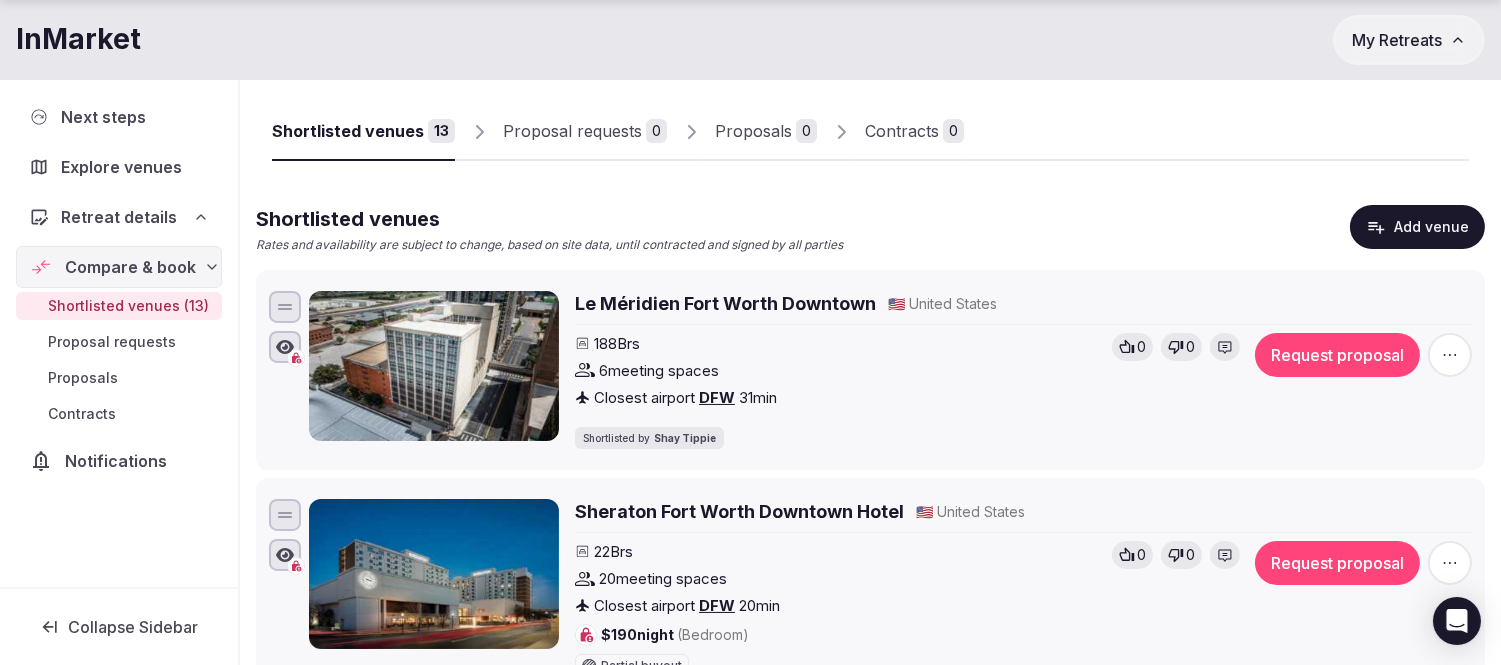 click on "My Retreats" at bounding box center (1409, 40) 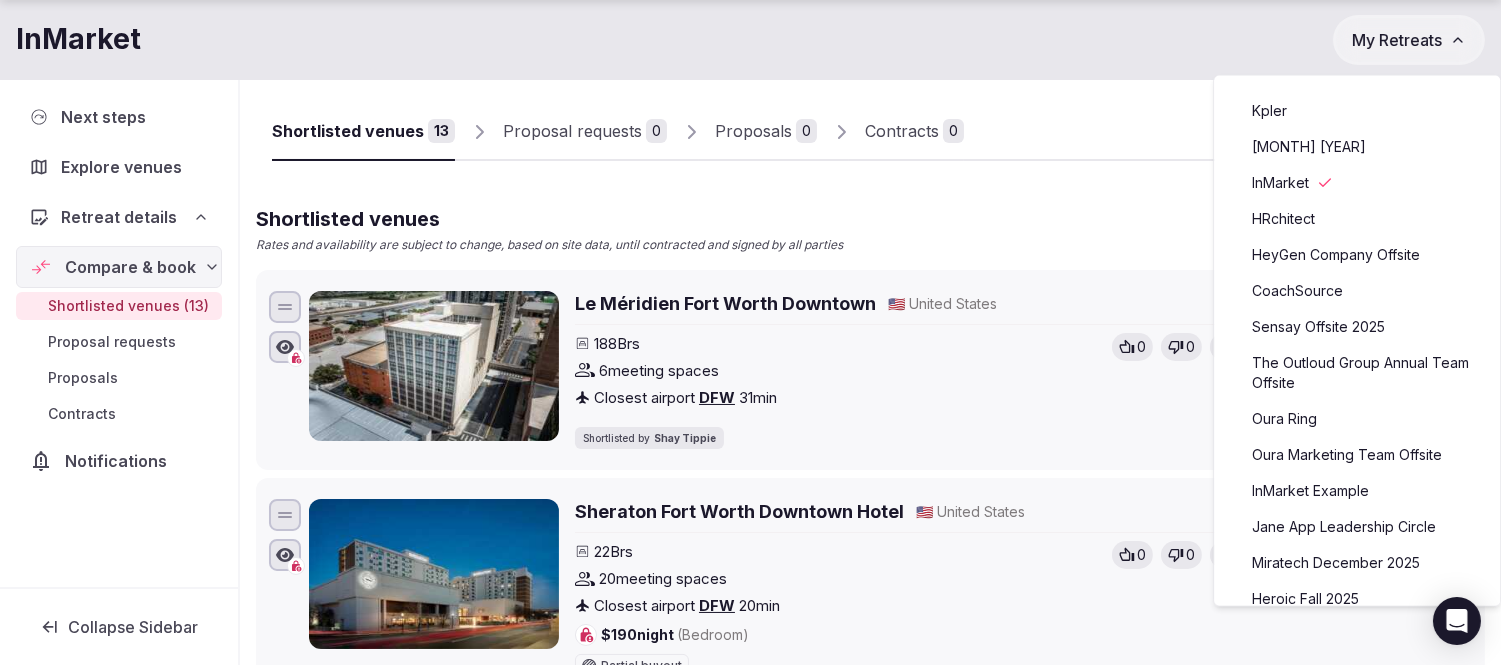 click on "CoachSource" at bounding box center [1357, 291] 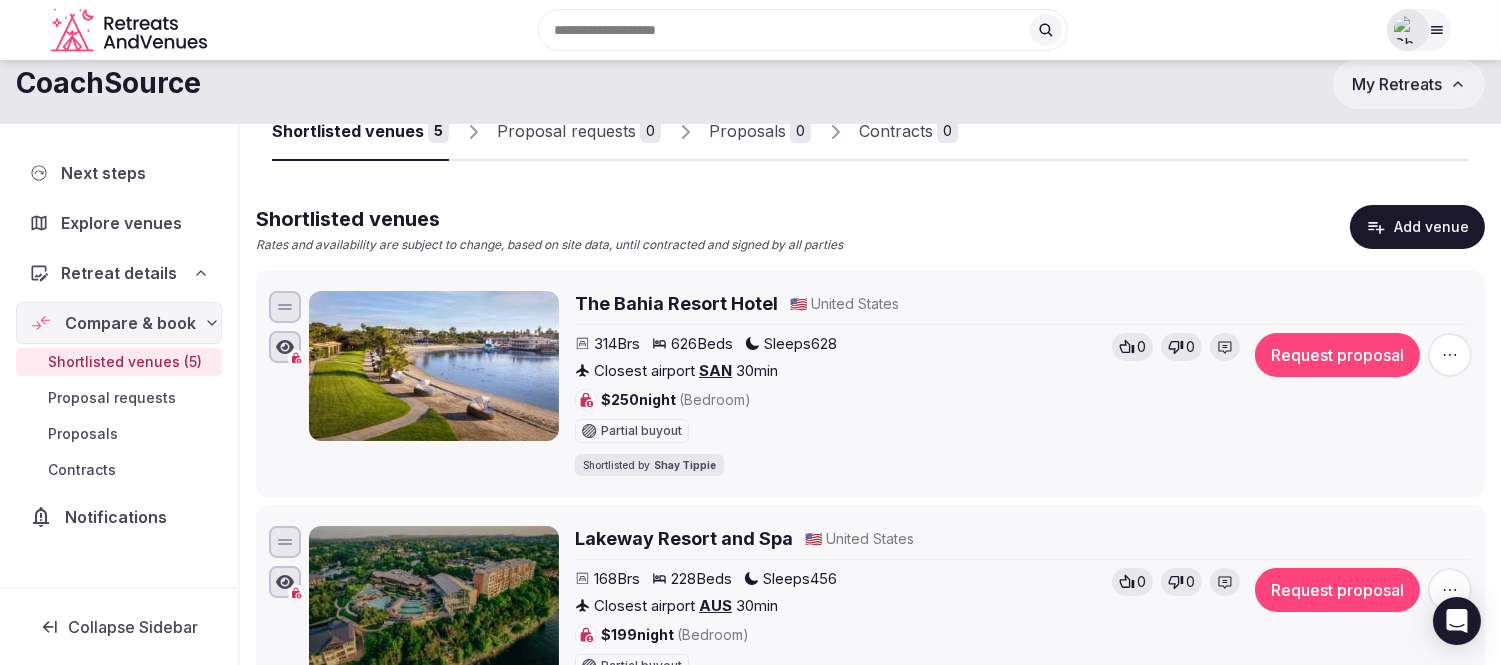 scroll, scrollTop: 0, scrollLeft: 0, axis: both 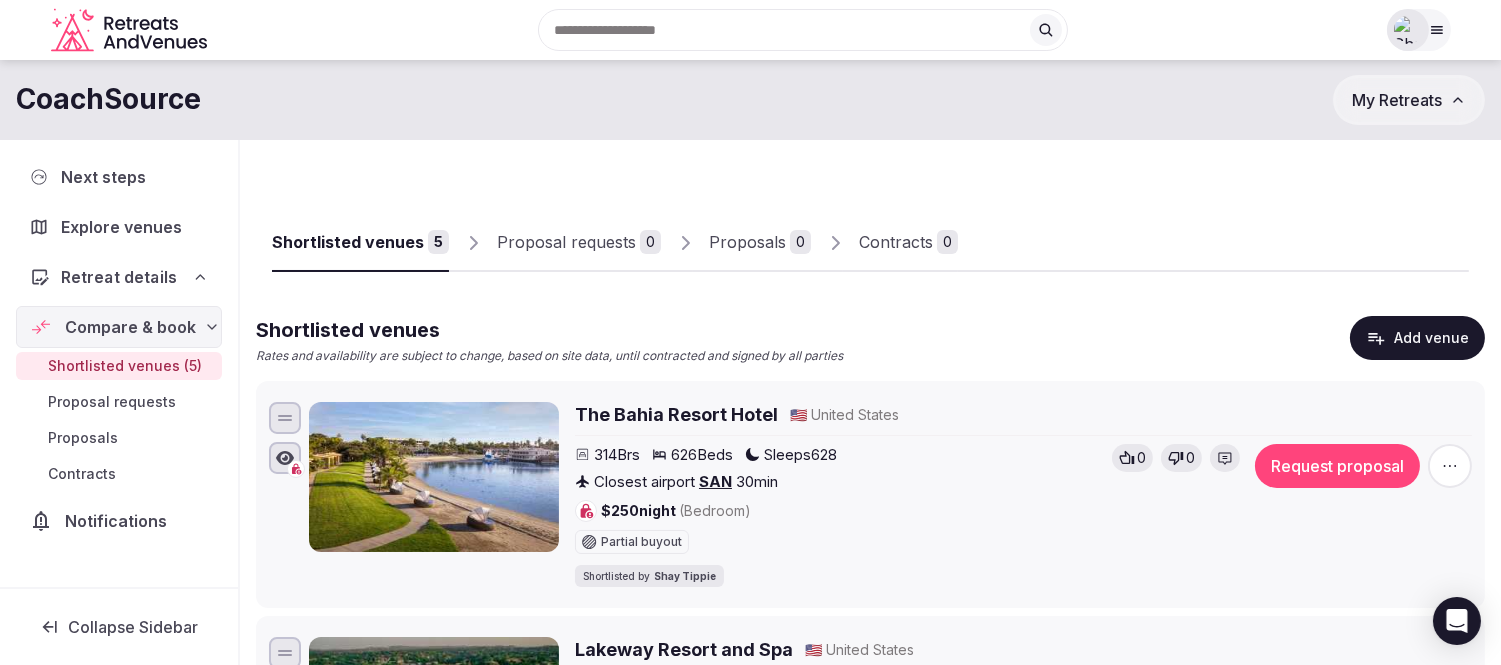 click on "Retreat details" at bounding box center (118, 277) 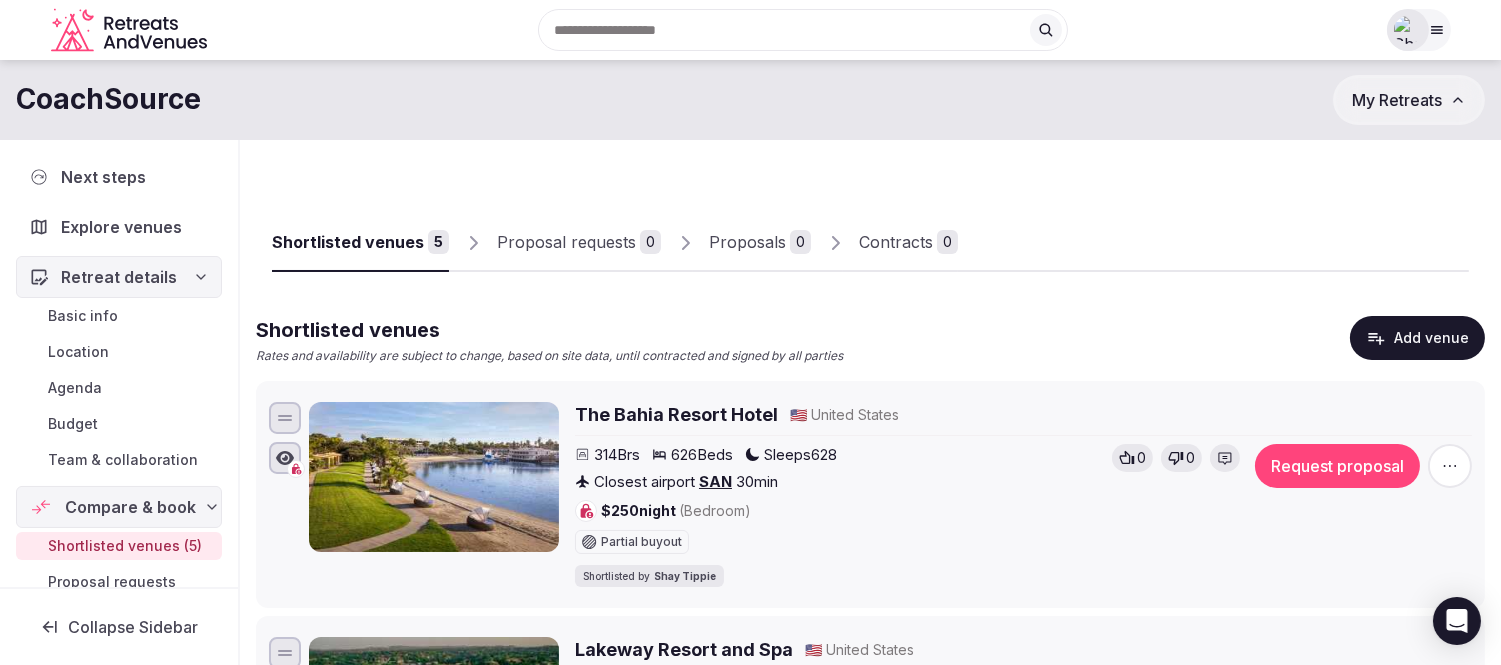 click on "Basic info" at bounding box center (83, 316) 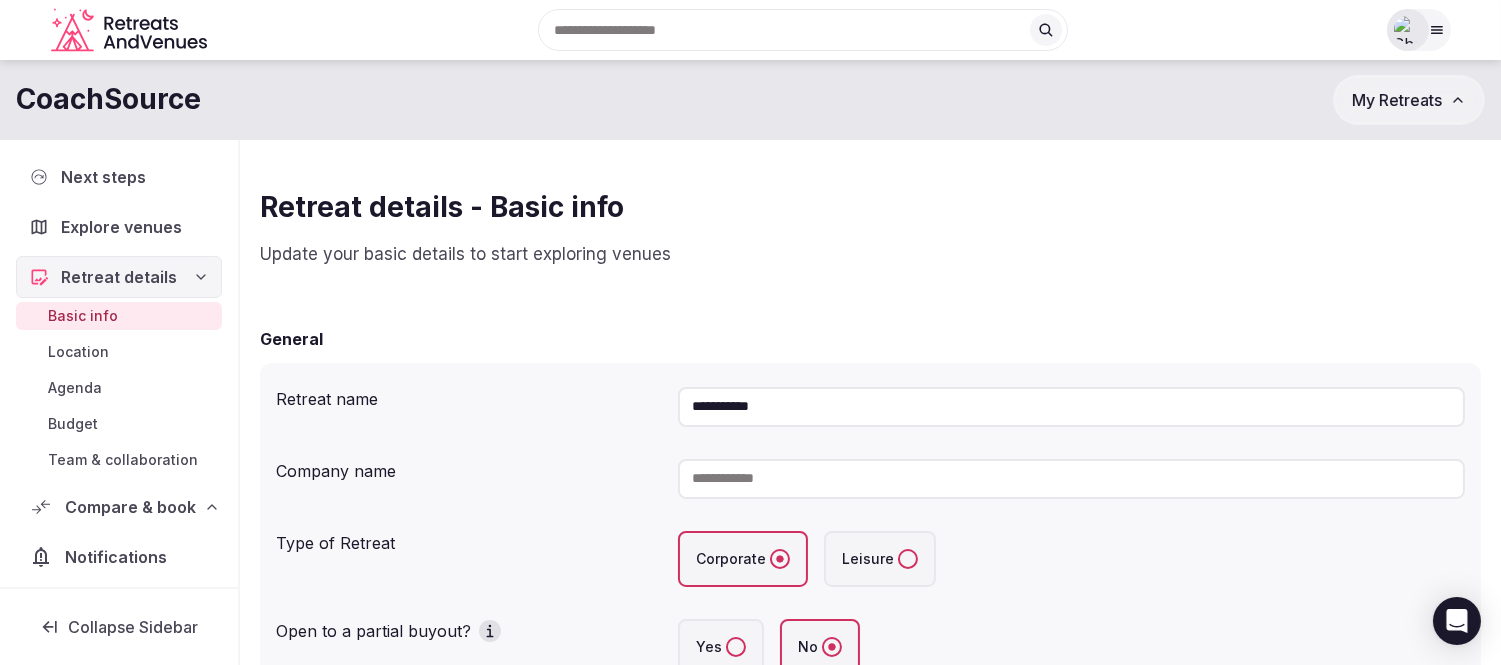 click on "**********" at bounding box center [1071, 407] 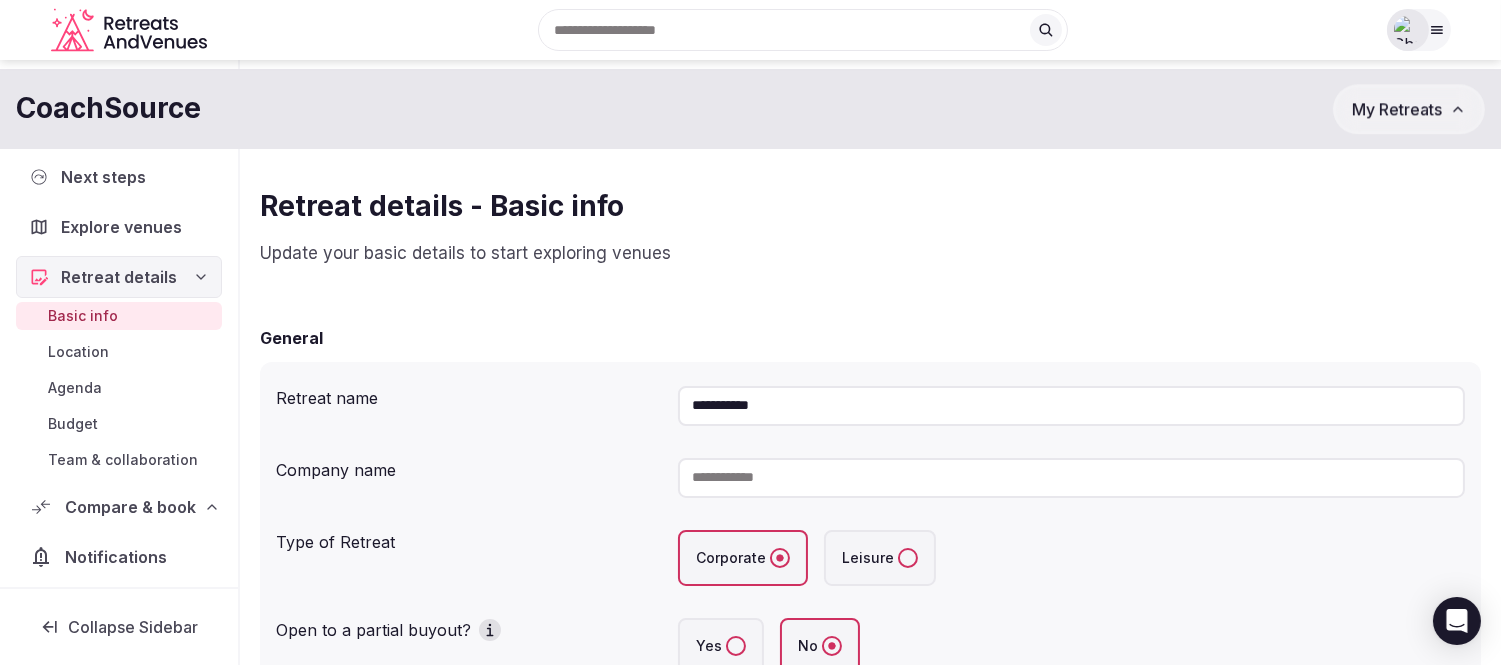 scroll, scrollTop: 0, scrollLeft: 0, axis: both 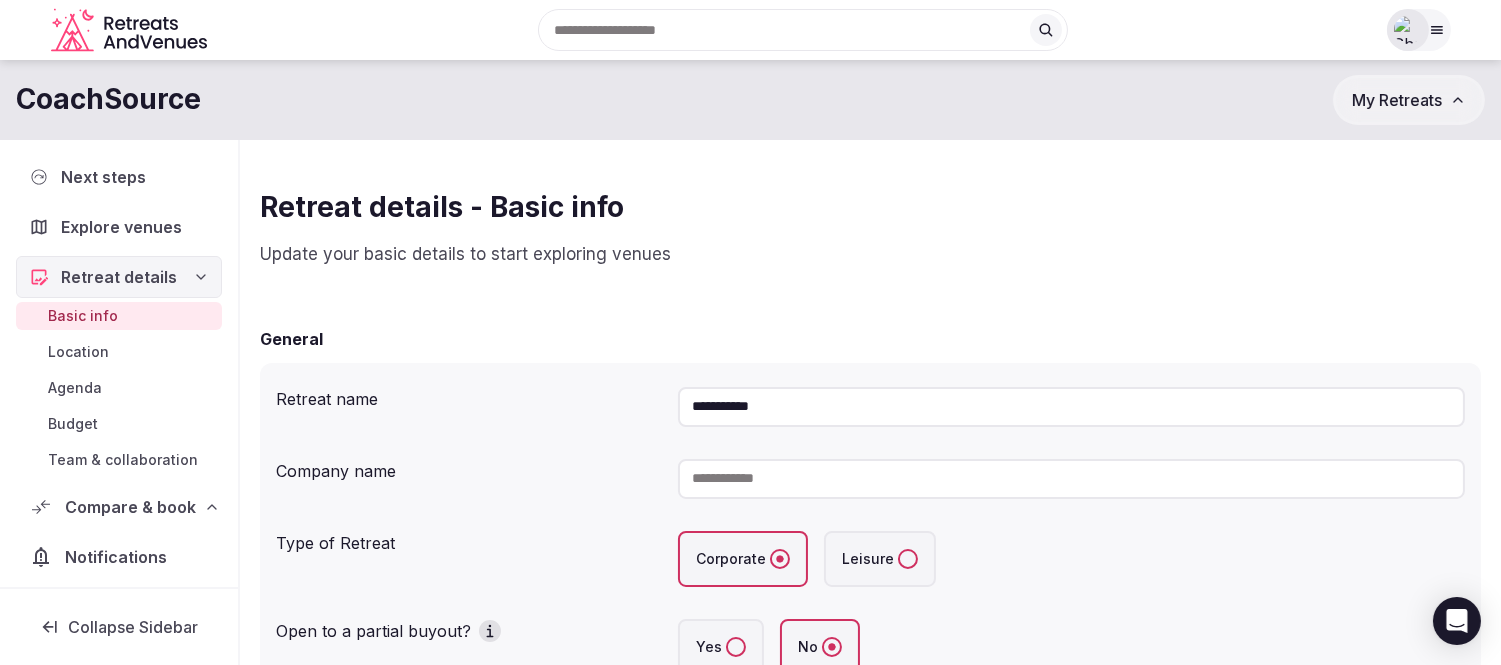 click at bounding box center [1071, 479] 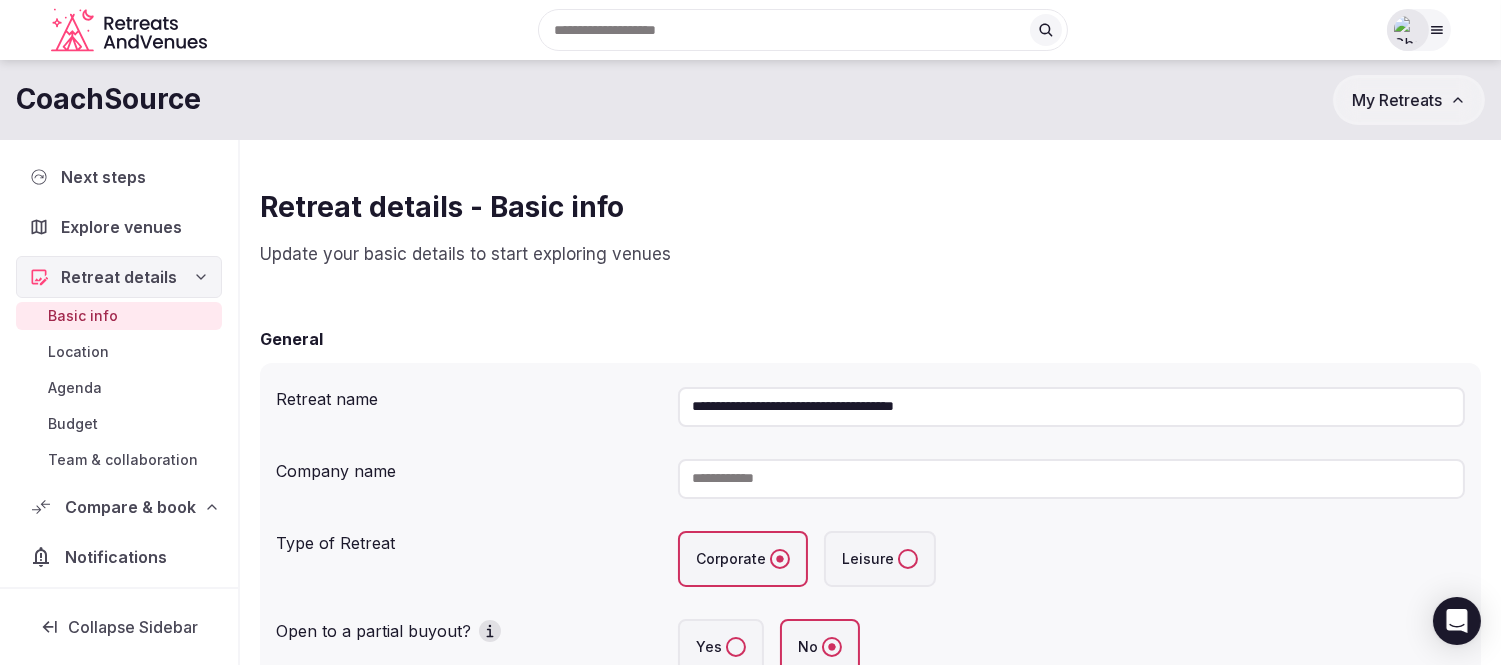 type on "**********" 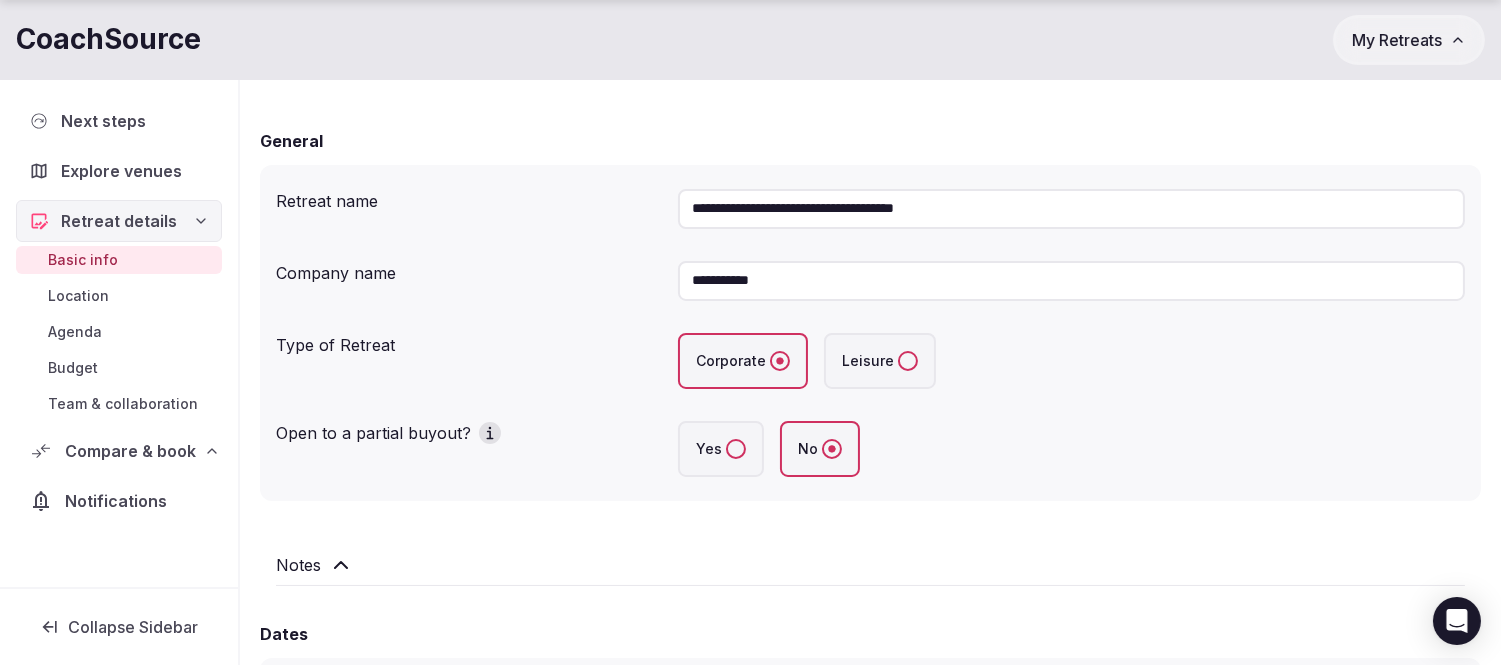 scroll, scrollTop: 222, scrollLeft: 0, axis: vertical 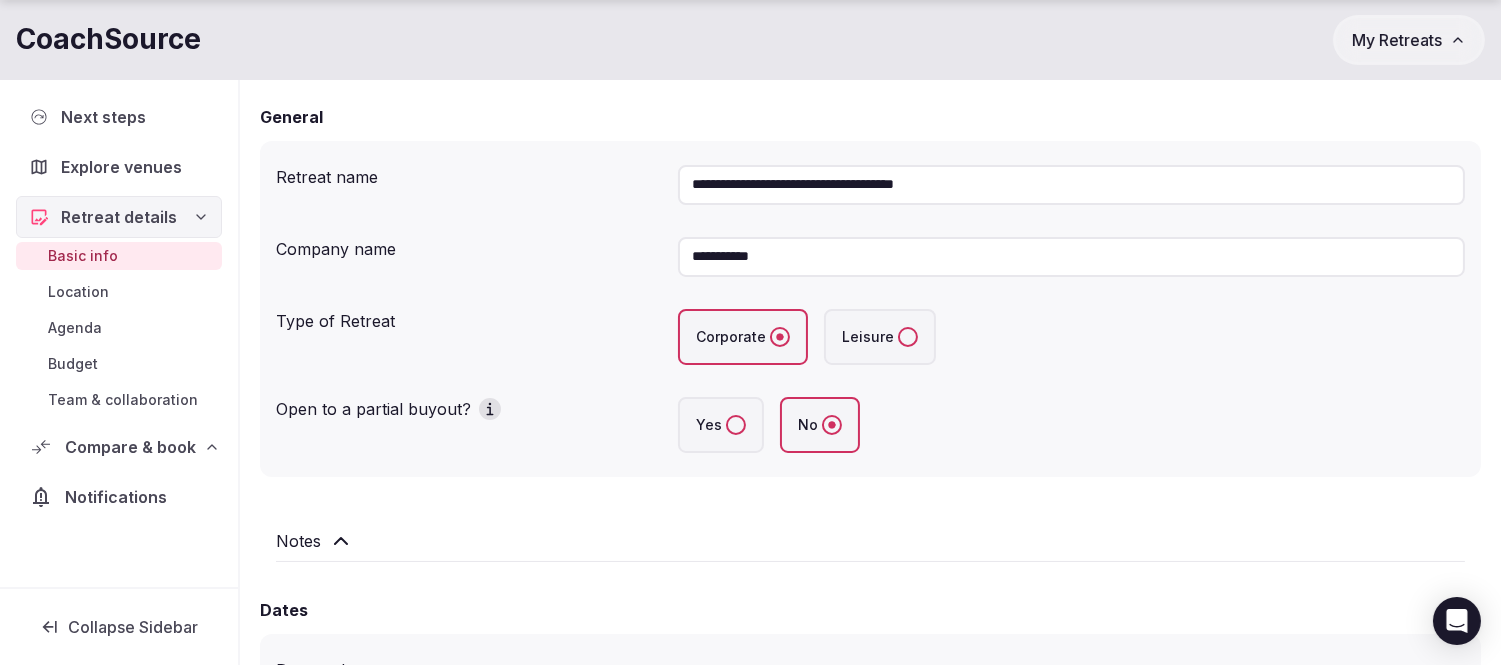 type on "**********" 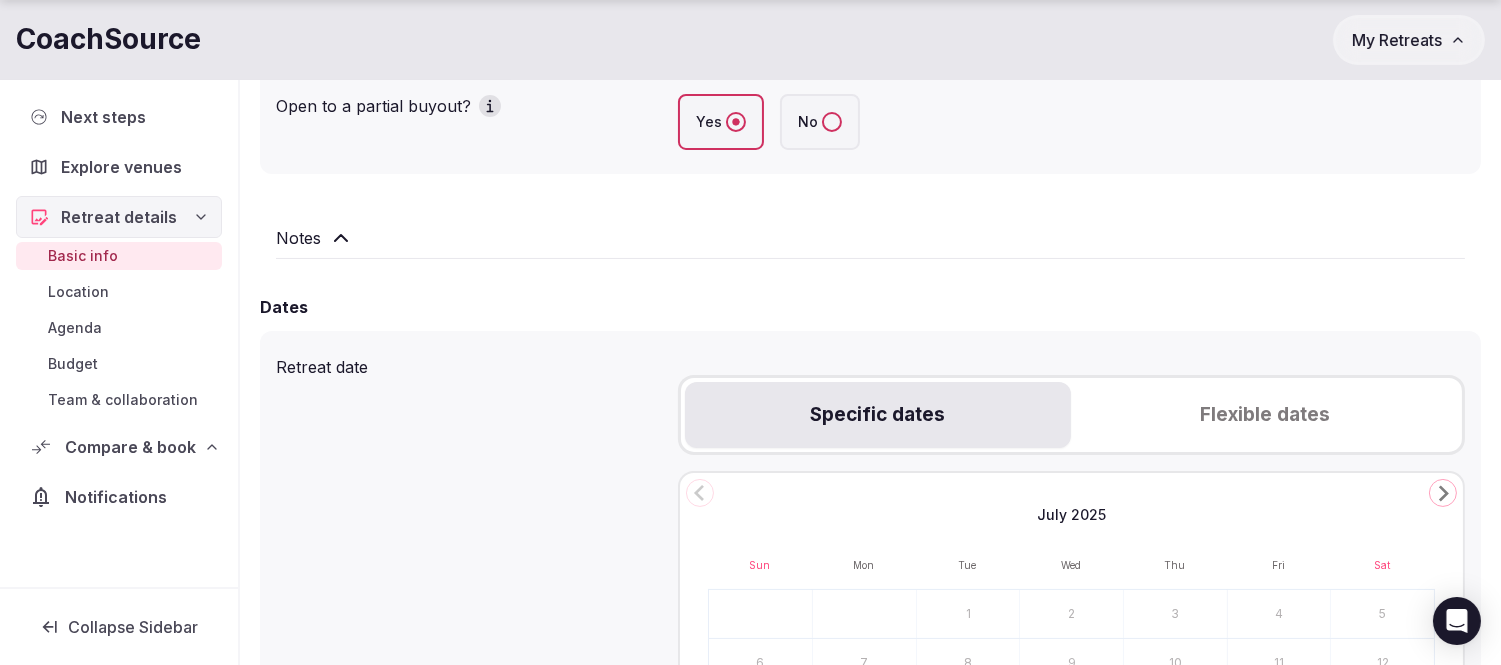 scroll, scrollTop: 666, scrollLeft: 0, axis: vertical 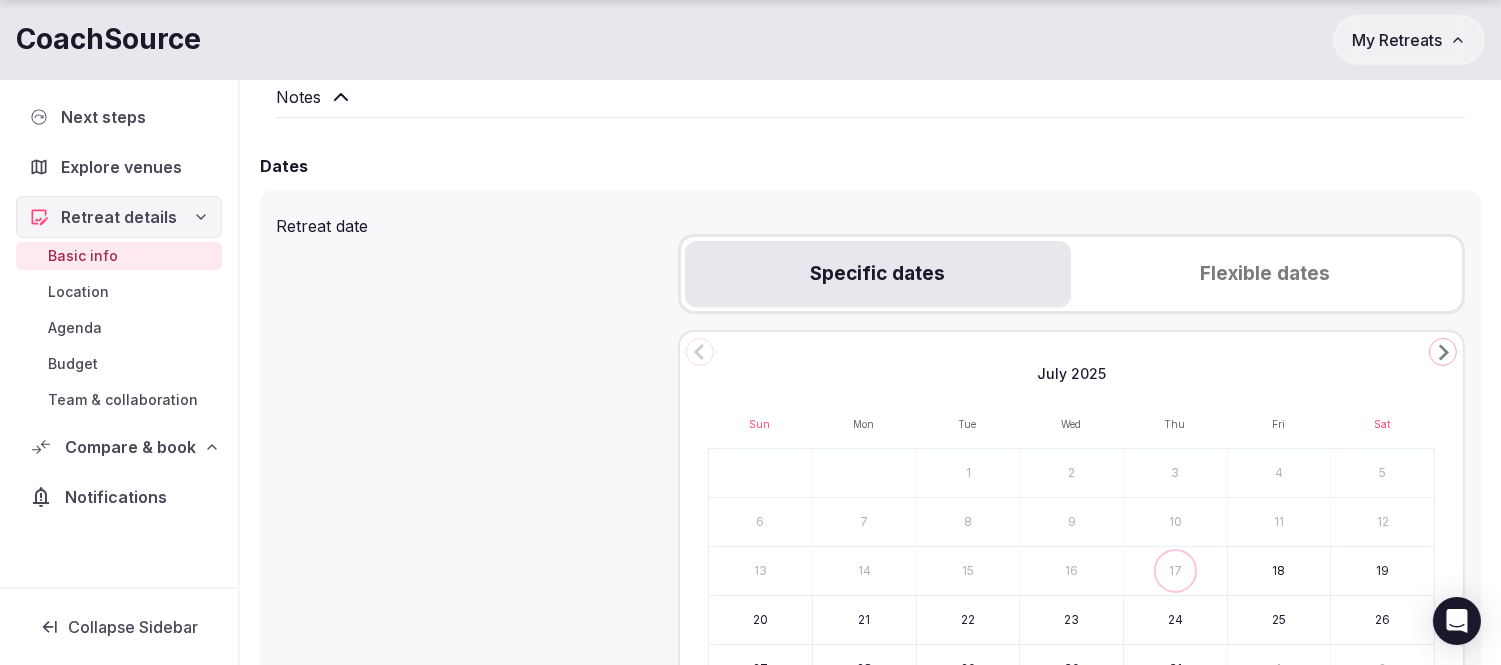 click 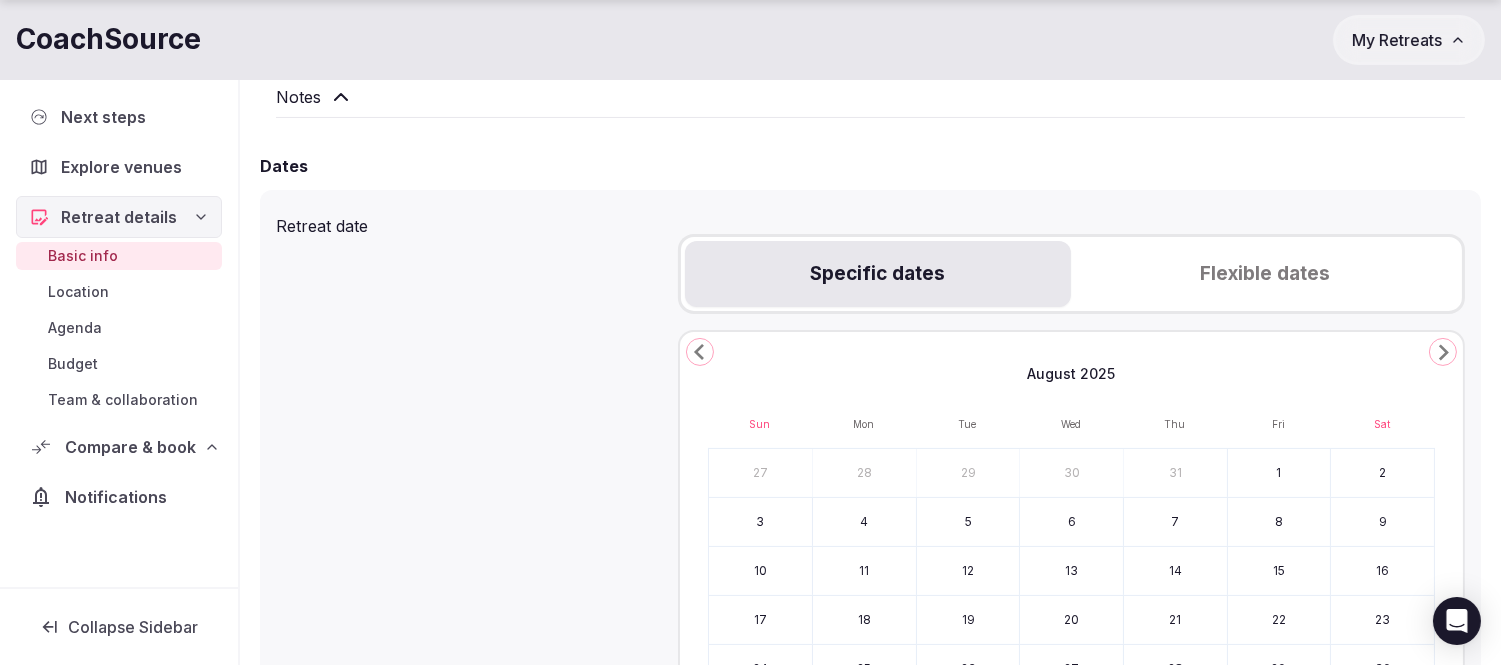 click 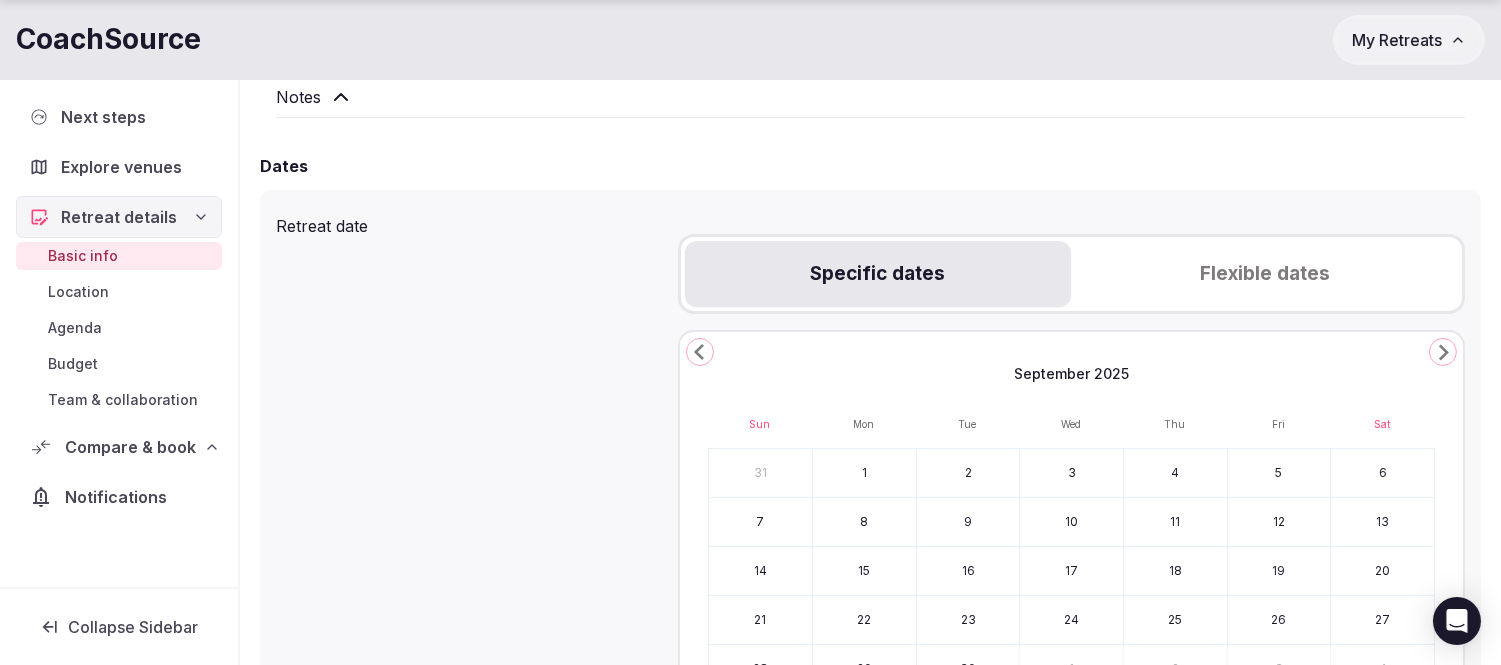 click 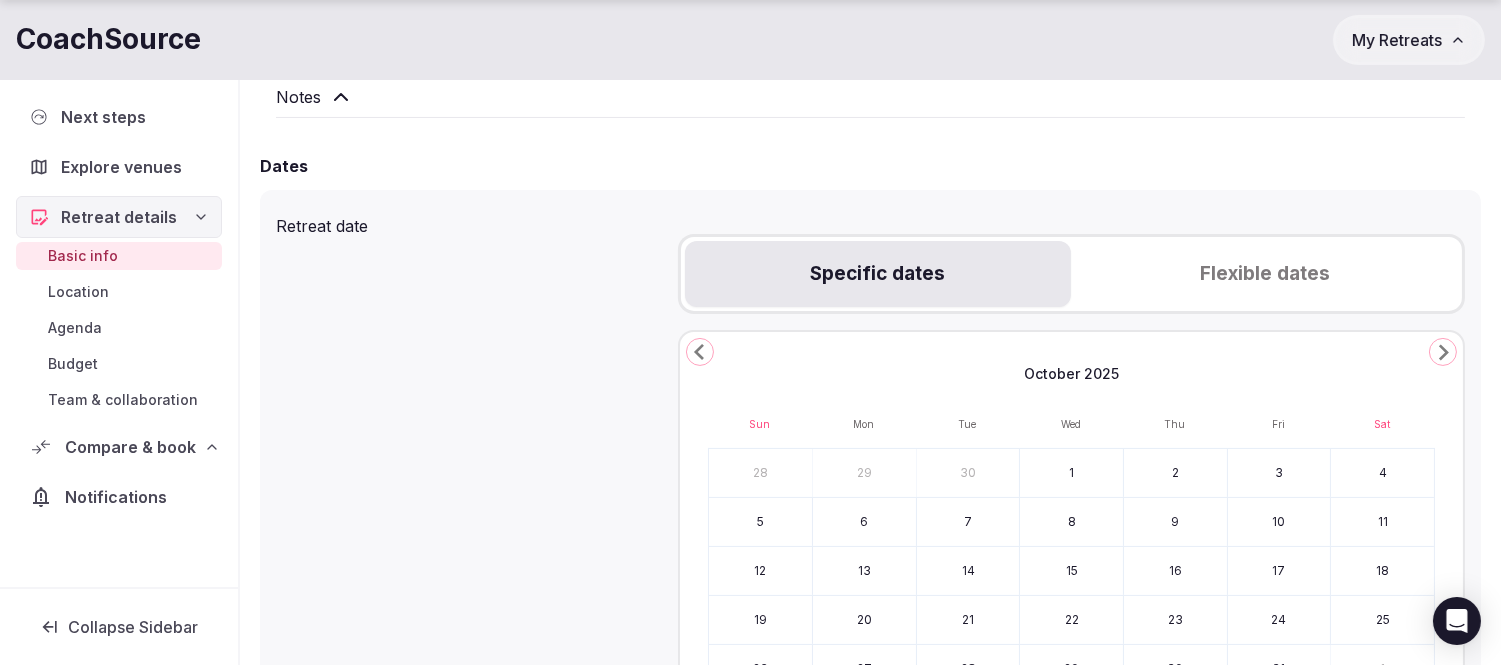 click 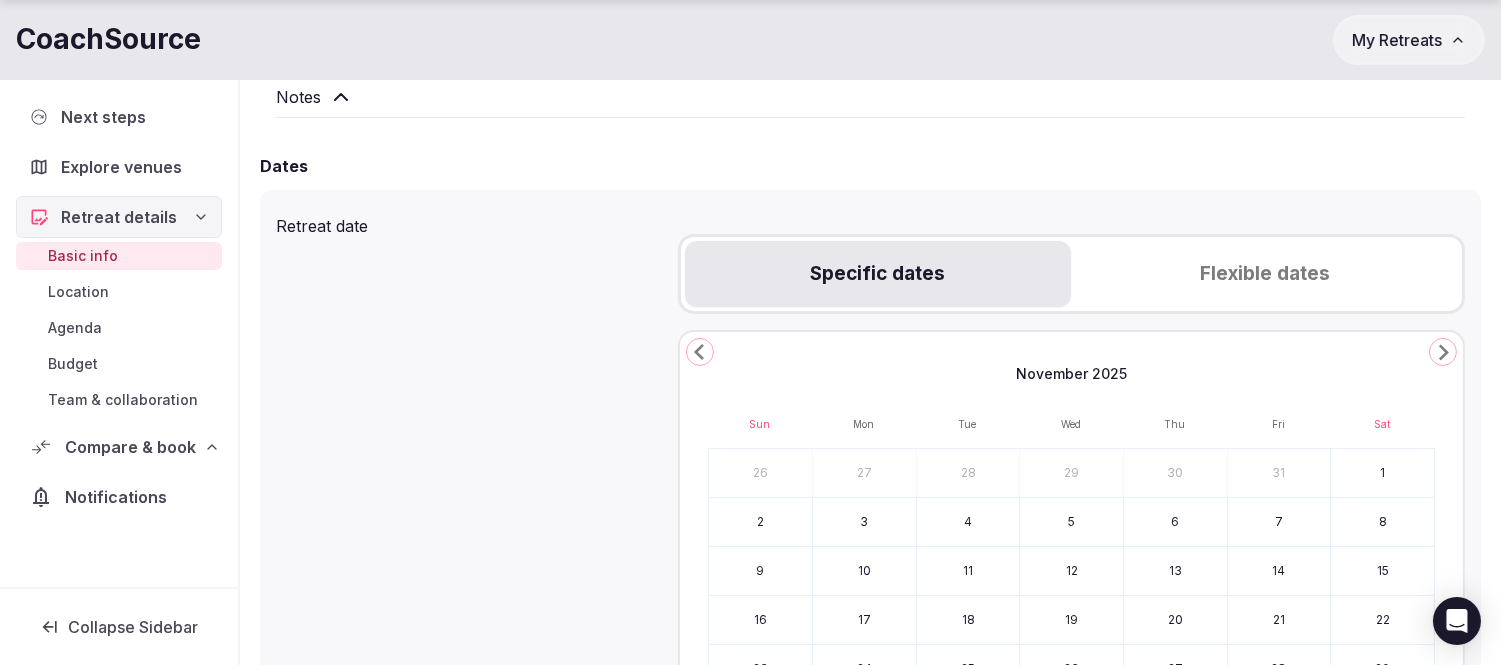 click 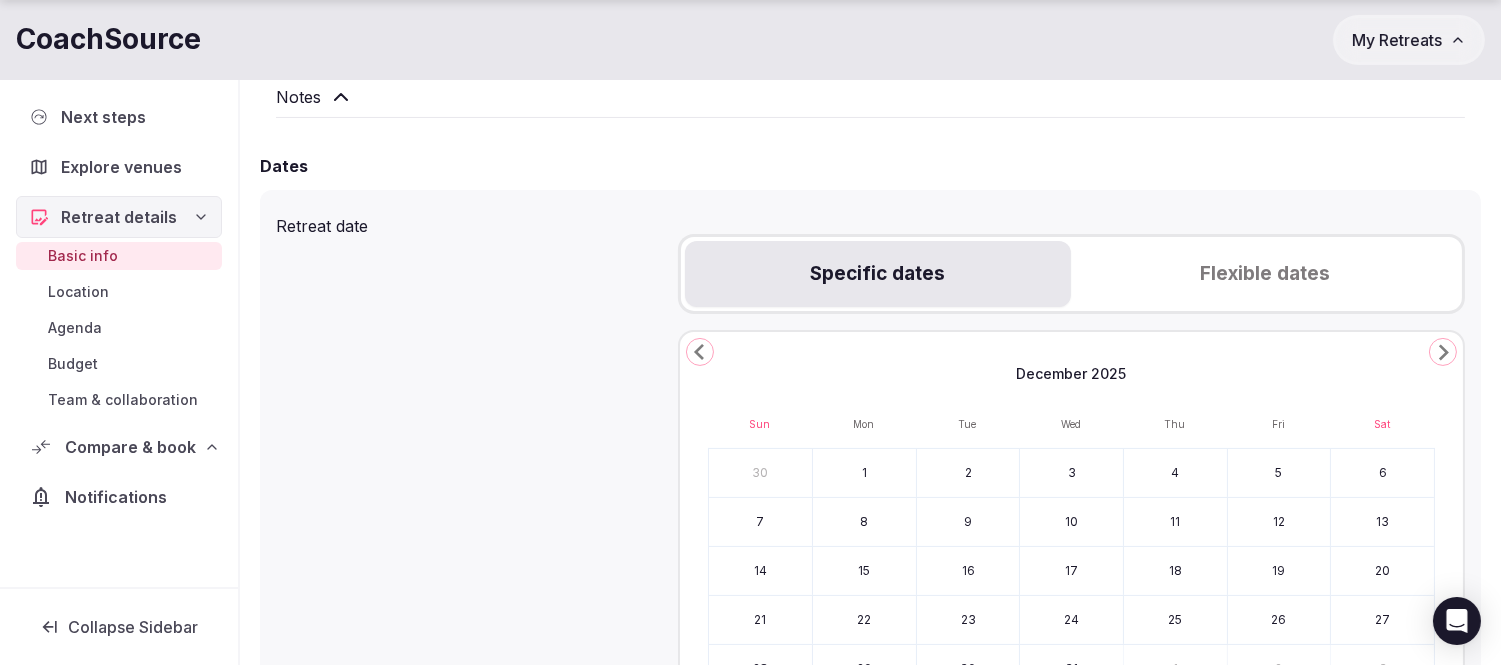 click 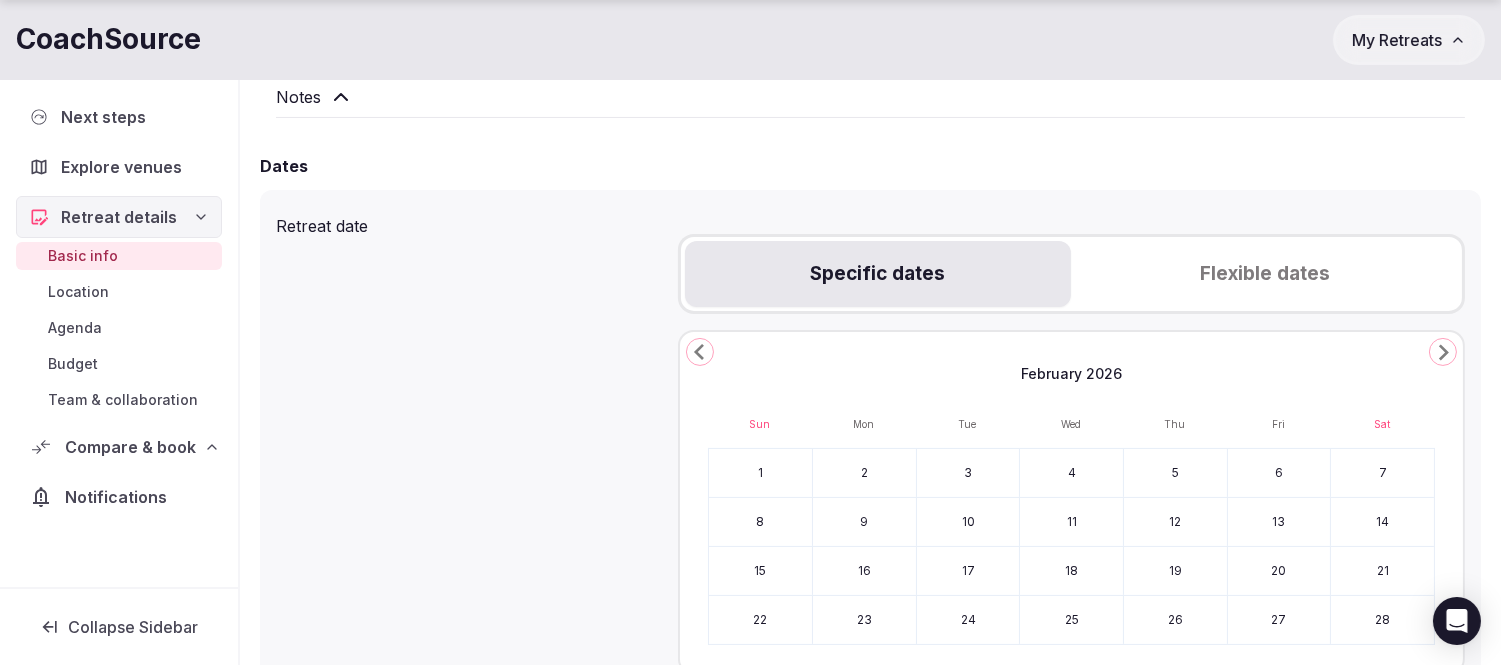 click 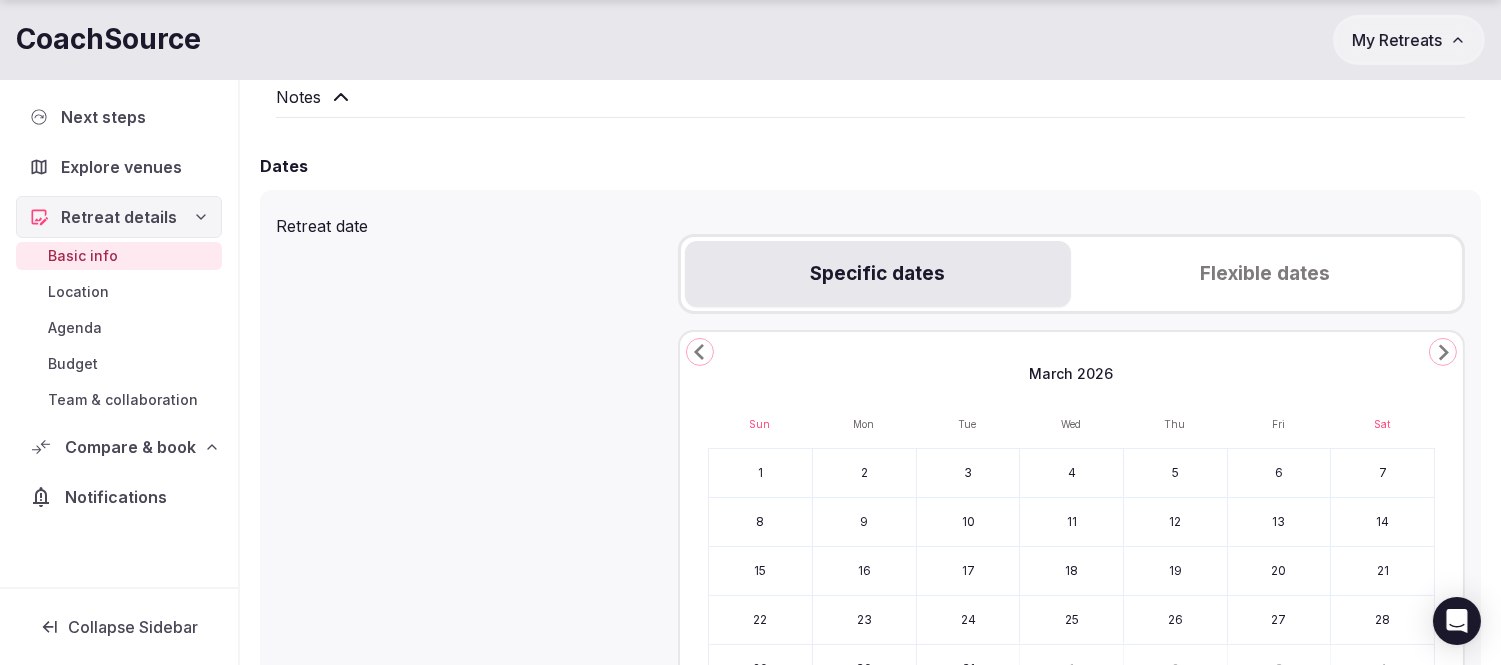 click 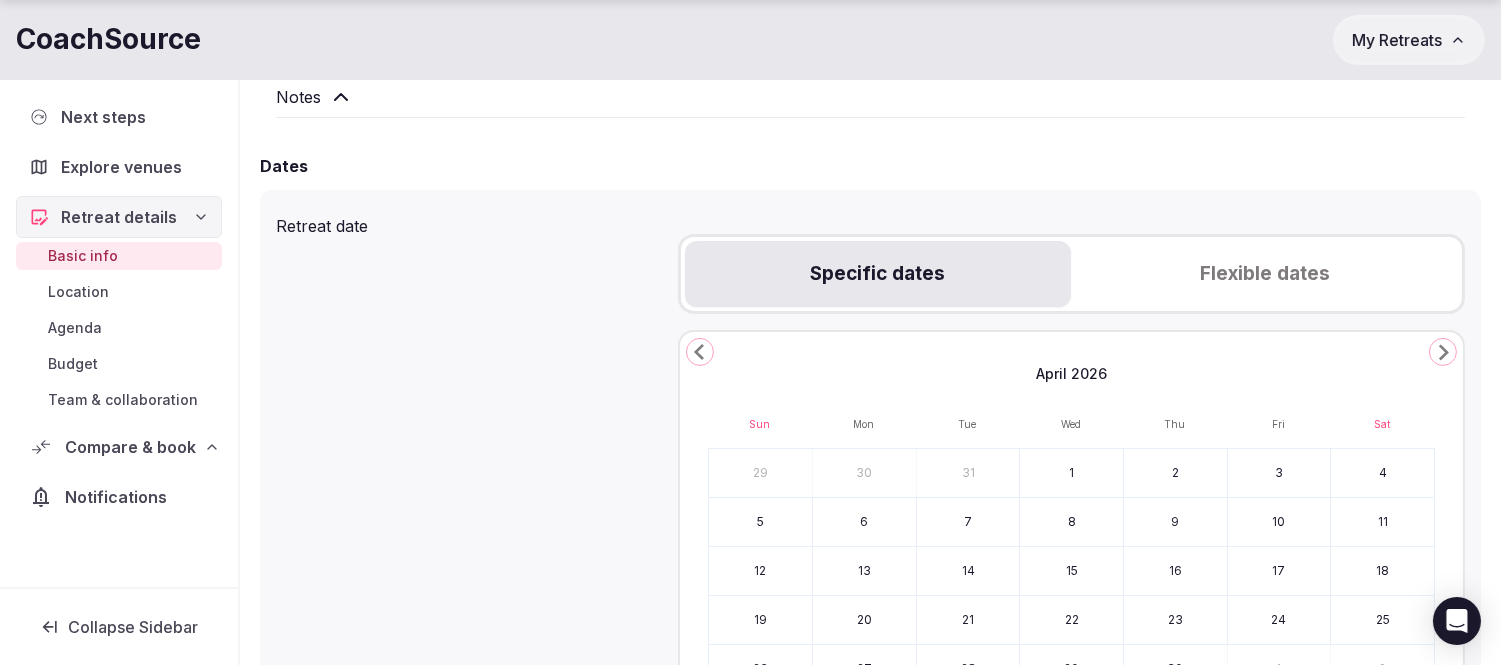 click 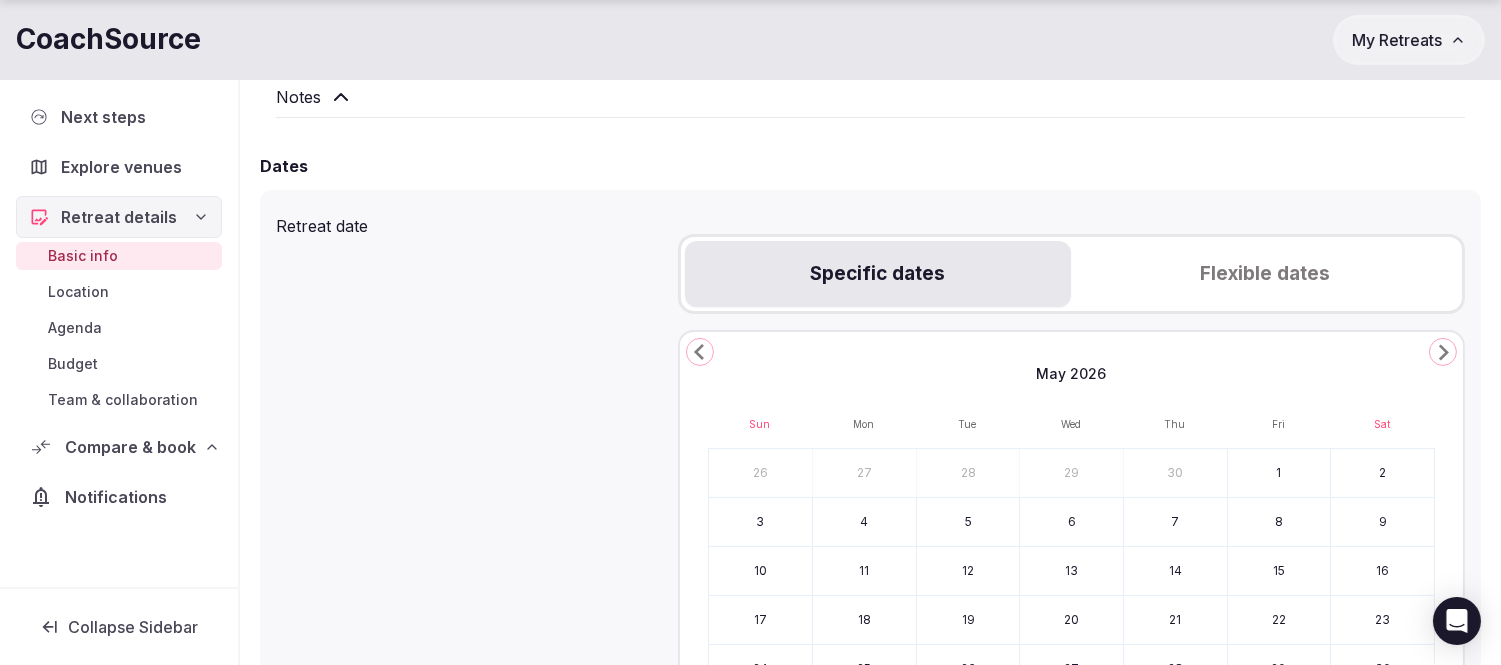 click 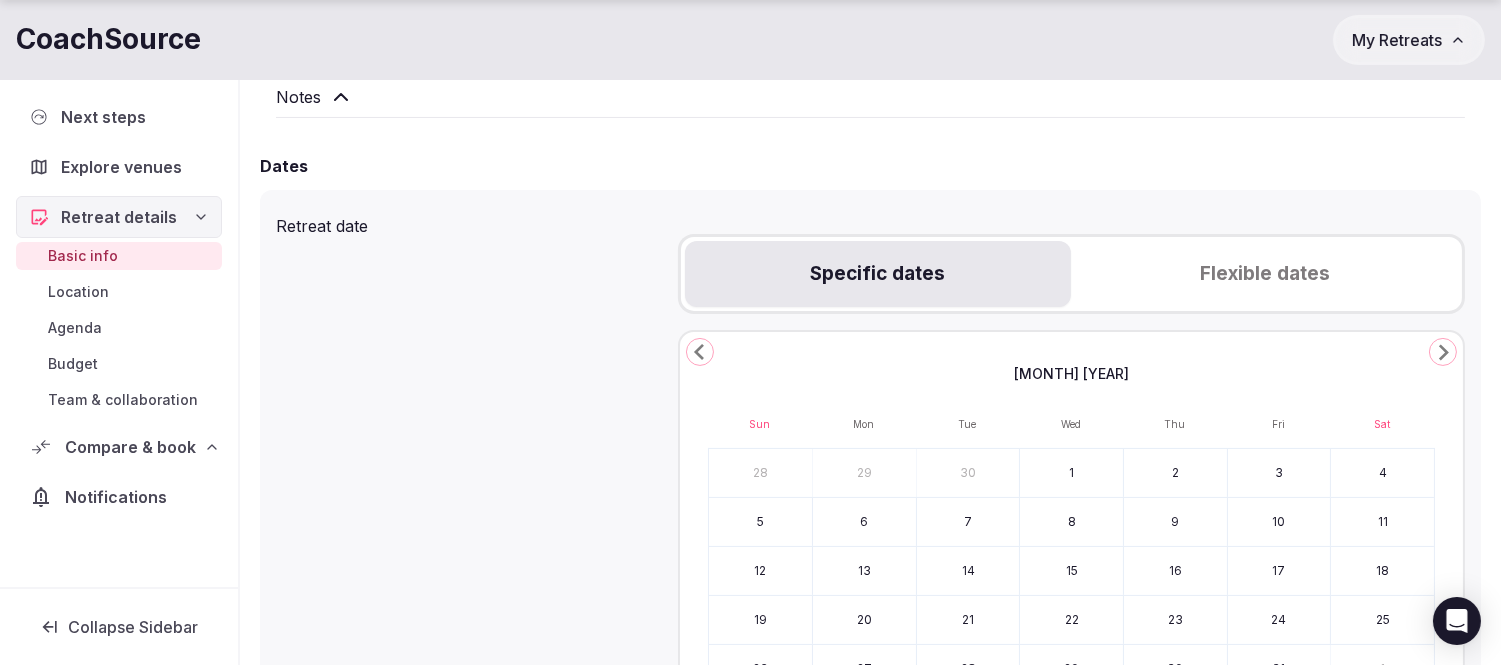 click 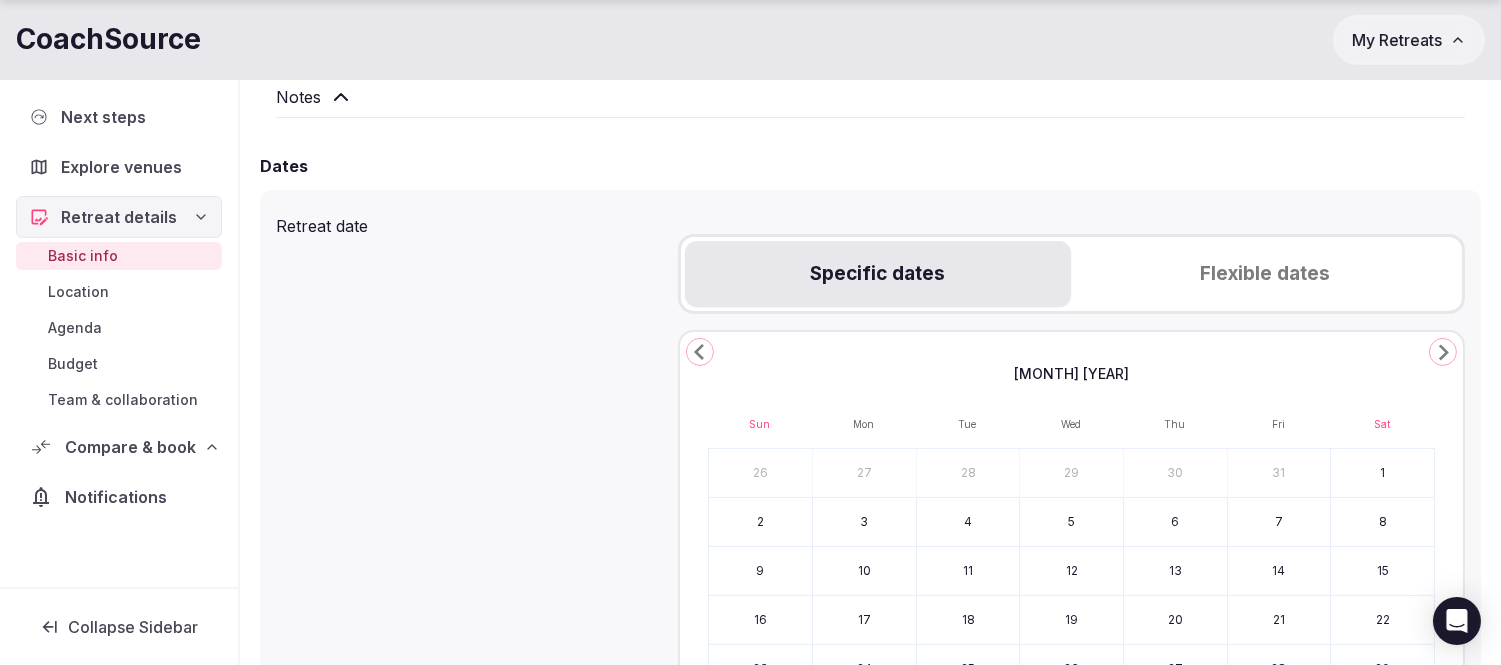 click 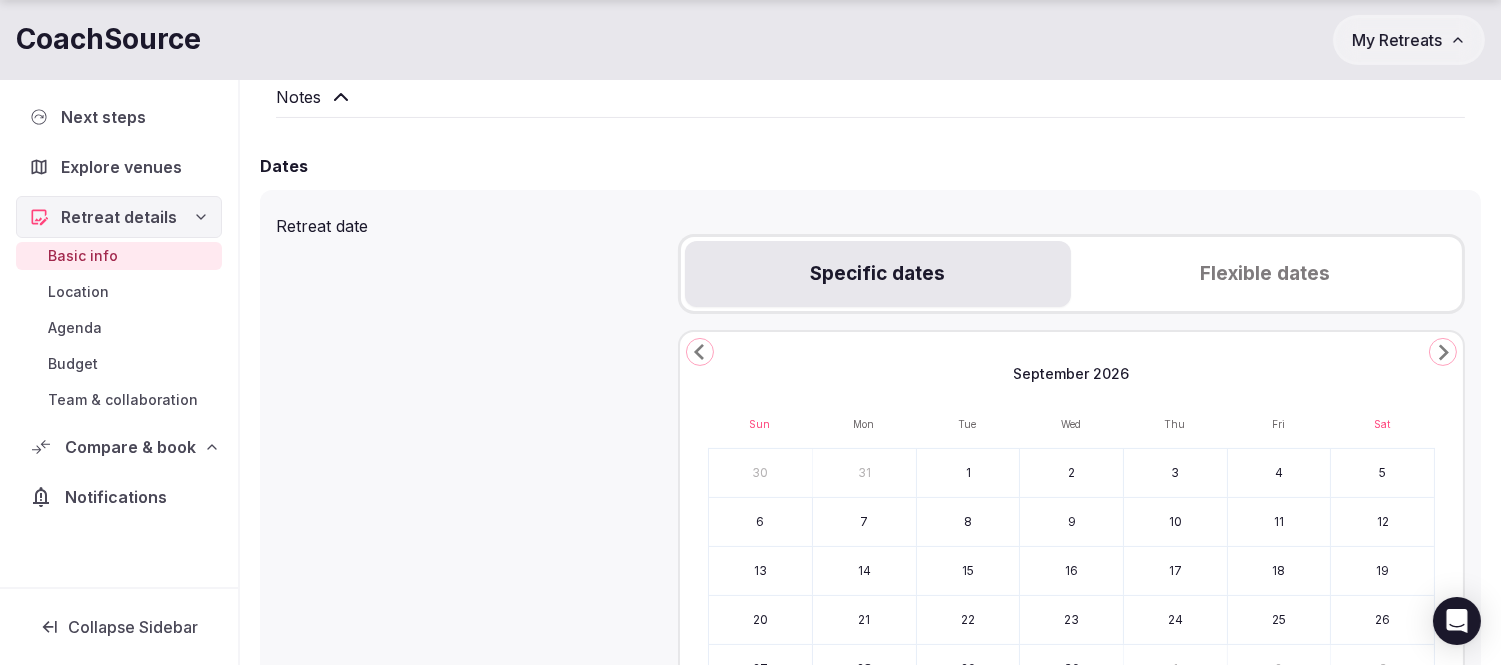 click 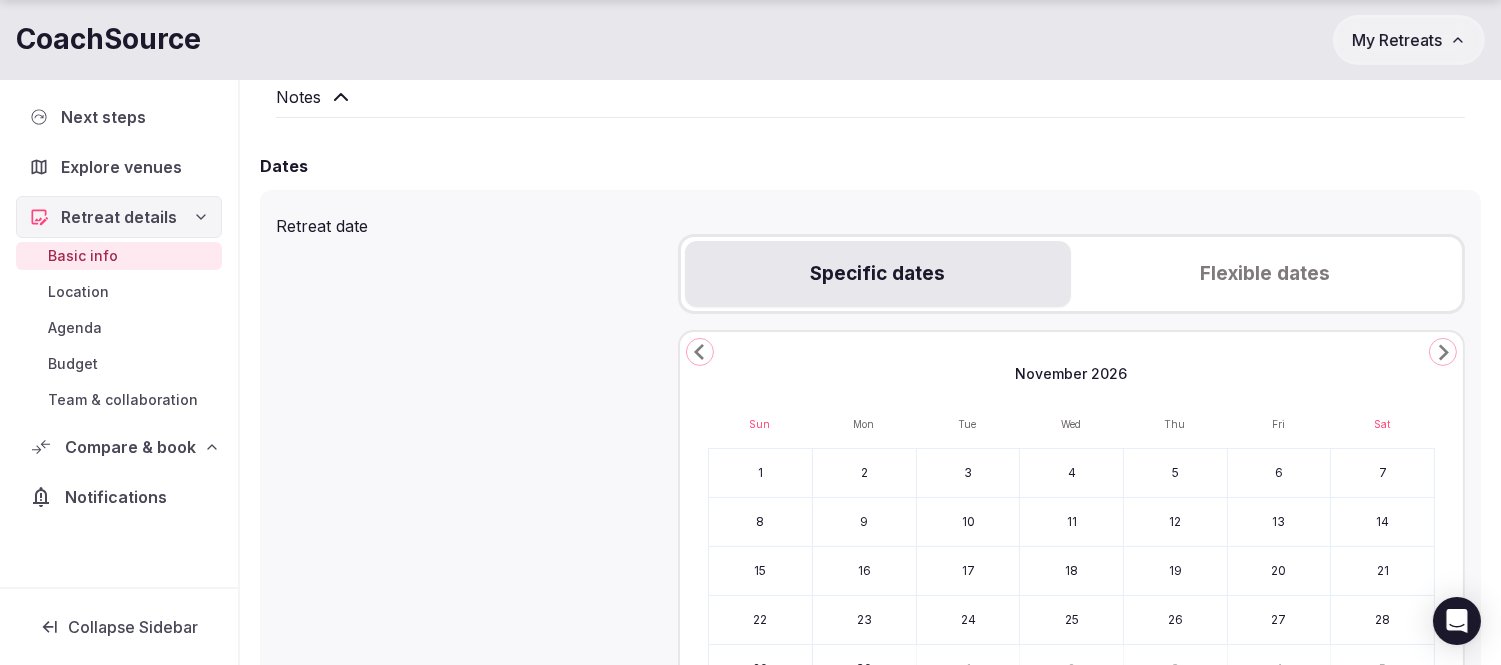 click 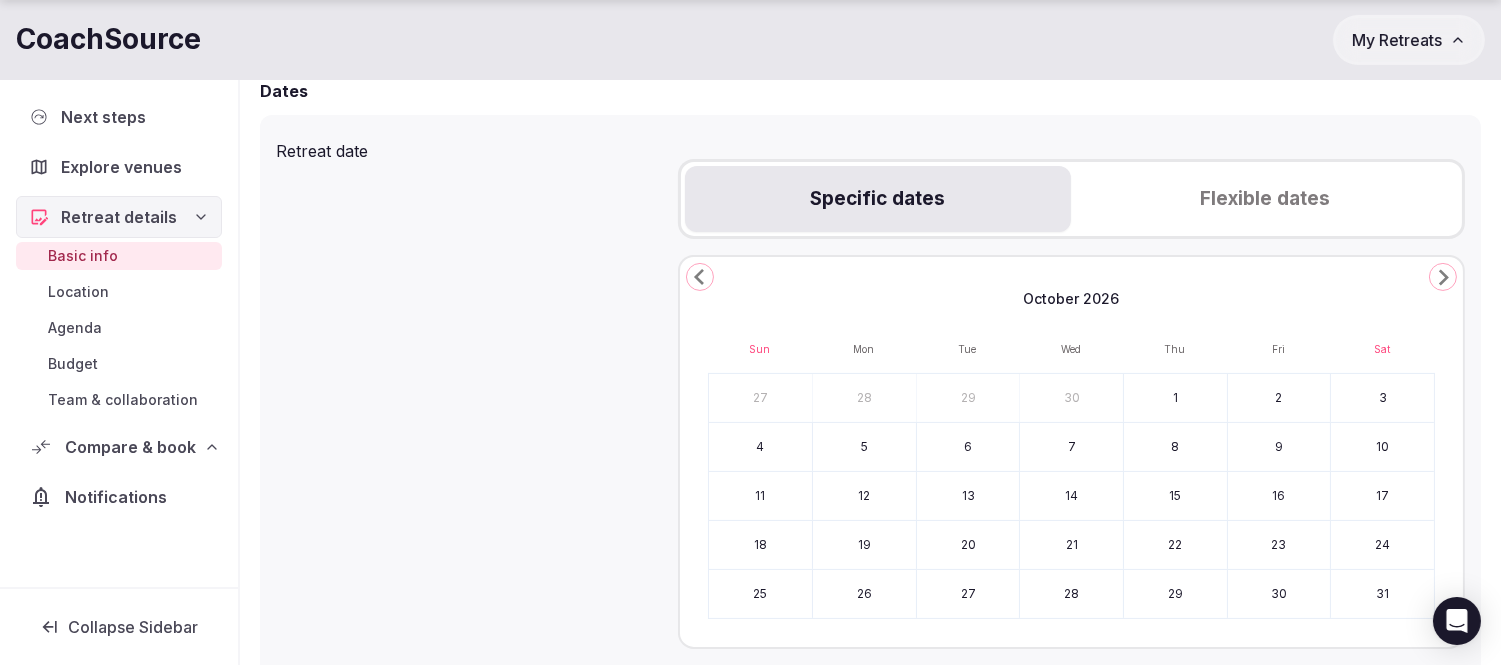 scroll, scrollTop: 777, scrollLeft: 0, axis: vertical 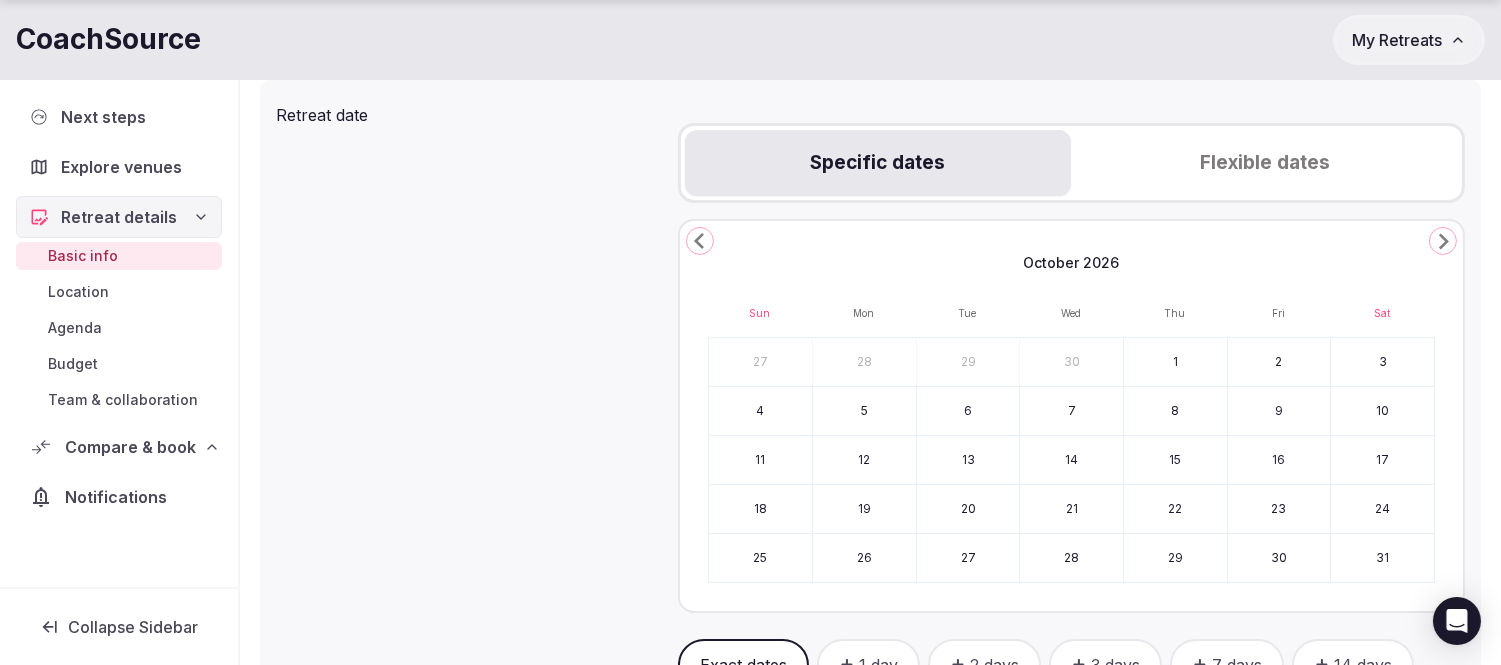 click on "13" at bounding box center [968, 460] 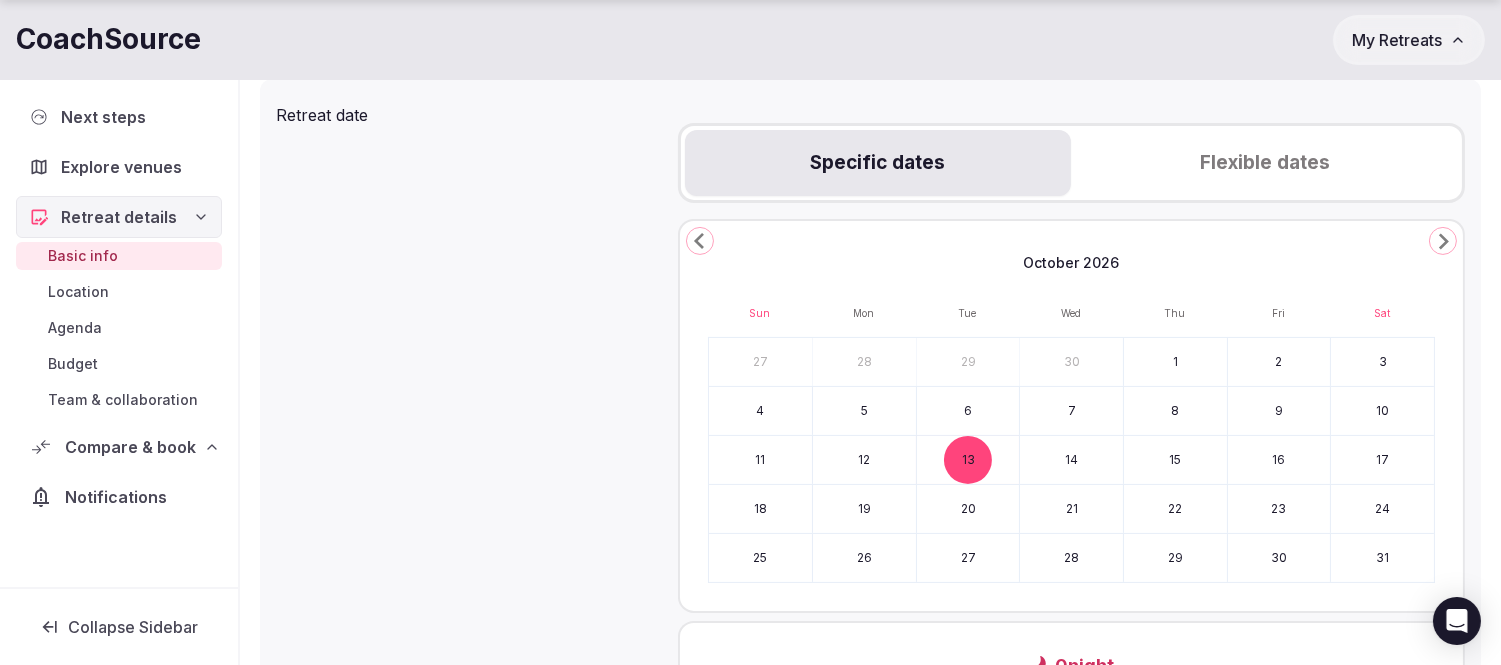 click on "15" at bounding box center [1175, 460] 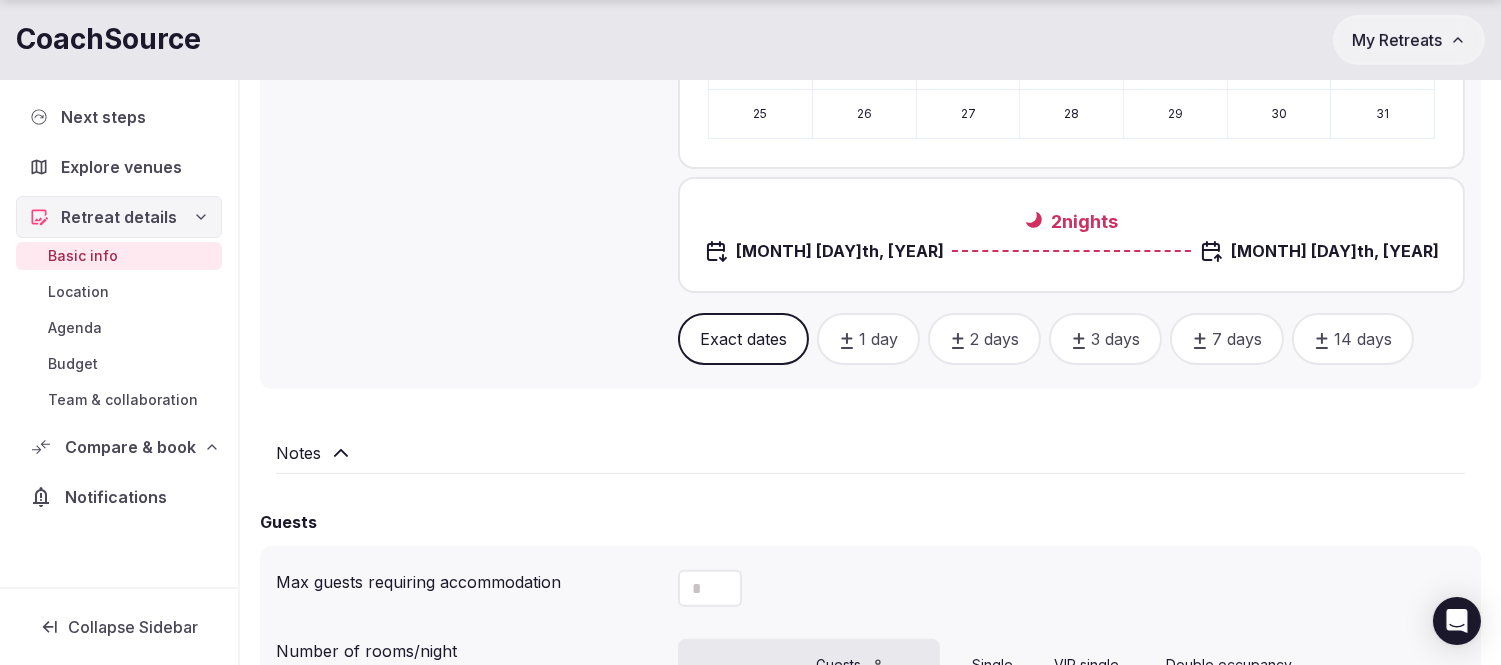 scroll, scrollTop: 1222, scrollLeft: 0, axis: vertical 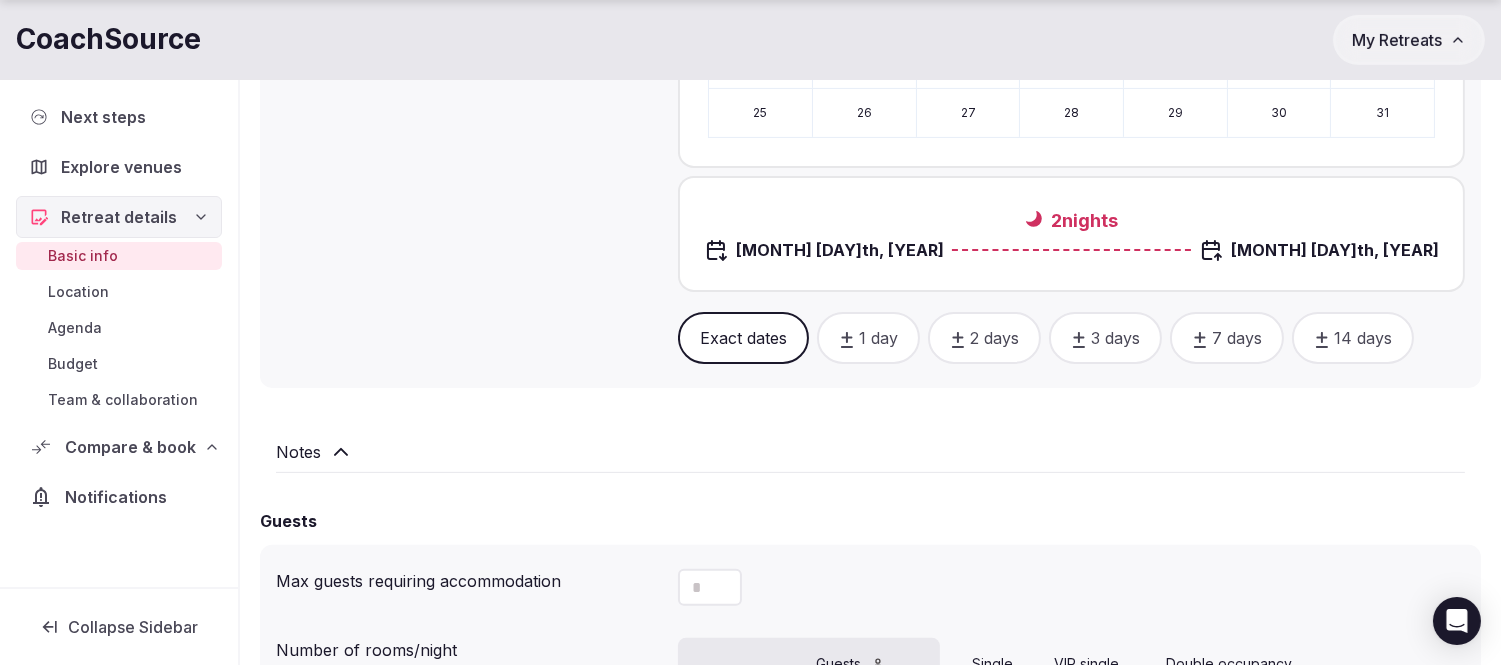 click on "Notes" at bounding box center [870, 452] 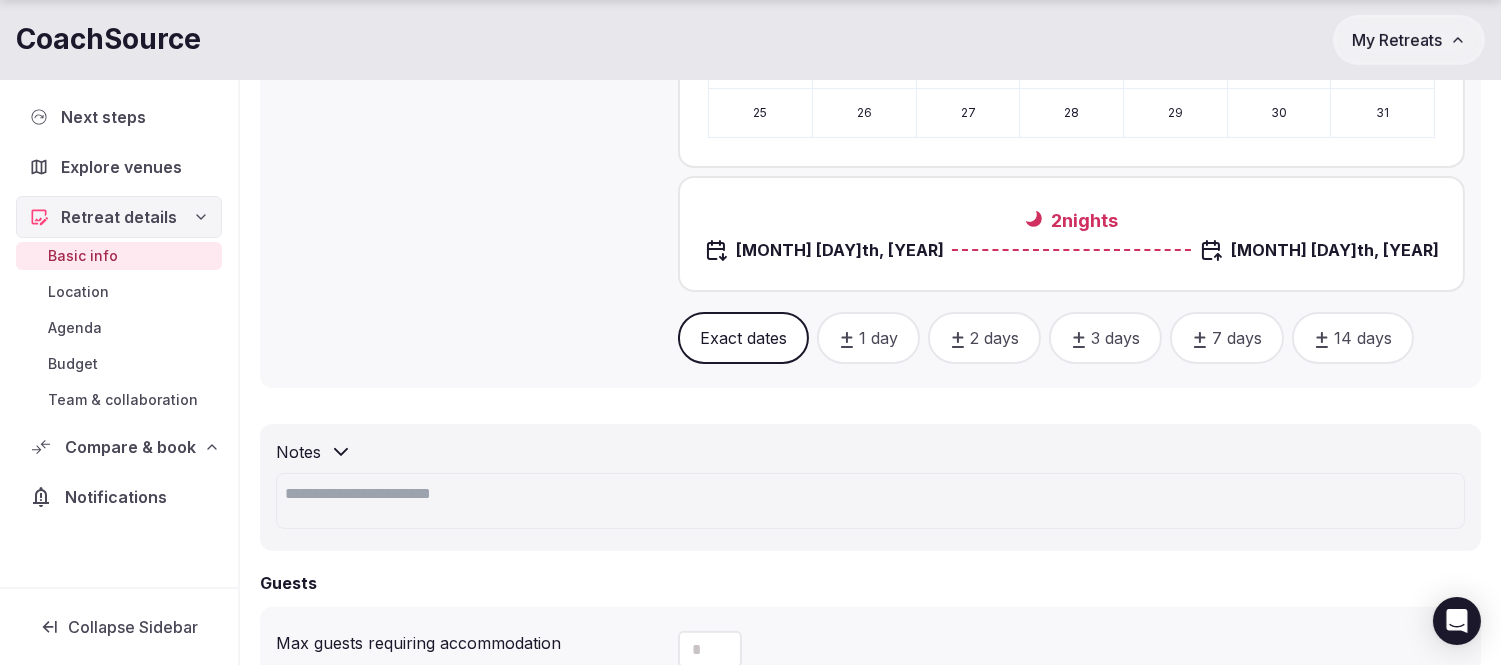 click at bounding box center (870, 501) 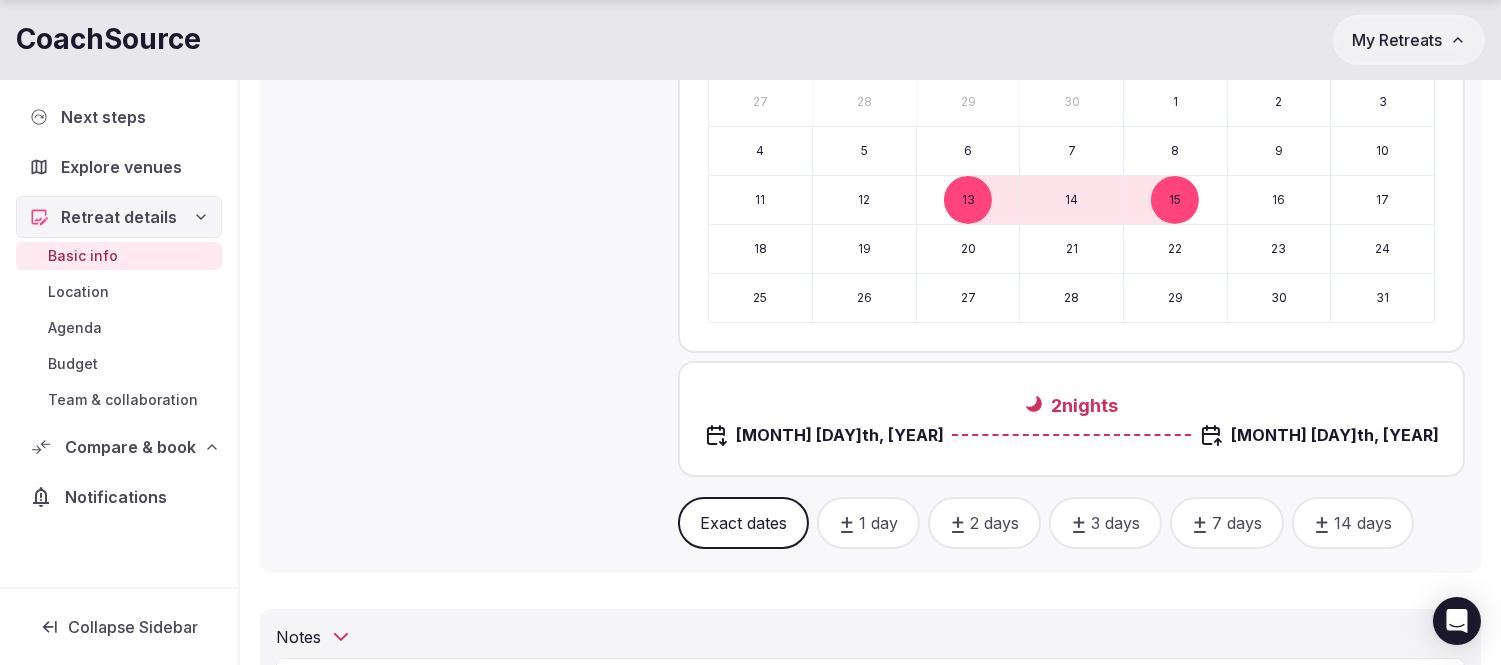 scroll, scrollTop: 1333, scrollLeft: 0, axis: vertical 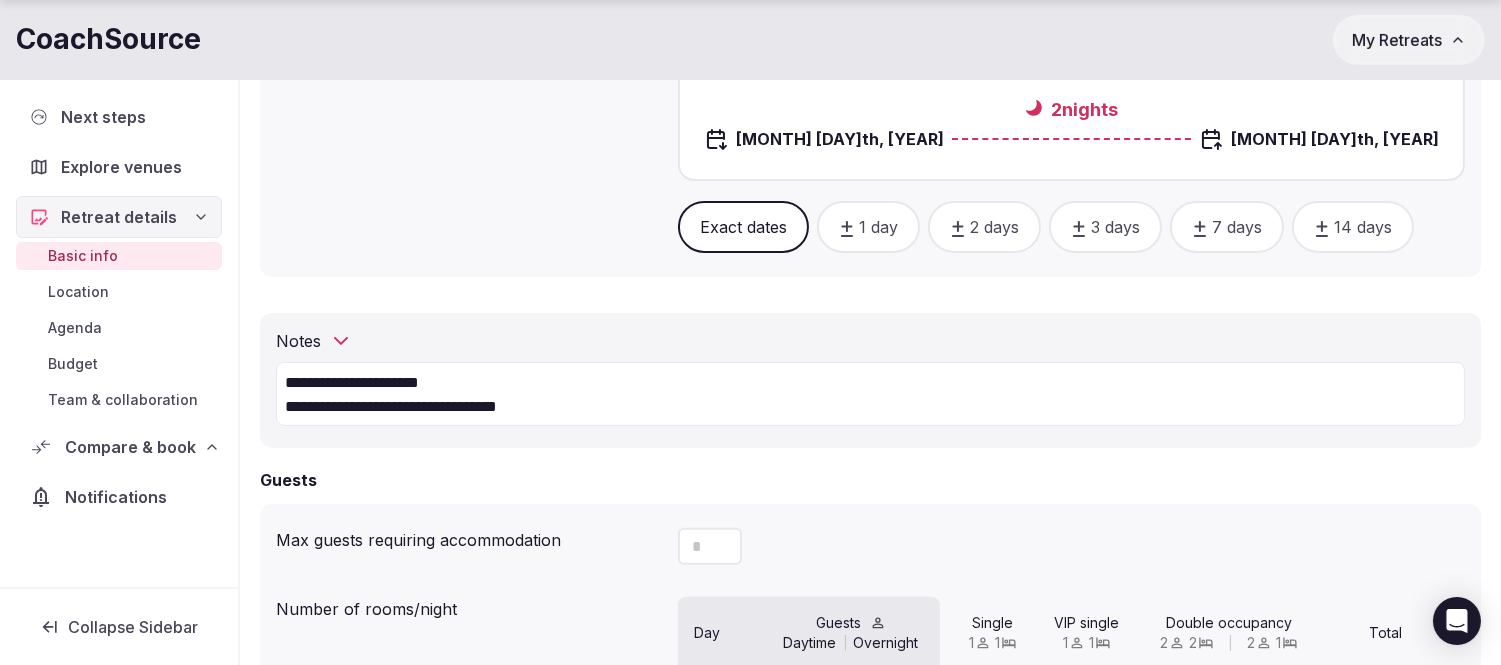 click on "**********" at bounding box center (870, 394) 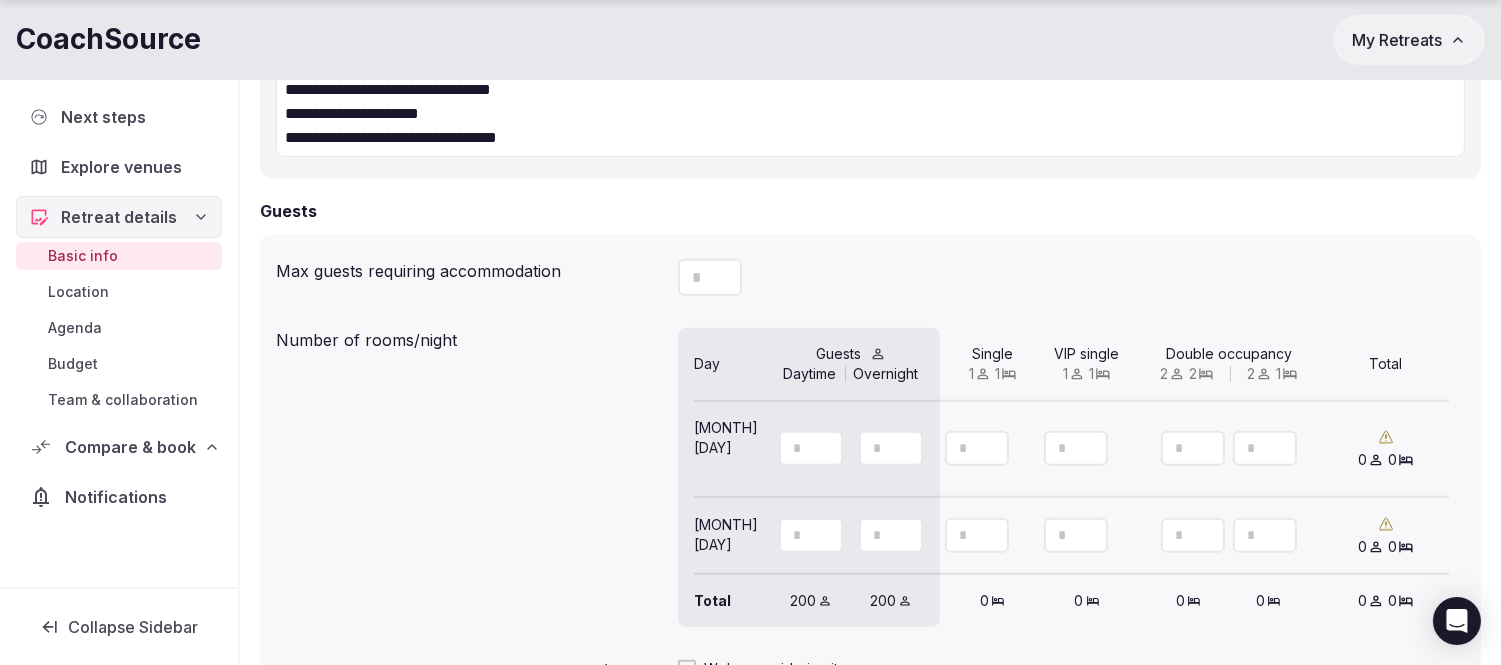scroll, scrollTop: 1666, scrollLeft: 0, axis: vertical 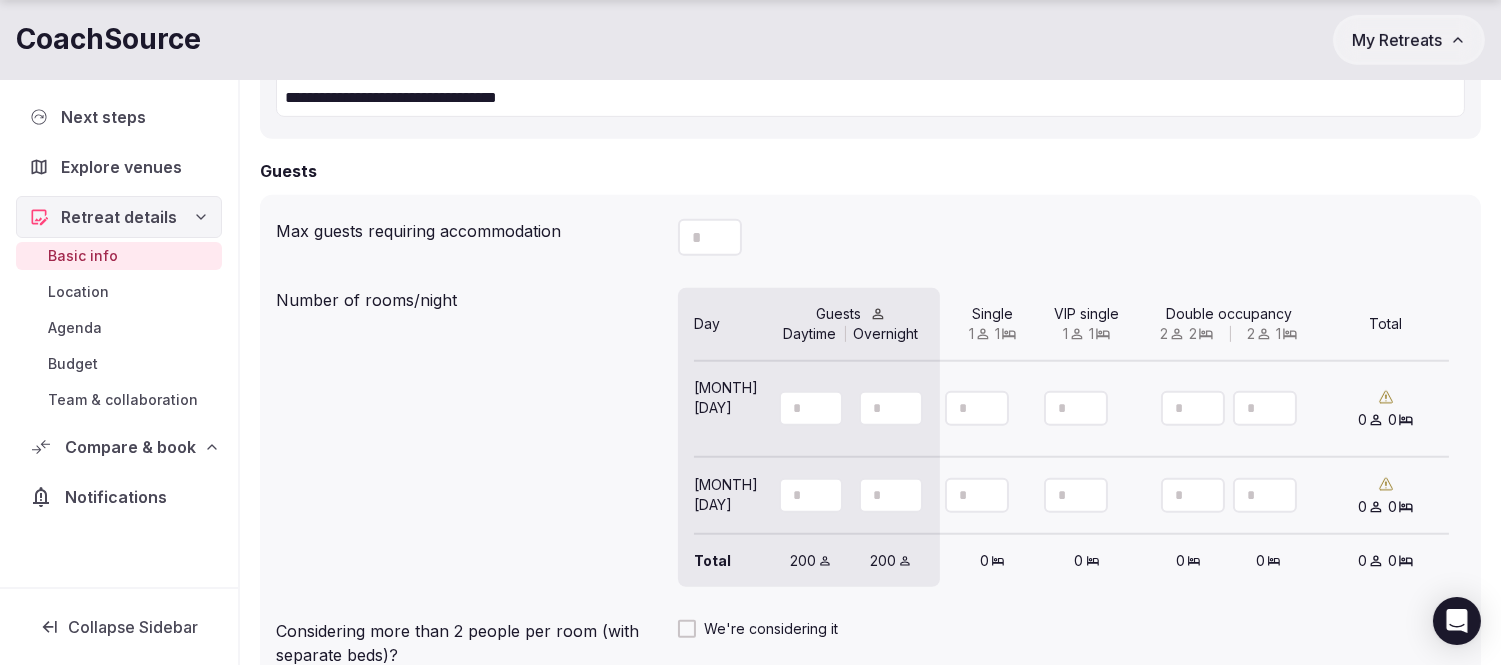 type on "**********" 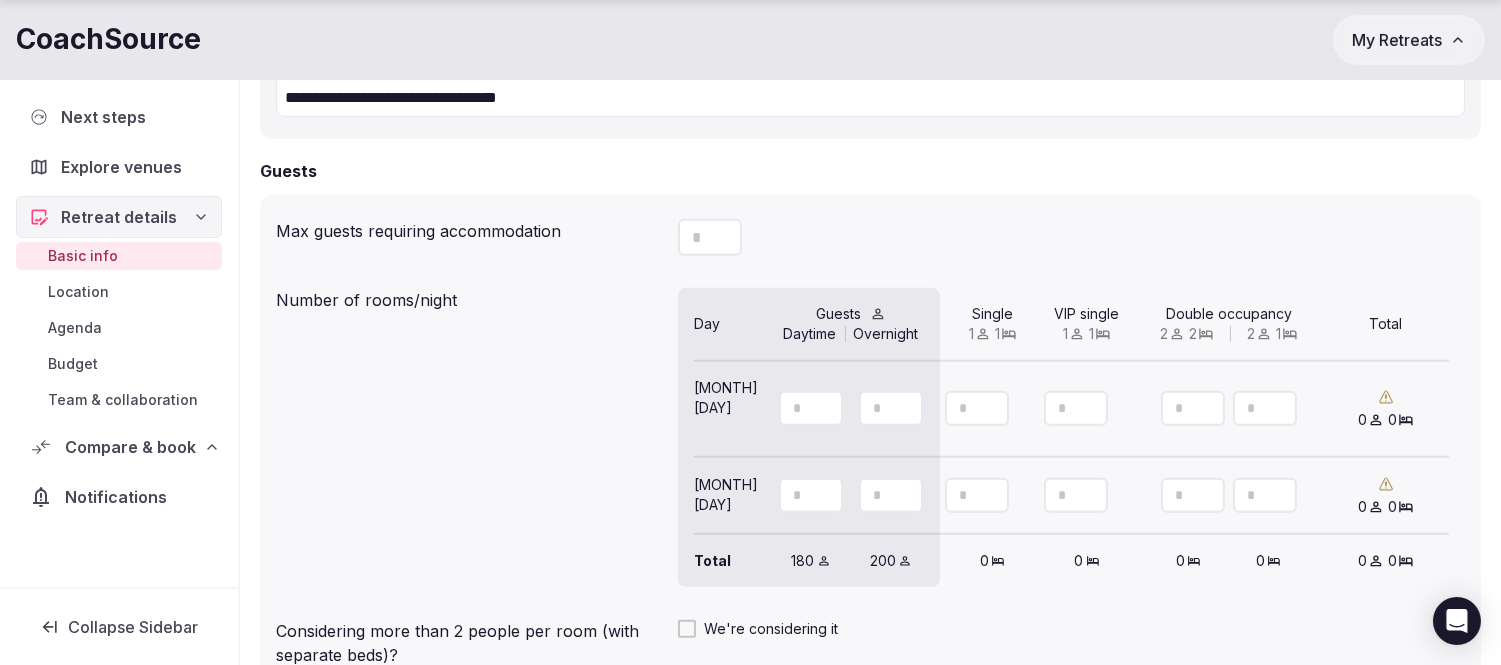 drag, startPoint x: 867, startPoint y: 391, endPoint x: 910, endPoint y: 391, distance: 43 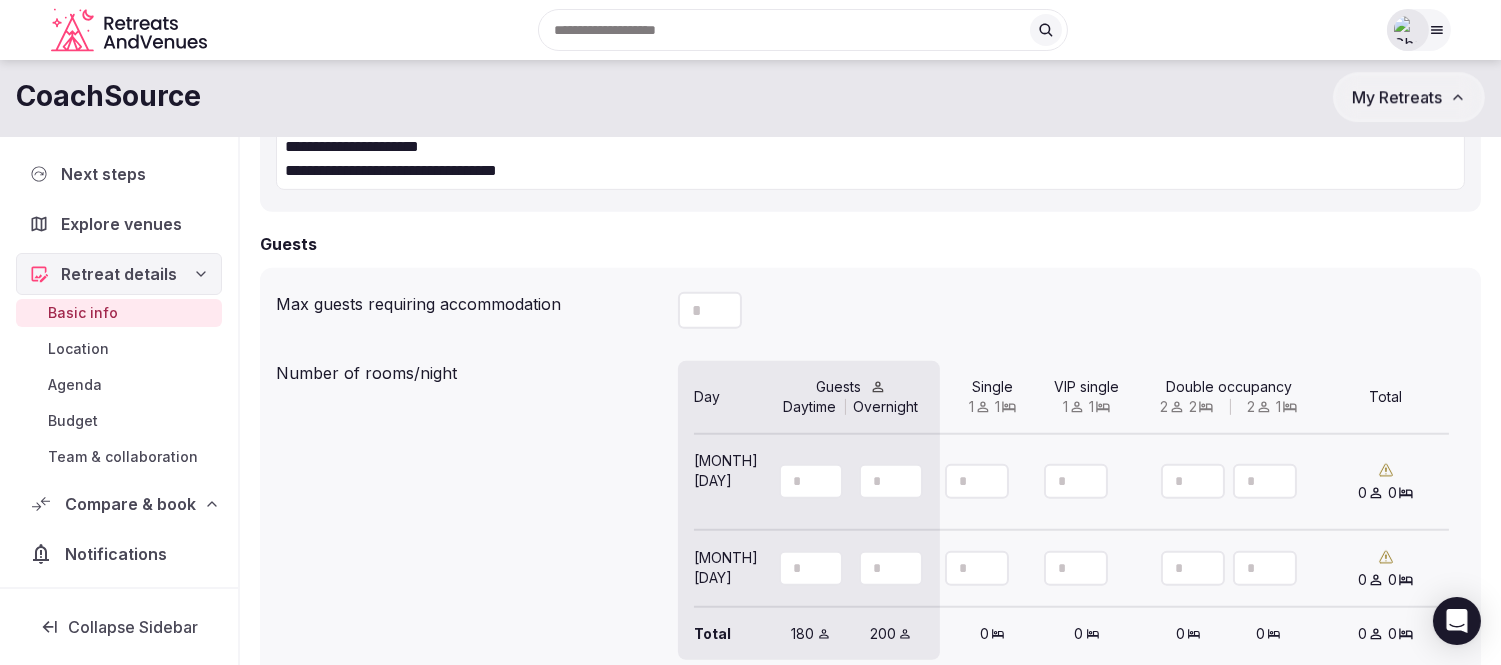 scroll, scrollTop: 1555, scrollLeft: 0, axis: vertical 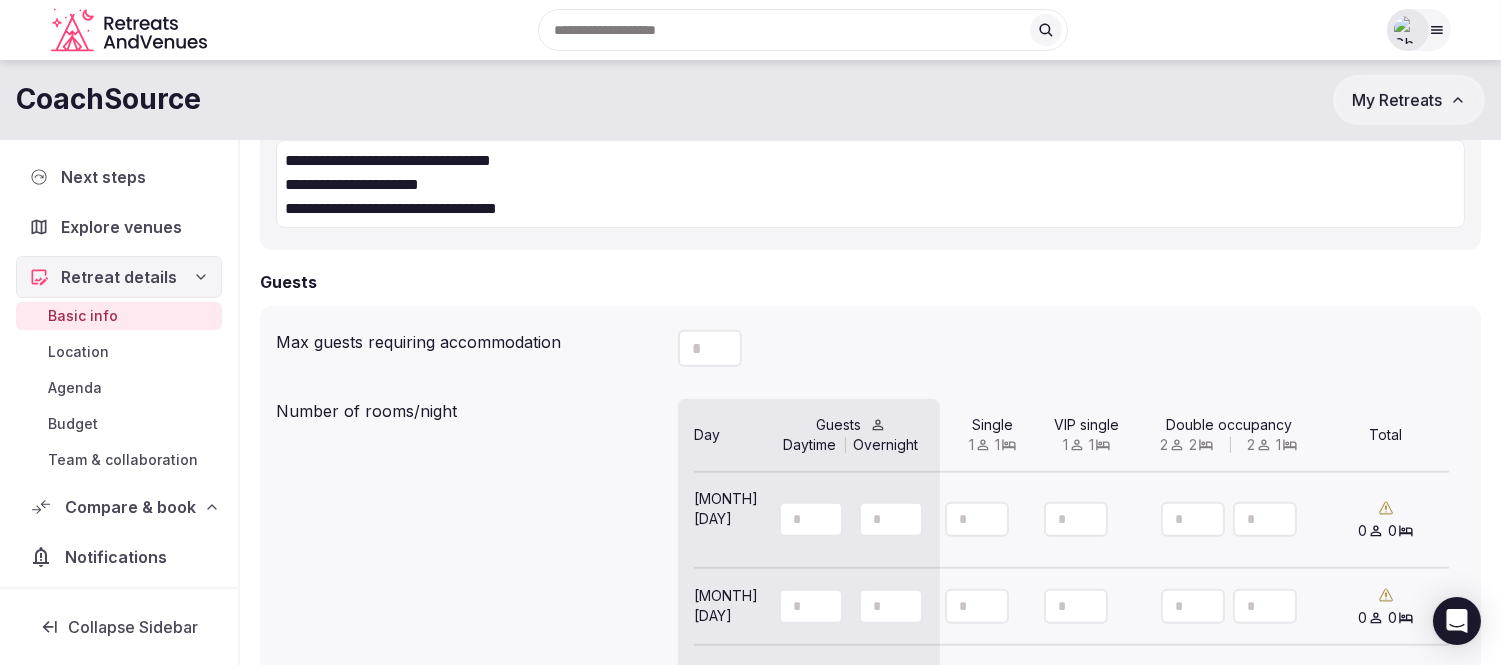 click on "**" at bounding box center [811, 519] 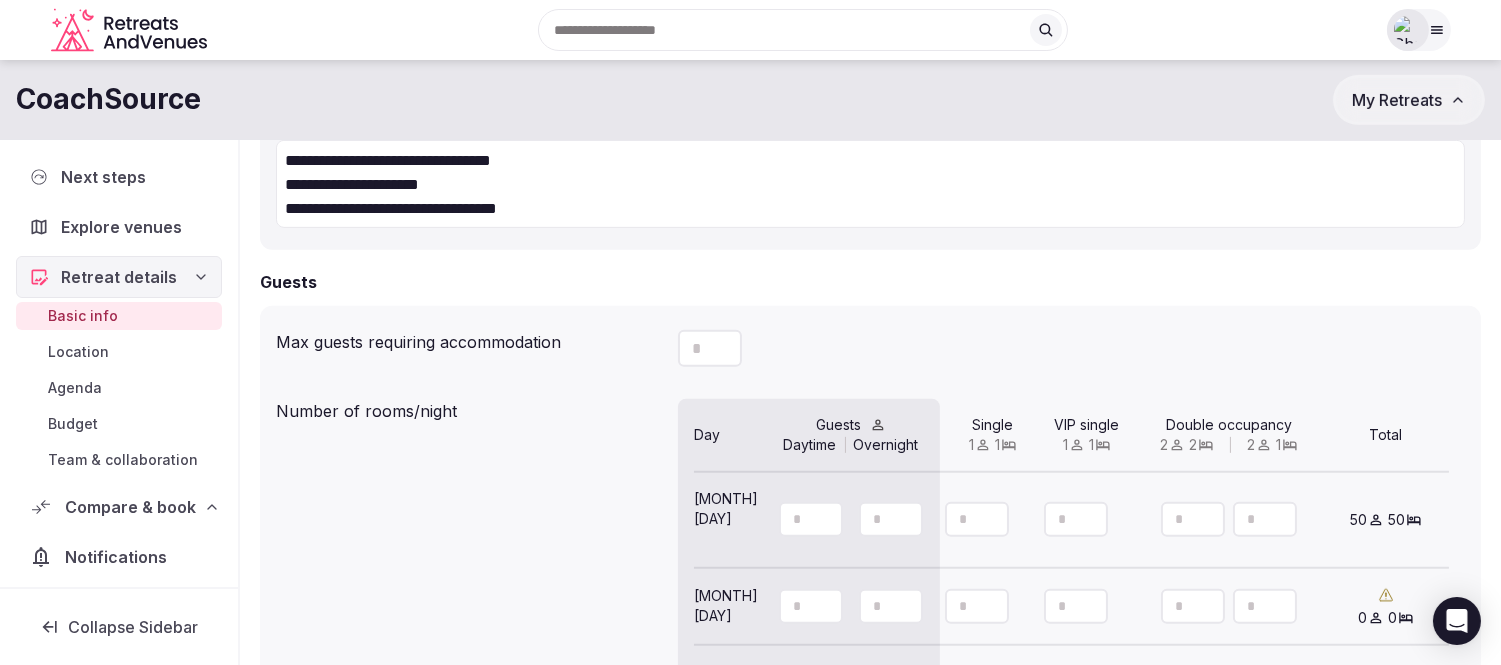 type on "**" 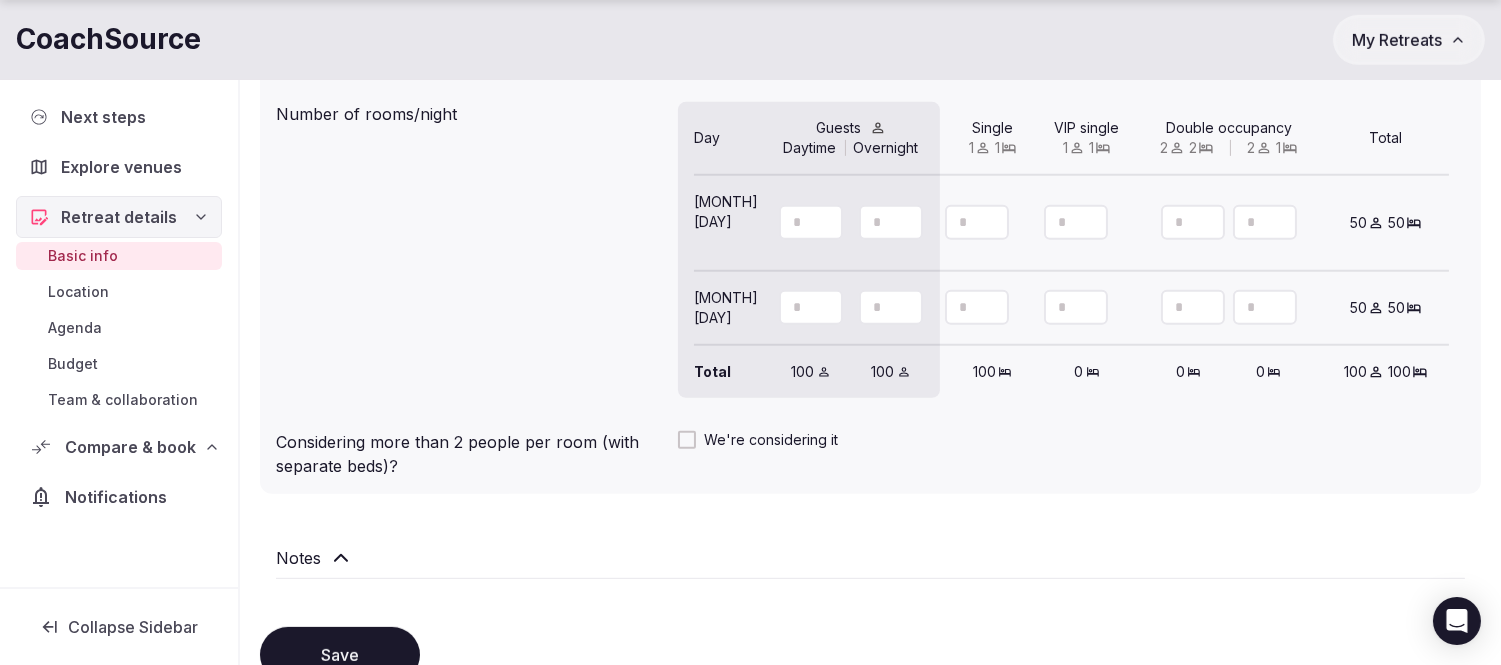 scroll, scrollTop: 1888, scrollLeft: 0, axis: vertical 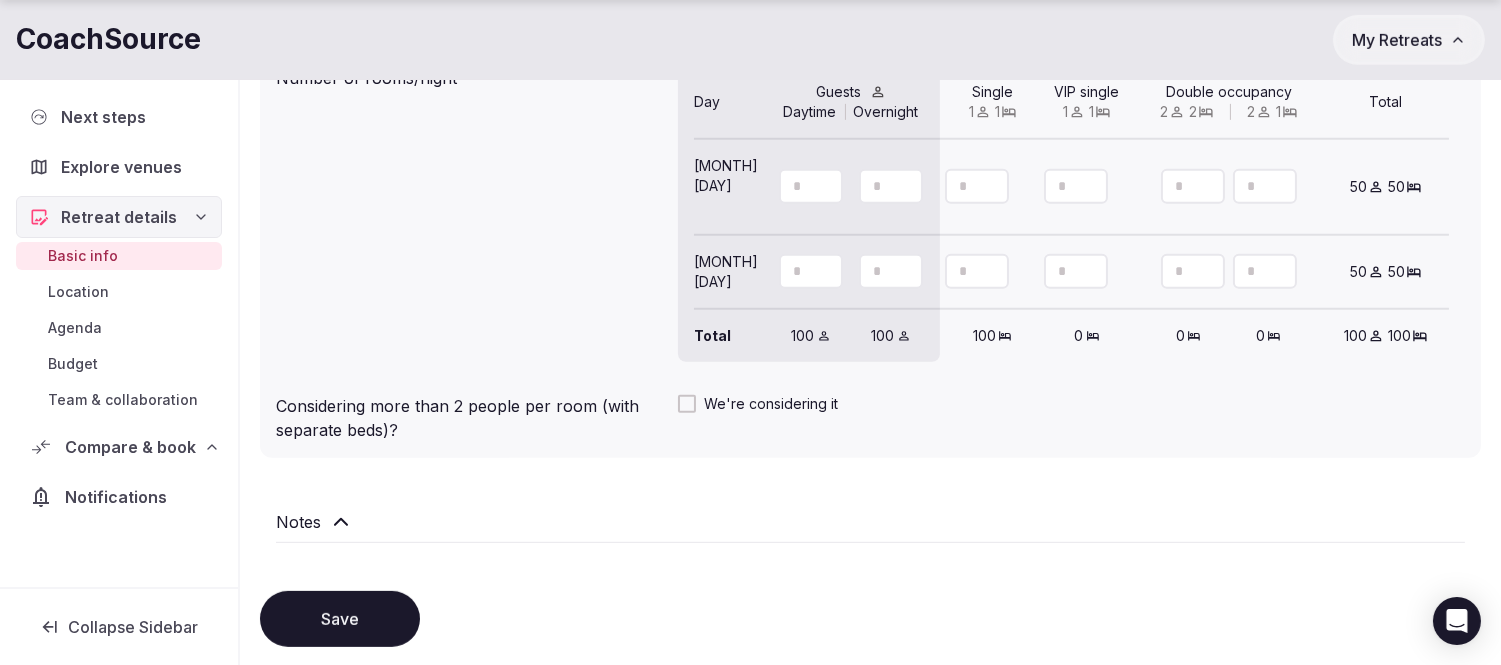 type on "**" 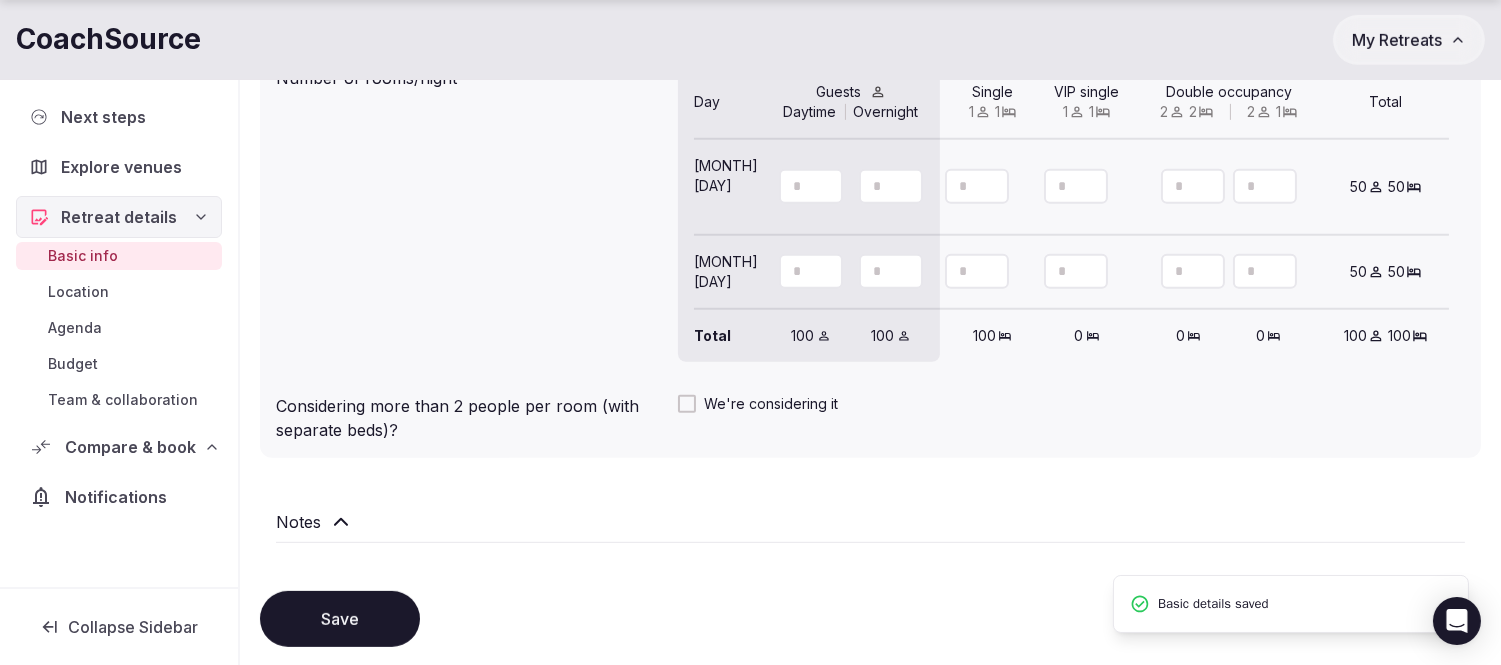 click 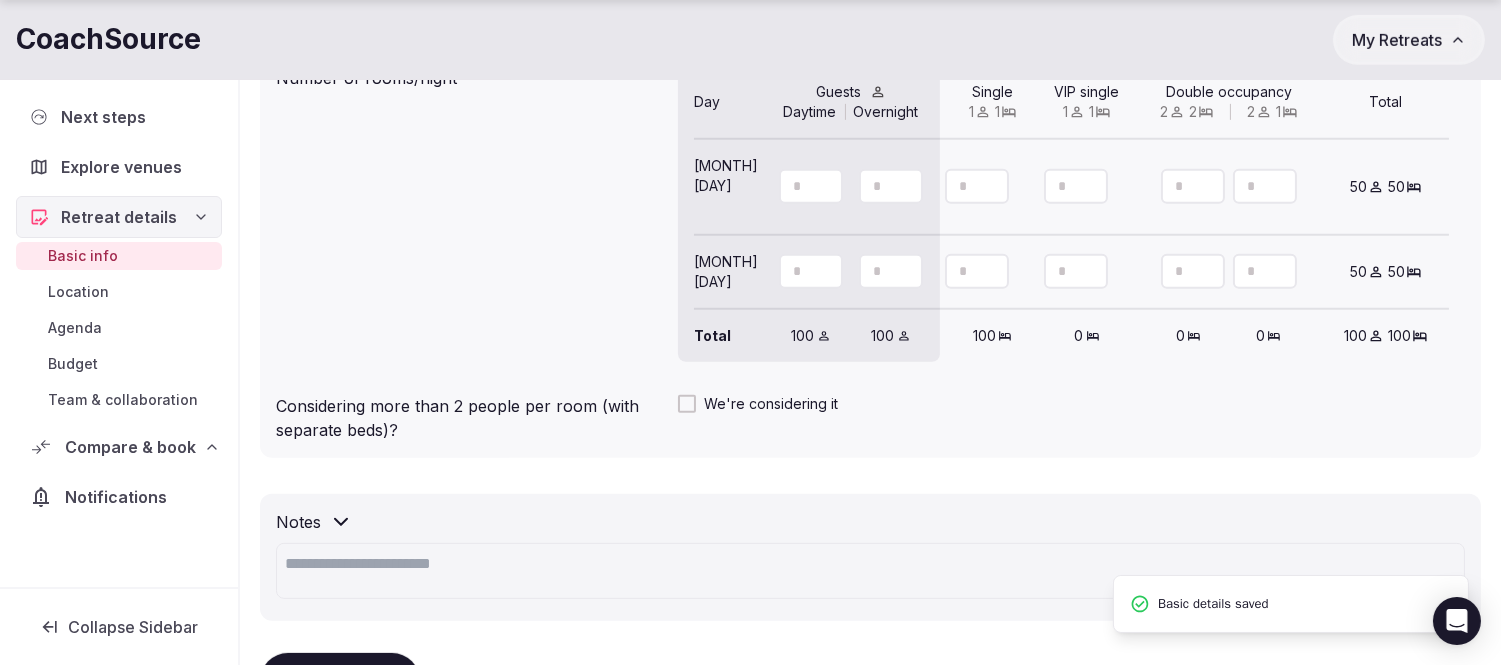 click at bounding box center (870, 571) 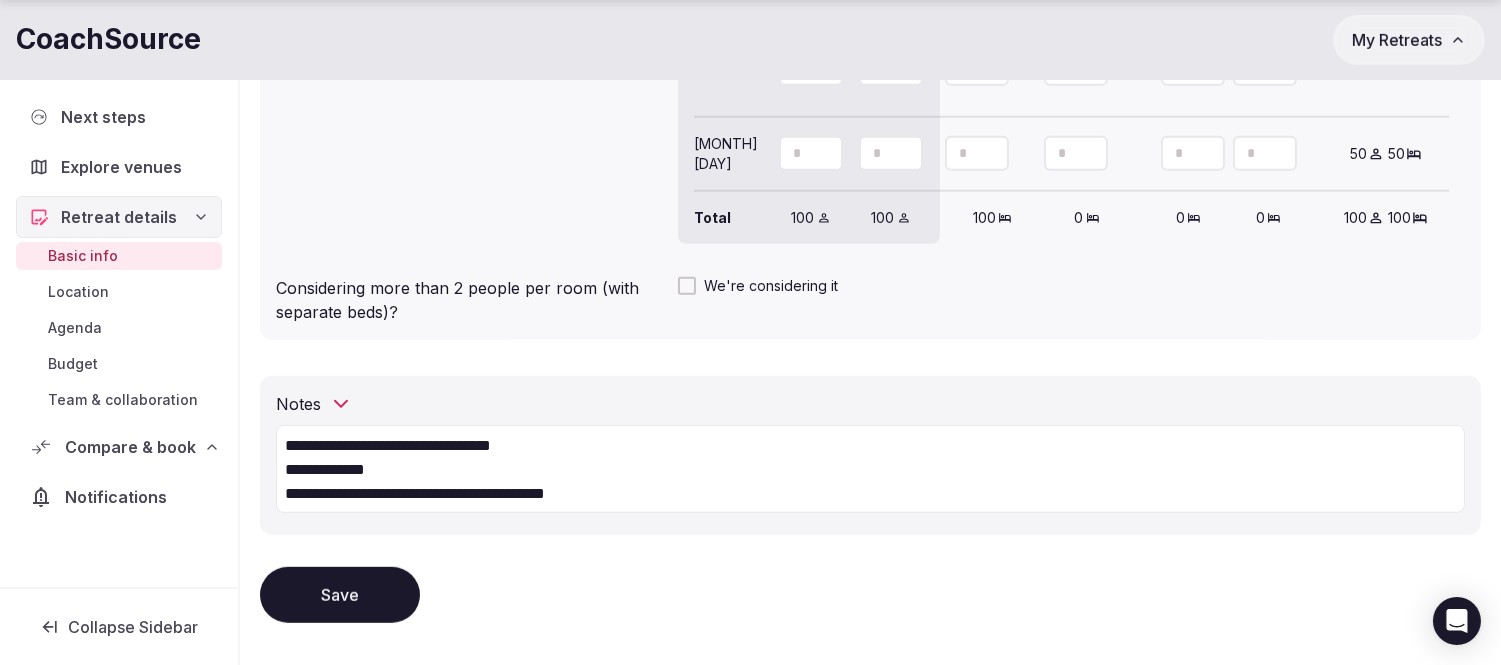 scroll, scrollTop: 2023, scrollLeft: 0, axis: vertical 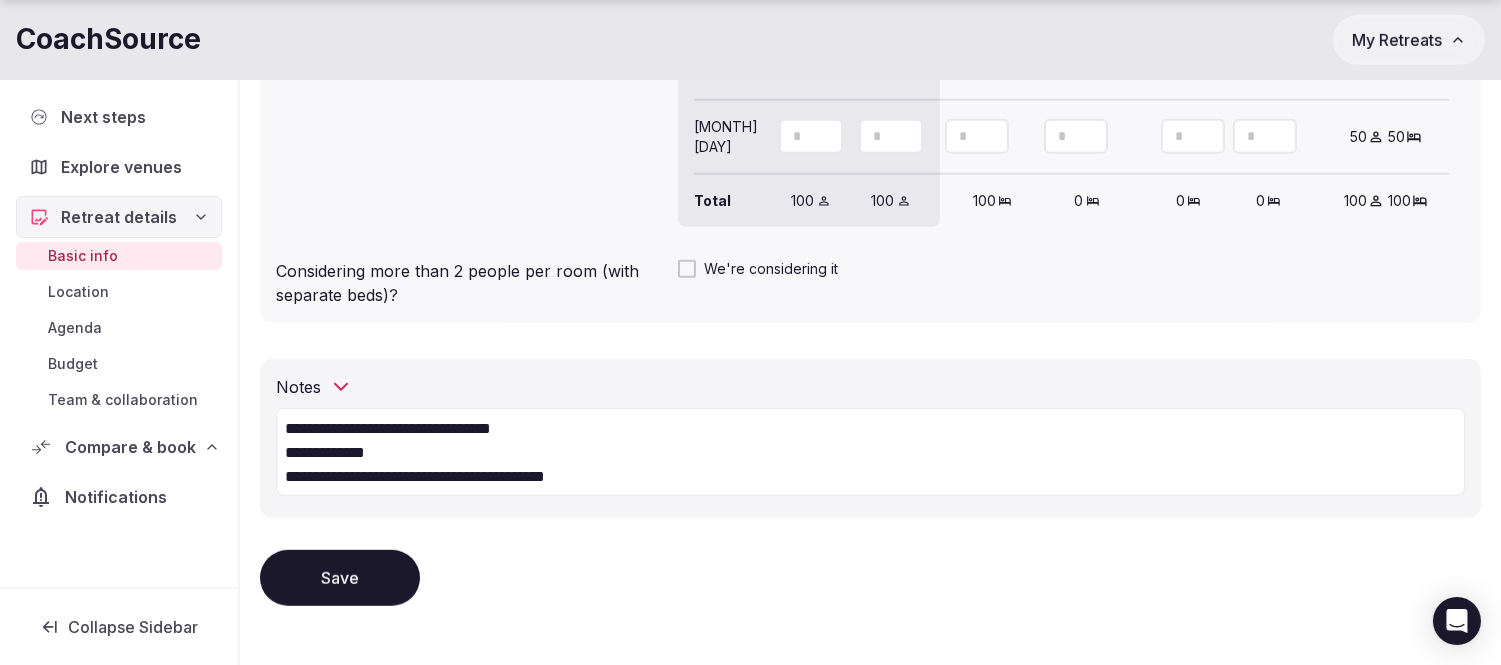 type on "**********" 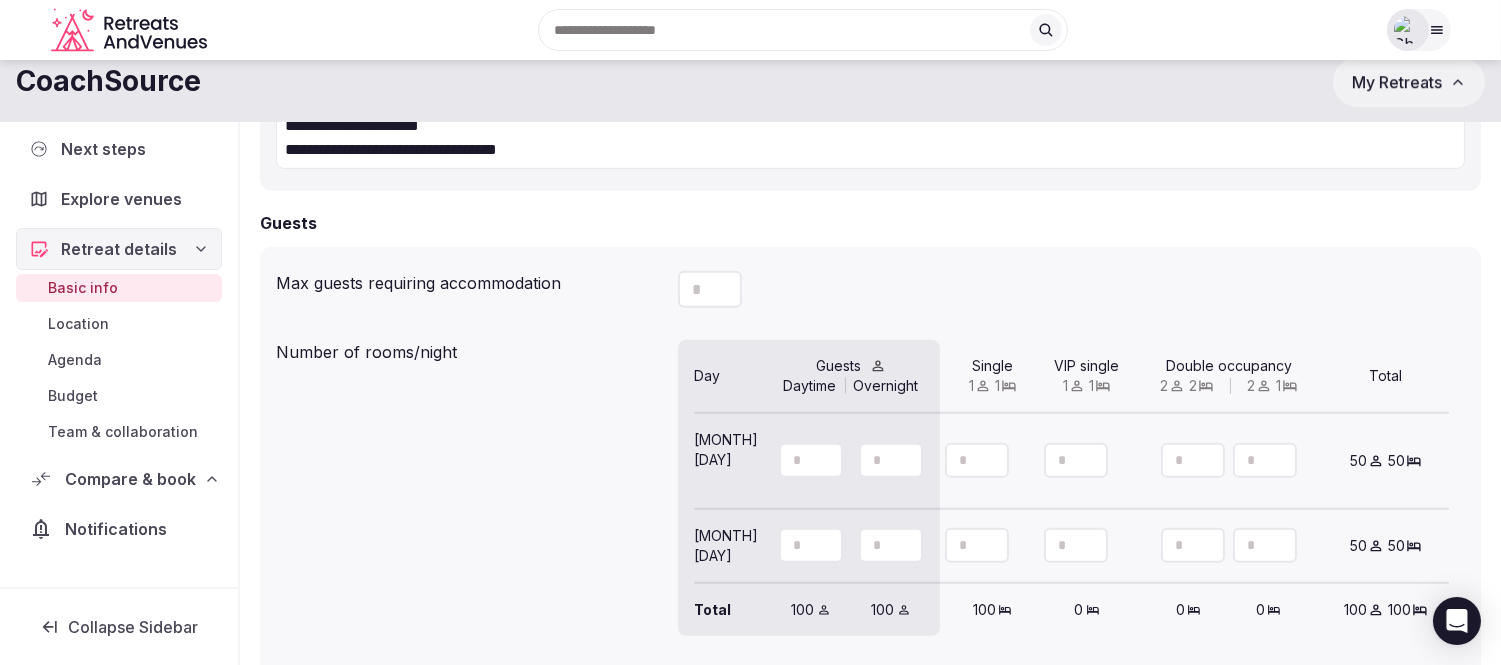 scroll, scrollTop: 1578, scrollLeft: 0, axis: vertical 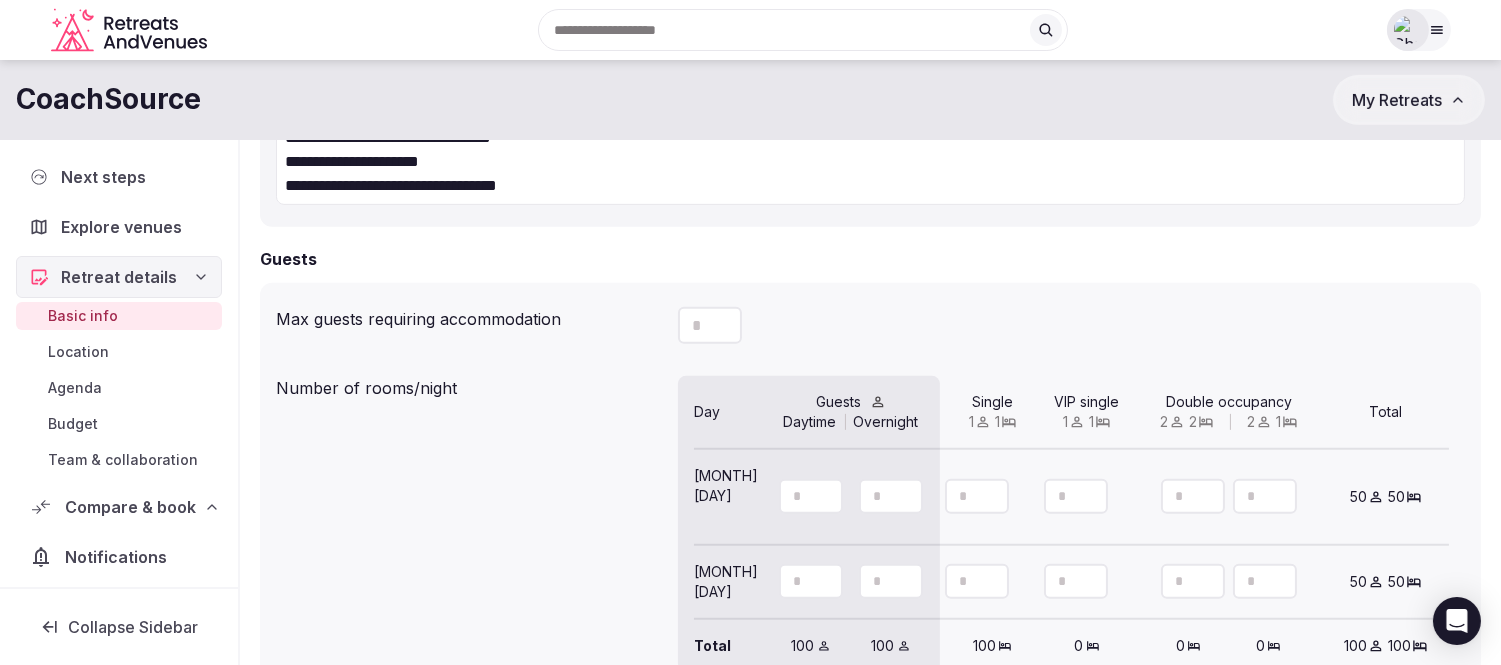 click on "Location" at bounding box center [78, 352] 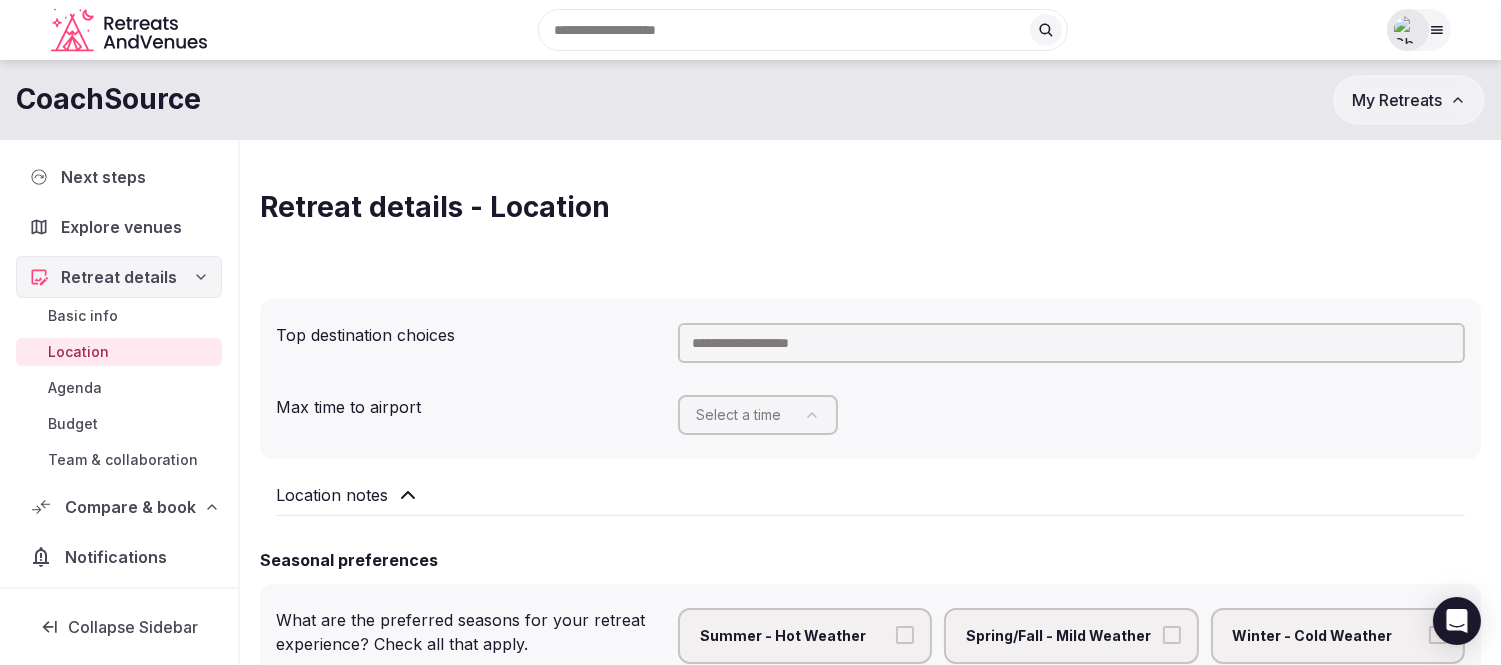 click at bounding box center (1071, 343) 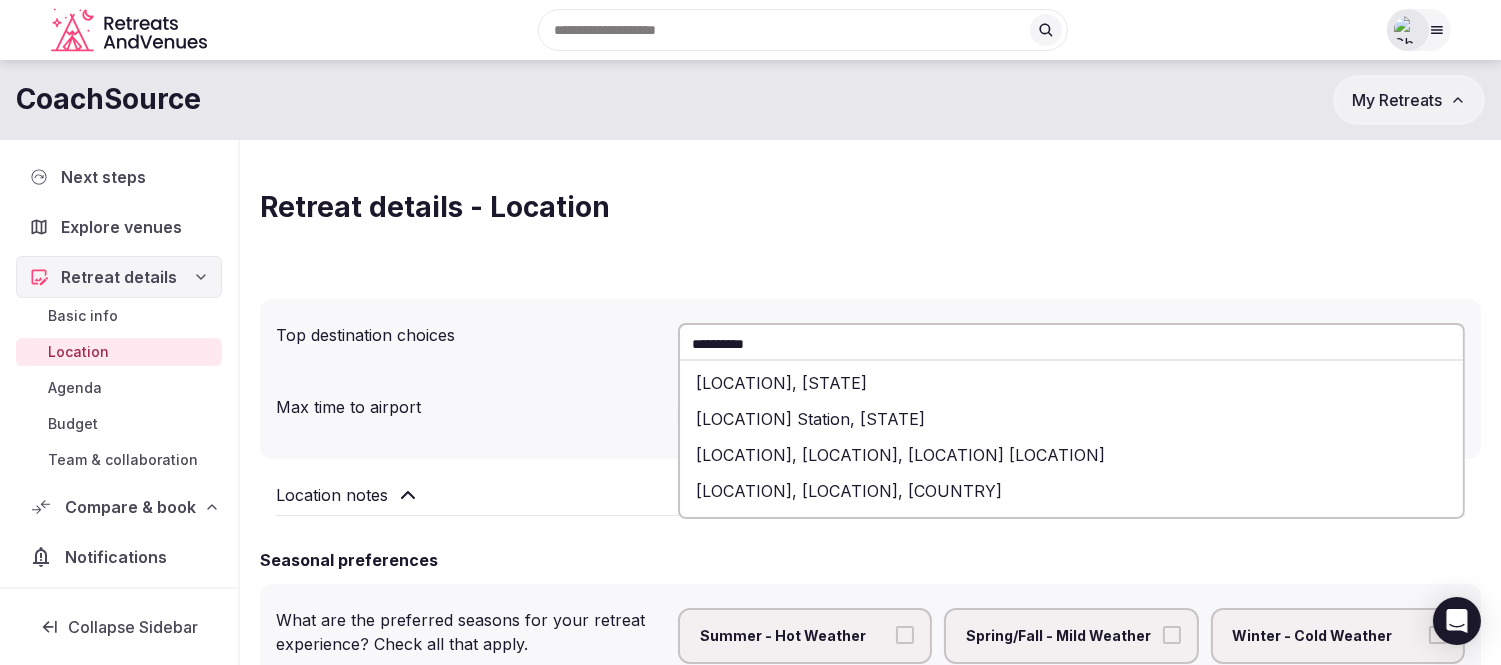 type on "**********" 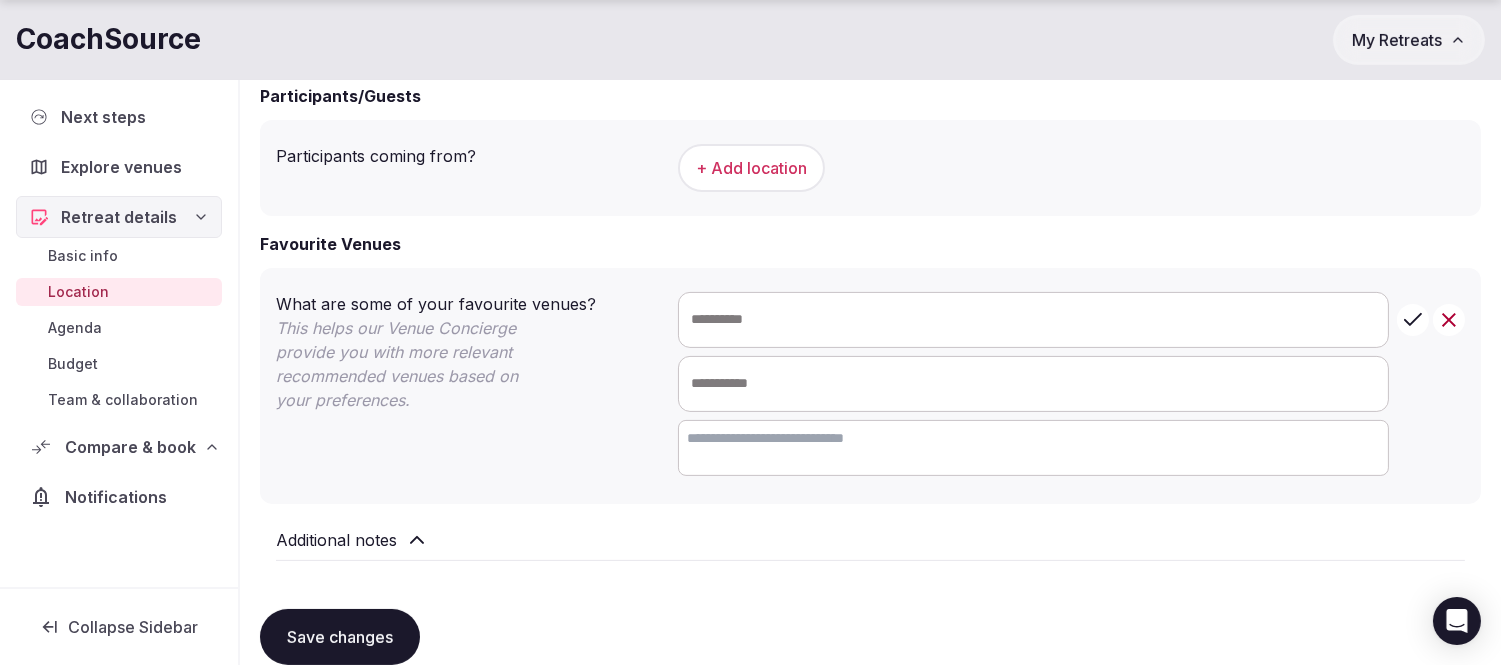 scroll, scrollTop: 1104, scrollLeft: 0, axis: vertical 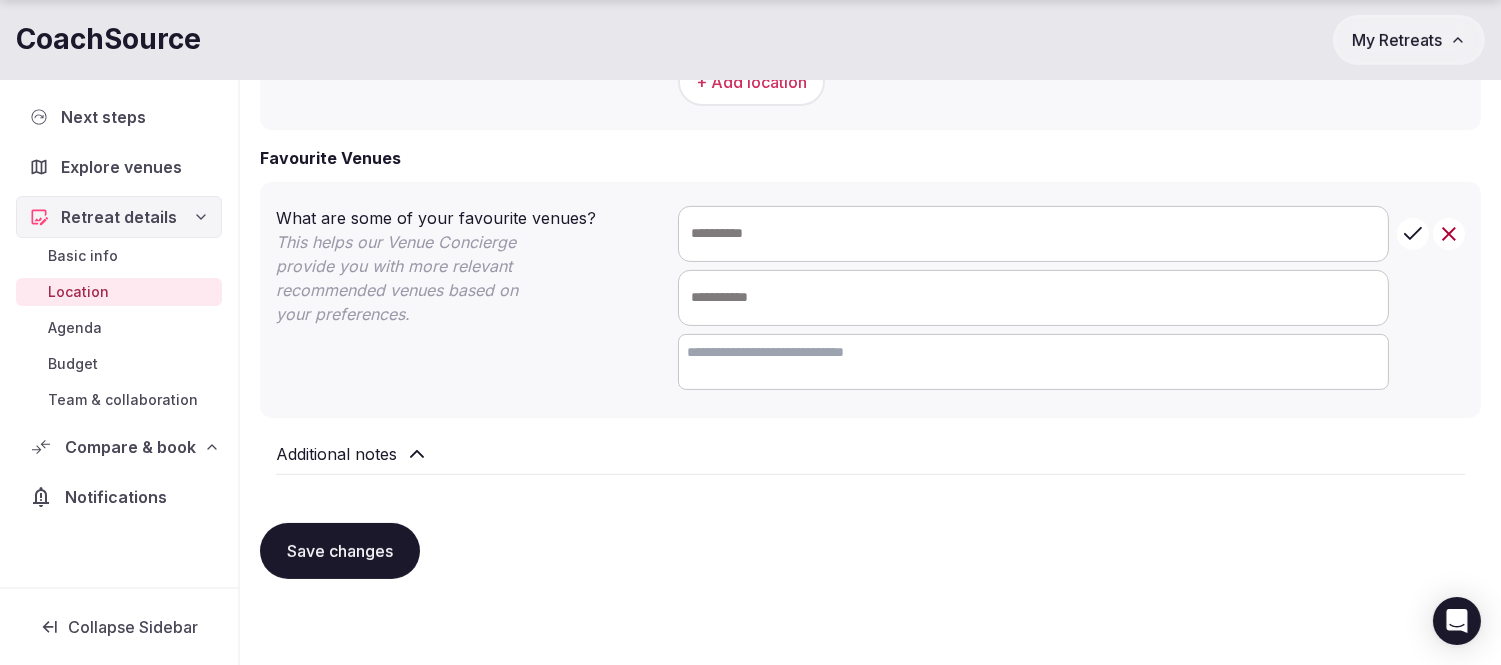 click on "Additional notes" at bounding box center [336, 454] 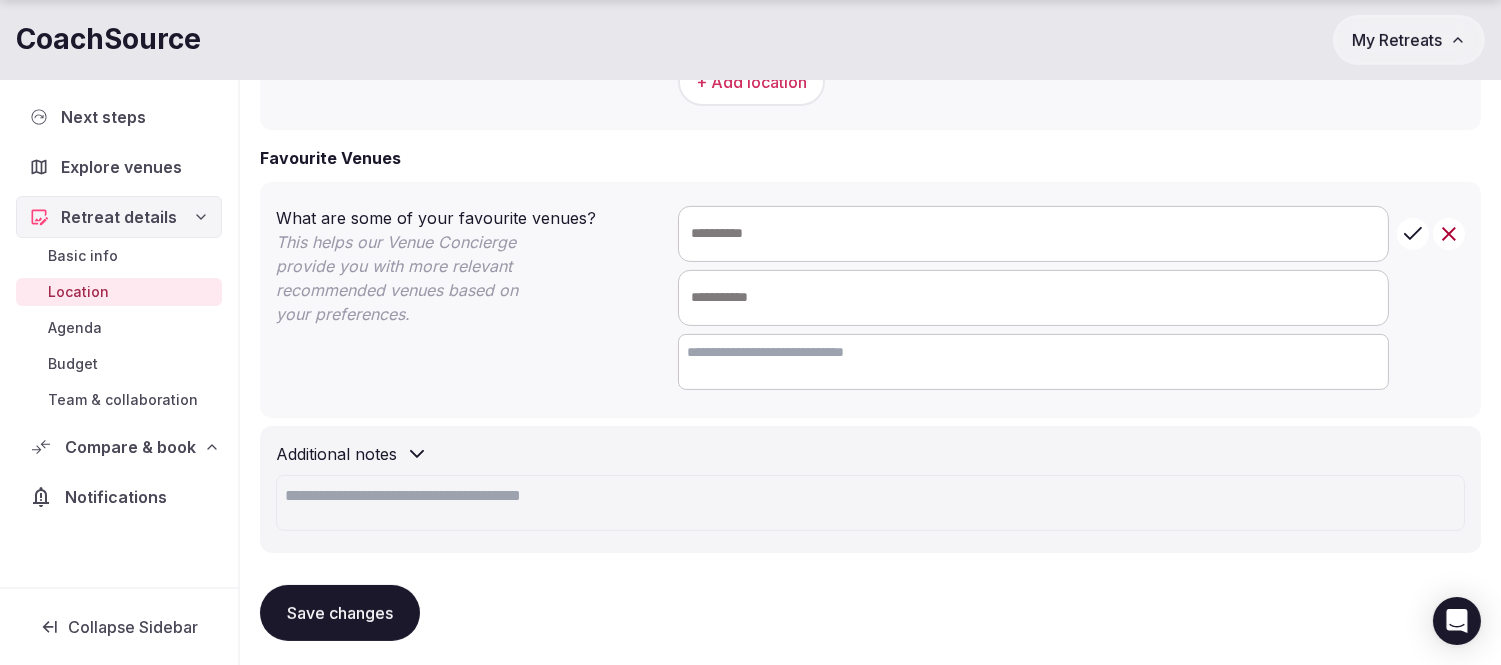 click at bounding box center [870, 503] 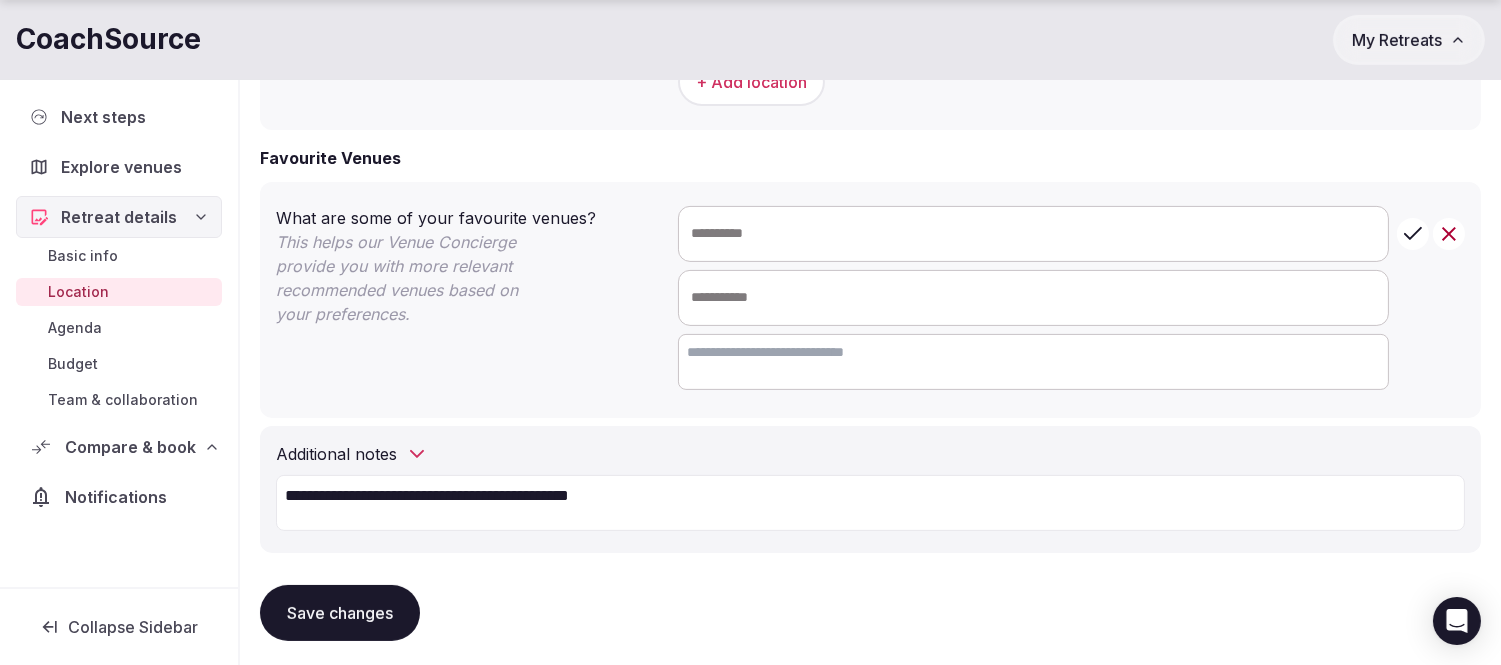 type on "**********" 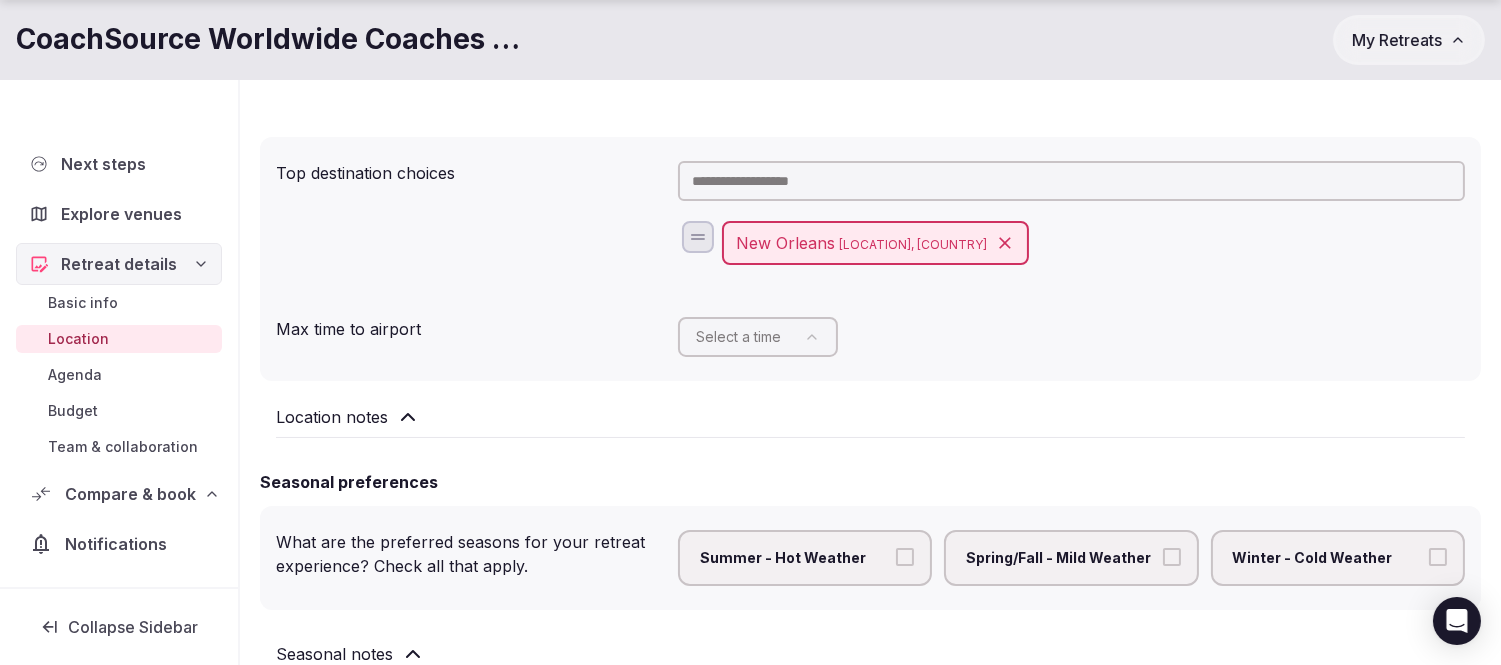 scroll, scrollTop: 333, scrollLeft: 0, axis: vertical 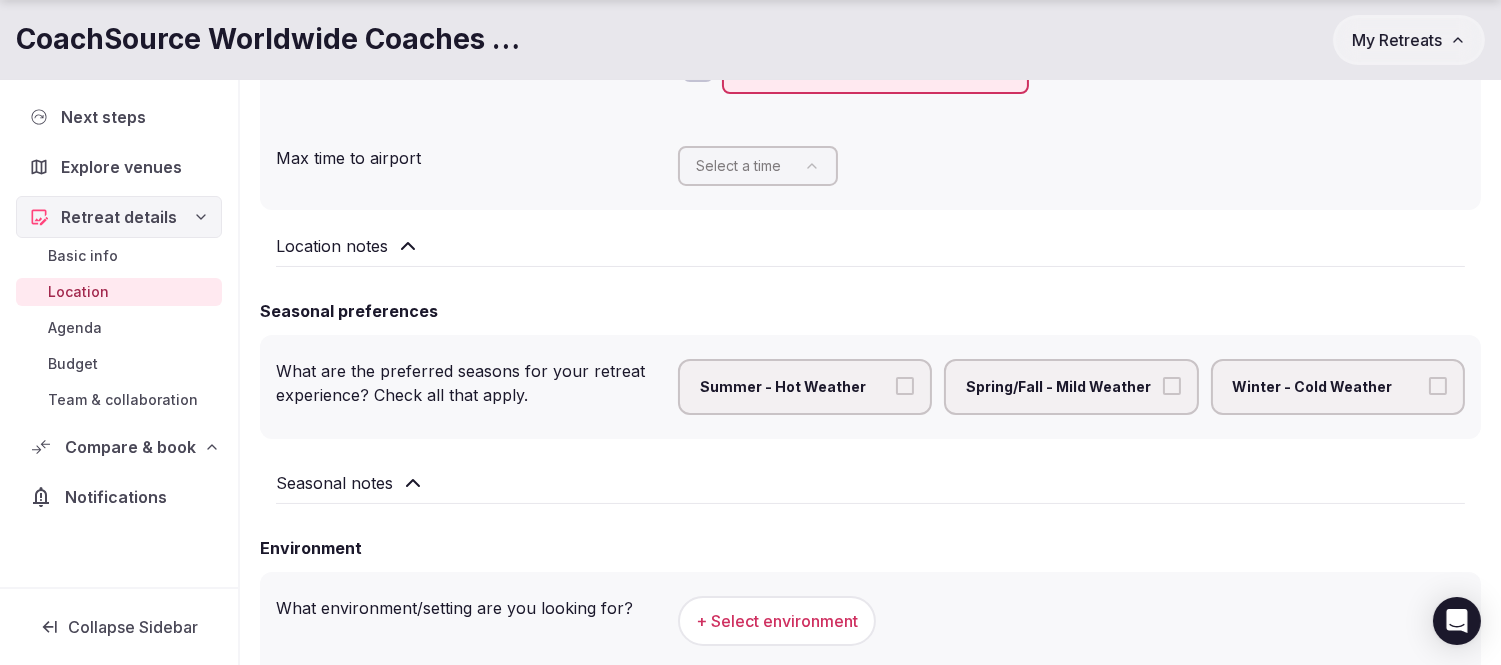 click on "Agenda" at bounding box center (75, 328) 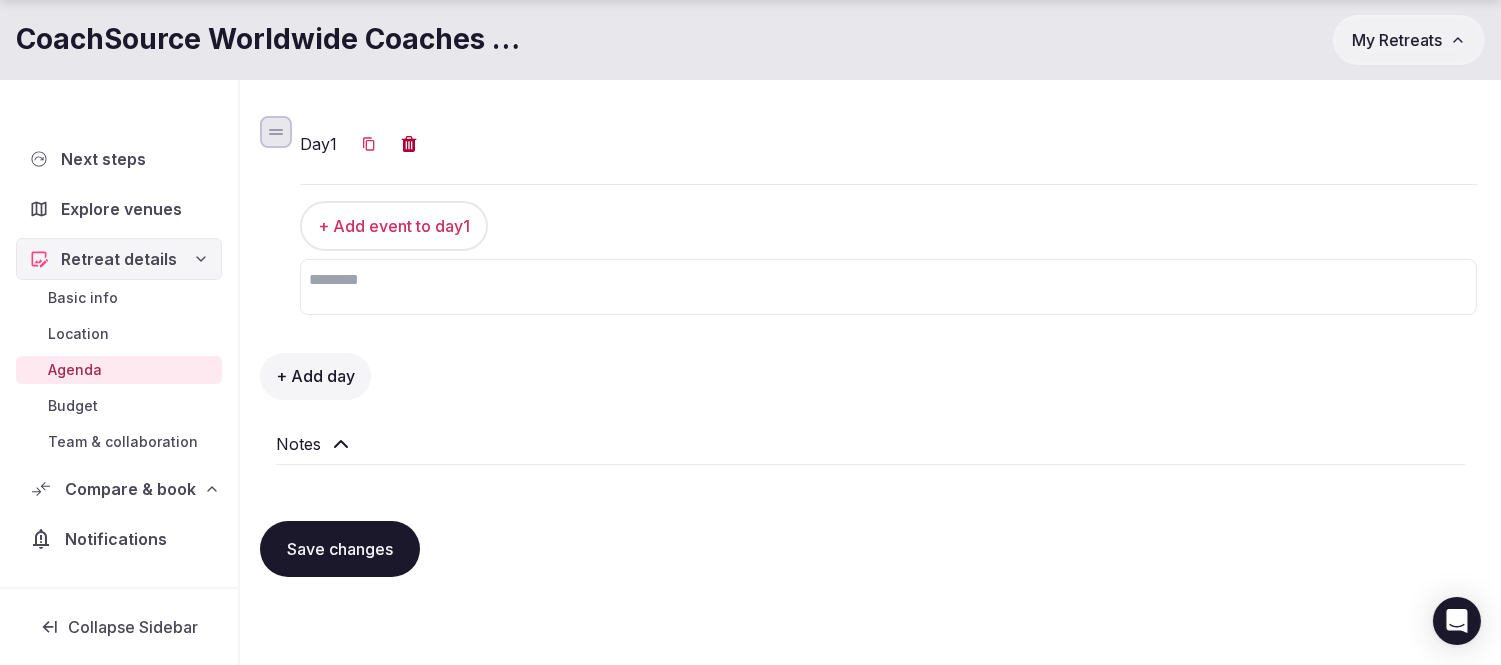 scroll, scrollTop: 252, scrollLeft: 0, axis: vertical 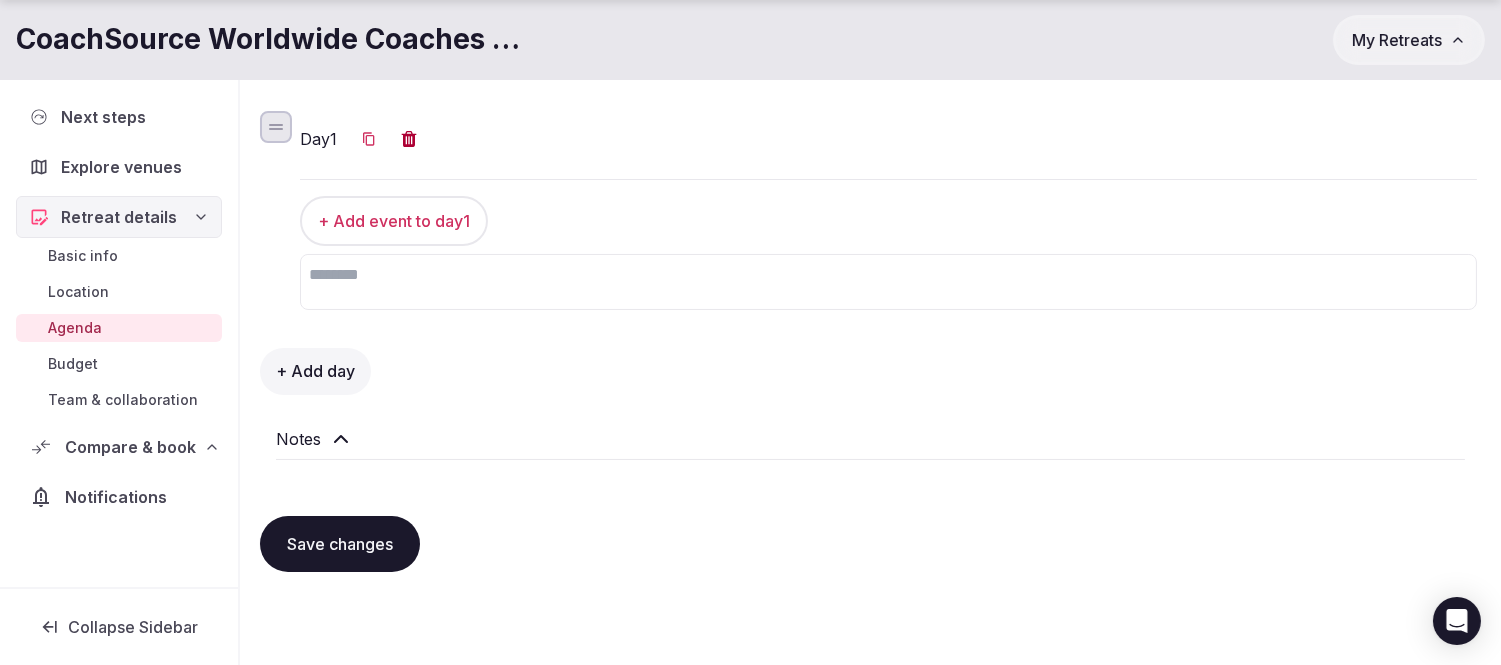click on "Budget" at bounding box center (73, 364) 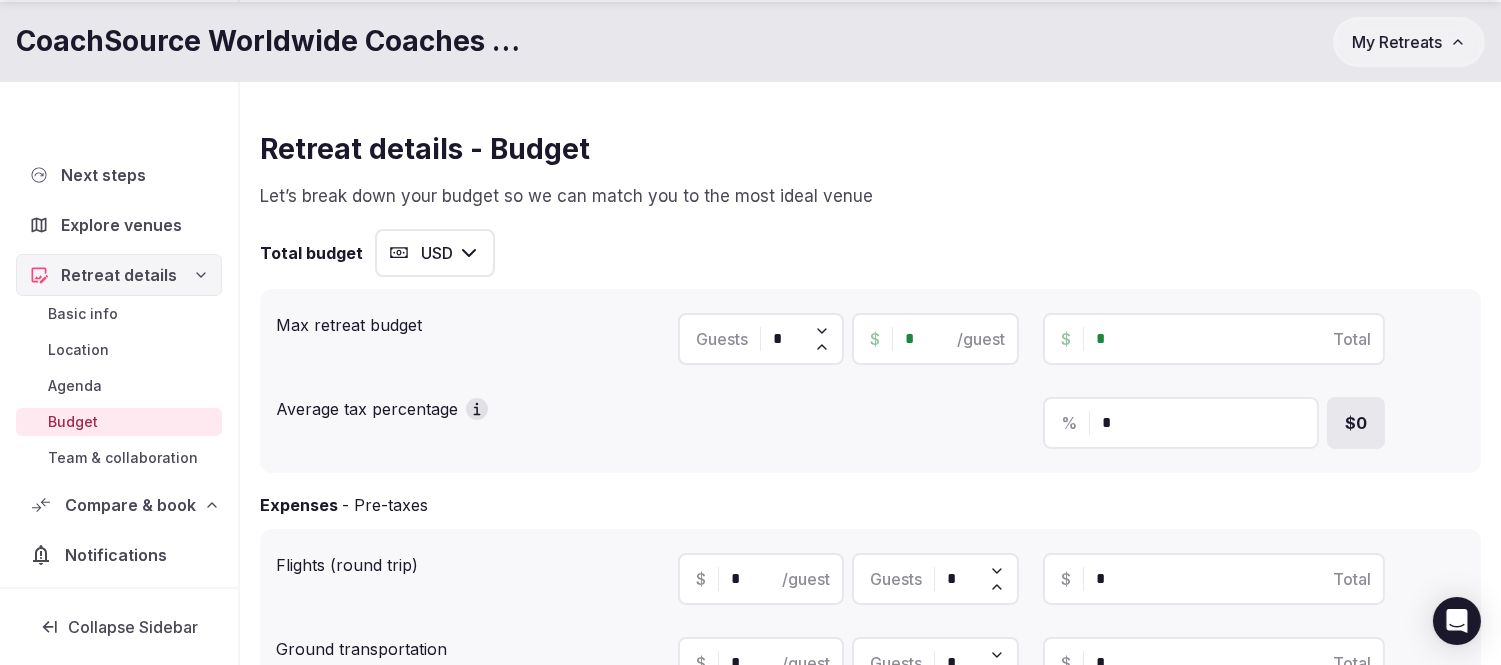 scroll, scrollTop: 111, scrollLeft: 0, axis: vertical 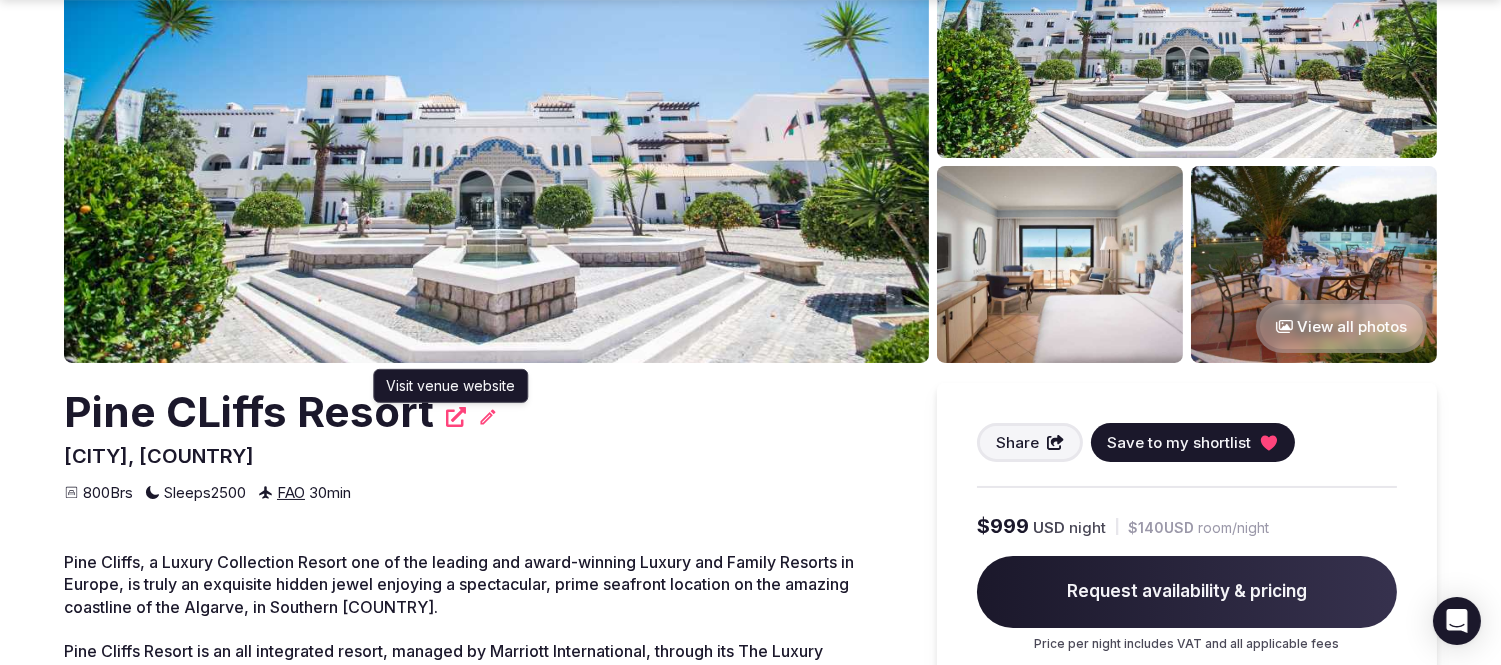 click 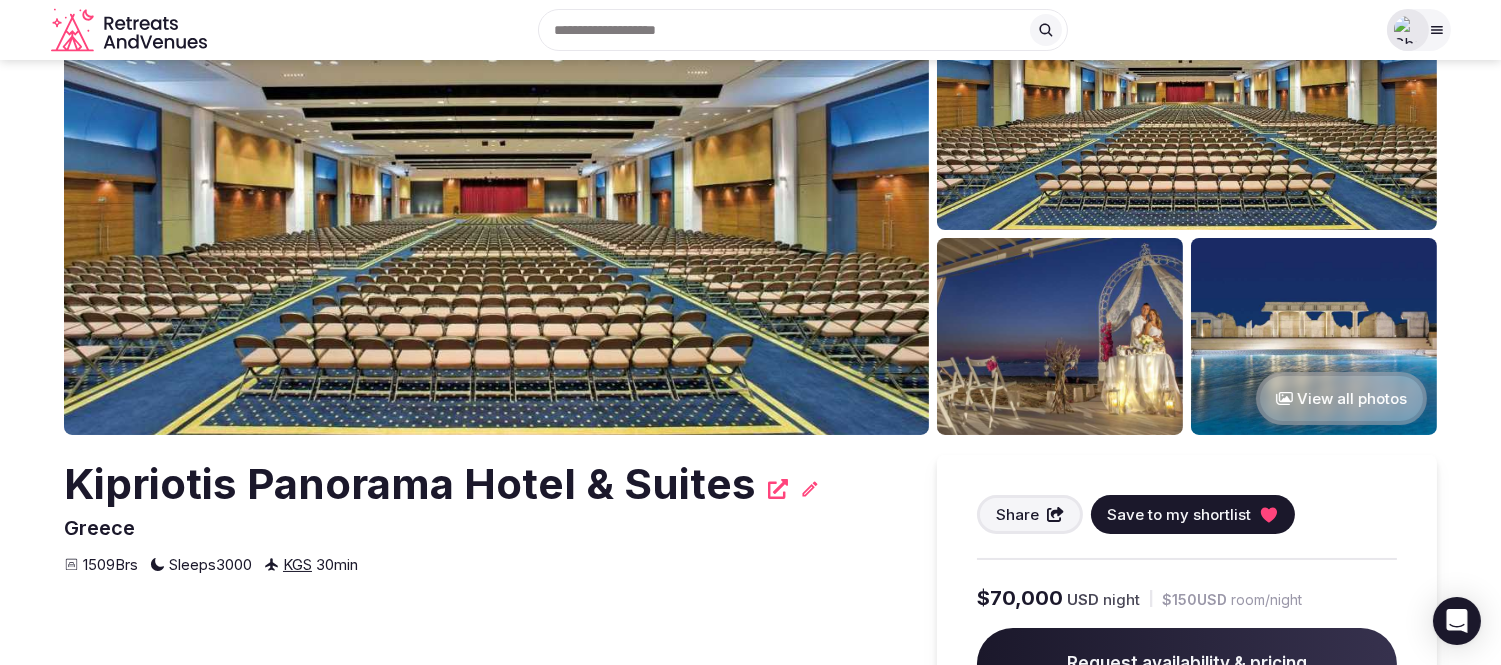 scroll, scrollTop: 111, scrollLeft: 0, axis: vertical 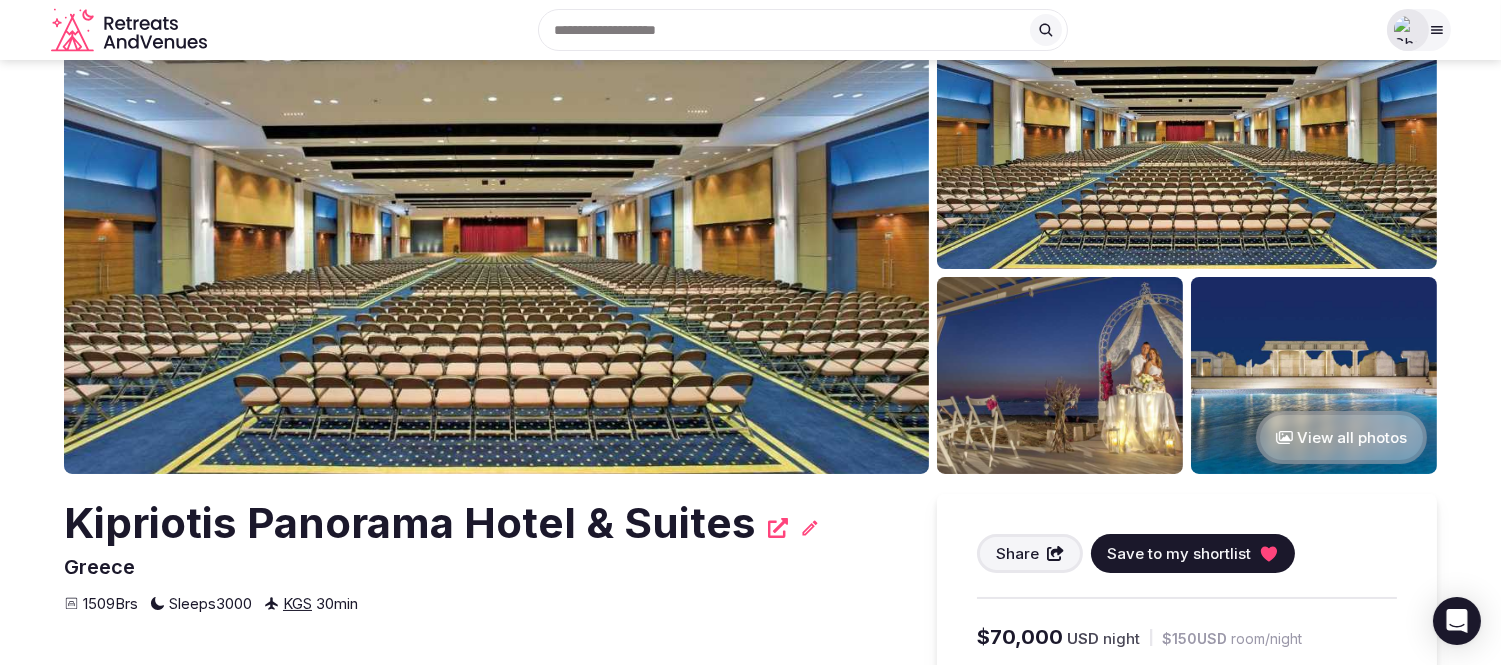 click at bounding box center [496, 231] 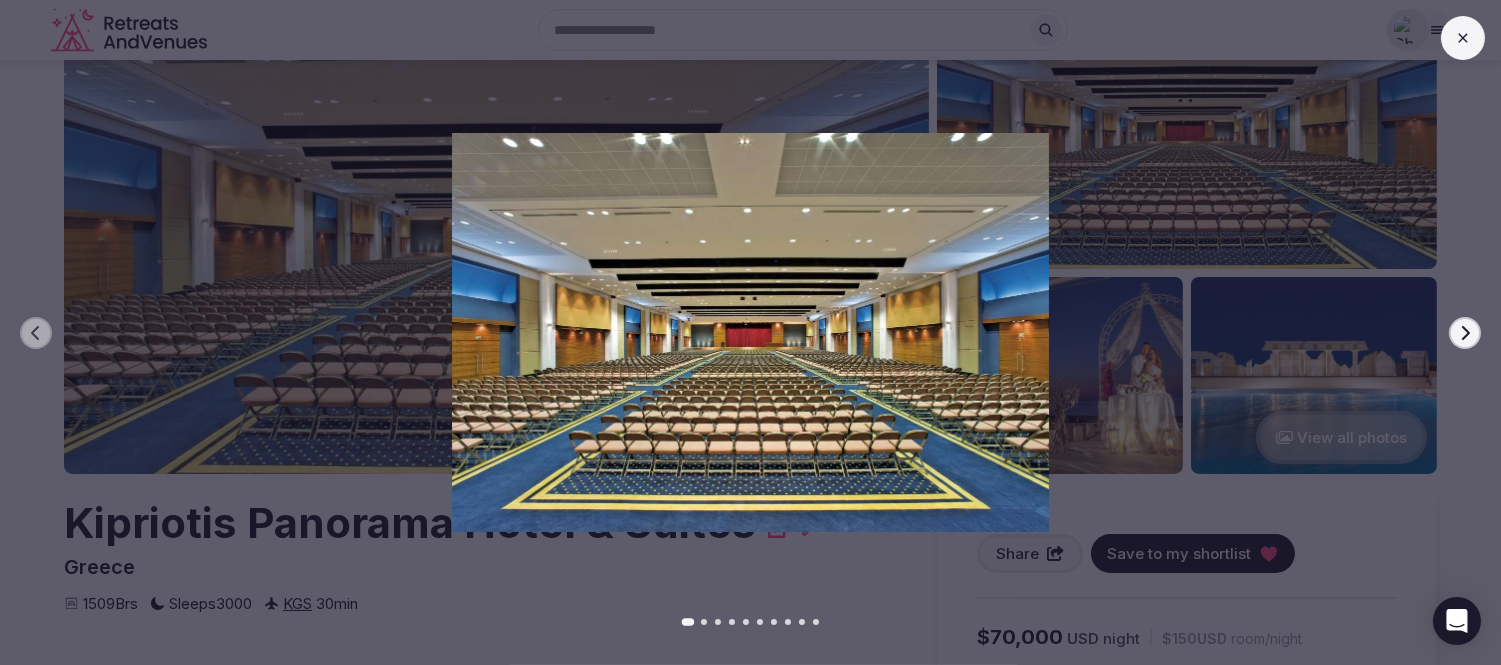 click on "Next slide" at bounding box center [1465, 333] 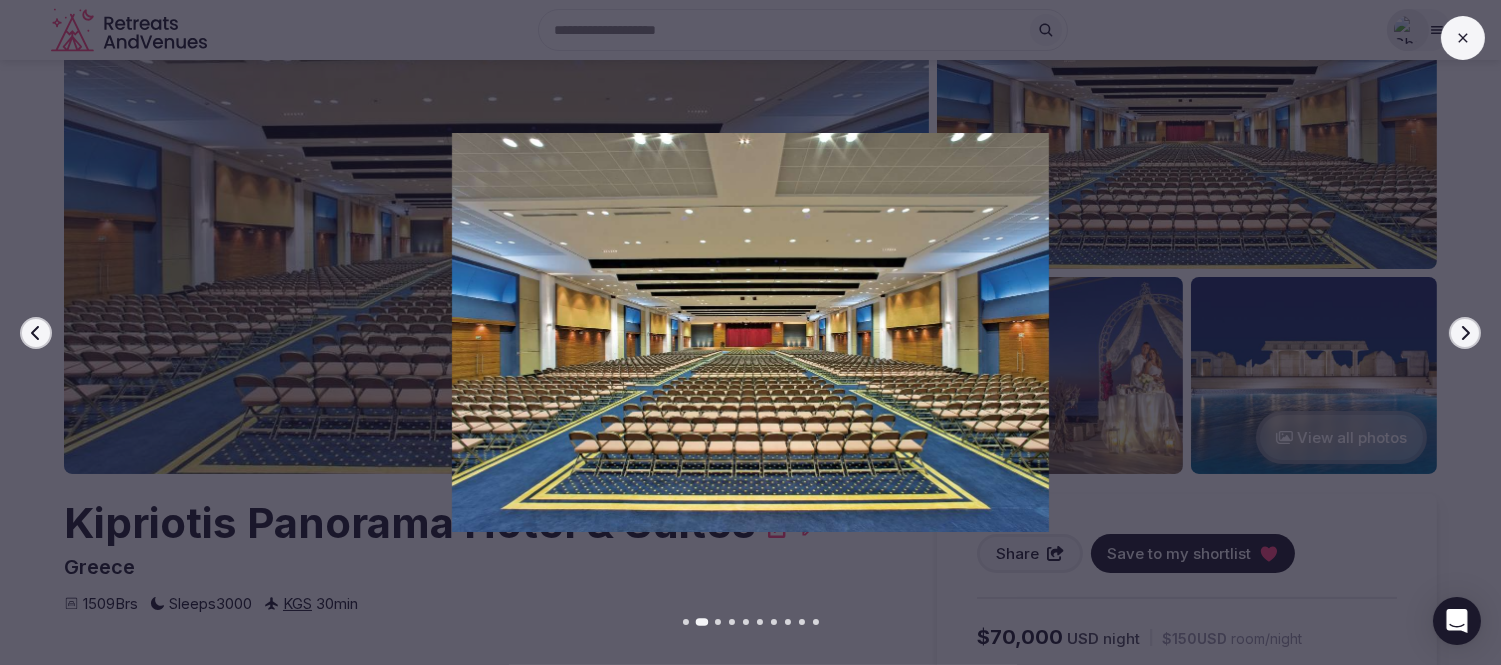 click 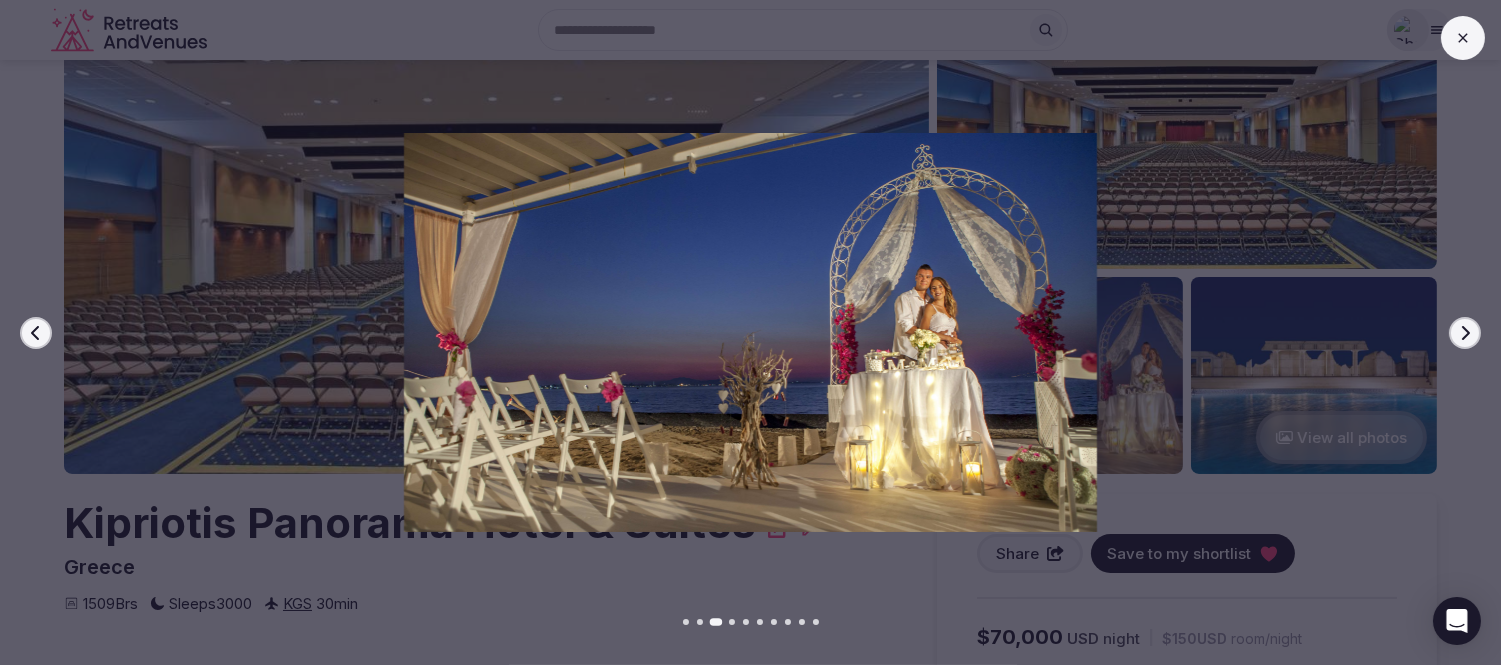 click 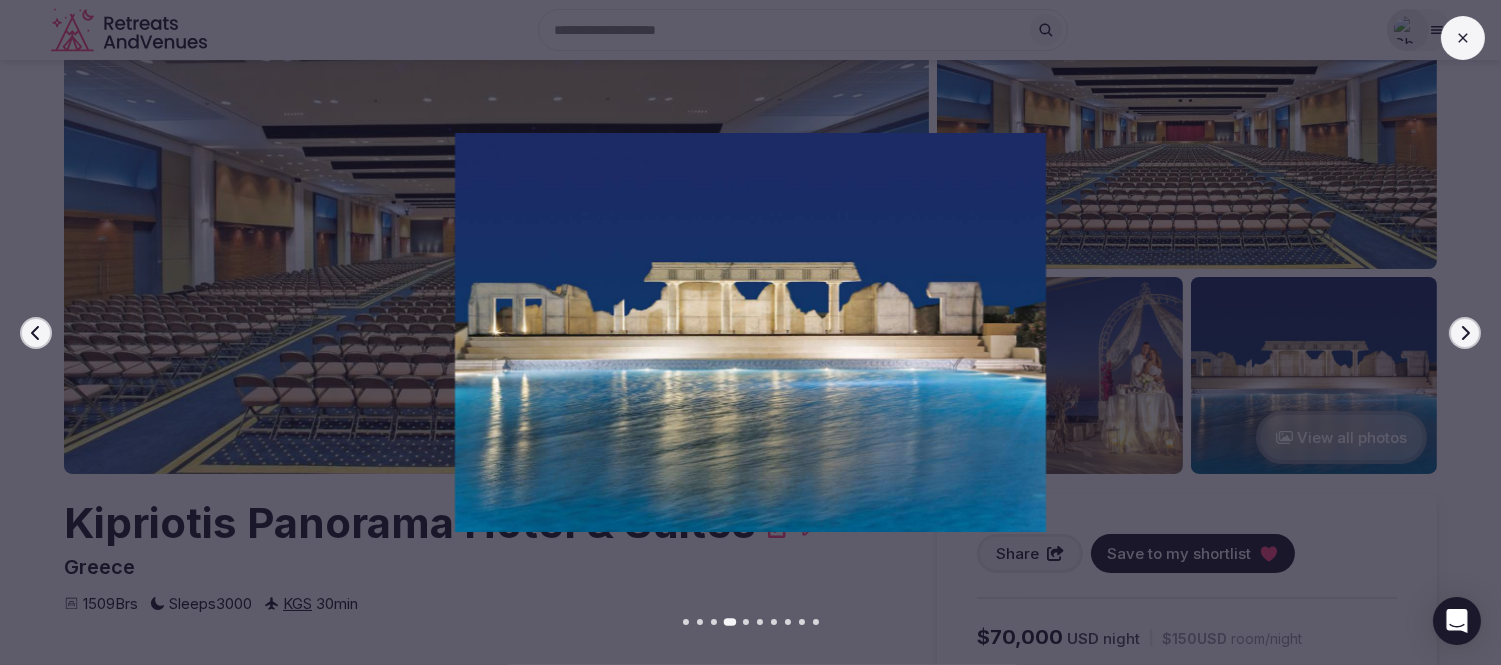 click 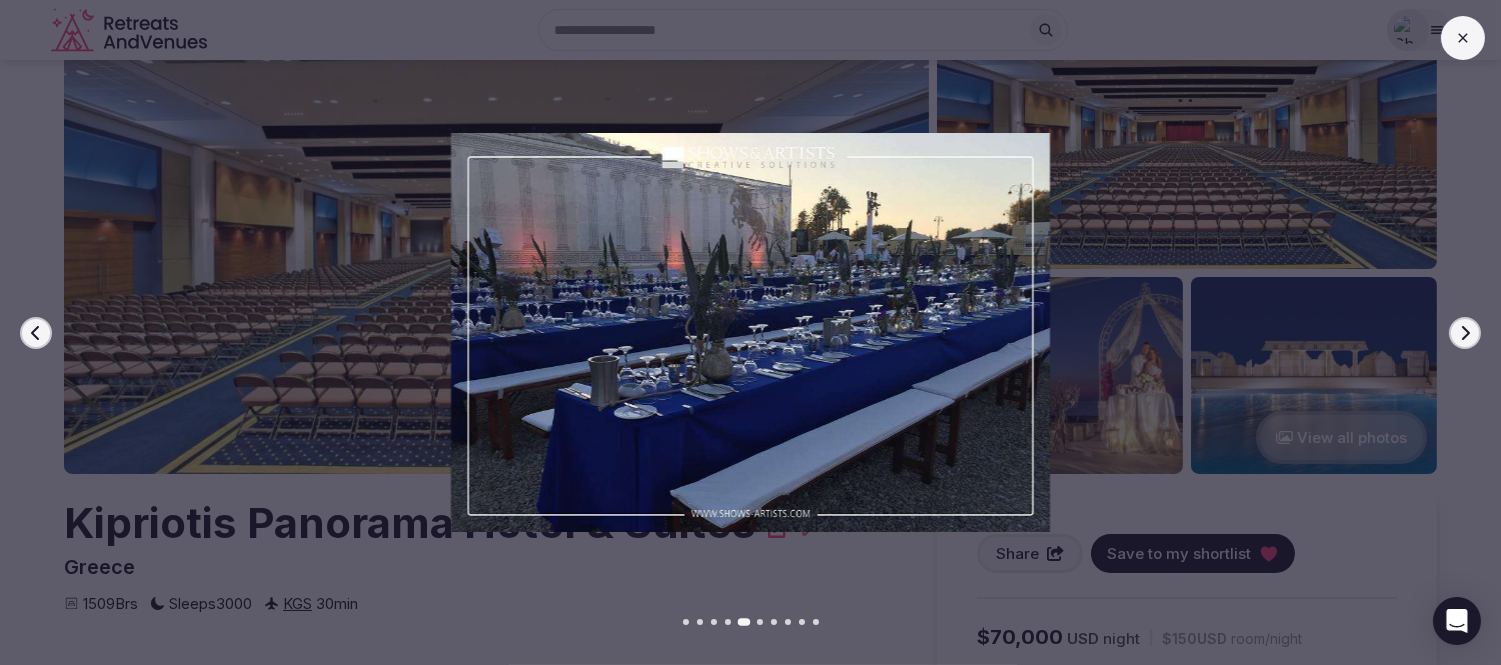 click 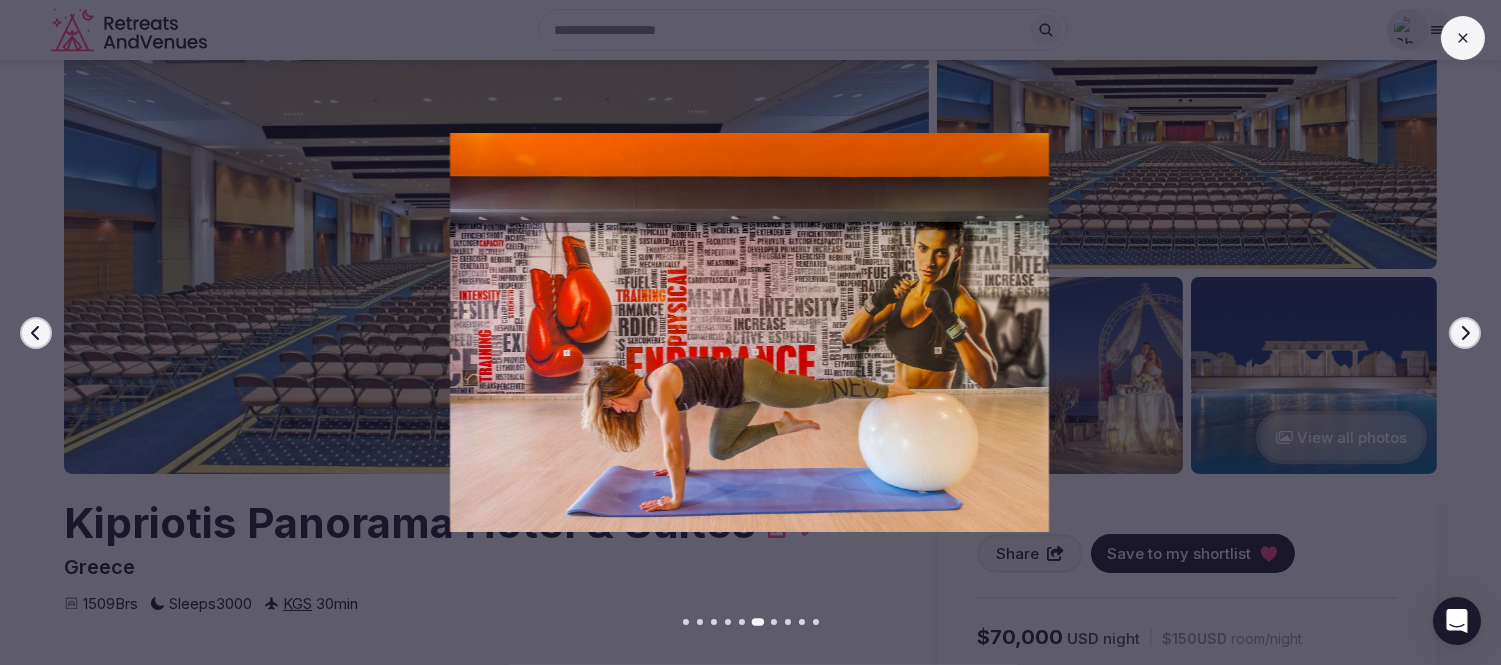 click 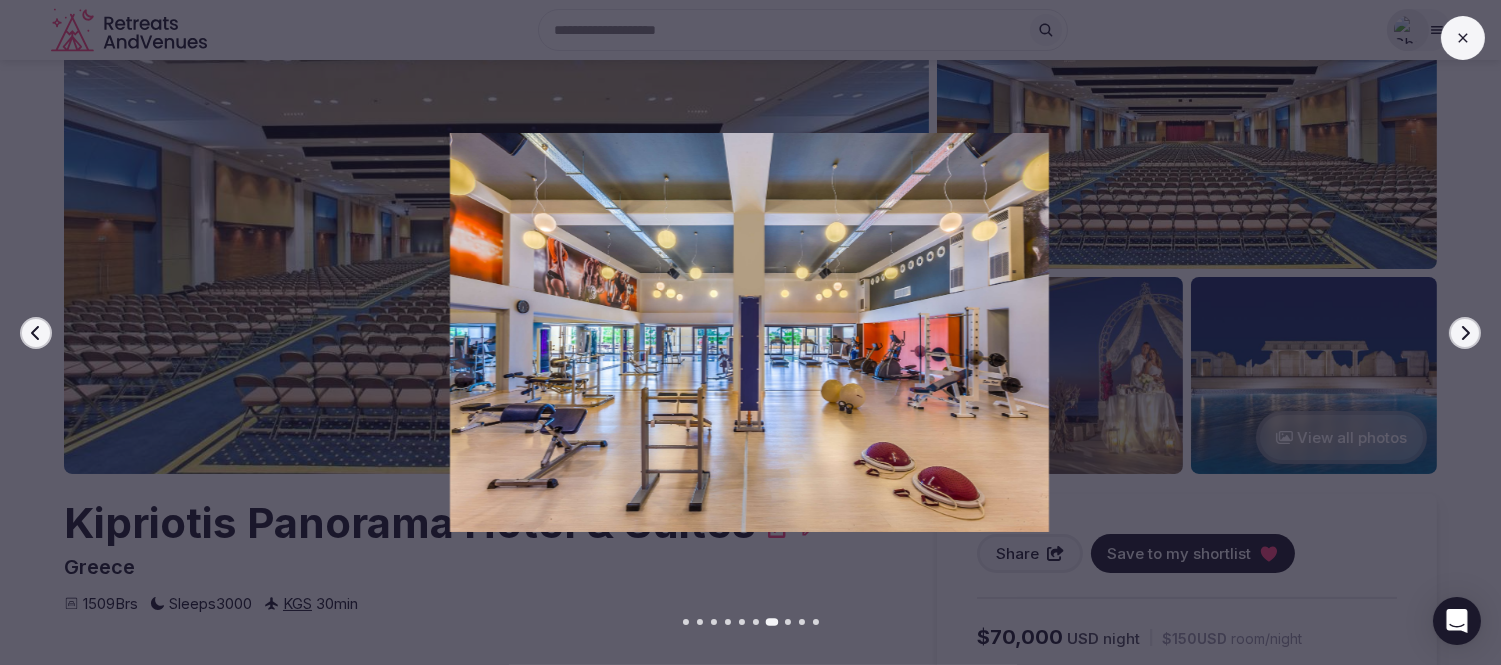 click 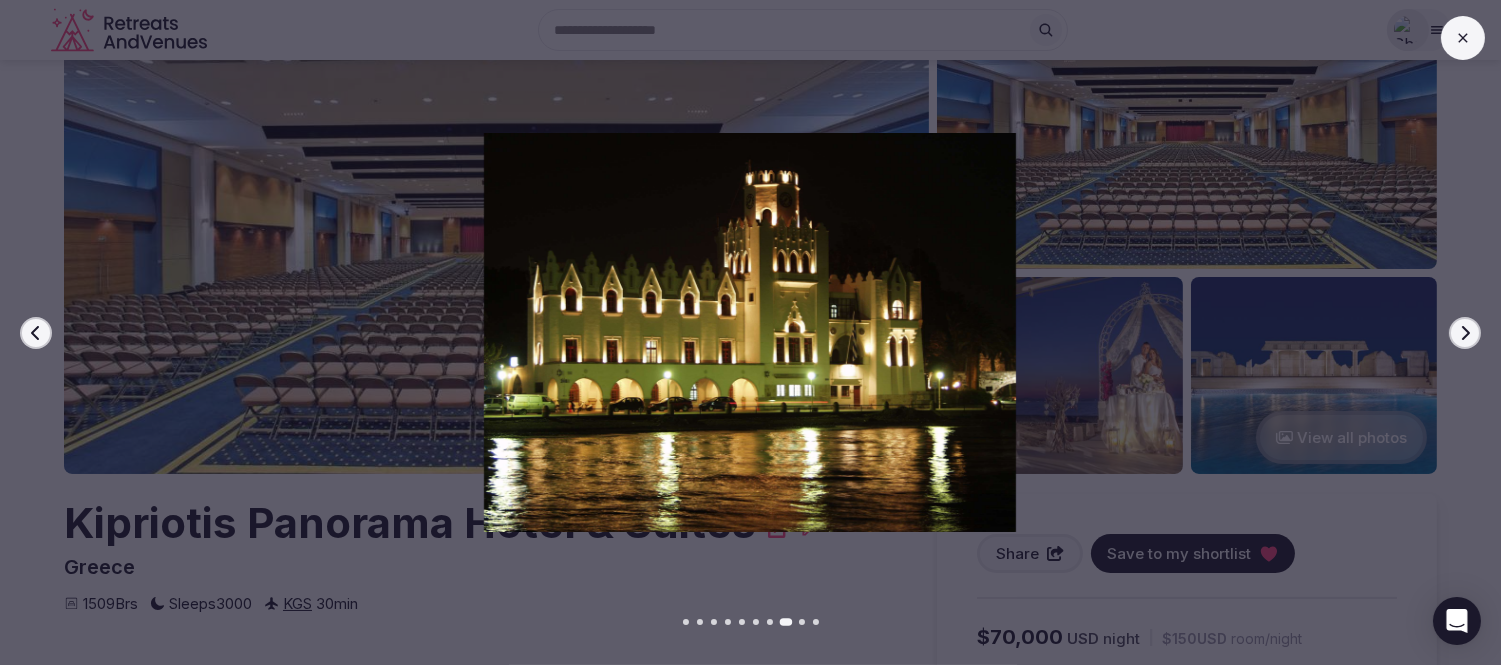 click 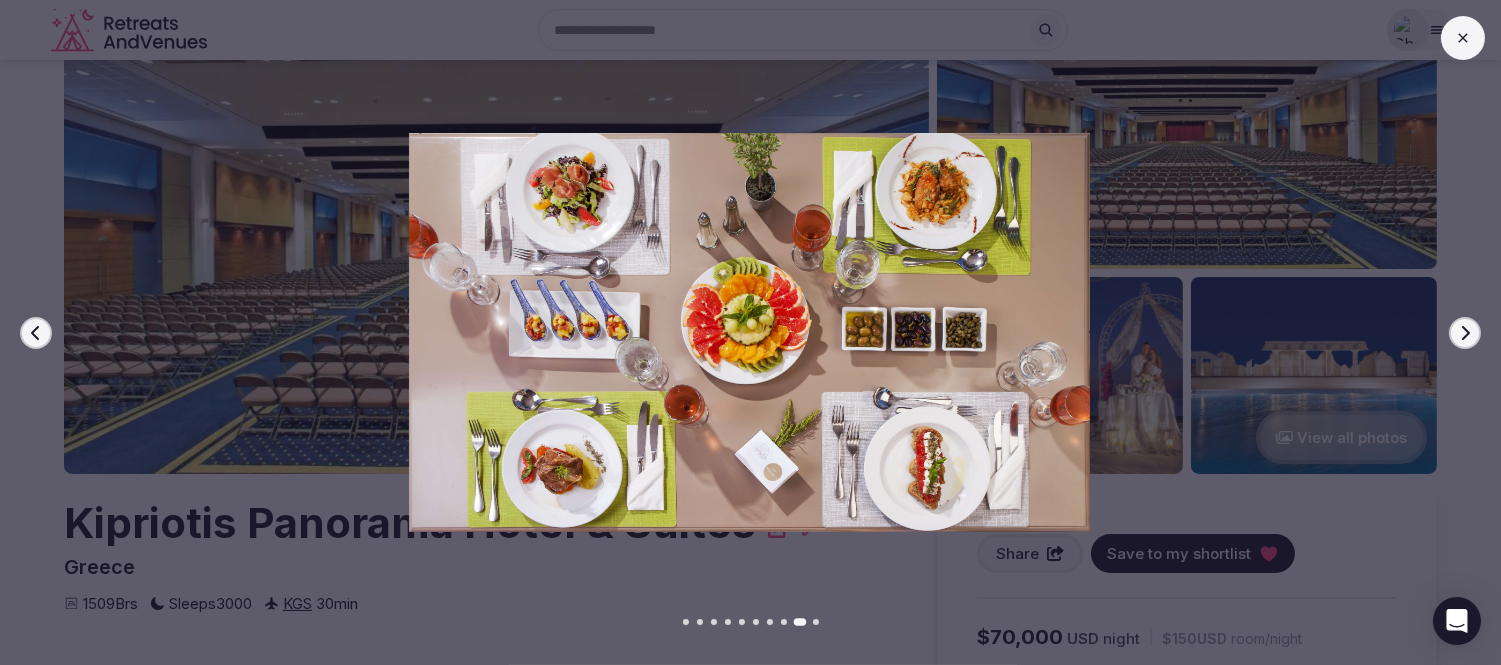 click 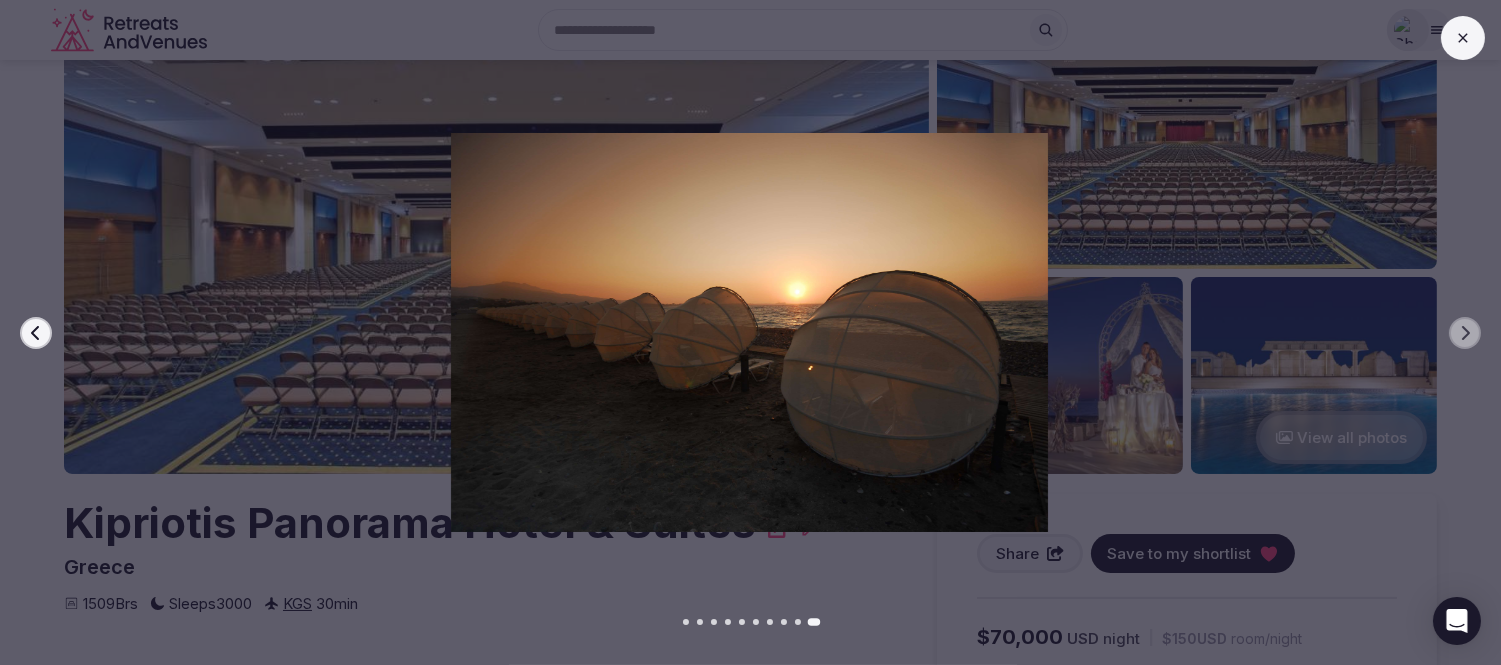 click 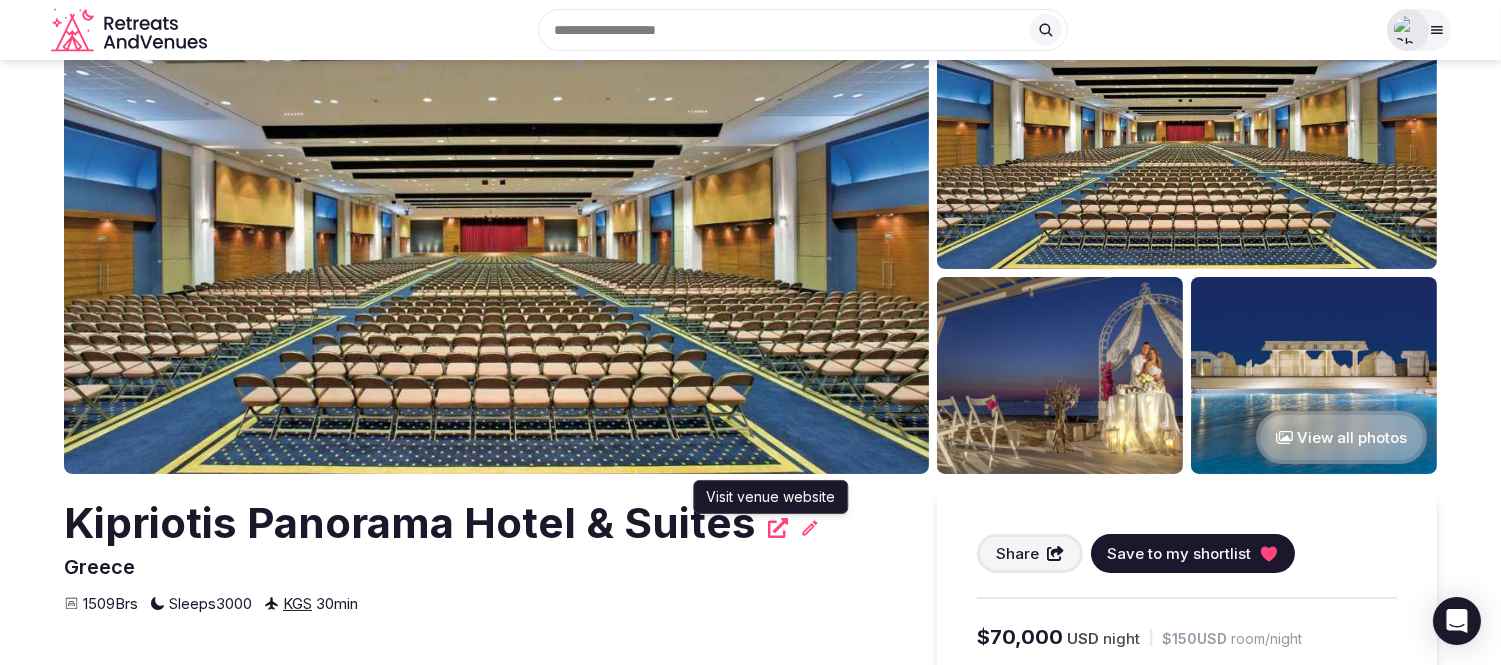 click 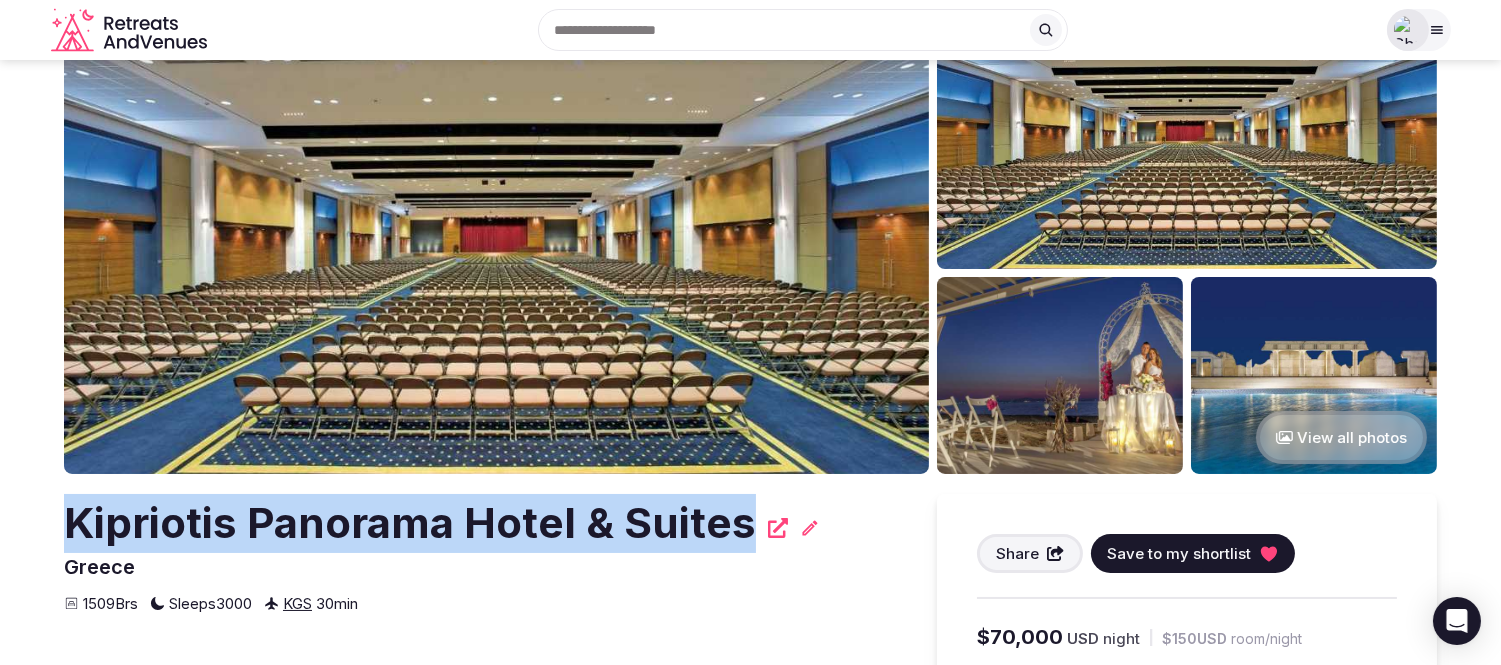 drag, startPoint x: 747, startPoint y: 535, endPoint x: 51, endPoint y: 522, distance: 696.1214 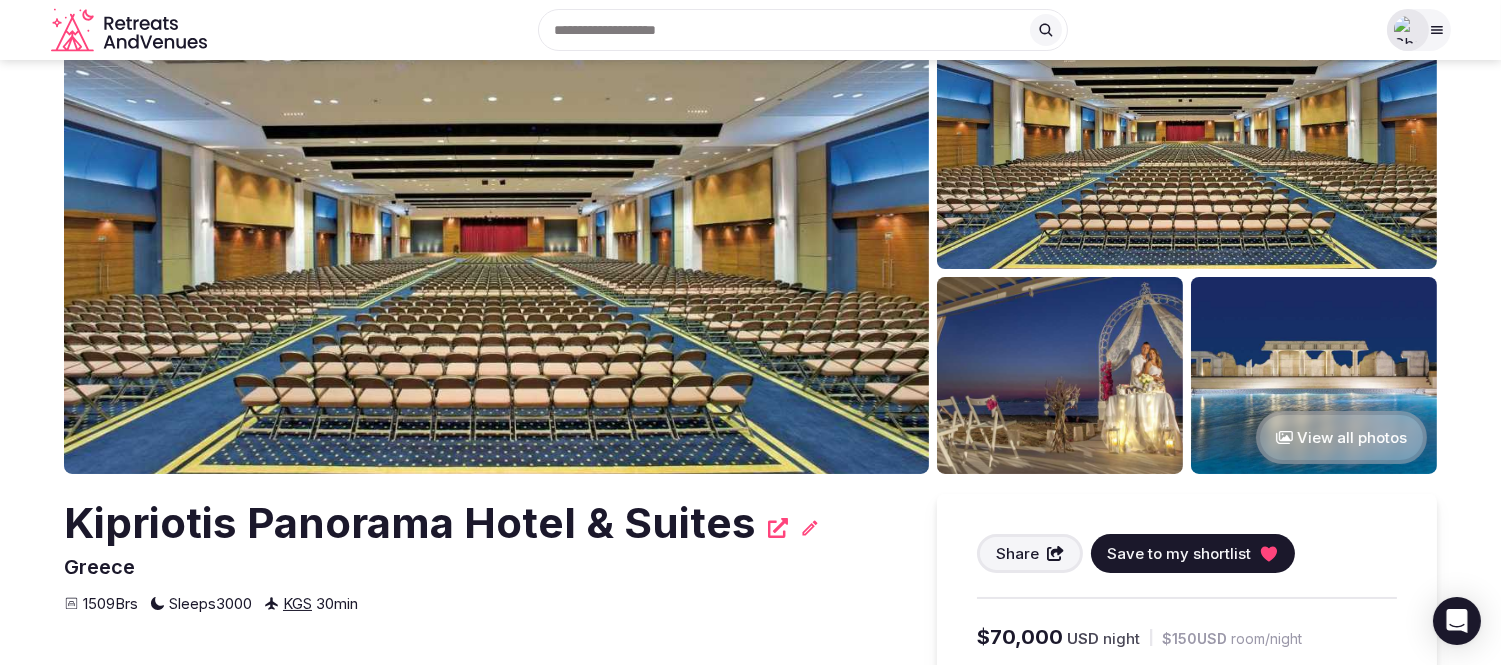 click on "Kipriotis Panorama Hotel & Suites Greece Share Save to my shortlist 1509  Brs Sleeps  3000 KGS 30  min Type of retreats we host Cycling Kiteboarding Sports Surf Health & Wellness Relationship Show all View all photos Share Save to my shortlist $70,000 USD night | $150  USD room/night Request availability & pricing Price per night includes VAT and all applicable fees" at bounding box center (750, 1154) 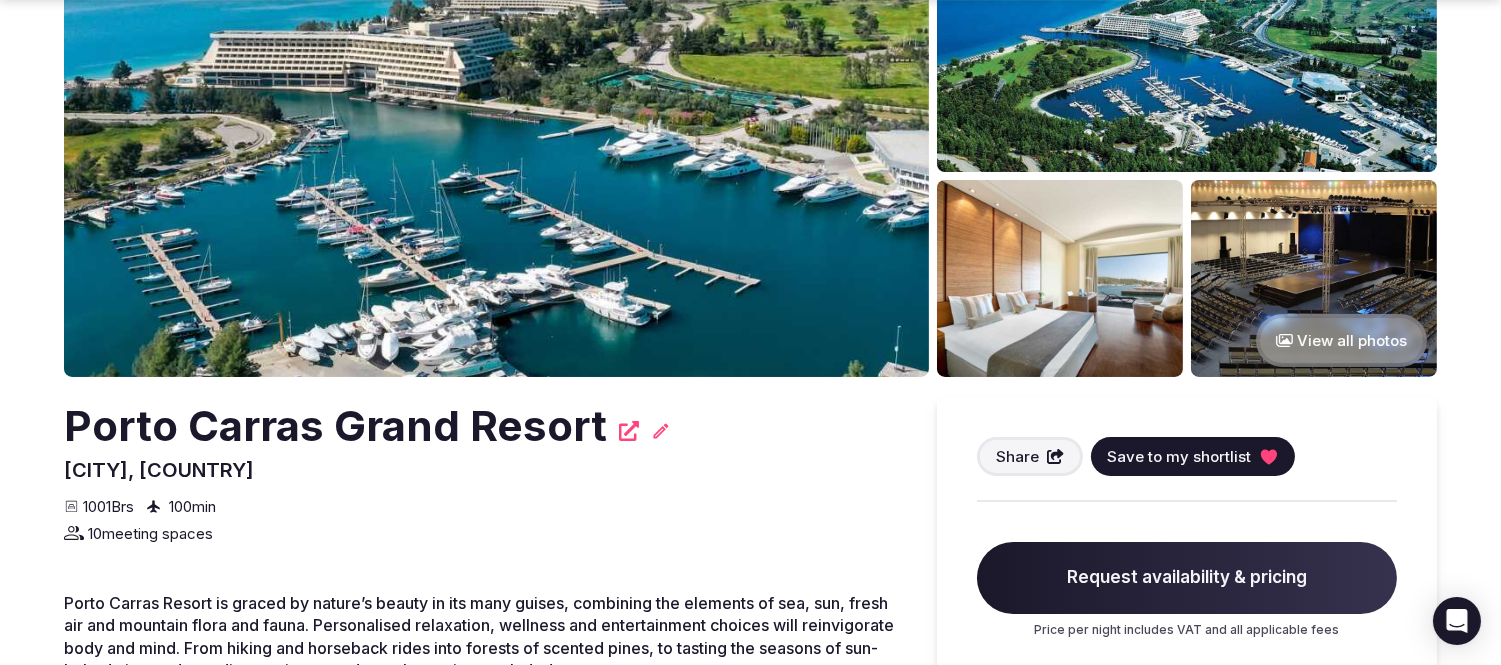 scroll, scrollTop: 222, scrollLeft: 0, axis: vertical 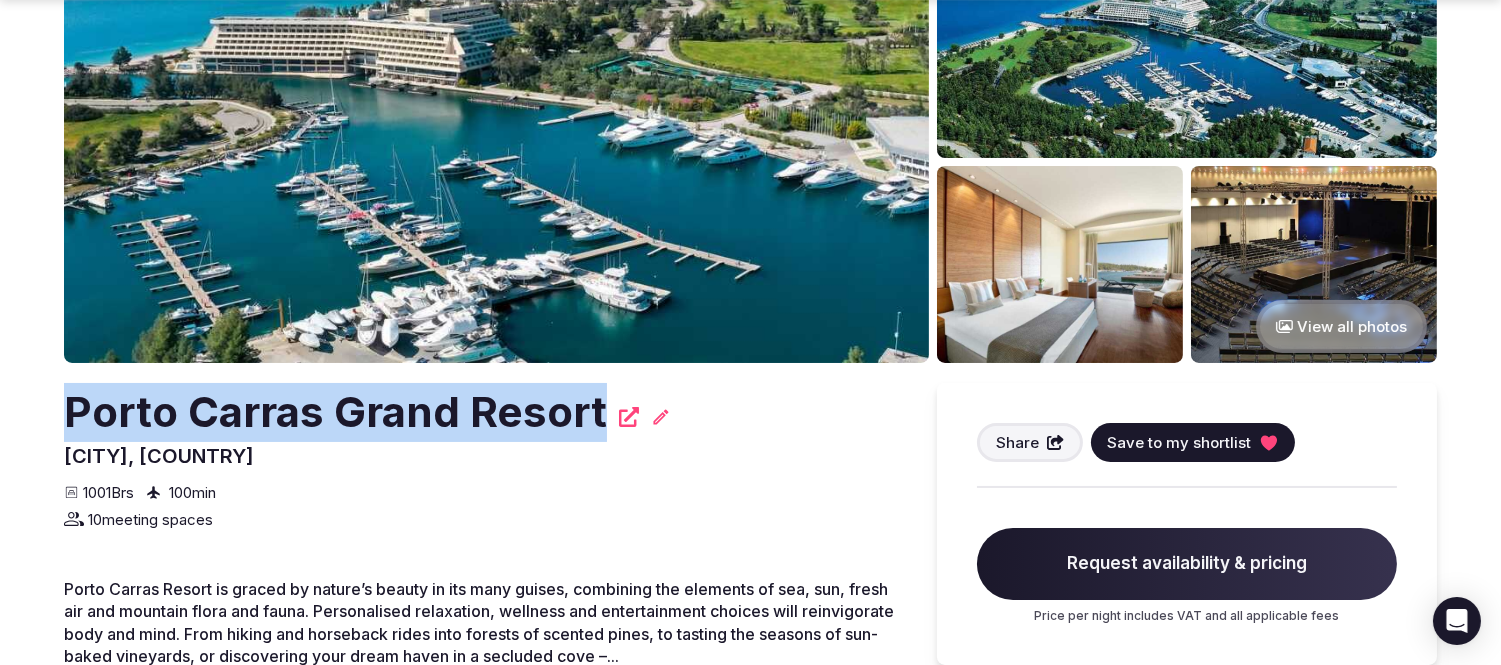 drag, startPoint x: 604, startPoint y: 416, endPoint x: 94, endPoint y: 411, distance: 510.0245 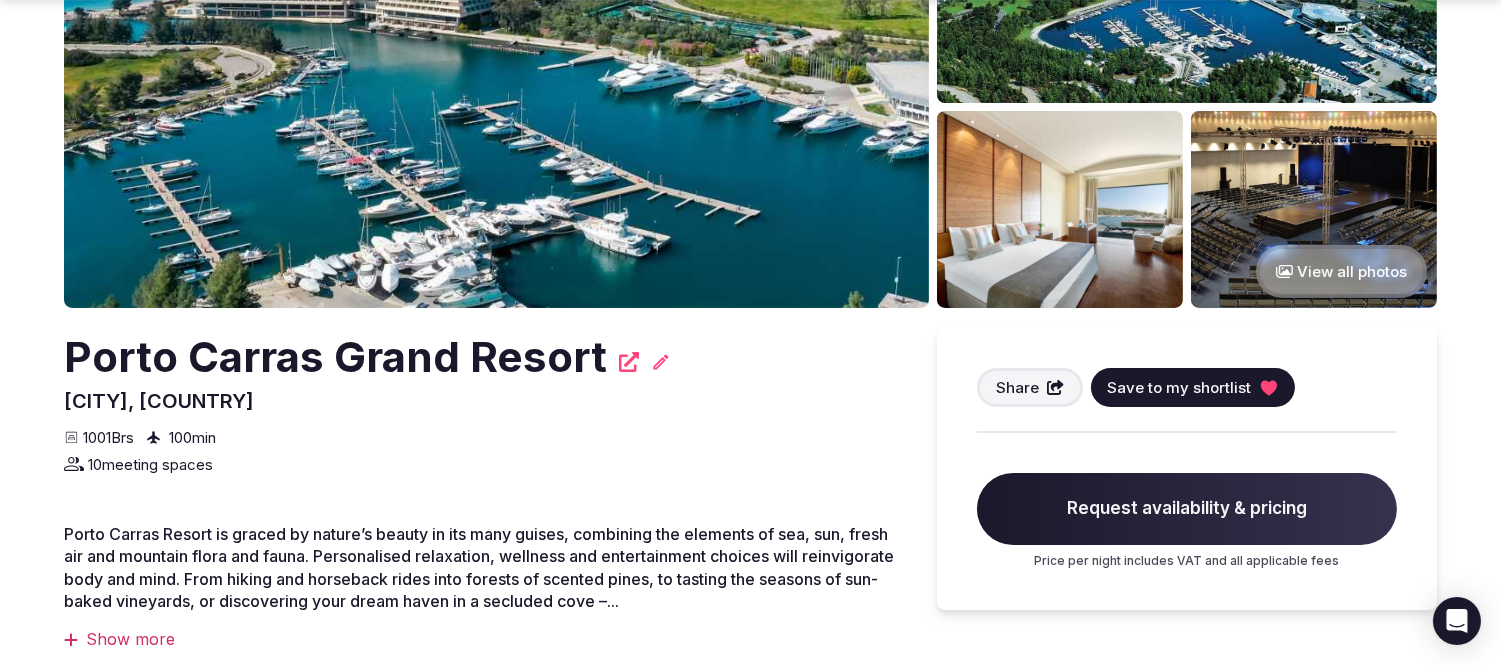 scroll, scrollTop: 333, scrollLeft: 0, axis: vertical 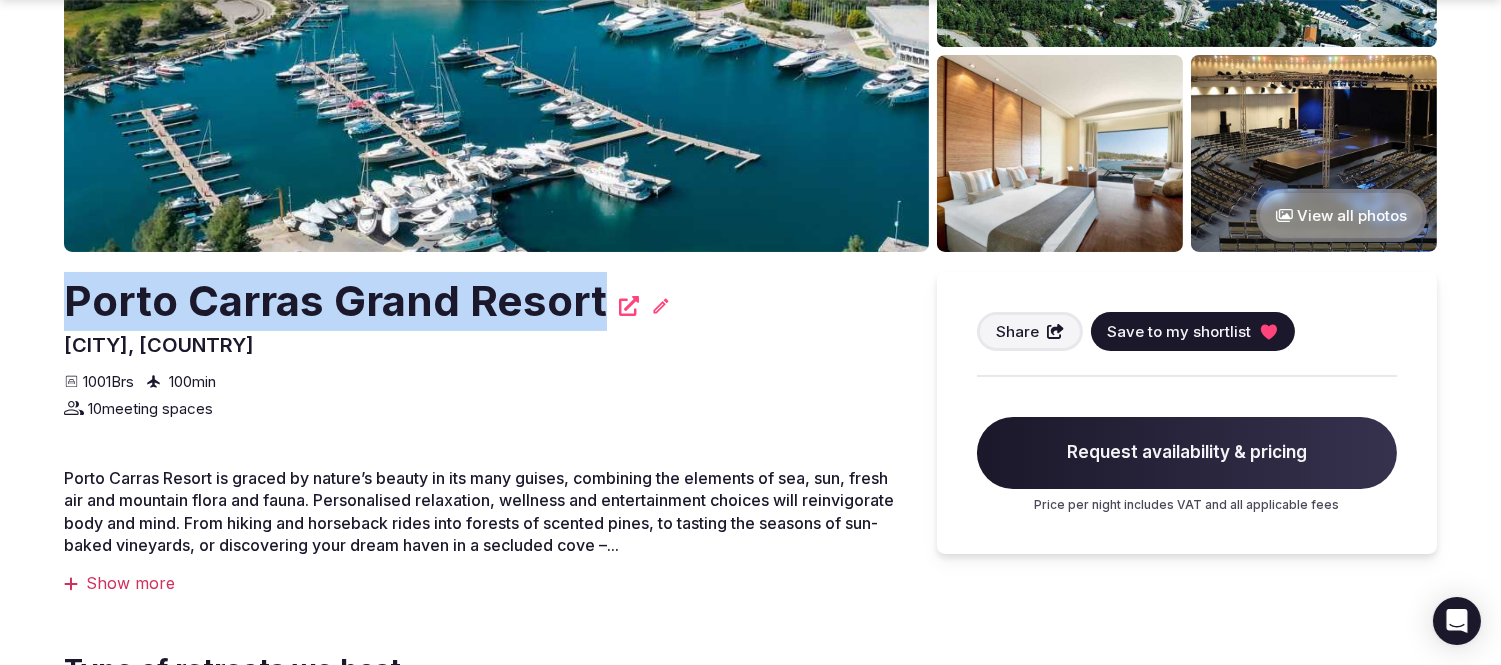 drag, startPoint x: 575, startPoint y: 297, endPoint x: 80, endPoint y: 282, distance: 495.22723 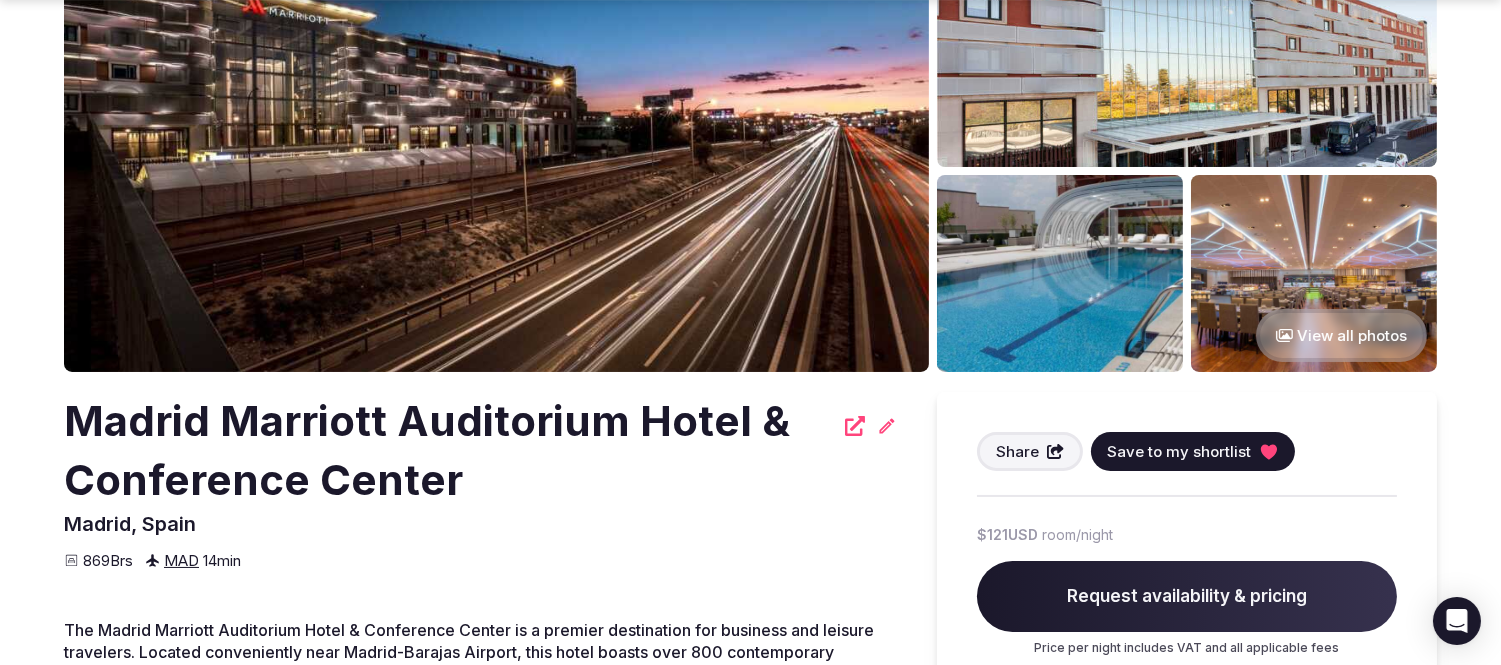 scroll, scrollTop: 222, scrollLeft: 0, axis: vertical 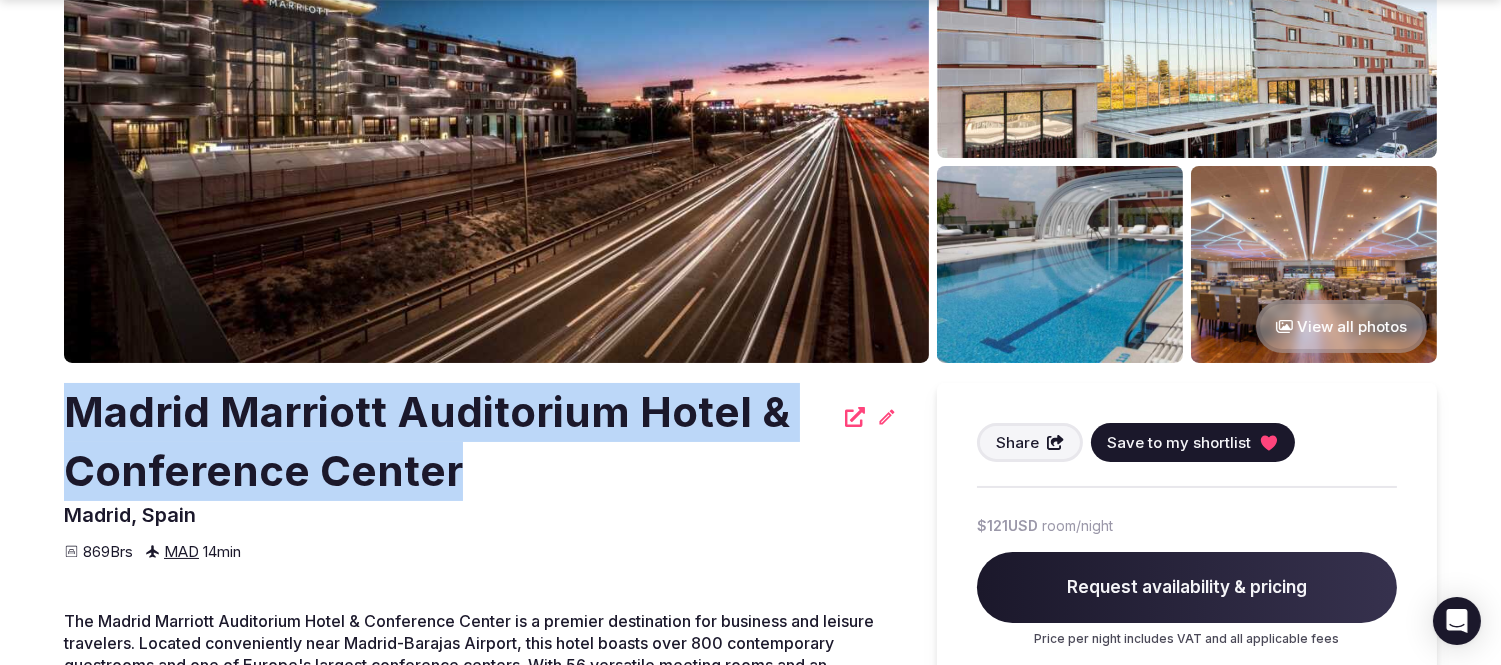 drag, startPoint x: 344, startPoint y: 433, endPoint x: 18, endPoint y: 410, distance: 326.81033 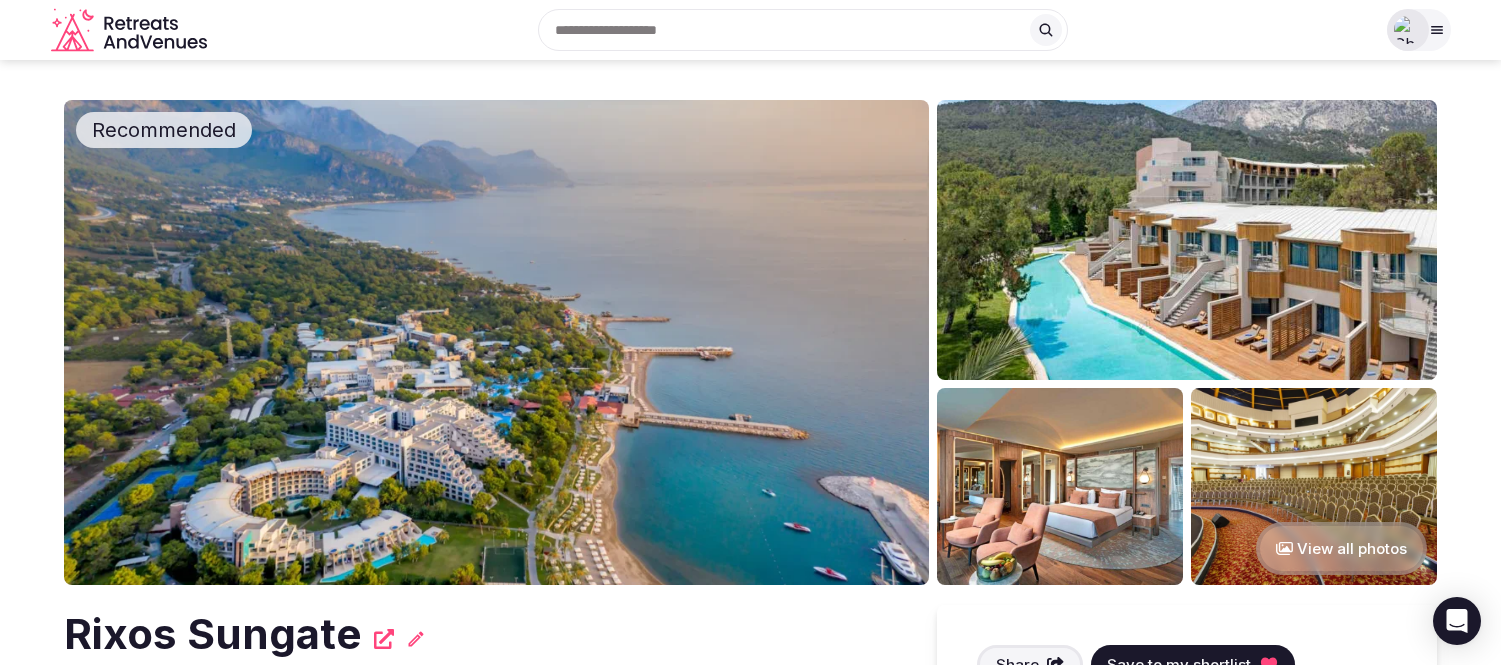 scroll, scrollTop: 0, scrollLeft: 0, axis: both 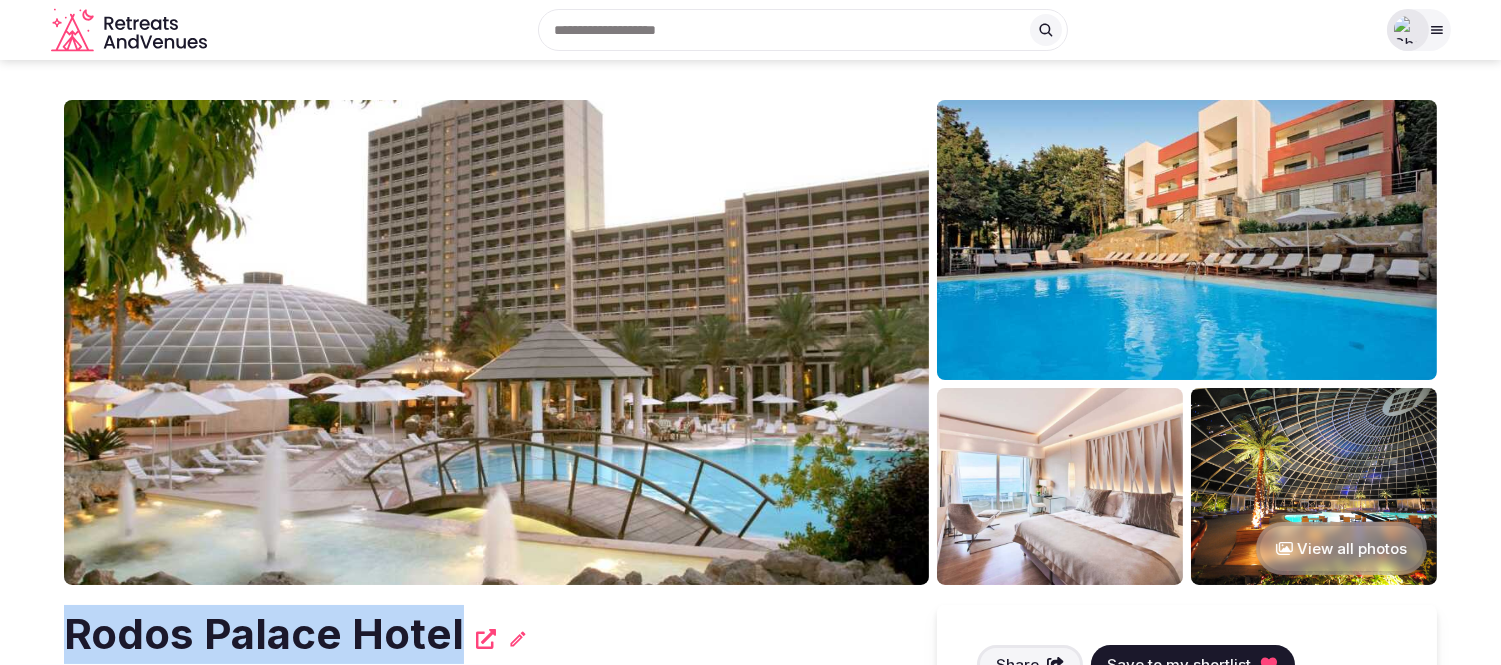 drag, startPoint x: 462, startPoint y: 637, endPoint x: 43, endPoint y: 627, distance: 419.11932 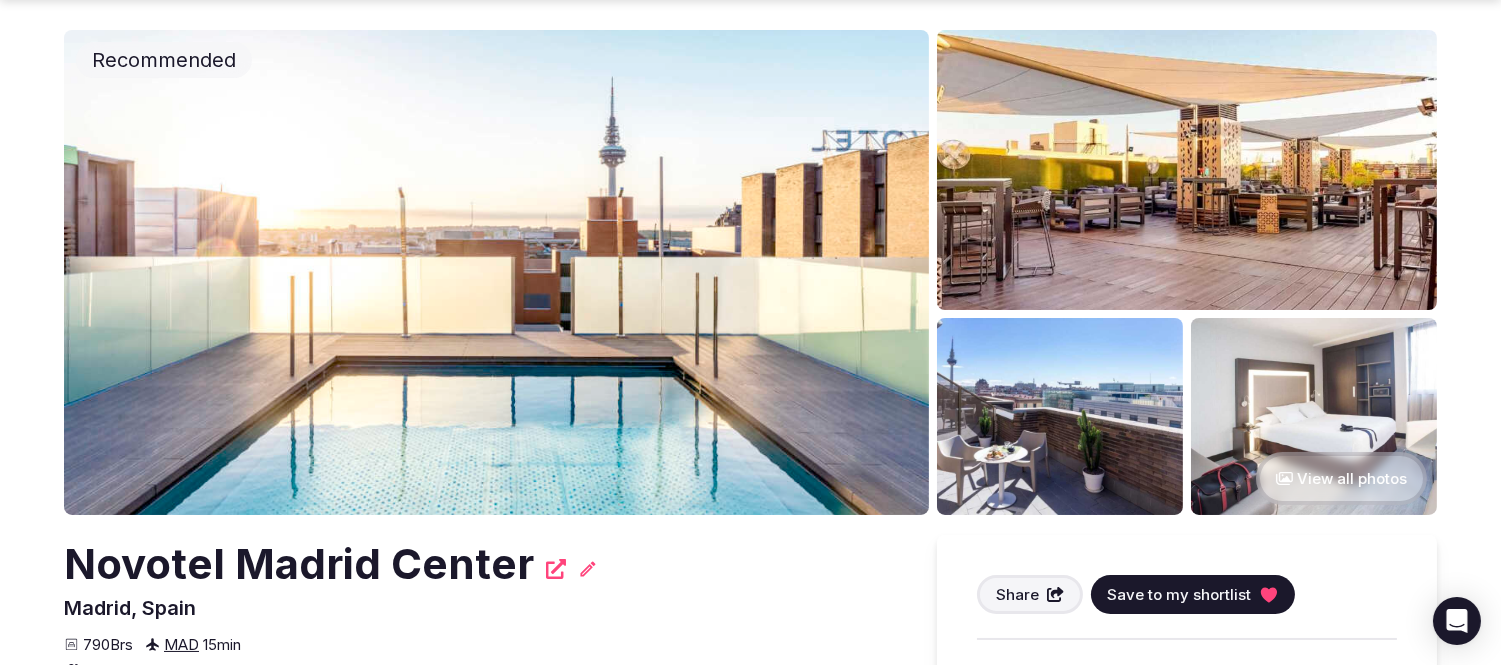 scroll, scrollTop: 444, scrollLeft: 0, axis: vertical 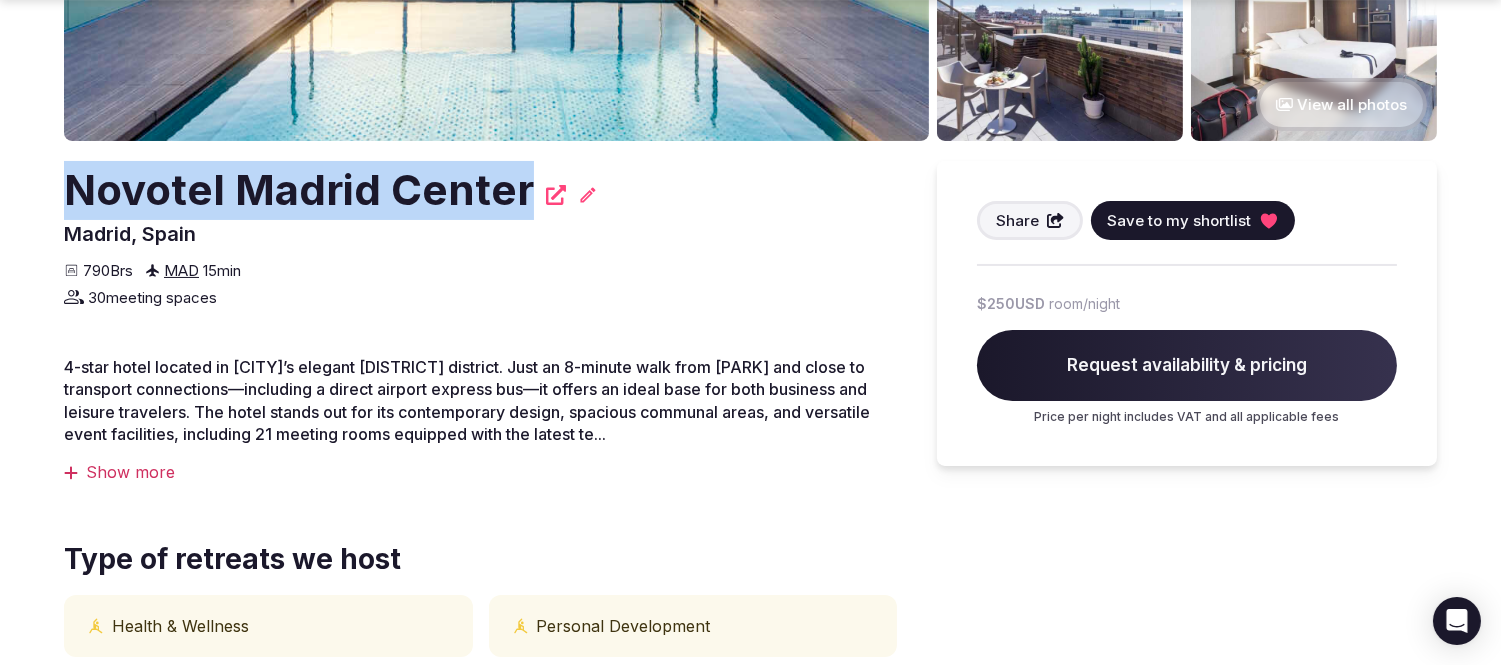 drag, startPoint x: 522, startPoint y: 193, endPoint x: 55, endPoint y: 180, distance: 467.1809 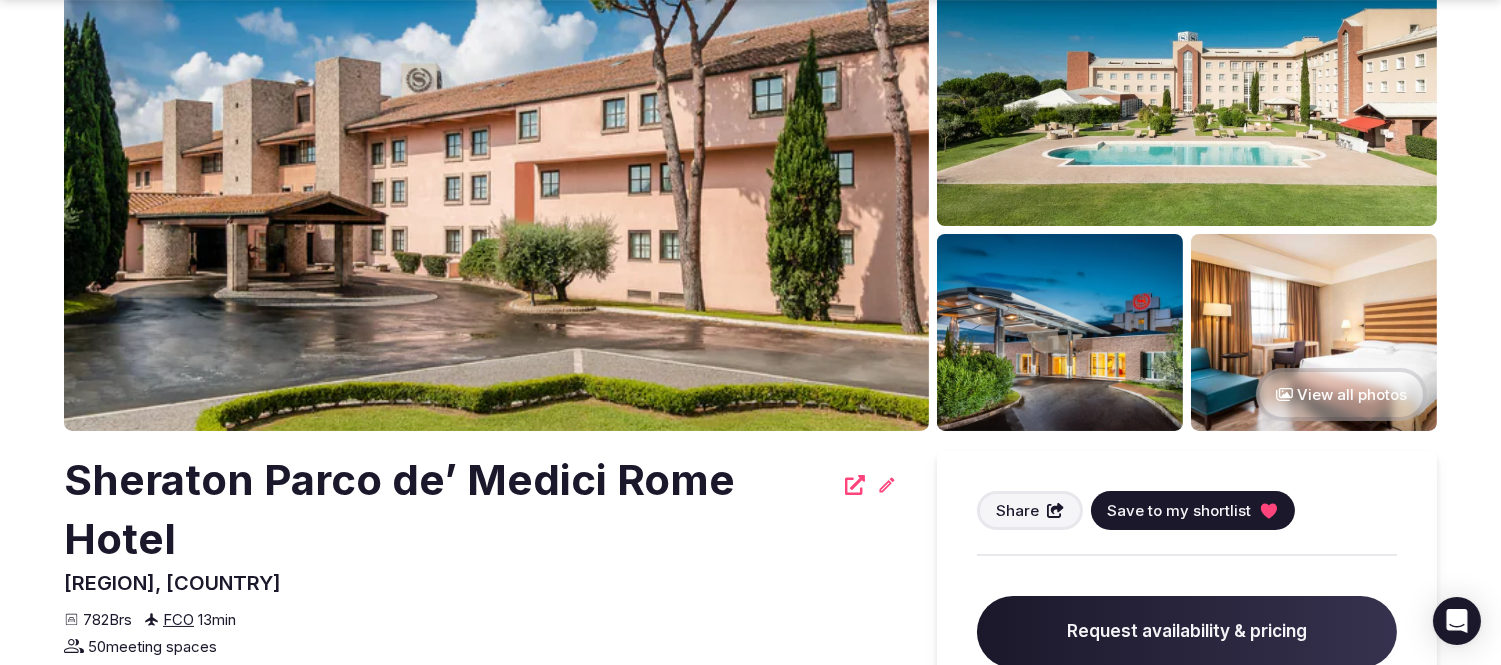 scroll, scrollTop: 222, scrollLeft: 0, axis: vertical 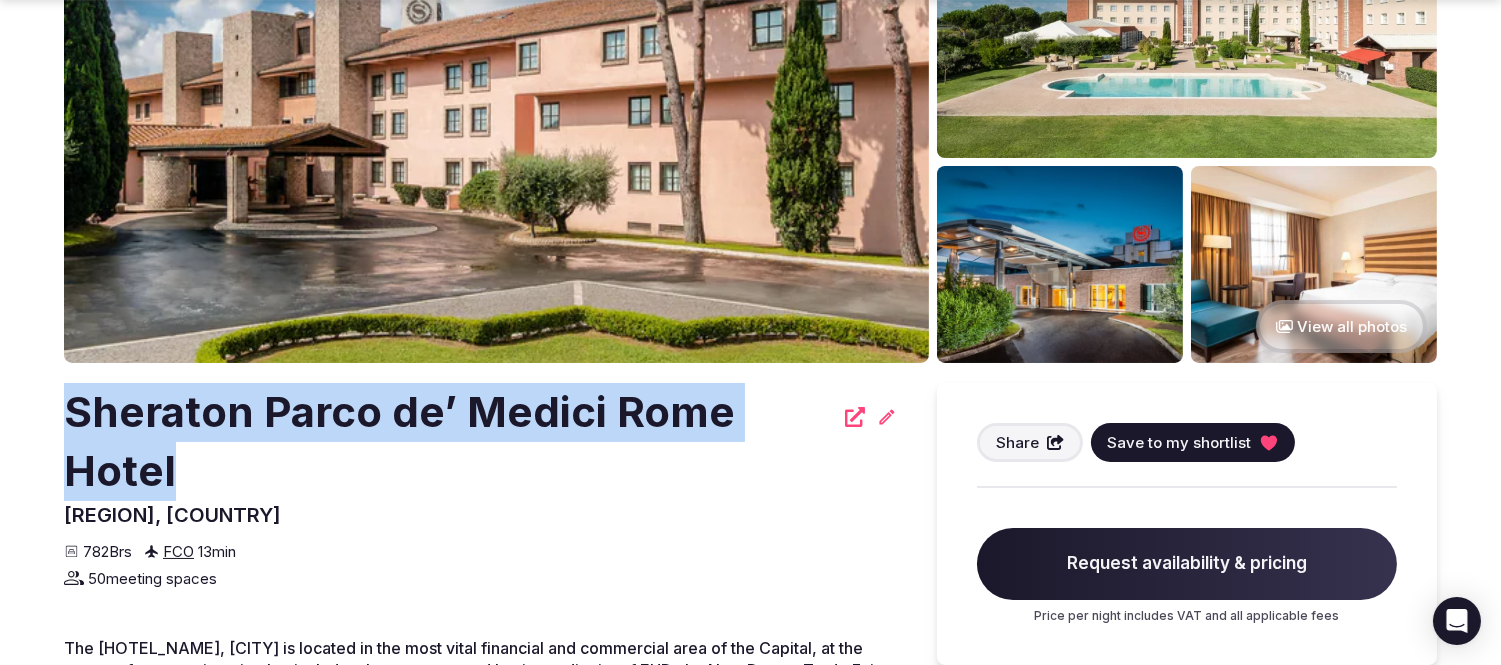 drag, startPoint x: 192, startPoint y: 464, endPoint x: 65, endPoint y: 408, distance: 138.79842 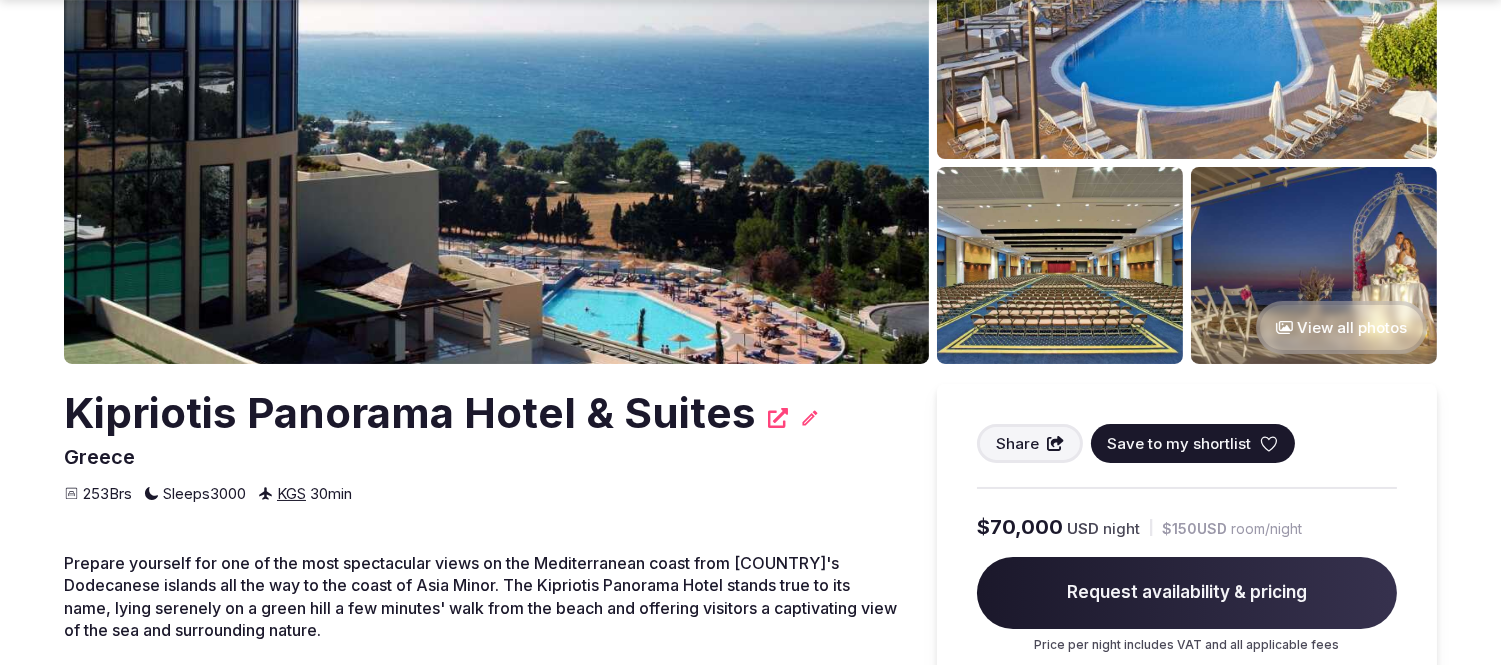 scroll, scrollTop: 222, scrollLeft: 0, axis: vertical 